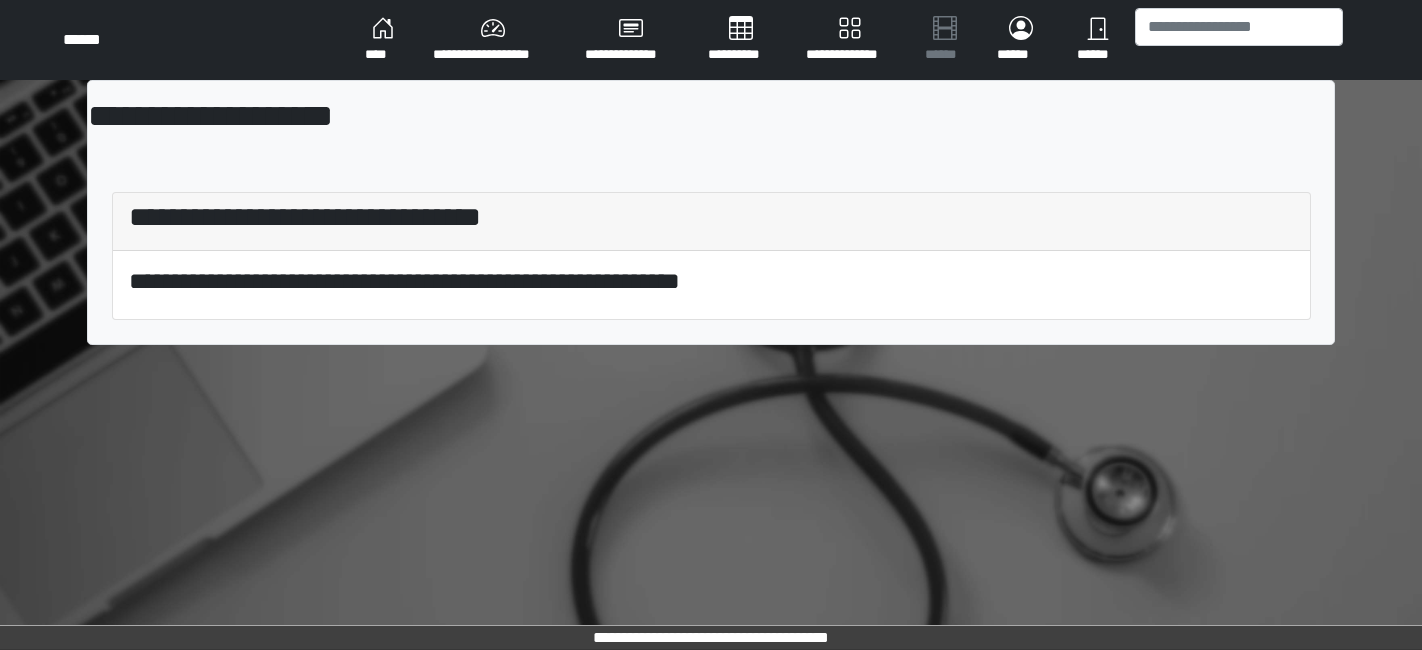scroll, scrollTop: 0, scrollLeft: 0, axis: both 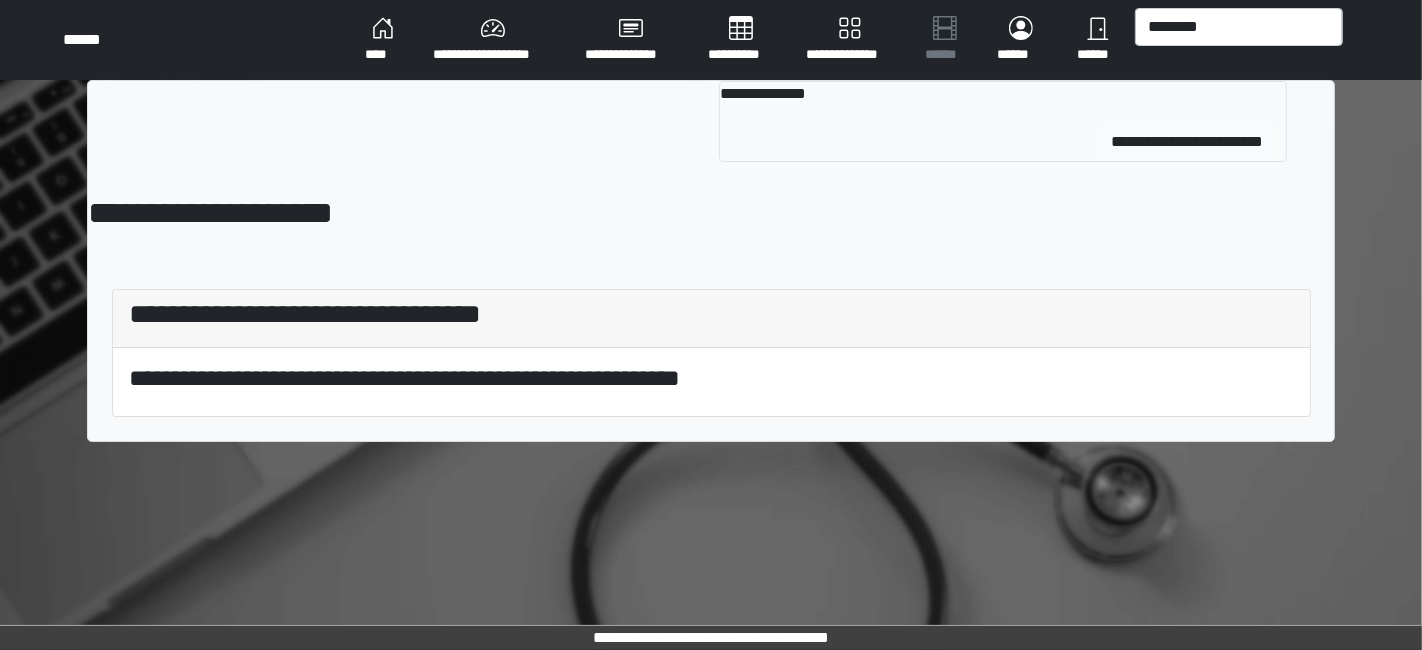 type on "********" 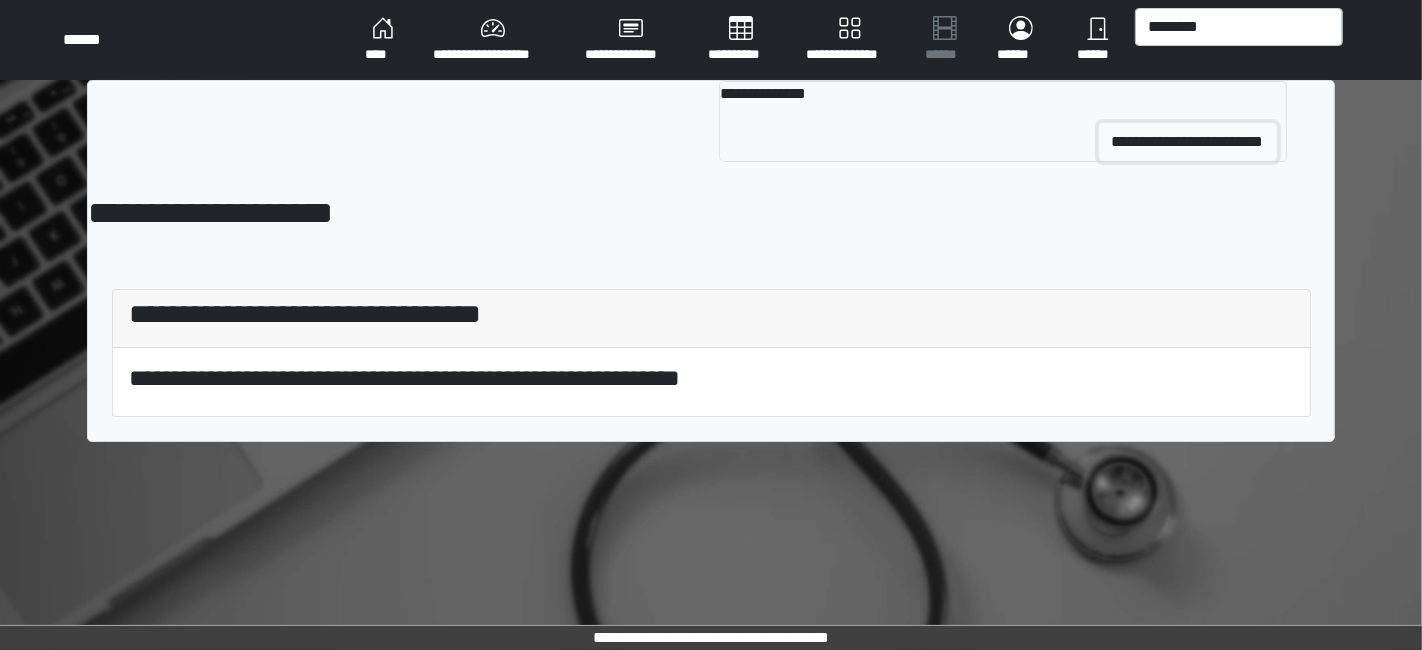 click on "**********" at bounding box center (1188, 142) 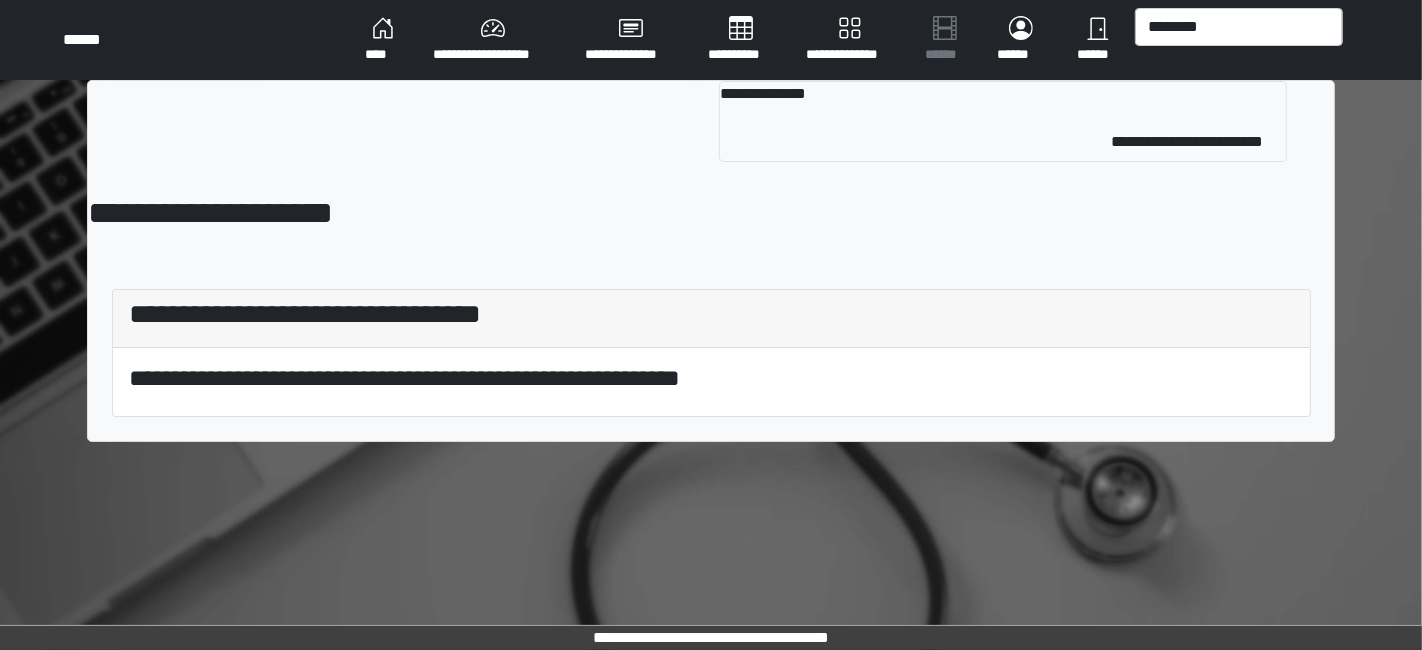 type 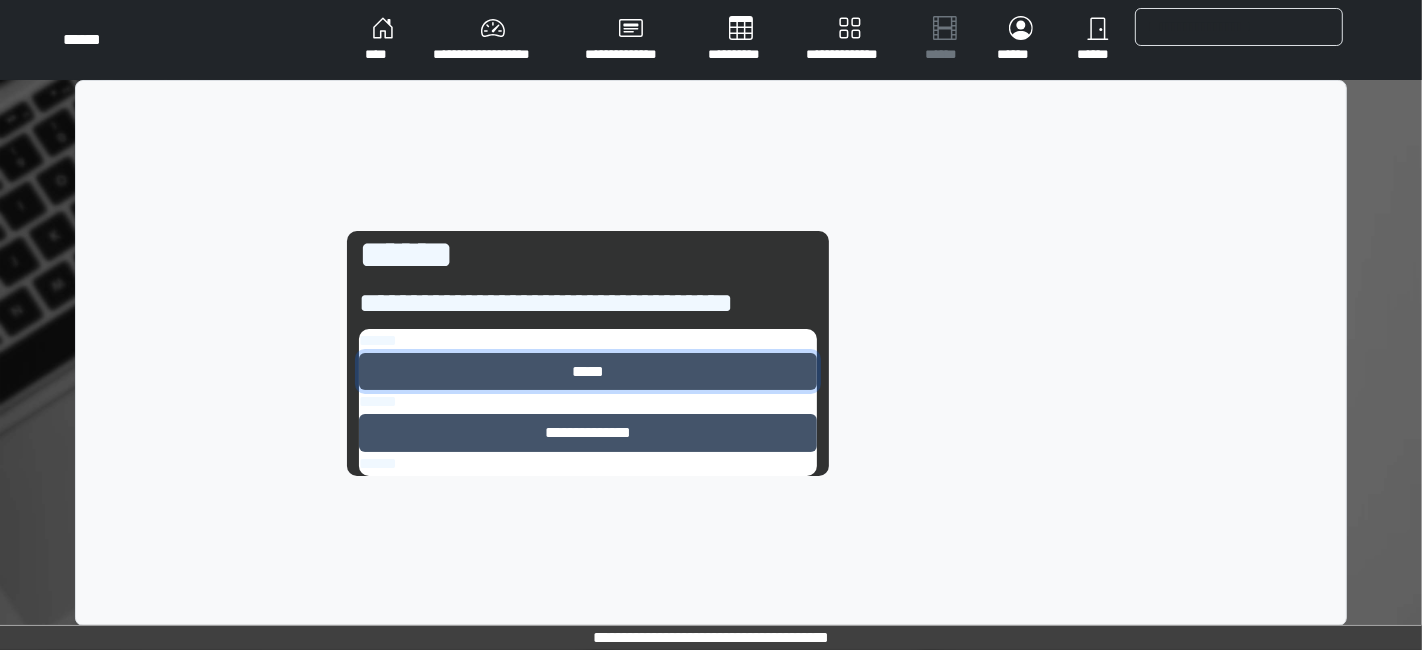 click on "*****" at bounding box center [588, 371] 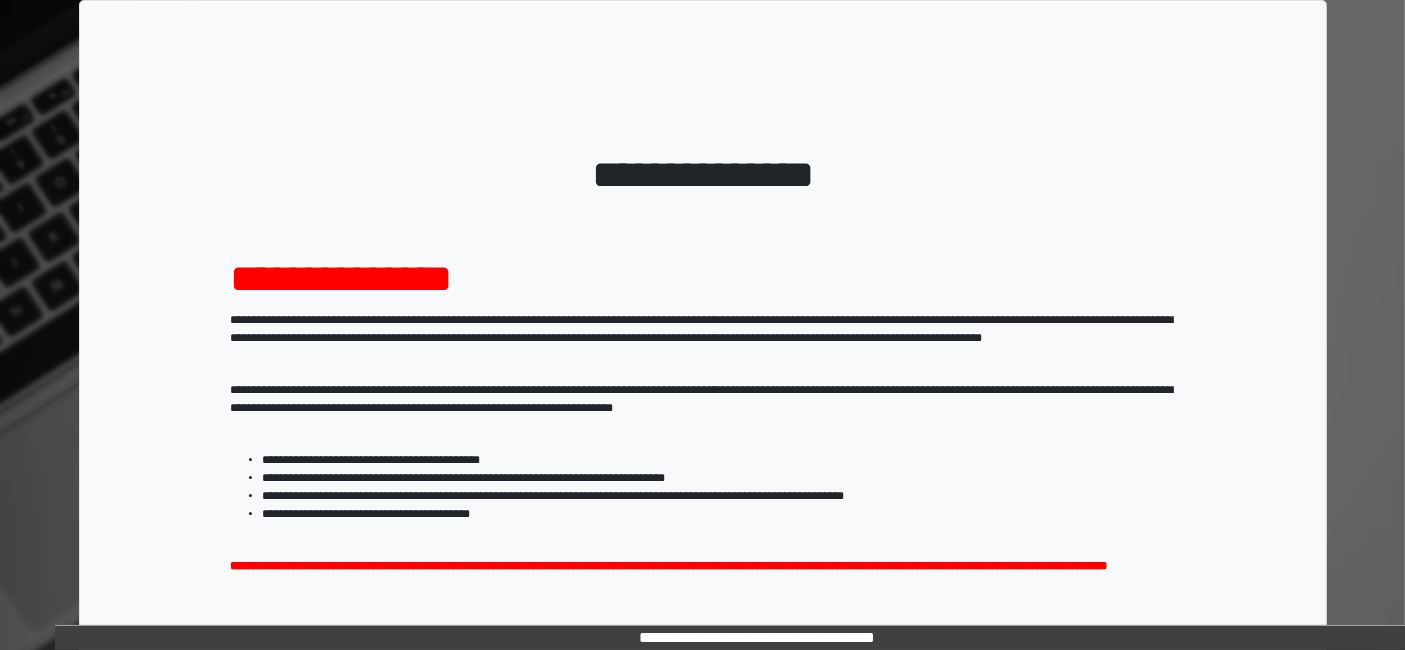 scroll, scrollTop: 258, scrollLeft: 0, axis: vertical 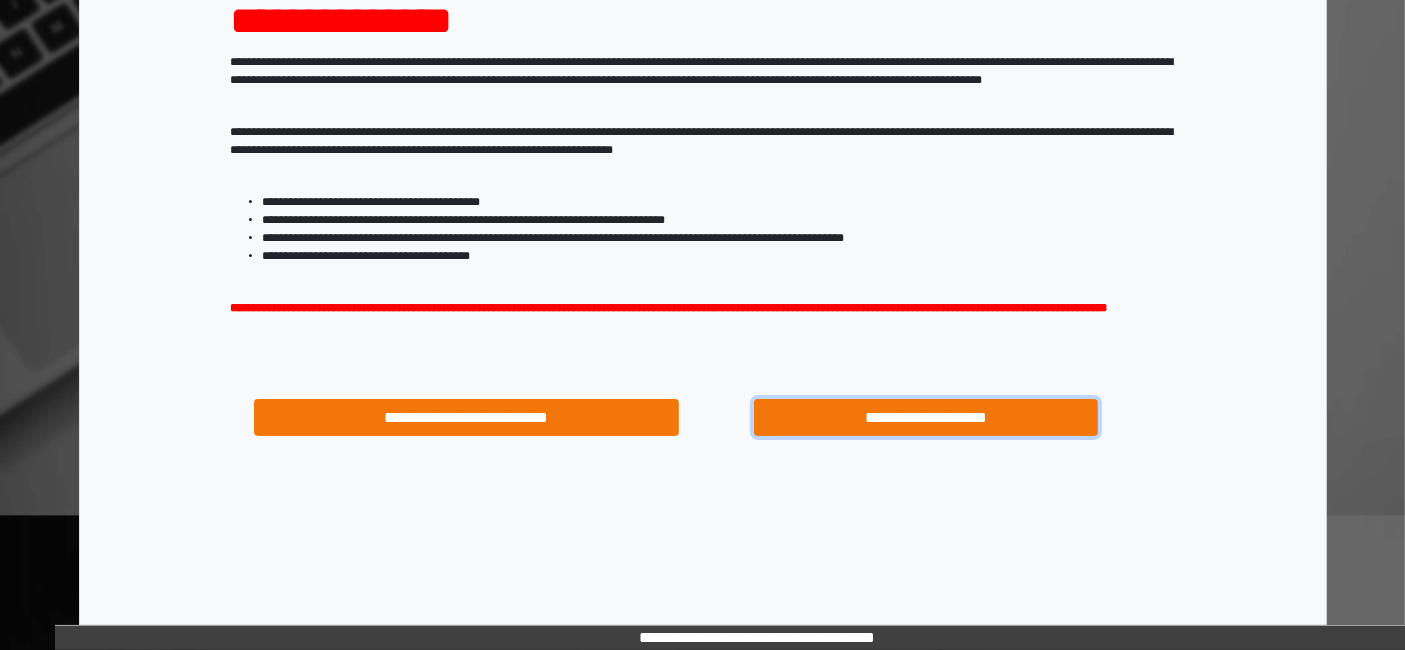 click on "**********" at bounding box center (926, 417) 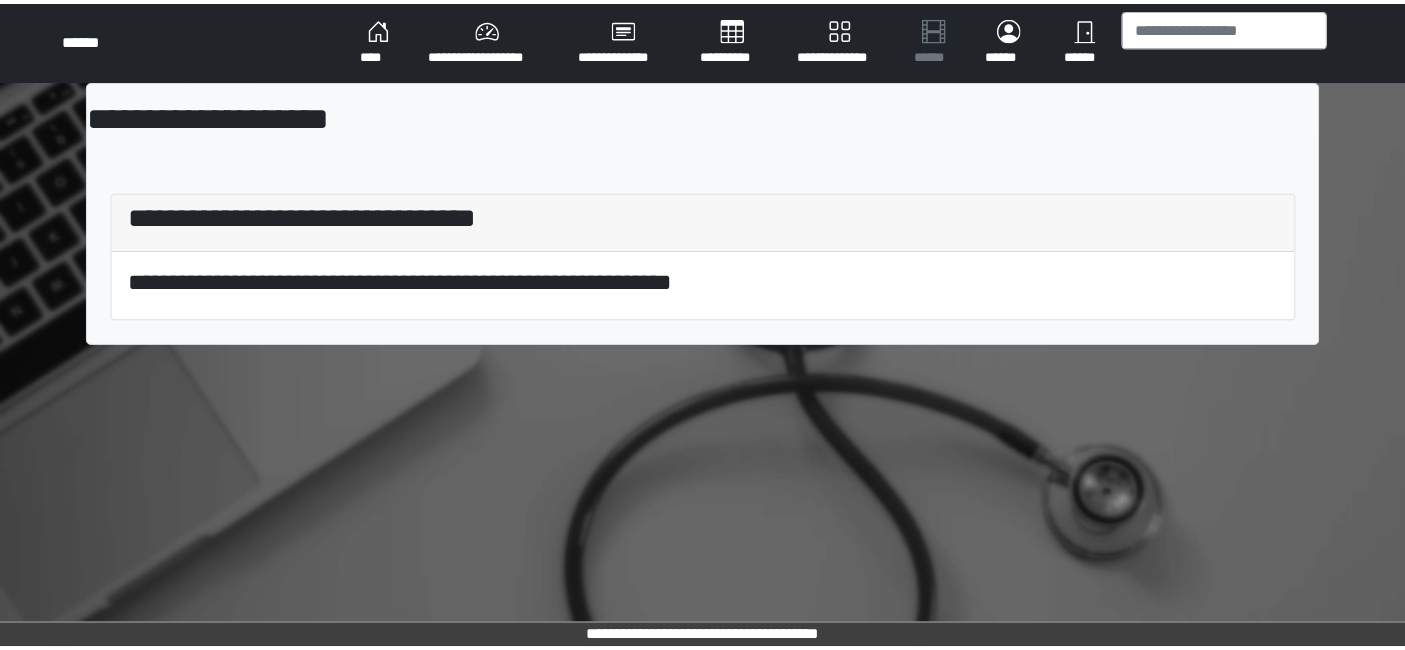 scroll, scrollTop: 0, scrollLeft: 0, axis: both 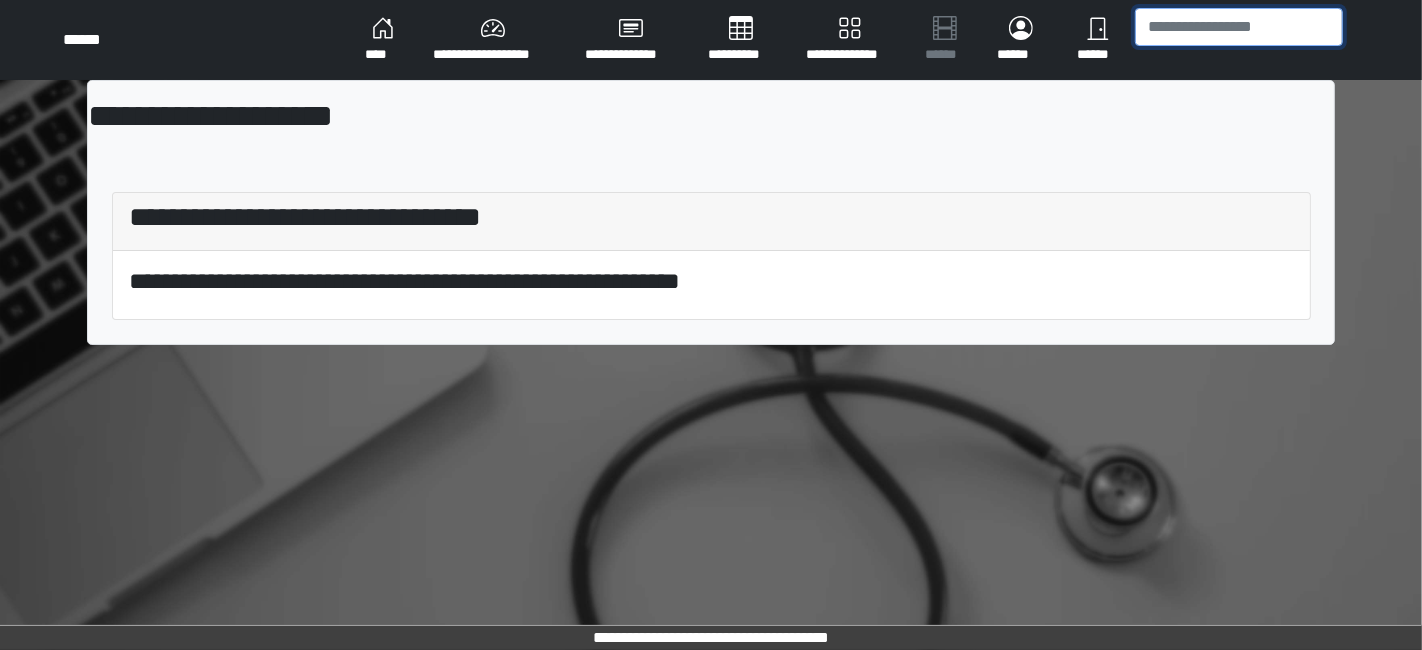 click at bounding box center (1239, 27) 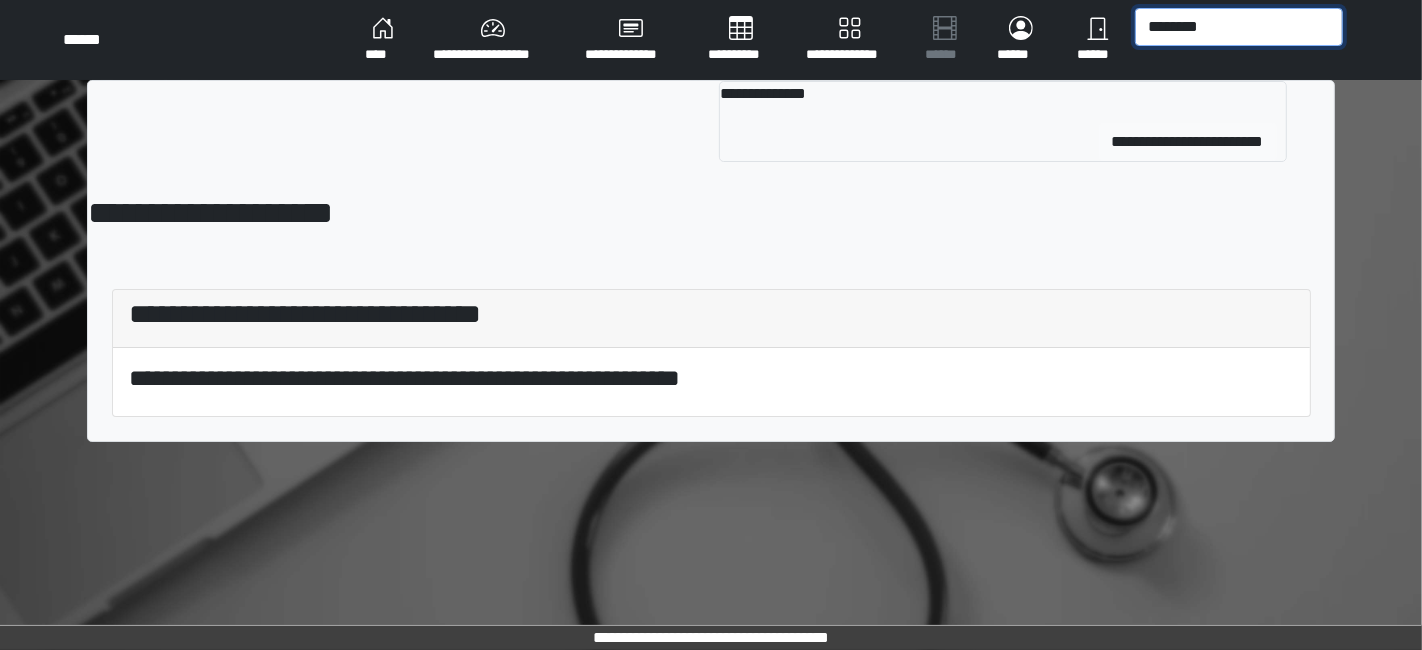 type on "********" 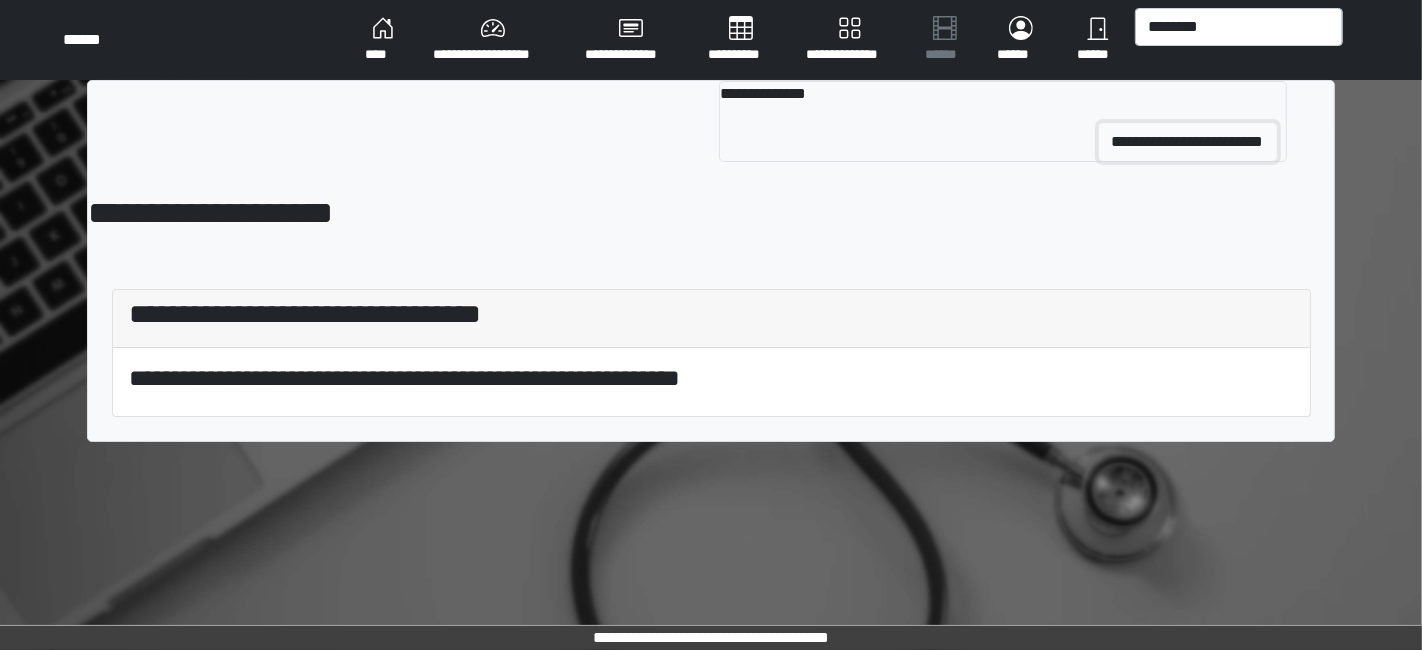 click on "**********" at bounding box center (1188, 142) 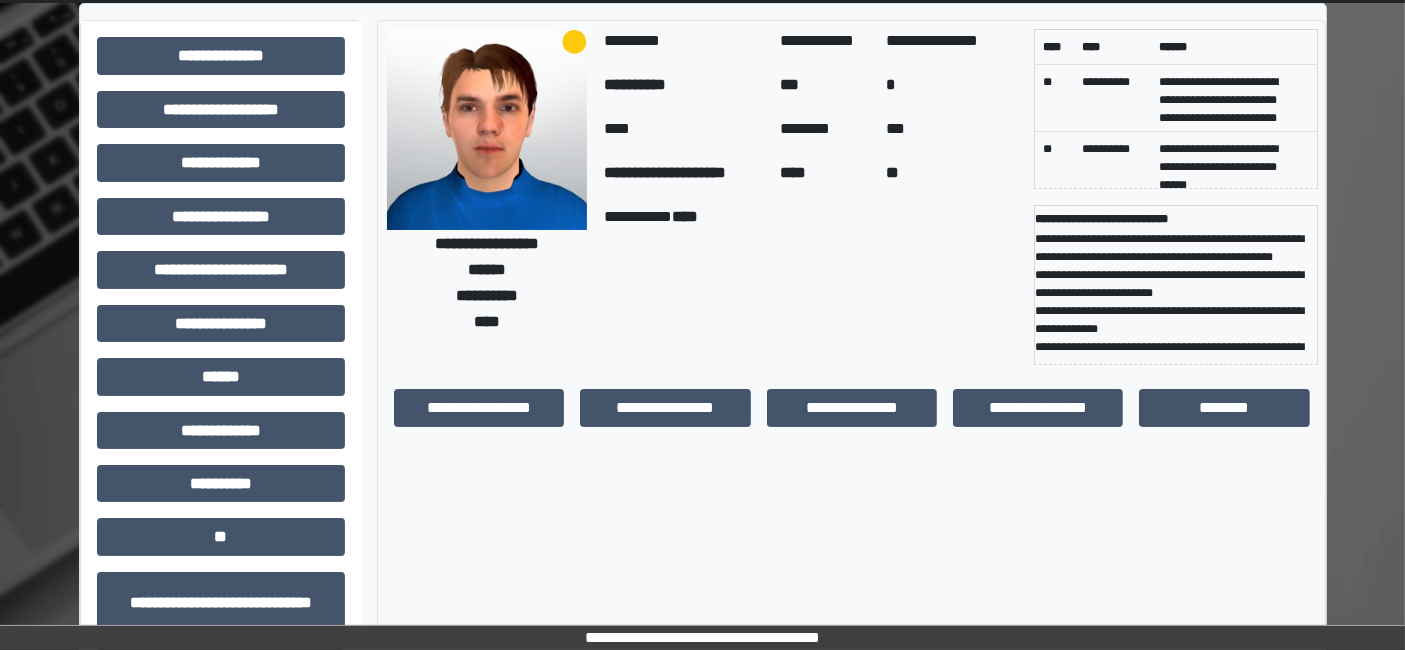 scroll, scrollTop: 111, scrollLeft: 0, axis: vertical 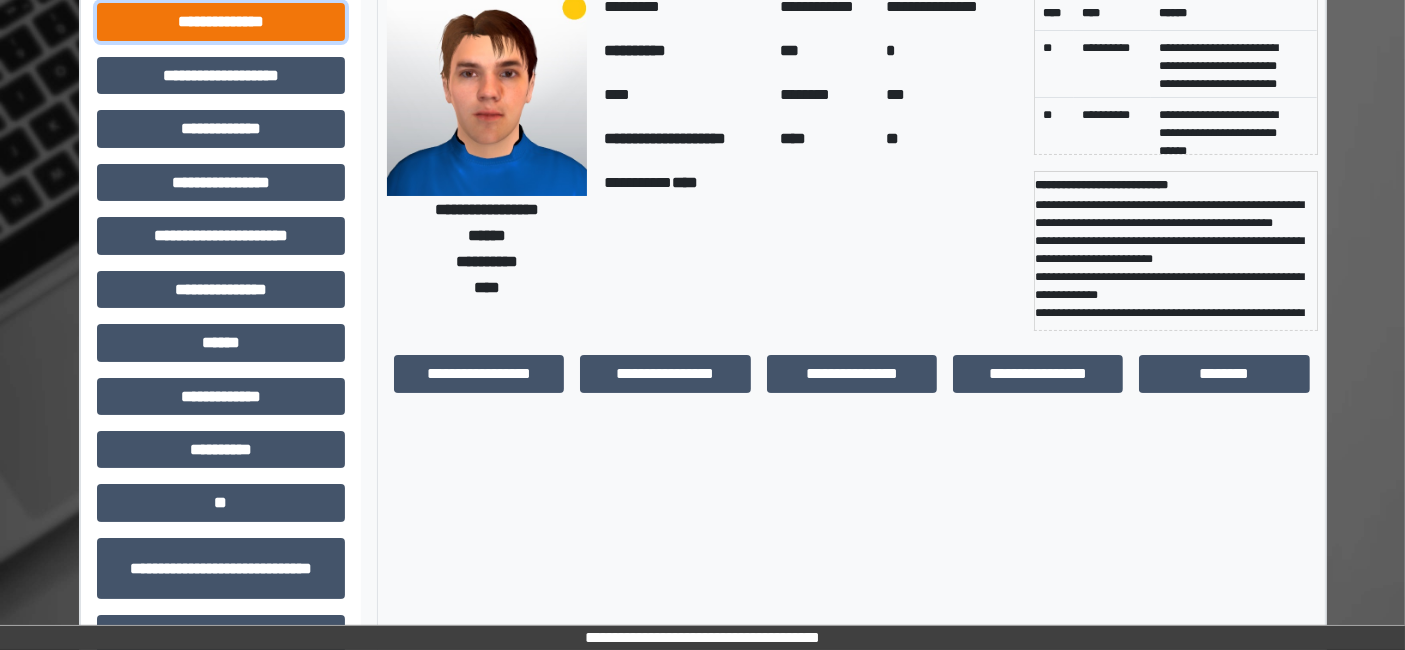 click on "**********" at bounding box center (221, 21) 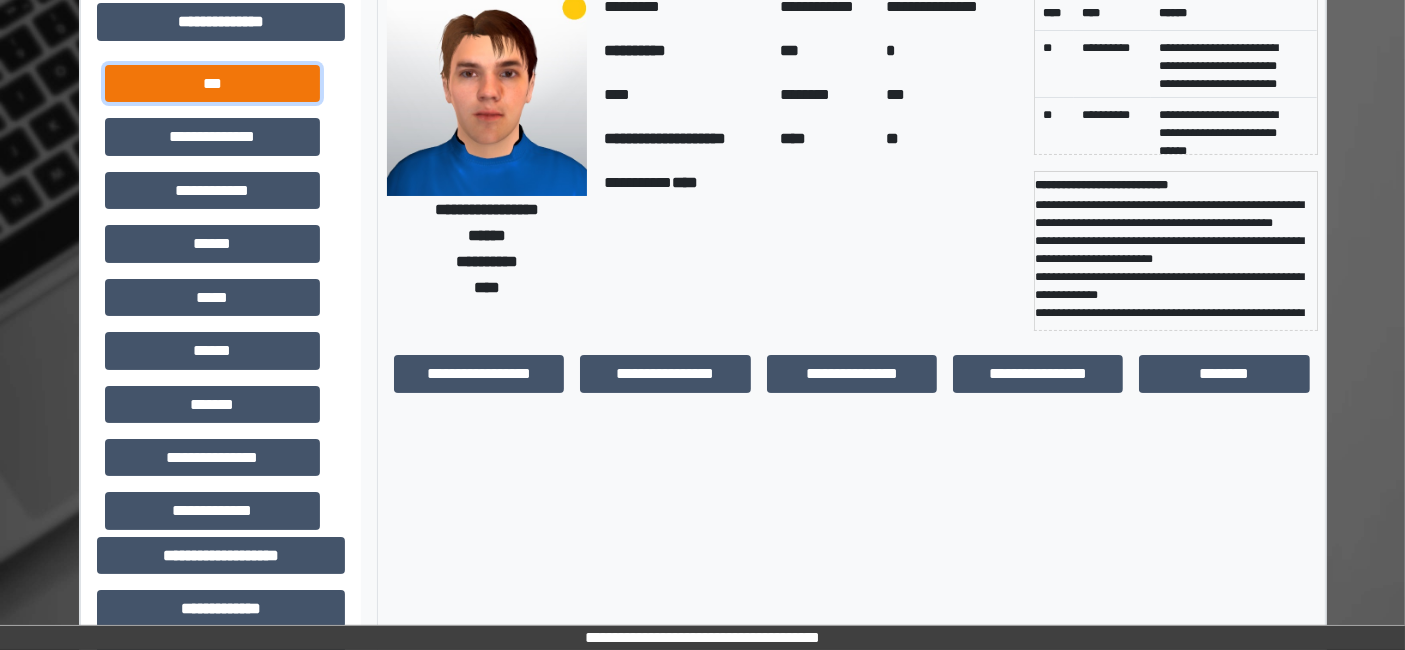 click on "***" at bounding box center (212, 83) 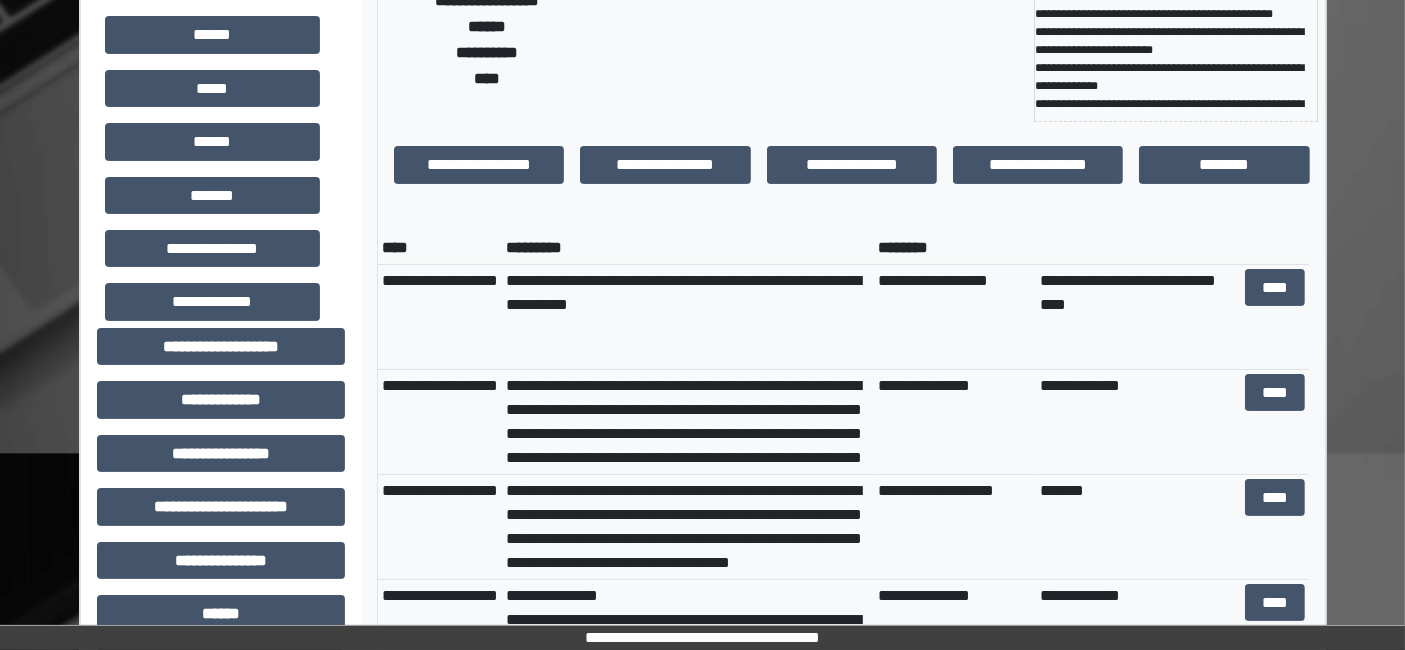 scroll, scrollTop: 333, scrollLeft: 0, axis: vertical 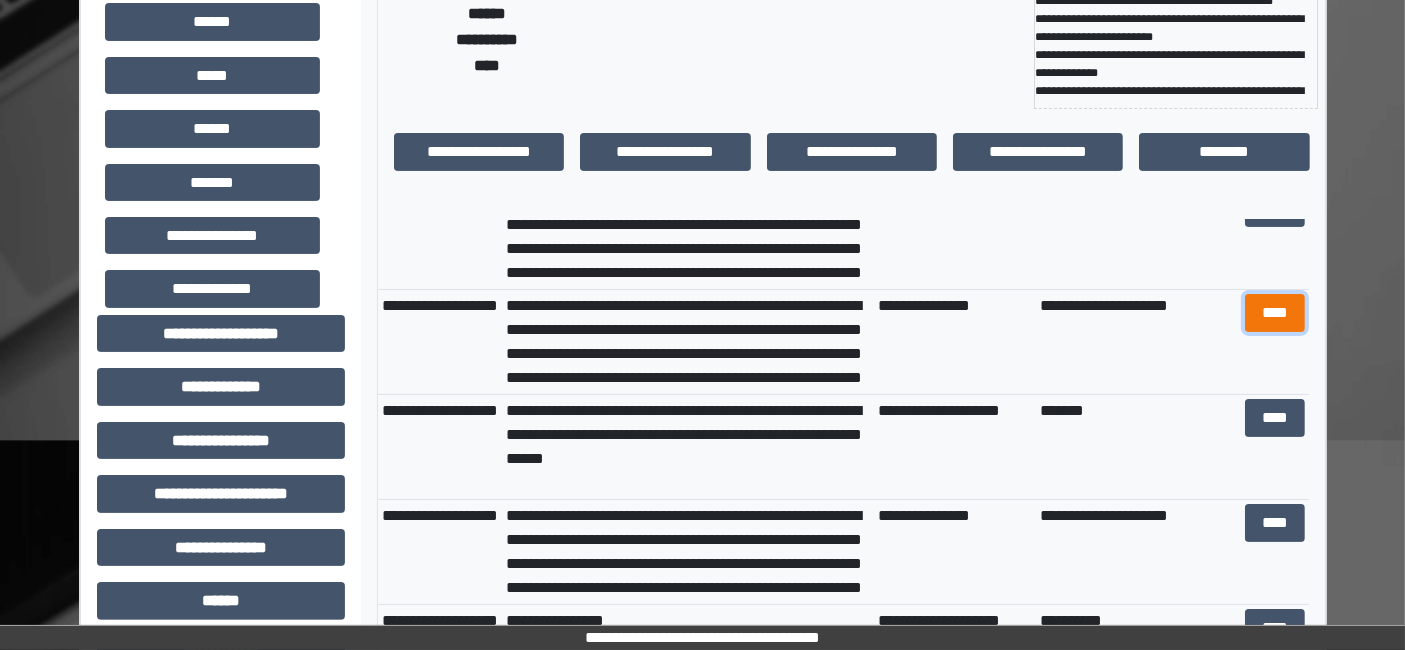 click on "****" at bounding box center (1274, 312) 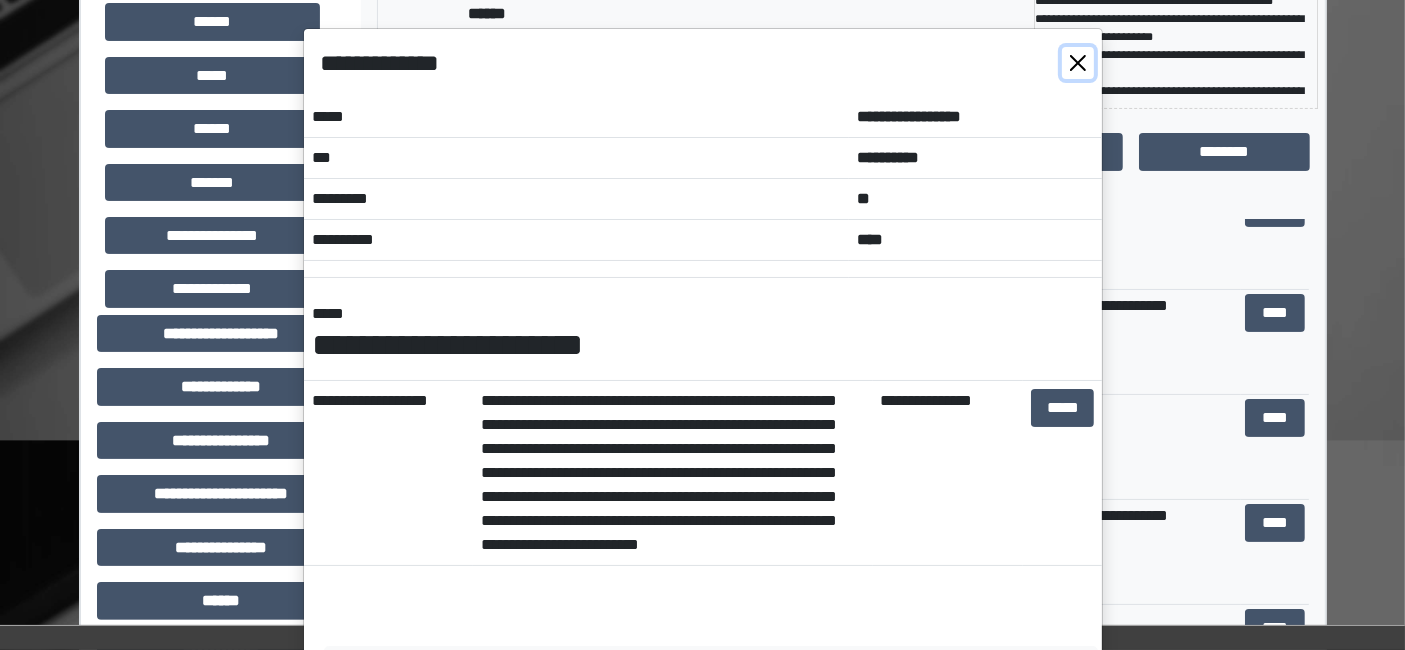 click at bounding box center [1078, 63] 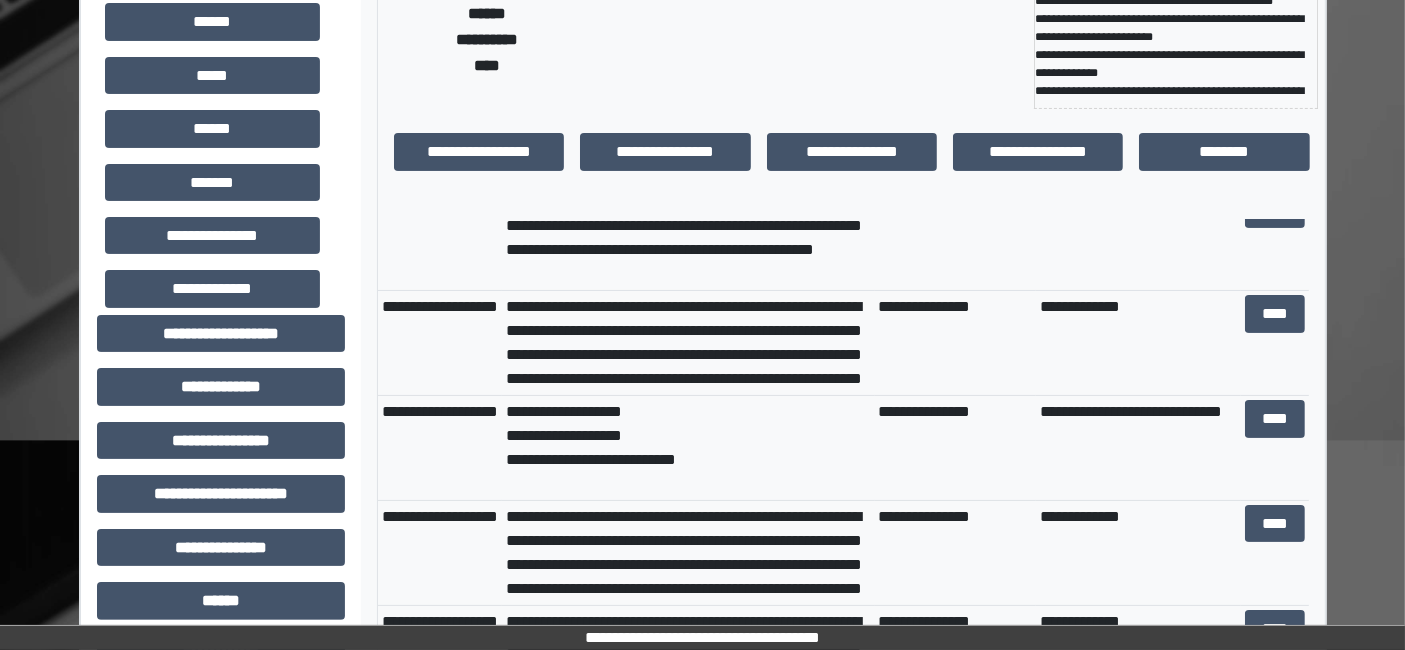scroll, scrollTop: 5111, scrollLeft: 0, axis: vertical 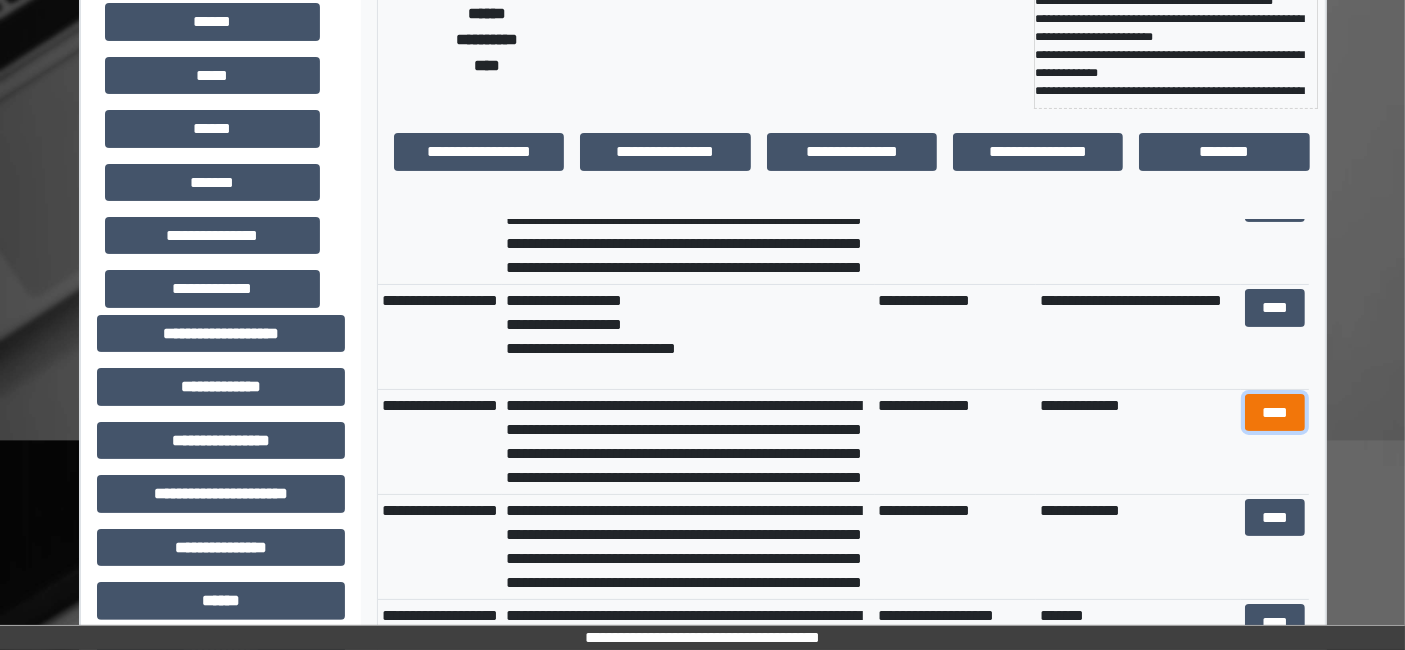 click on "****" at bounding box center (1274, 412) 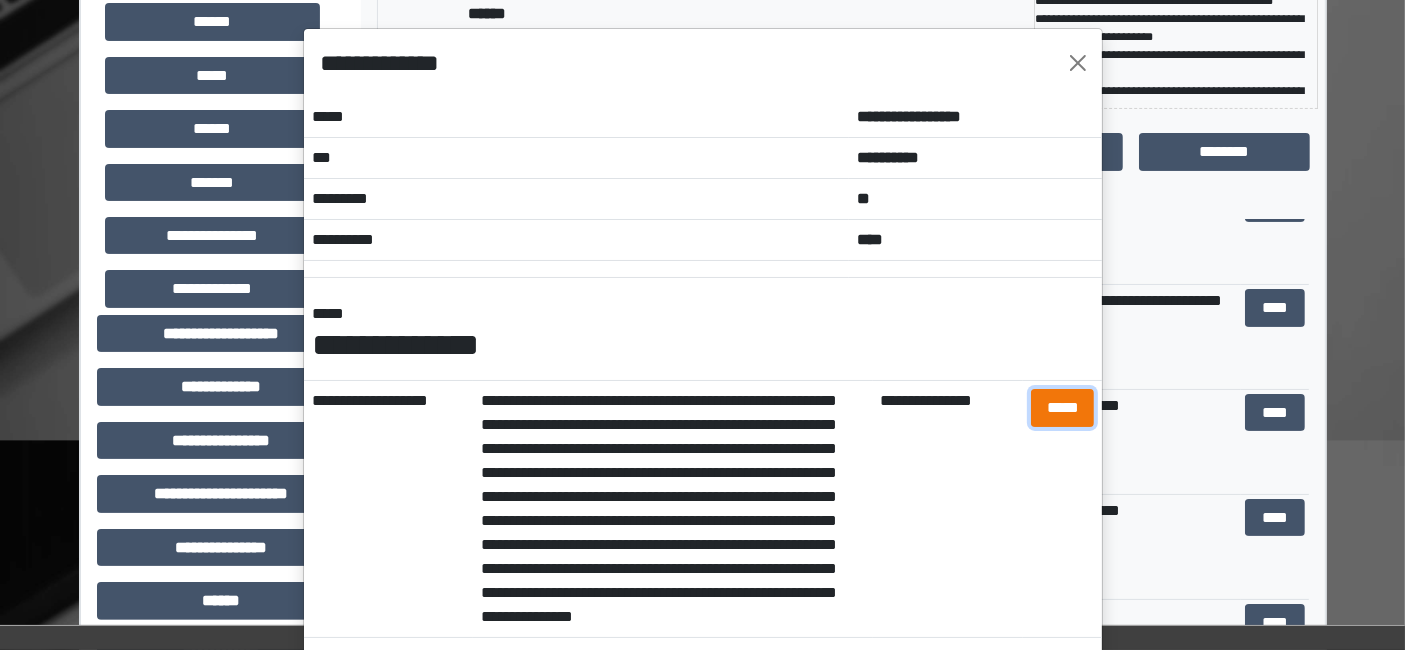 click on "*****" at bounding box center (1062, 407) 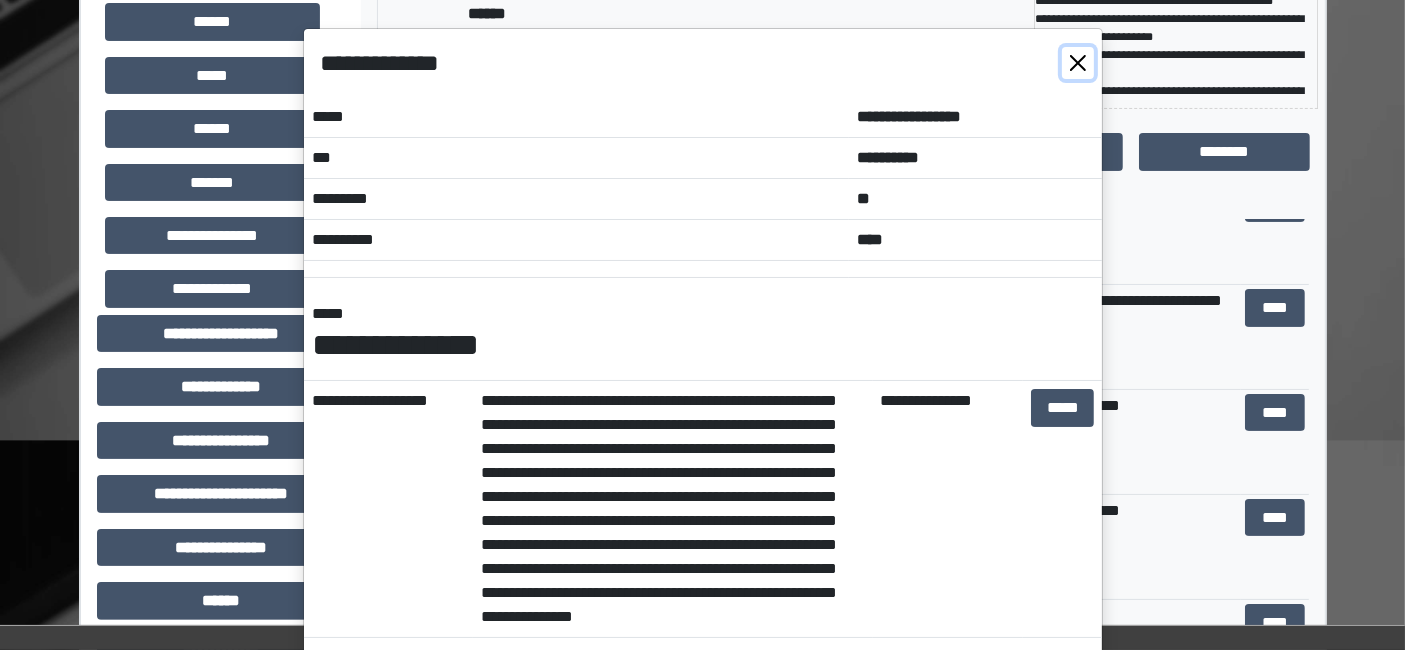 click at bounding box center (1078, 63) 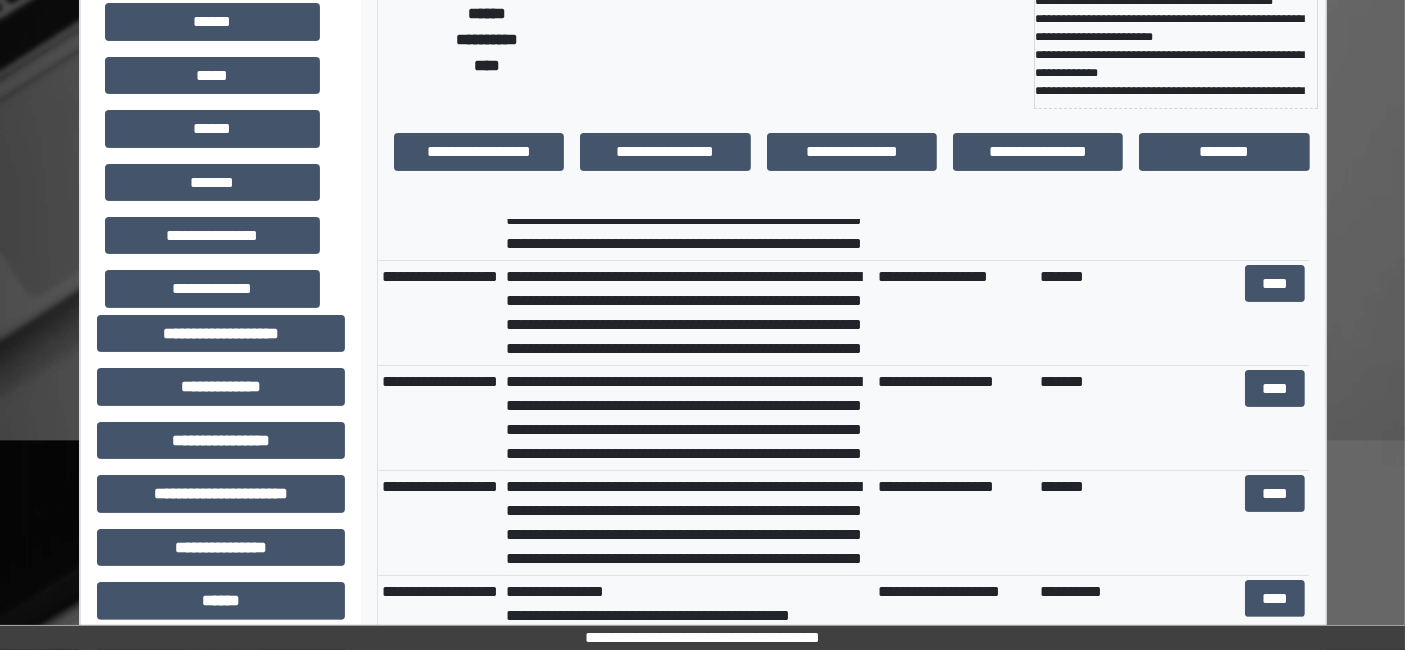 scroll, scrollTop: 7666, scrollLeft: 0, axis: vertical 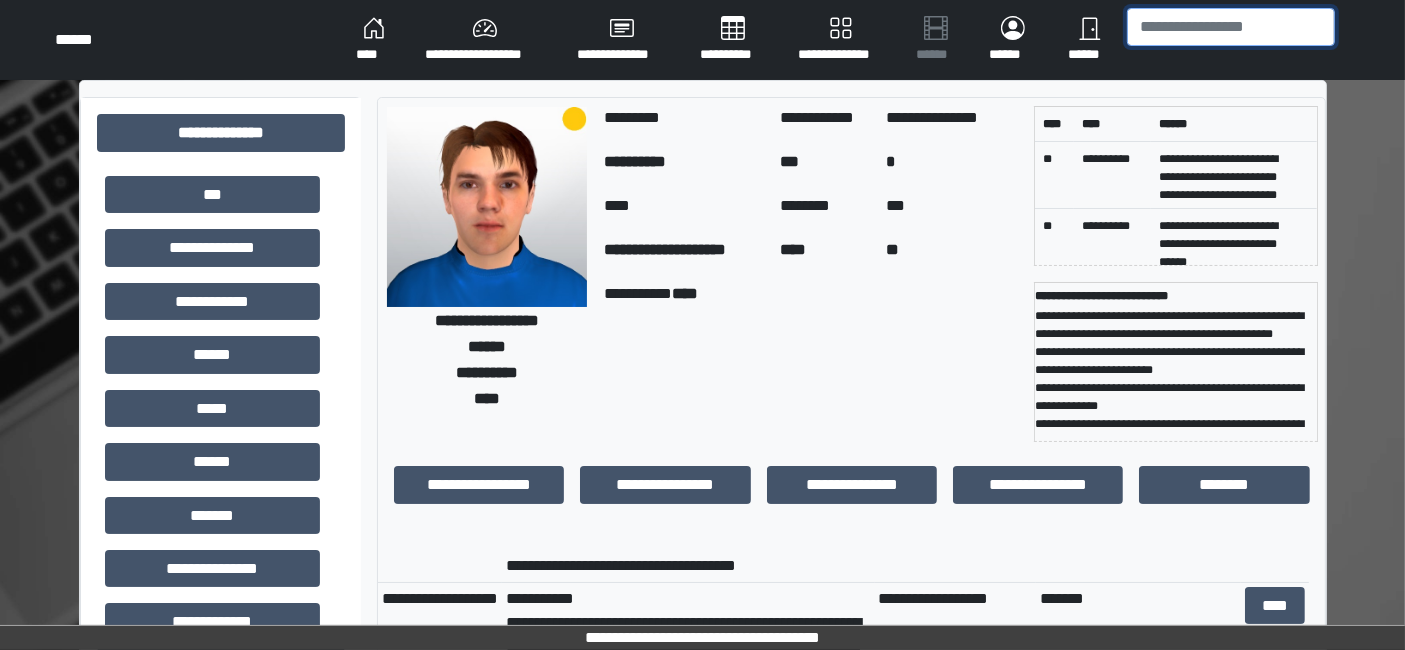 click at bounding box center (1231, 27) 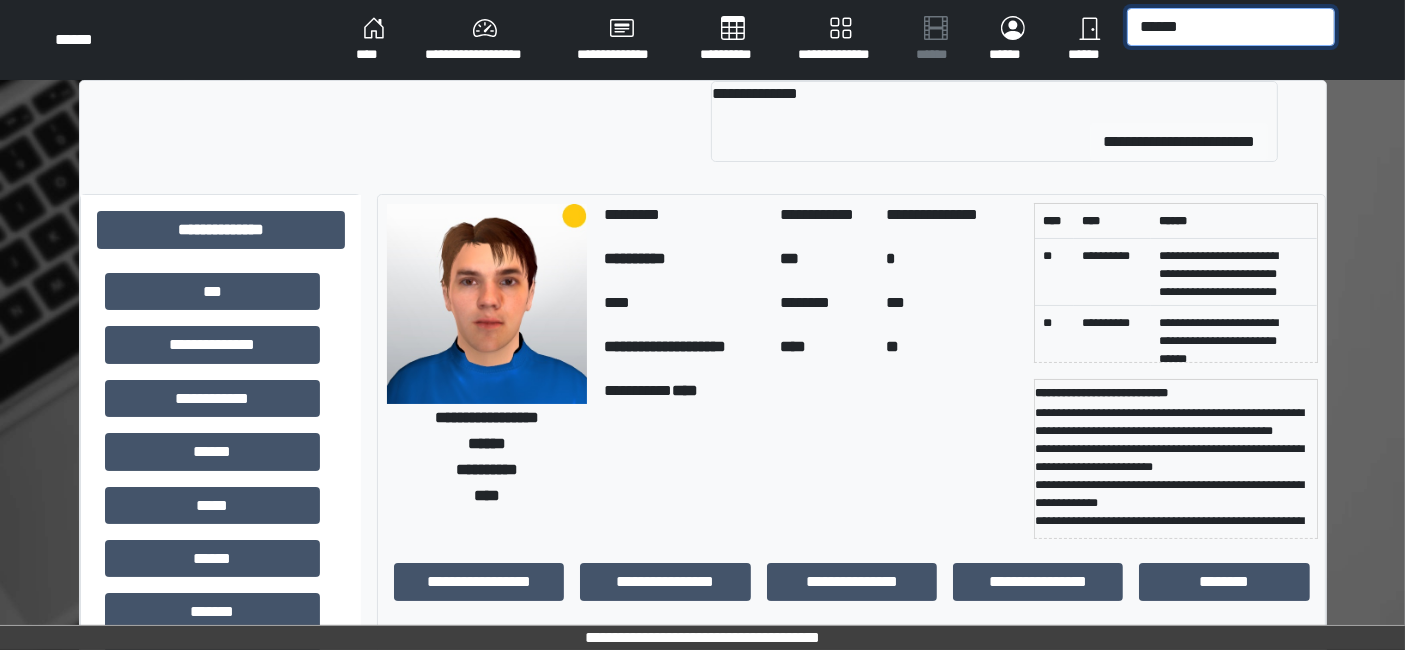 type on "******" 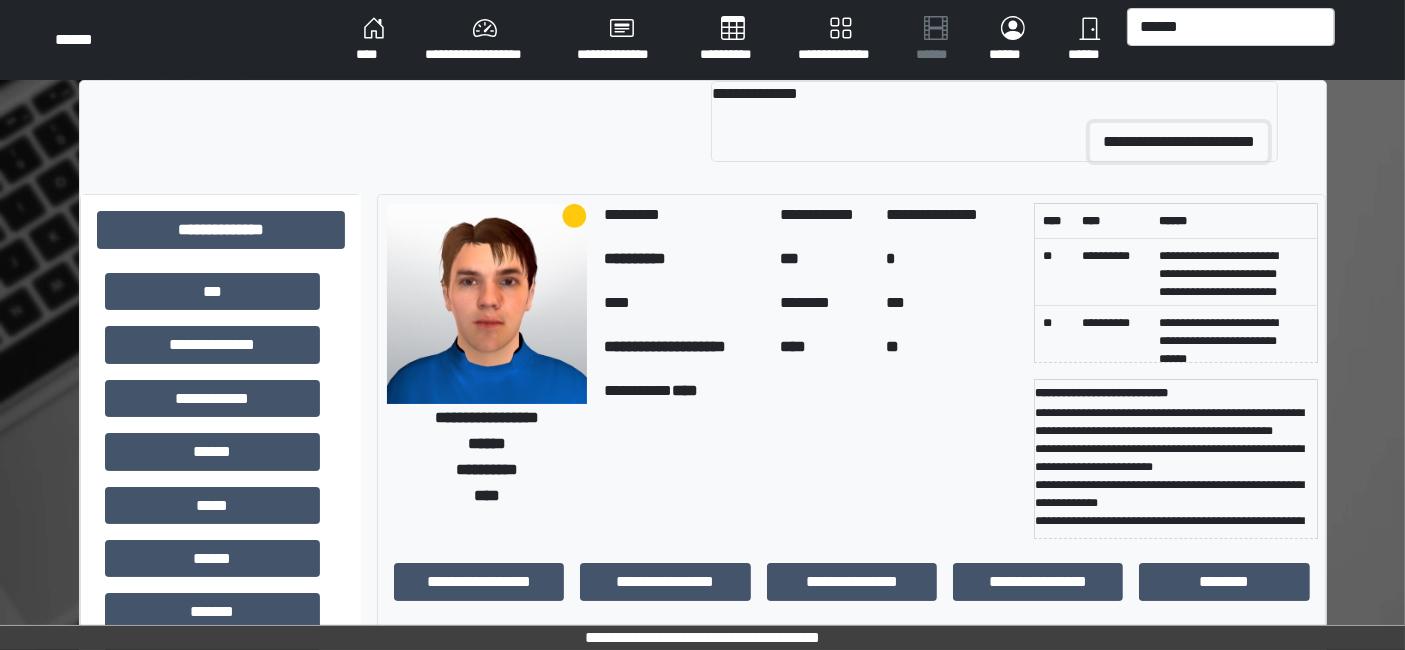 click on "**********" at bounding box center [1179, 142] 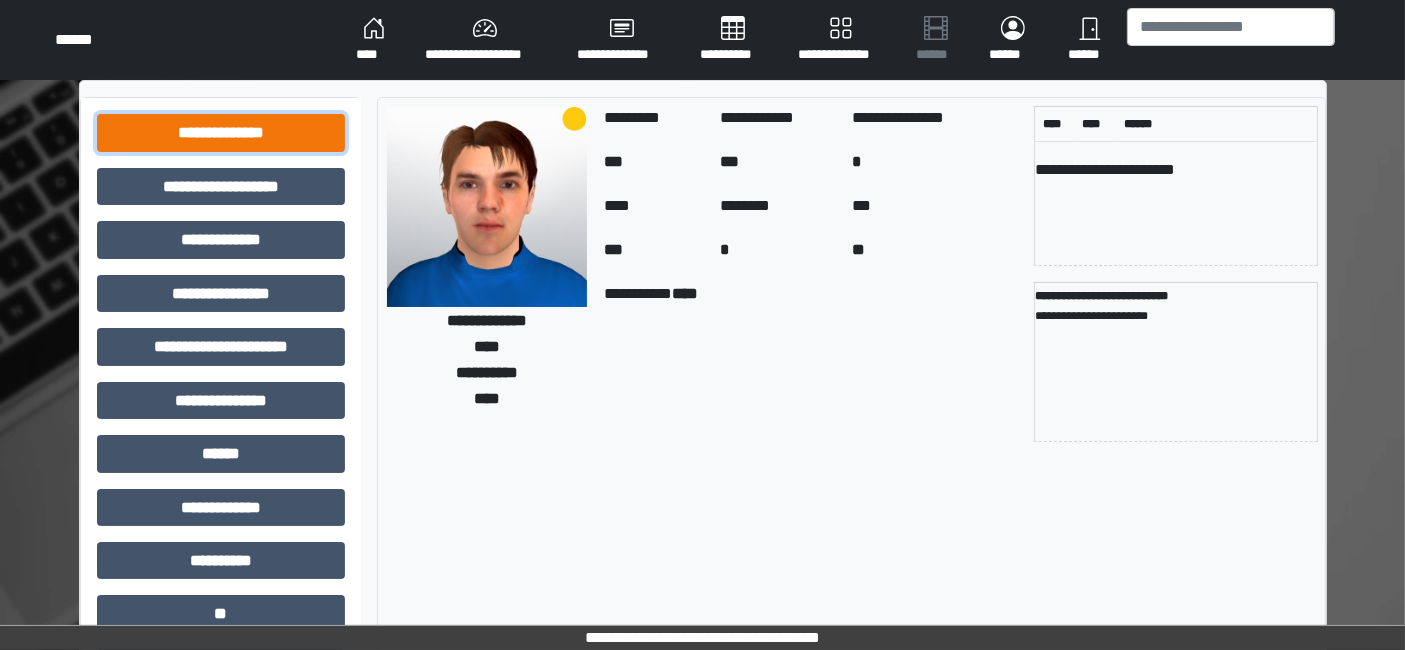drag, startPoint x: 290, startPoint y: 135, endPoint x: 280, endPoint y: 141, distance: 11.661903 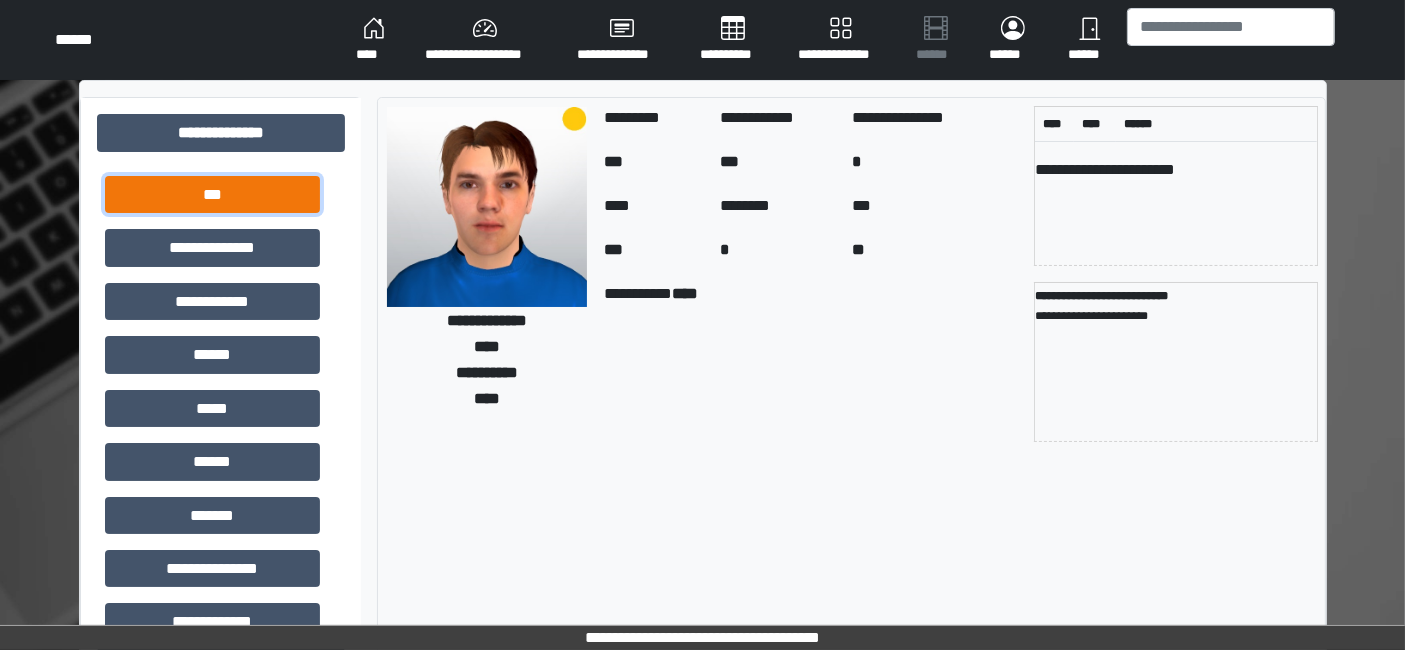 click on "***" at bounding box center [212, 194] 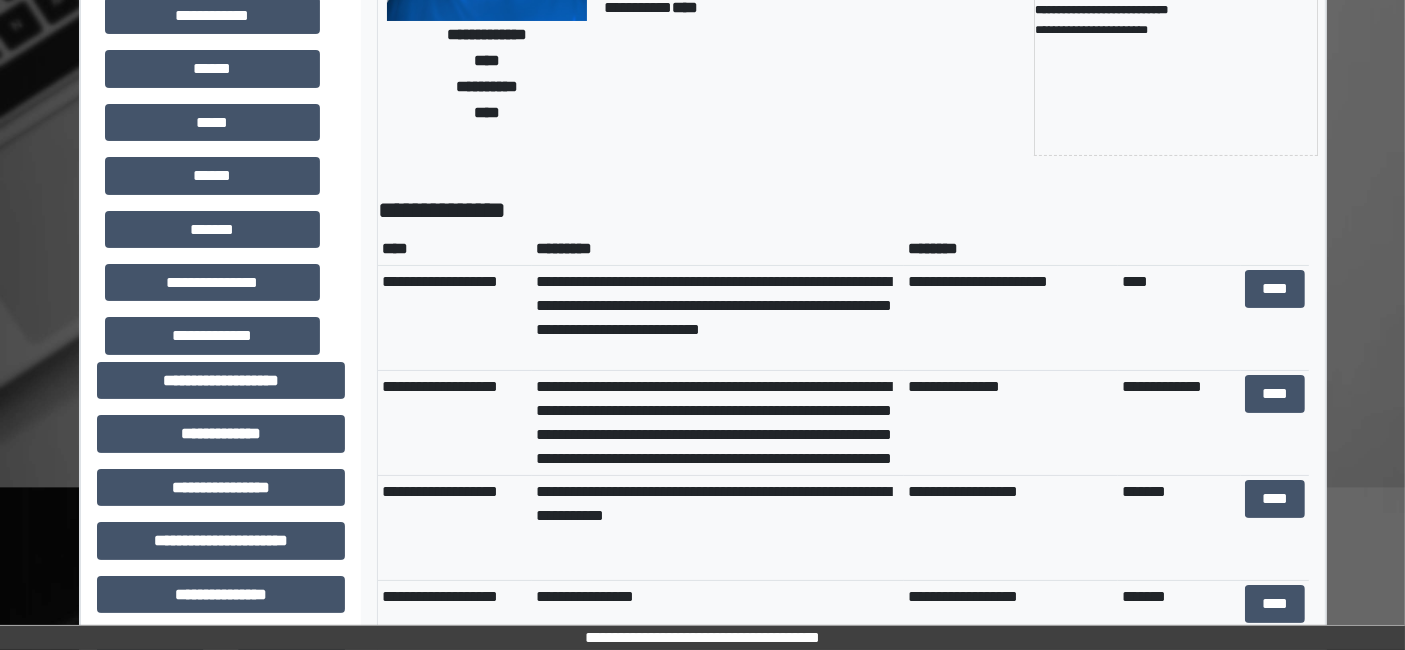 scroll, scrollTop: 333, scrollLeft: 0, axis: vertical 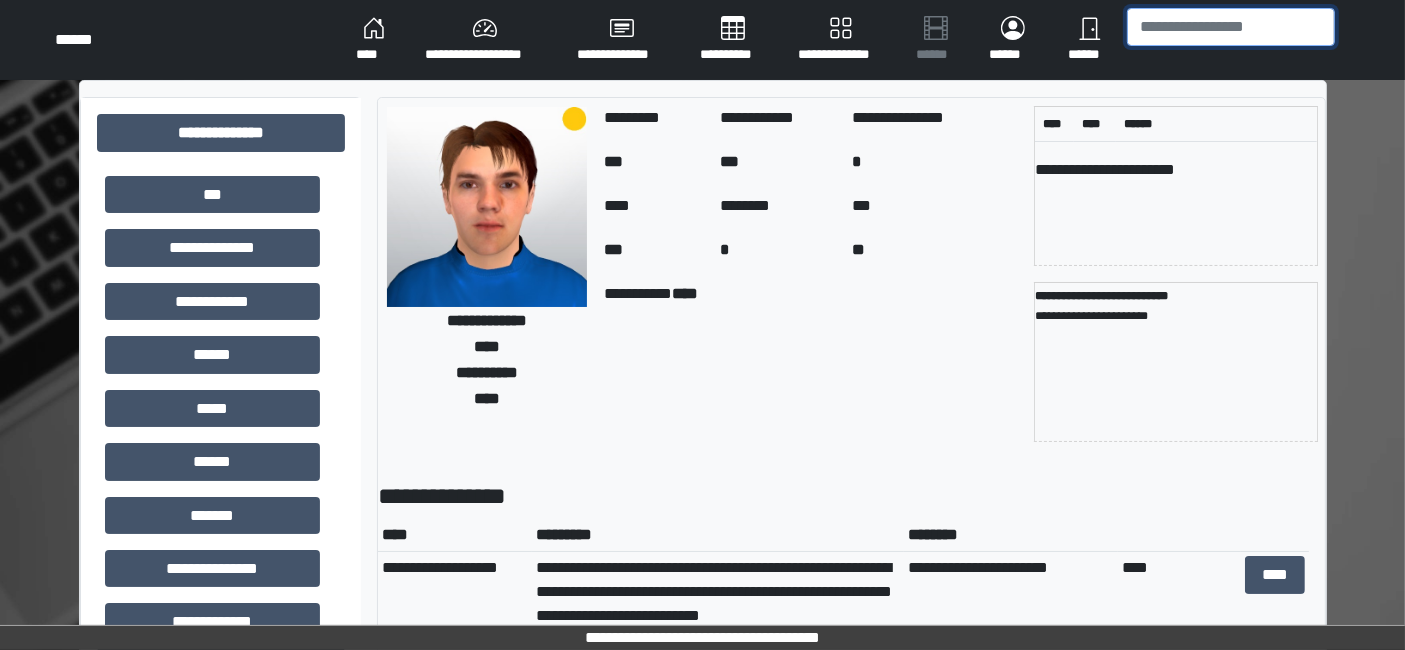click at bounding box center [1231, 27] 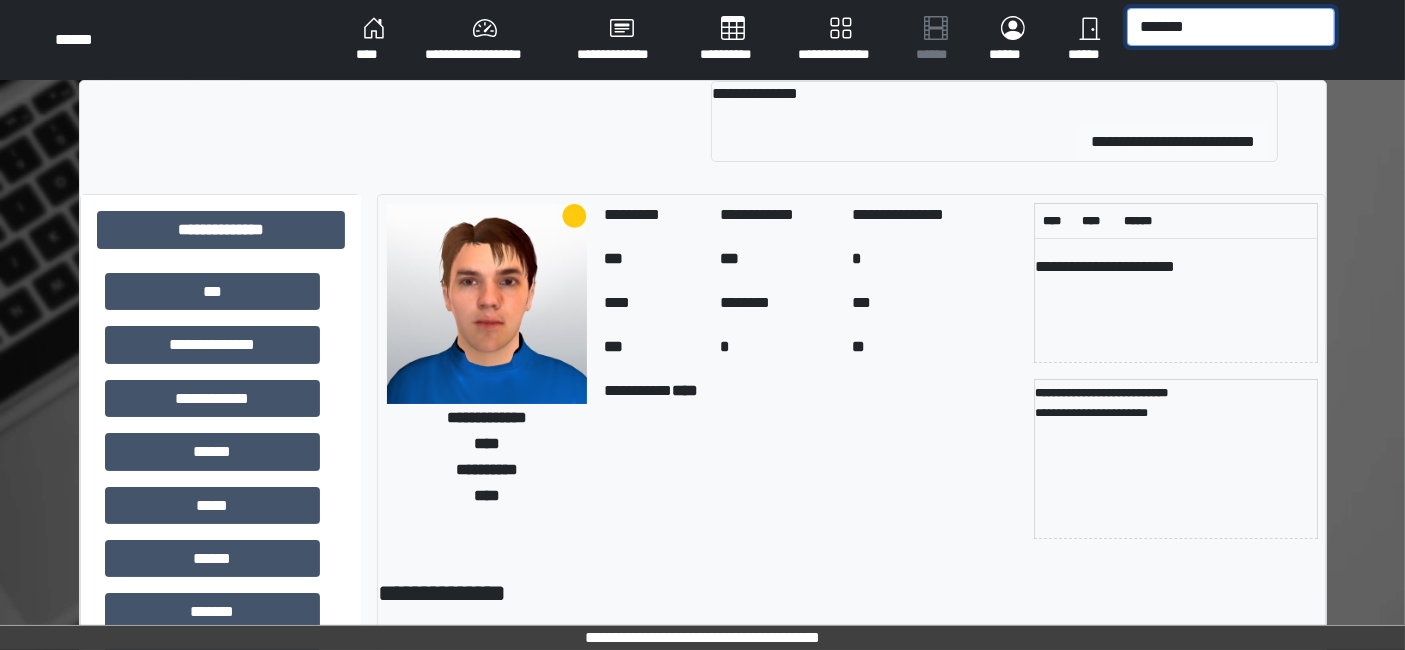 type on "*******" 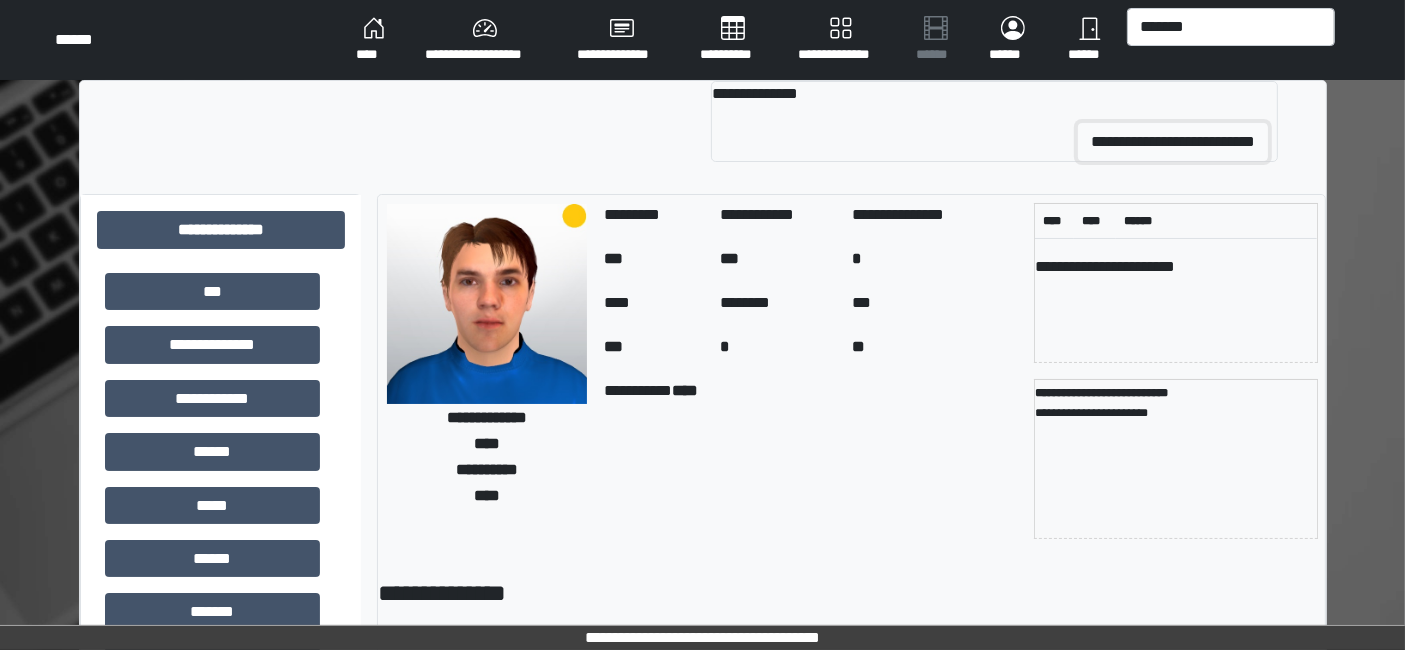 click on "**********" at bounding box center [1173, 142] 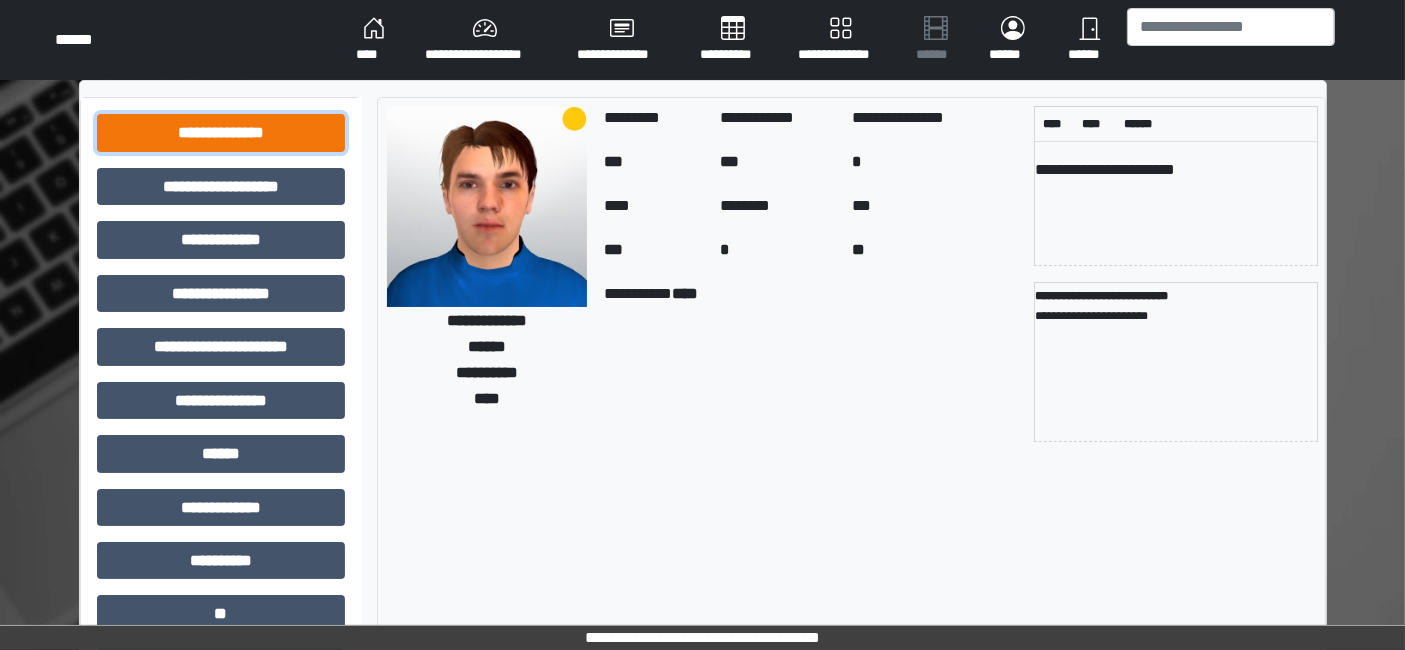 click on "**********" at bounding box center [221, 132] 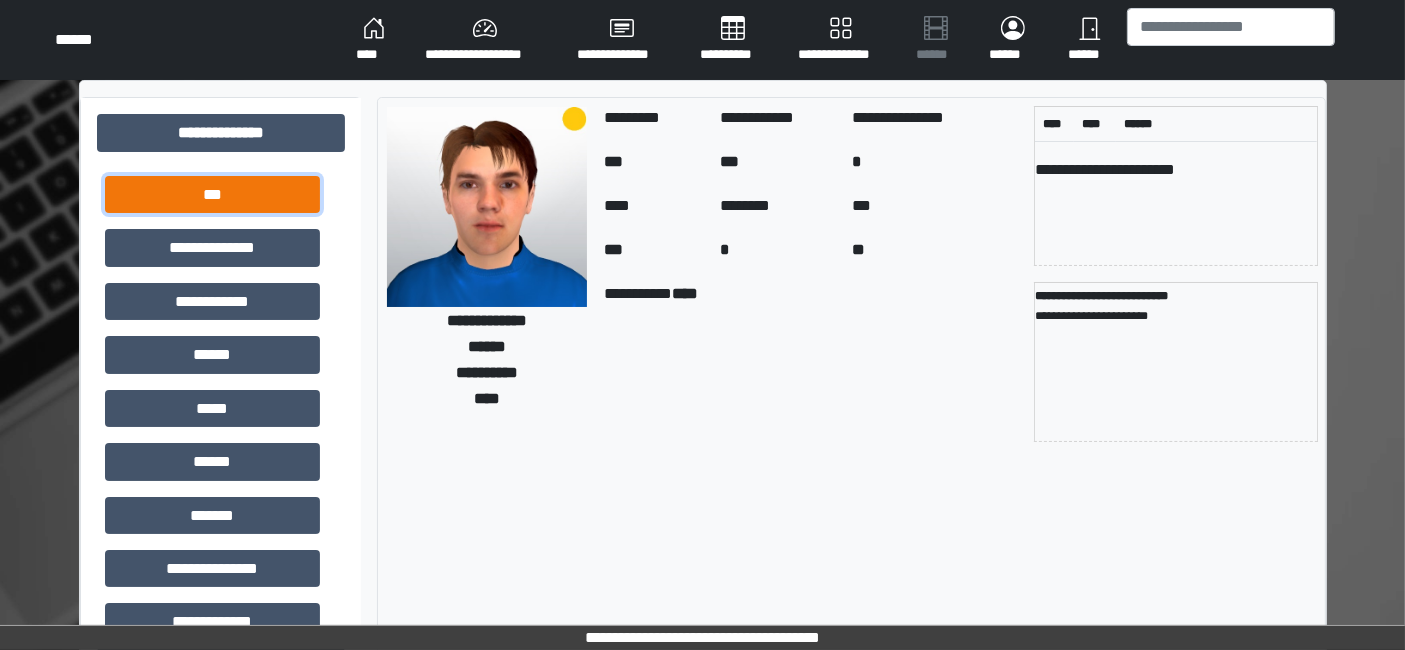 click on "***" at bounding box center (212, 194) 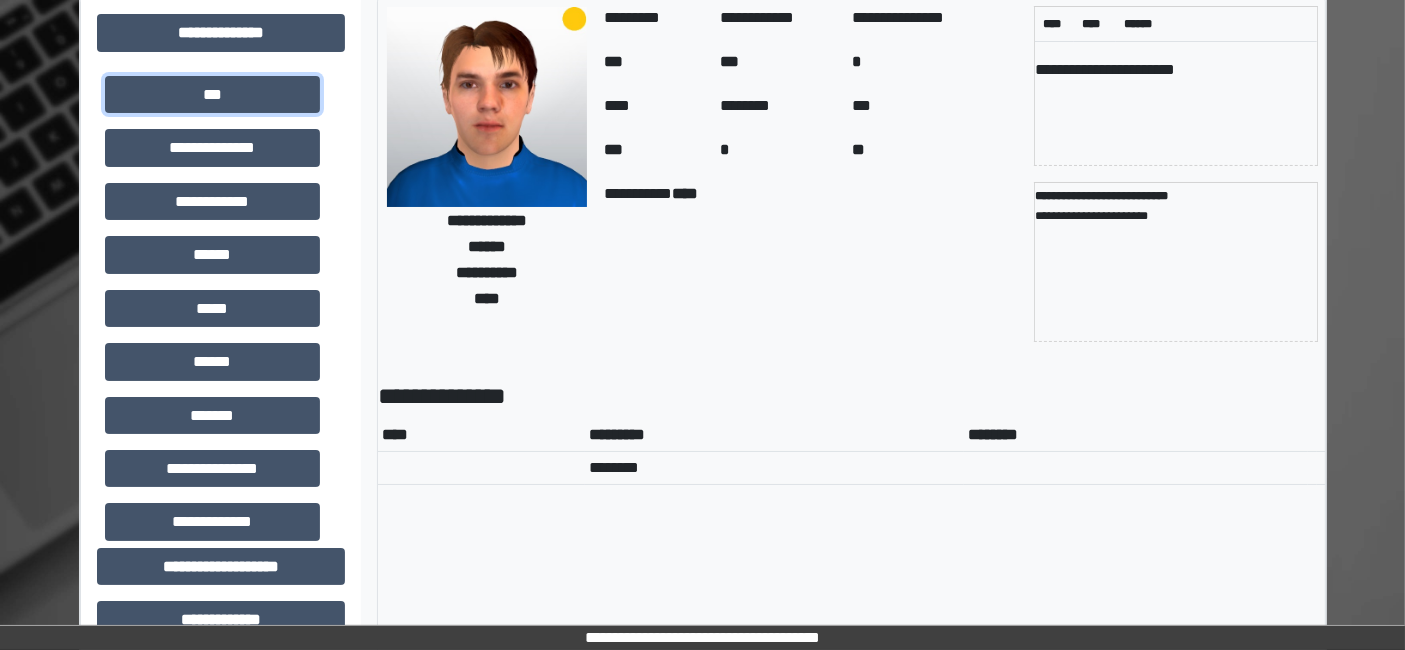 scroll, scrollTop: 0, scrollLeft: 0, axis: both 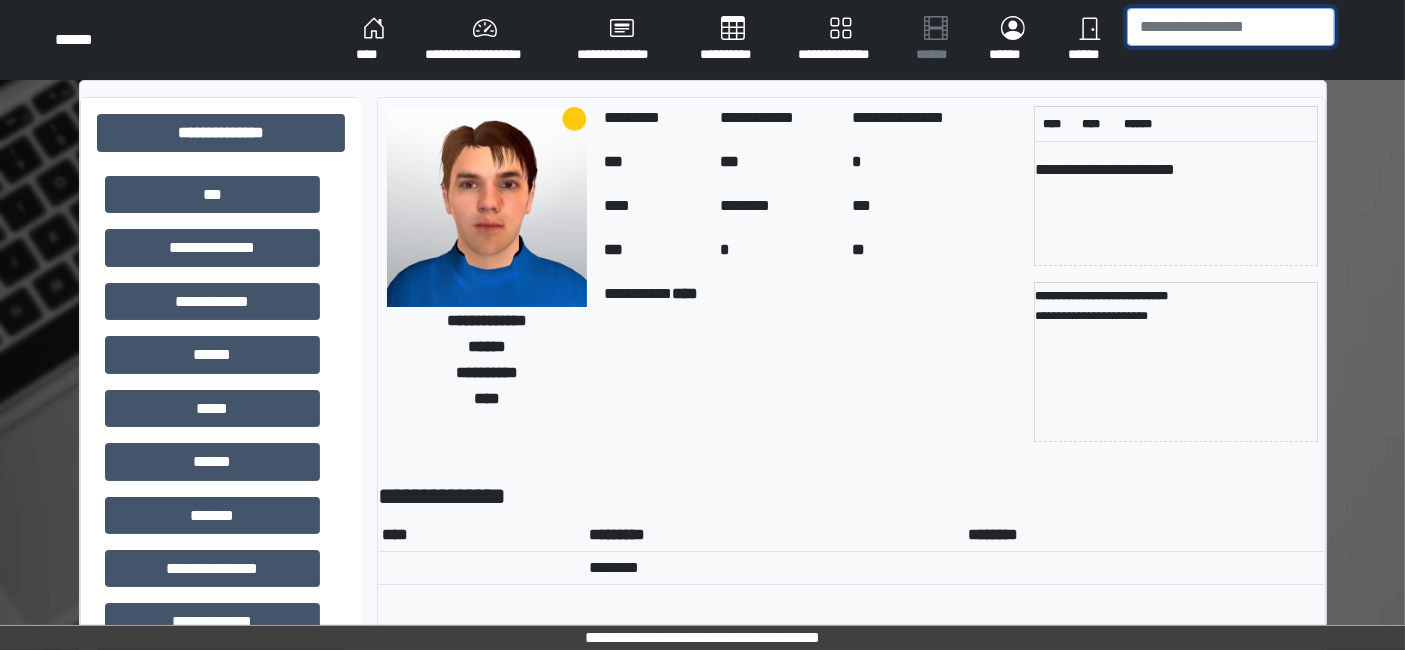 click at bounding box center (1231, 27) 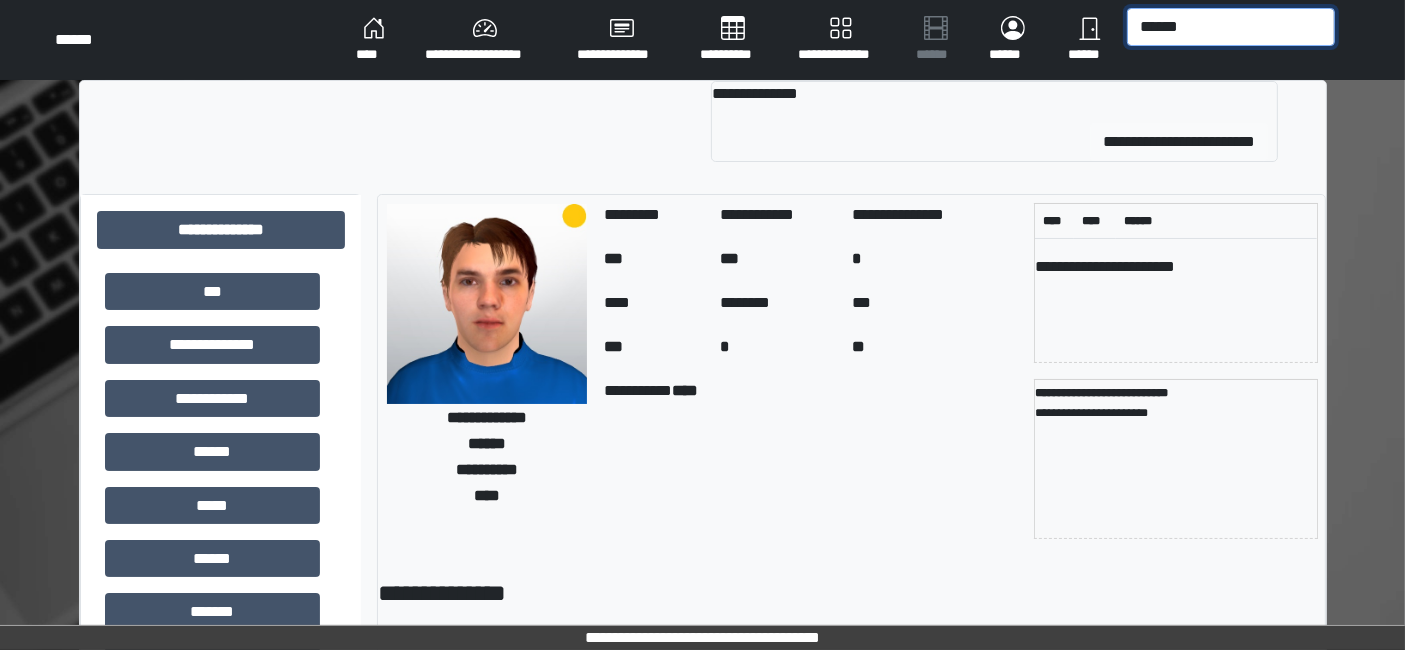 type on "******" 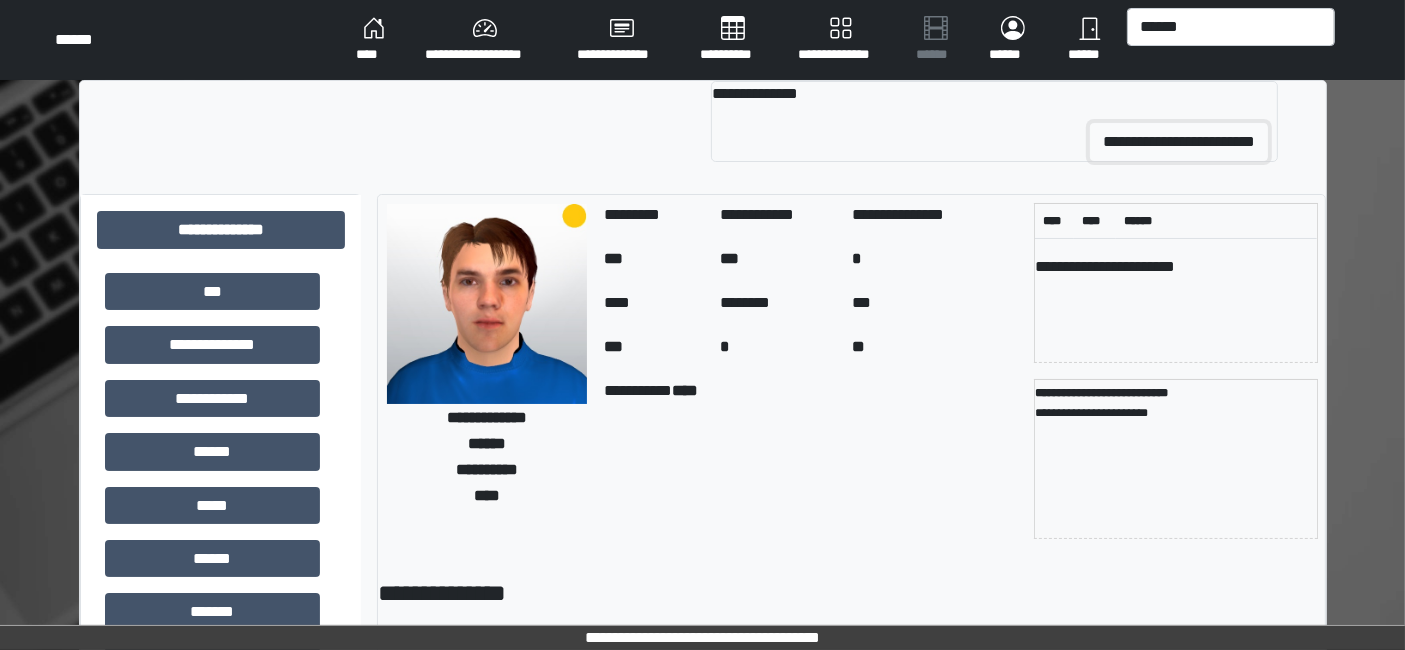 click on "**********" at bounding box center (1179, 142) 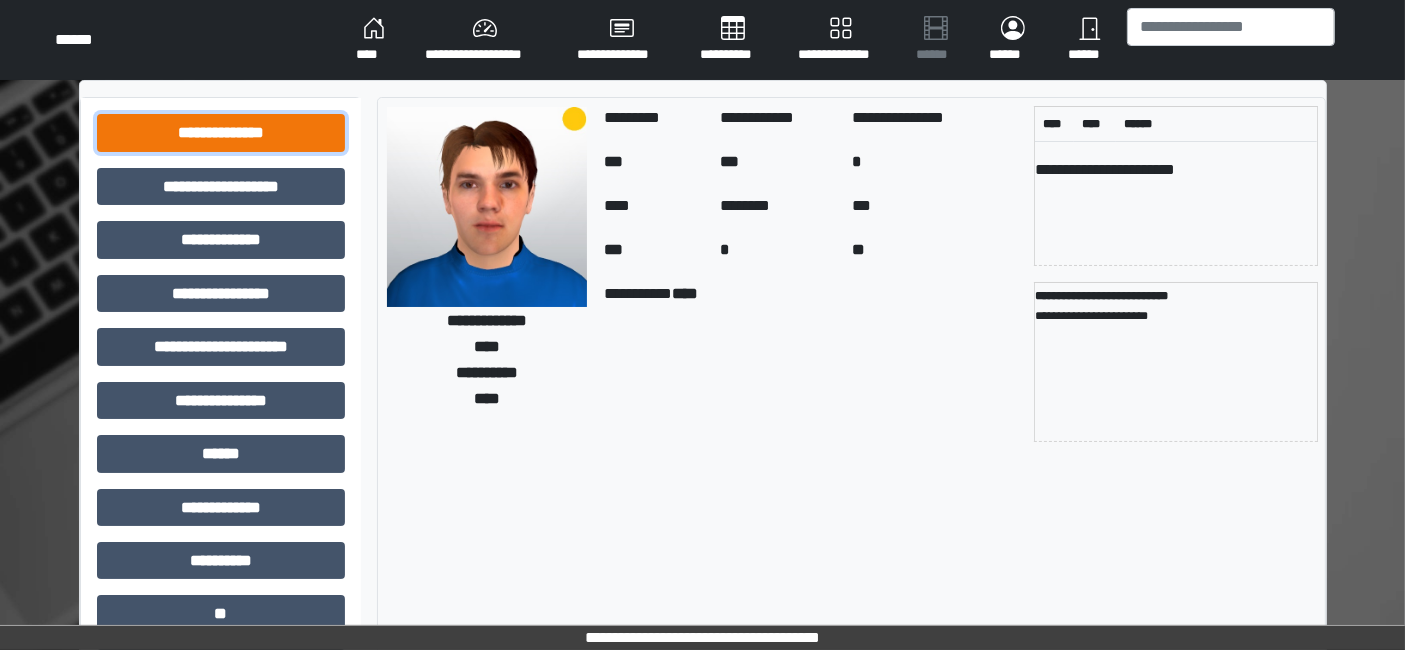 click on "**********" at bounding box center [221, 132] 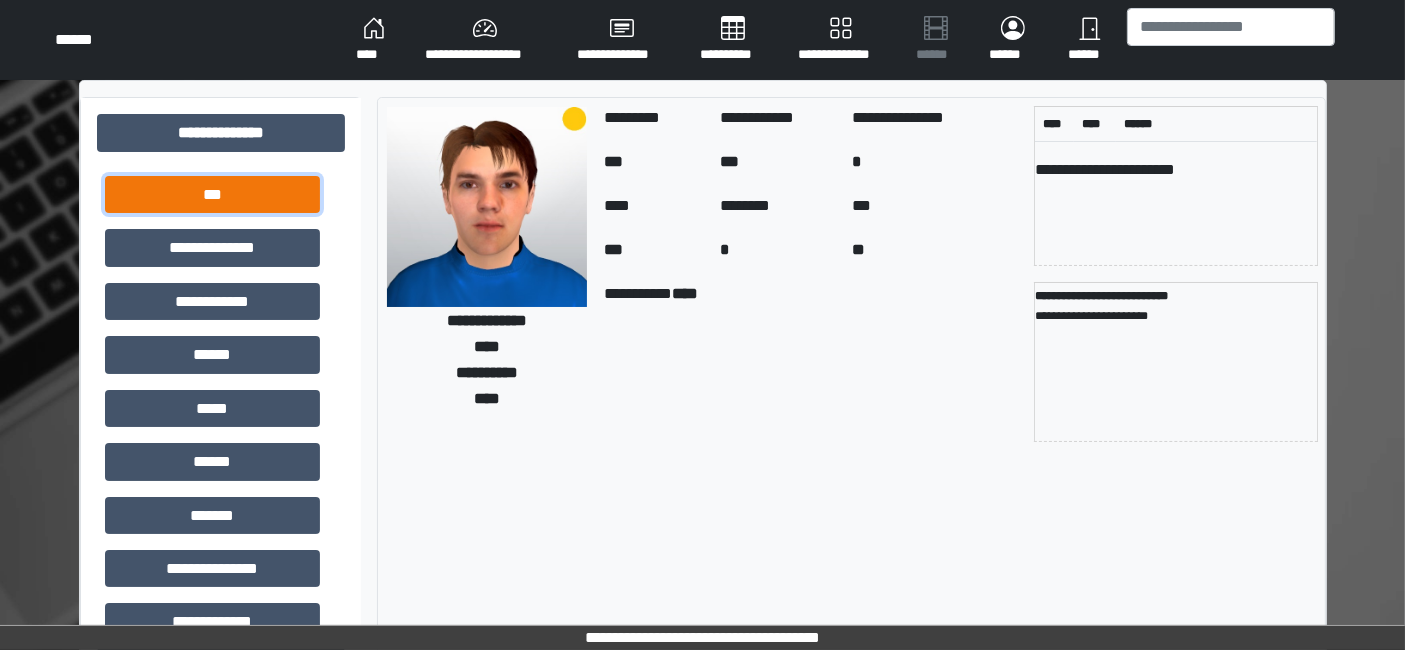 click on "***" at bounding box center (212, 194) 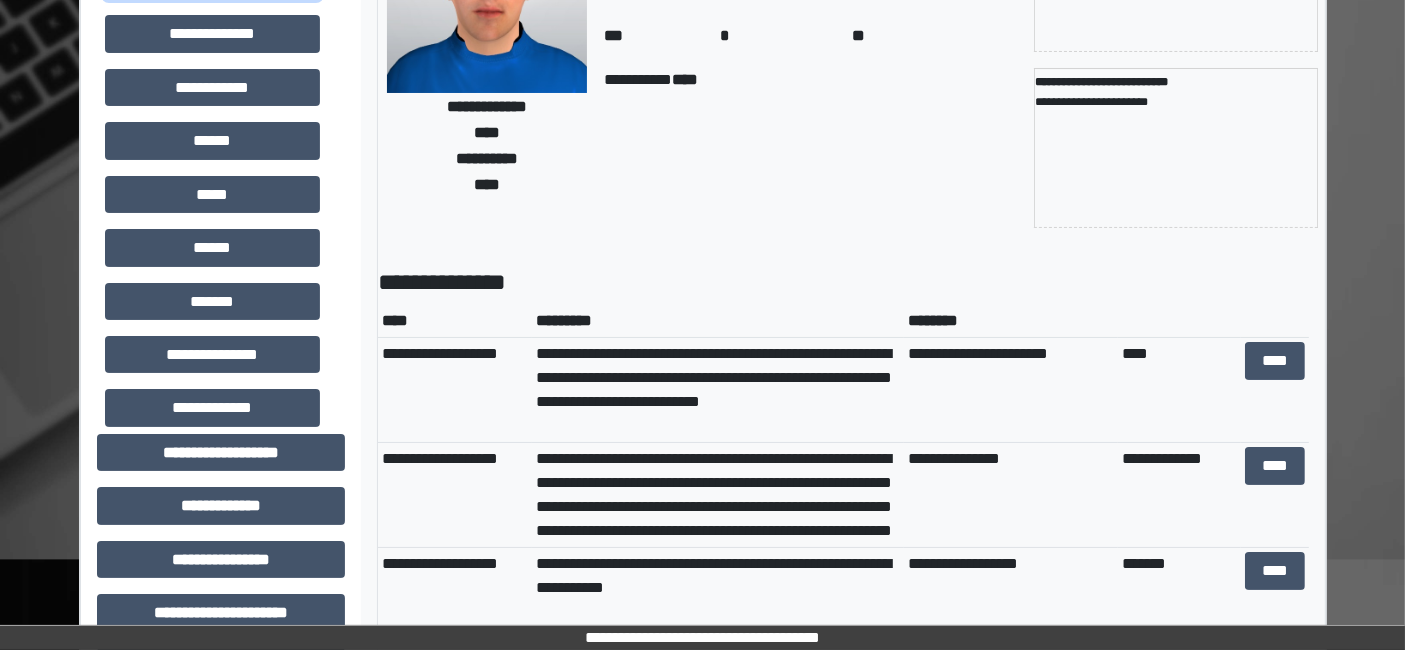 scroll, scrollTop: 222, scrollLeft: 0, axis: vertical 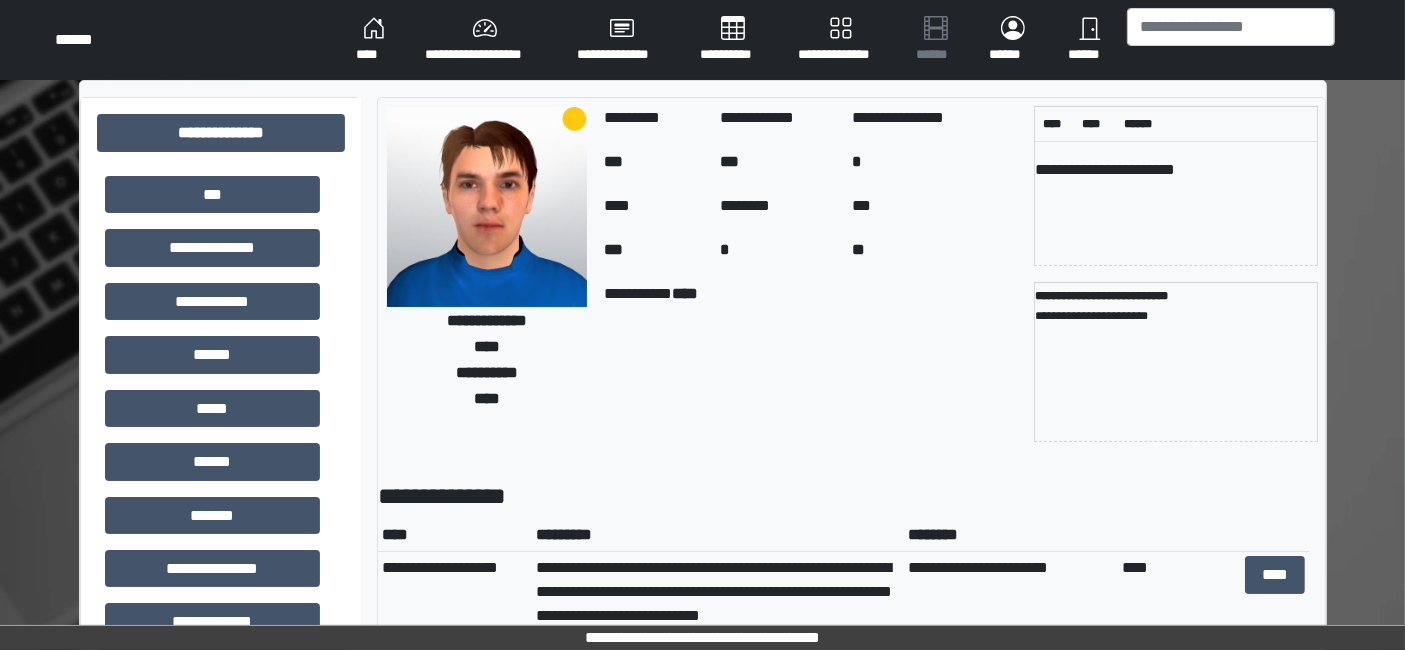 click on "****" at bounding box center [374, 40] 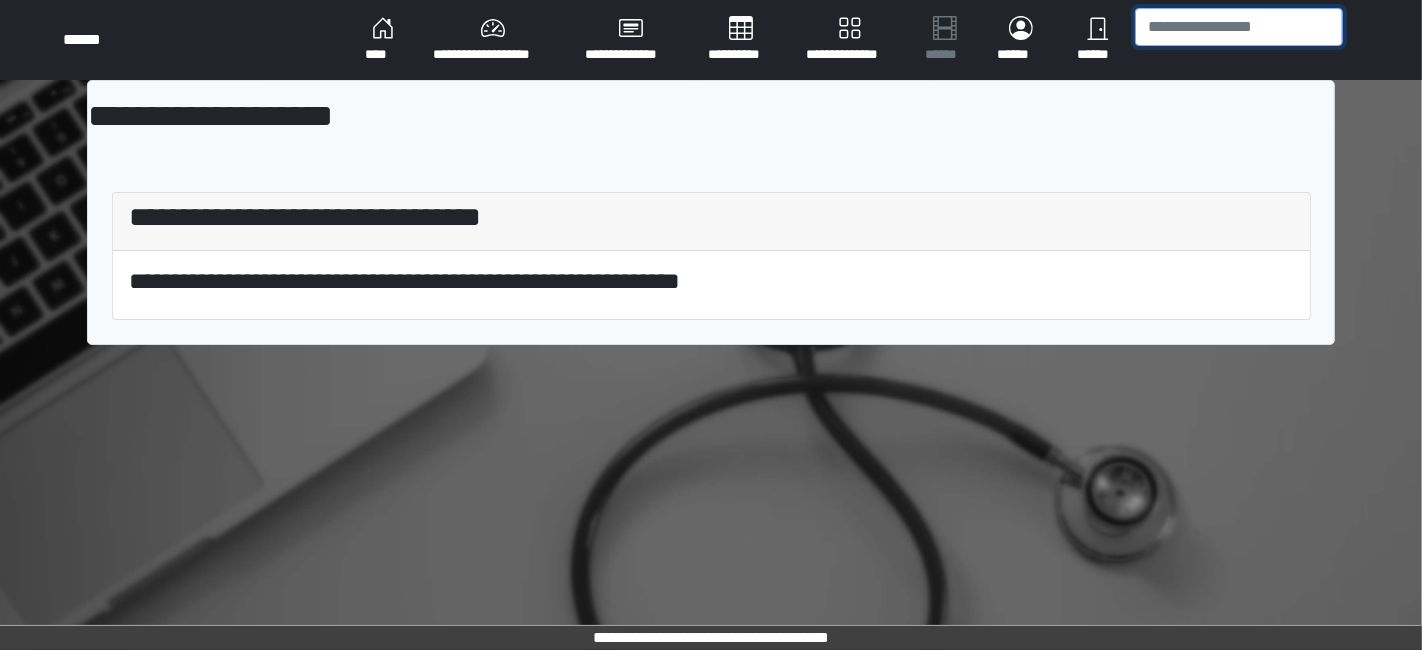 click at bounding box center [1239, 27] 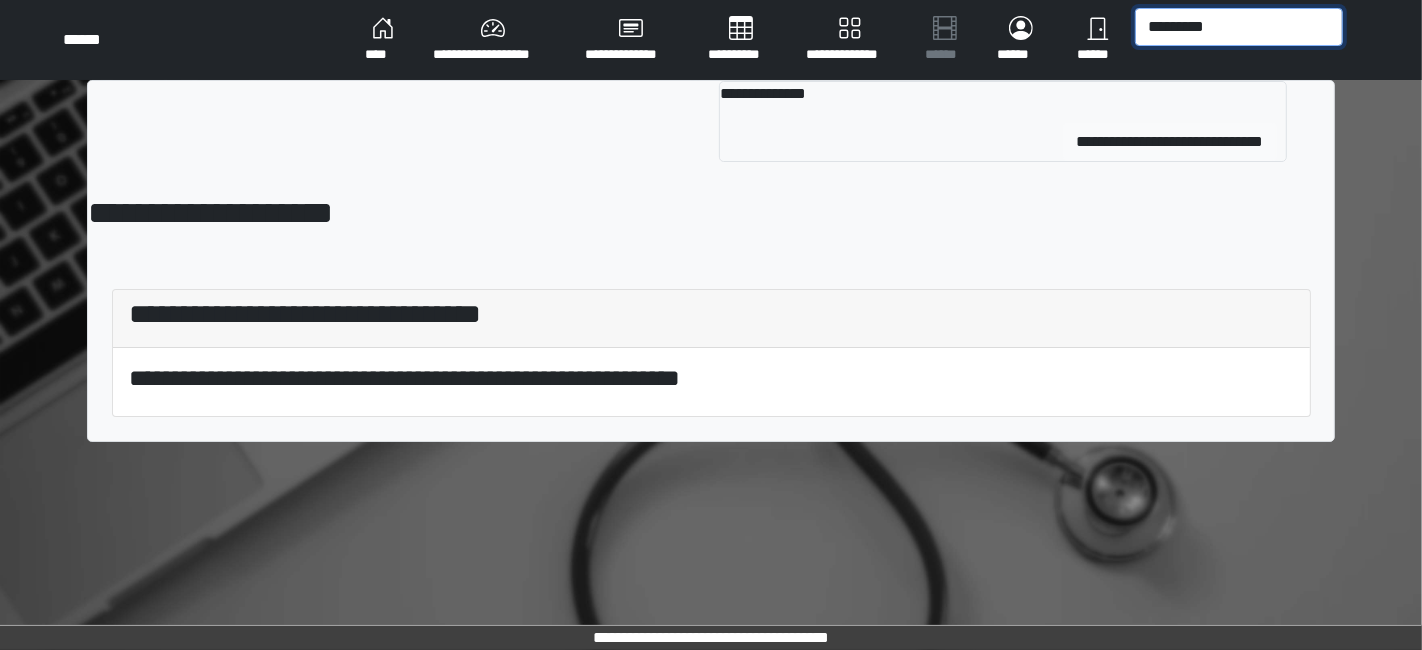 type on "********" 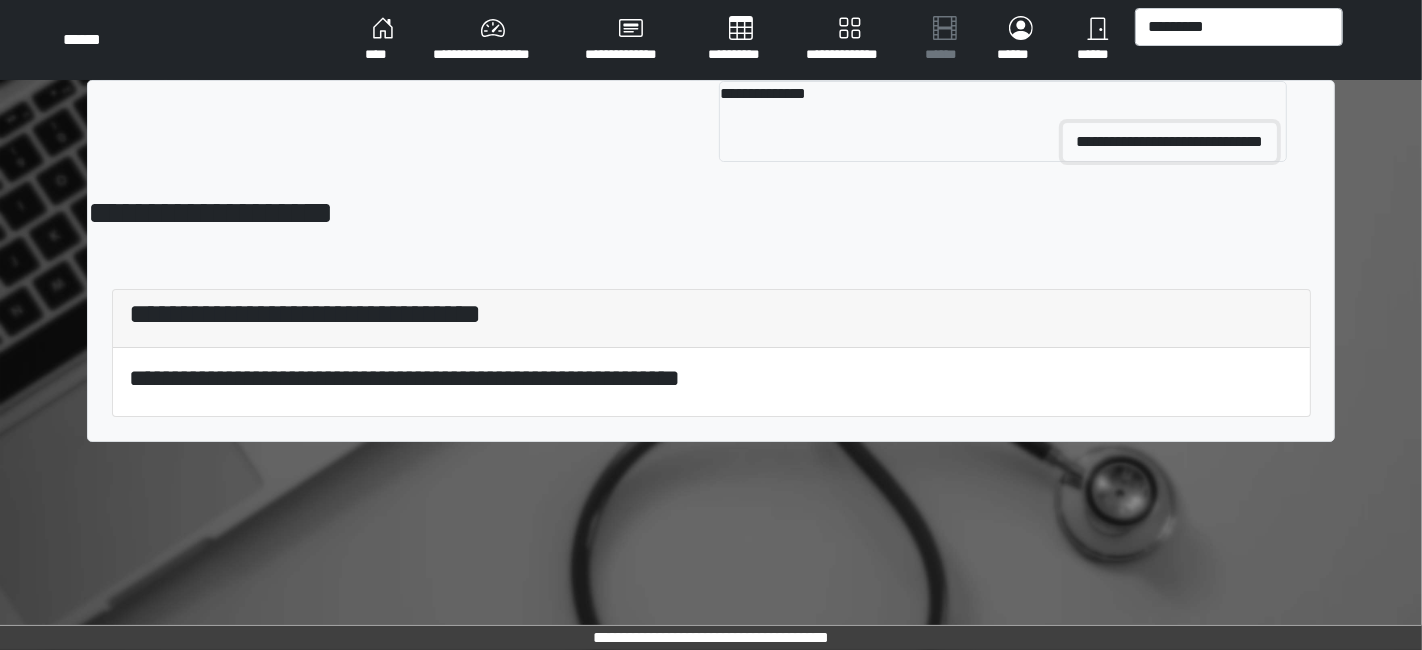 click on "**********" at bounding box center (1170, 142) 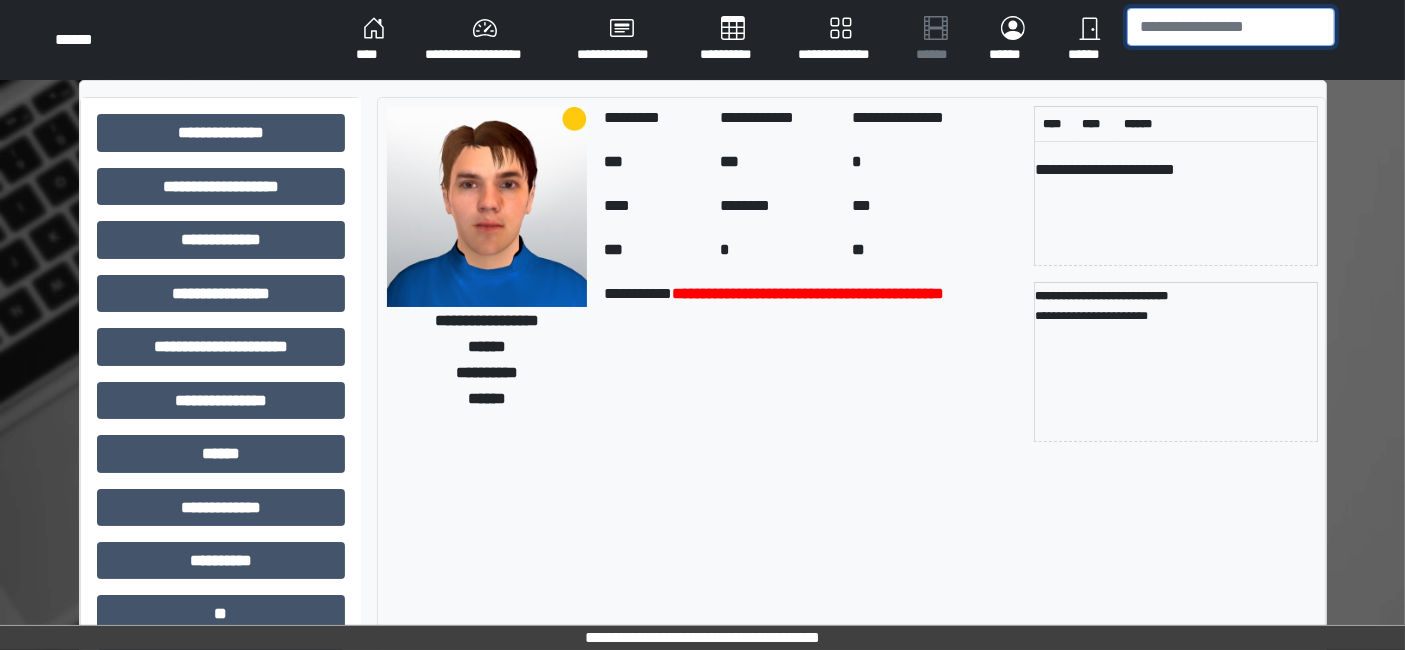 click at bounding box center (1231, 27) 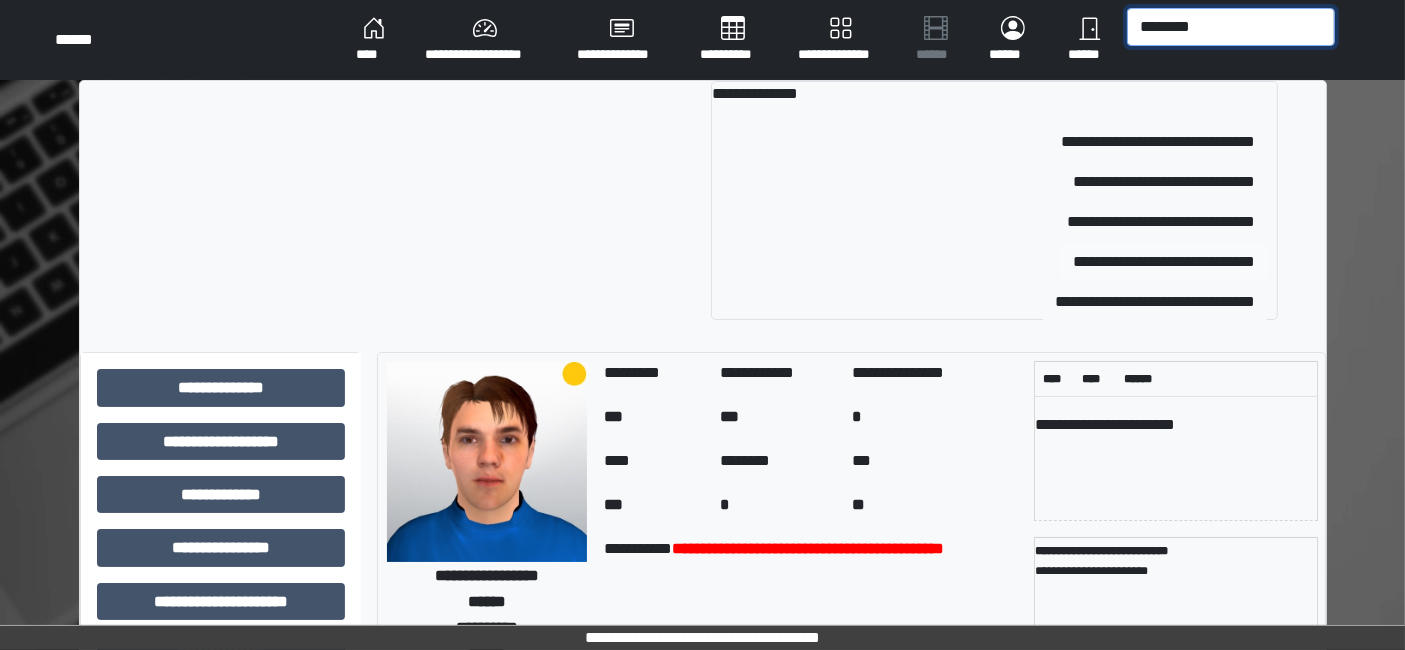 type on "********" 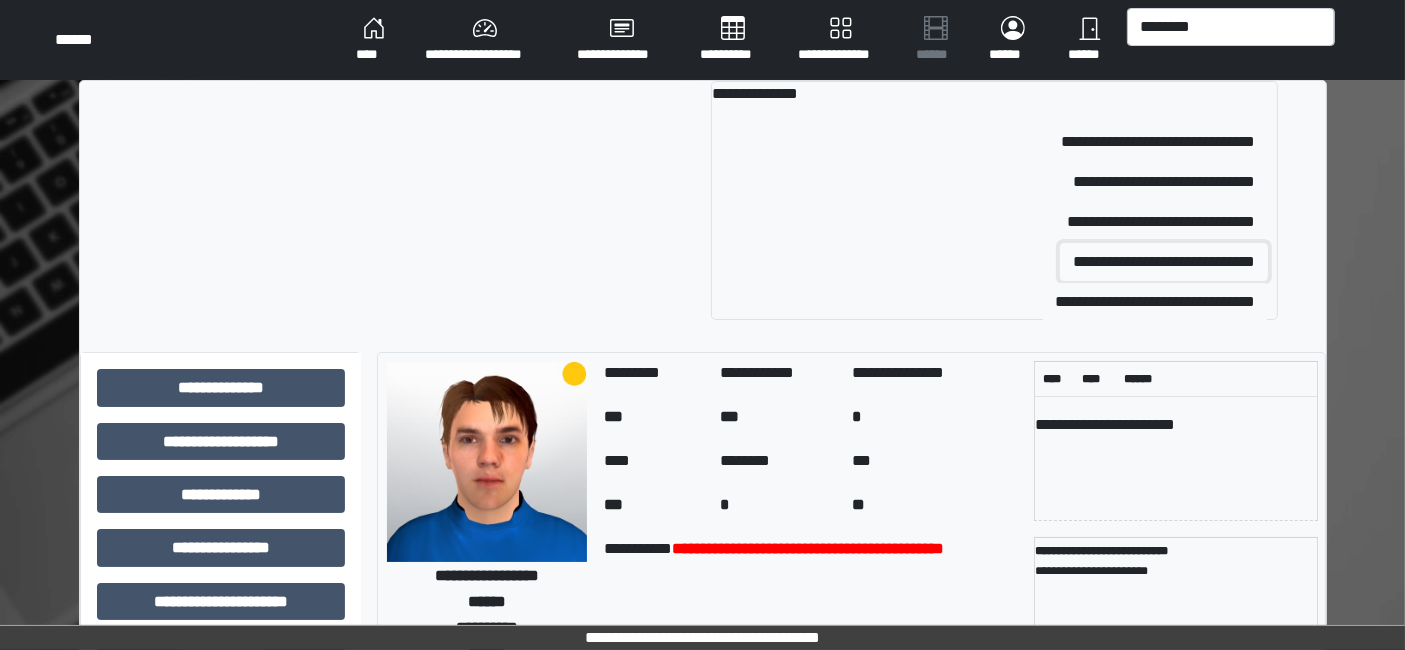 click on "**********" at bounding box center (1164, 262) 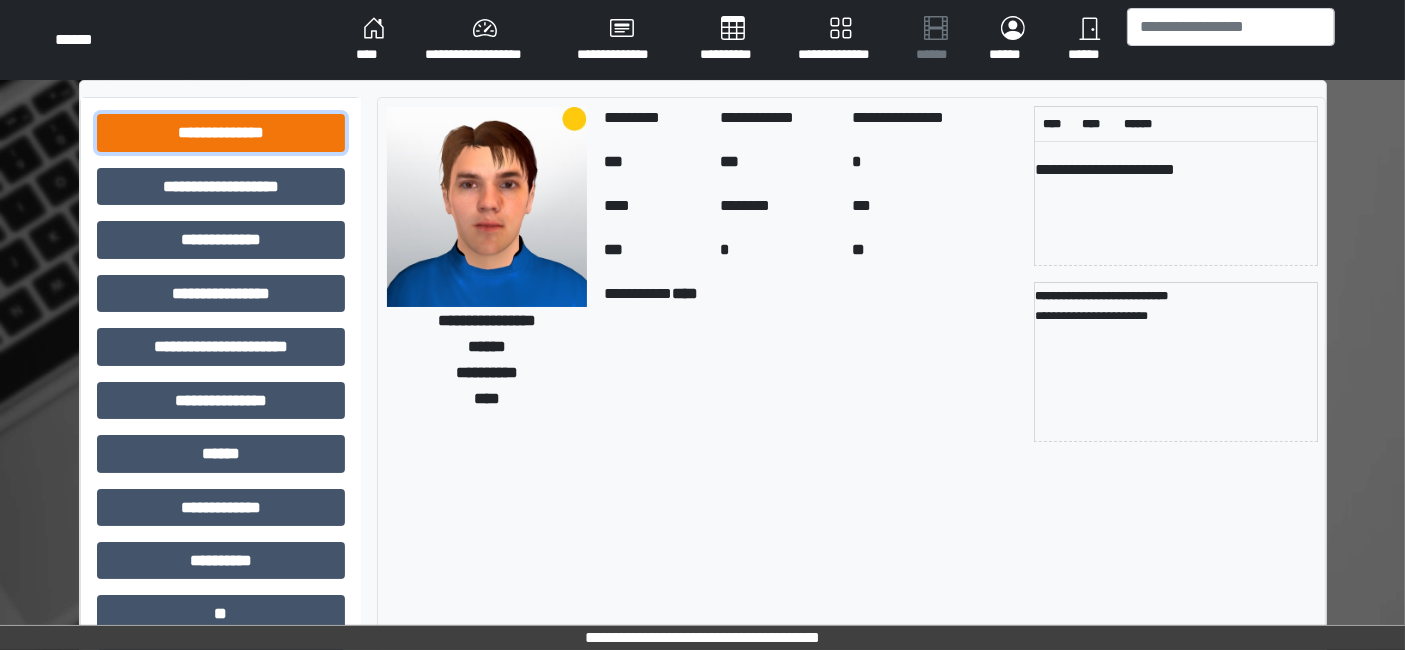 click on "**********" at bounding box center [221, 132] 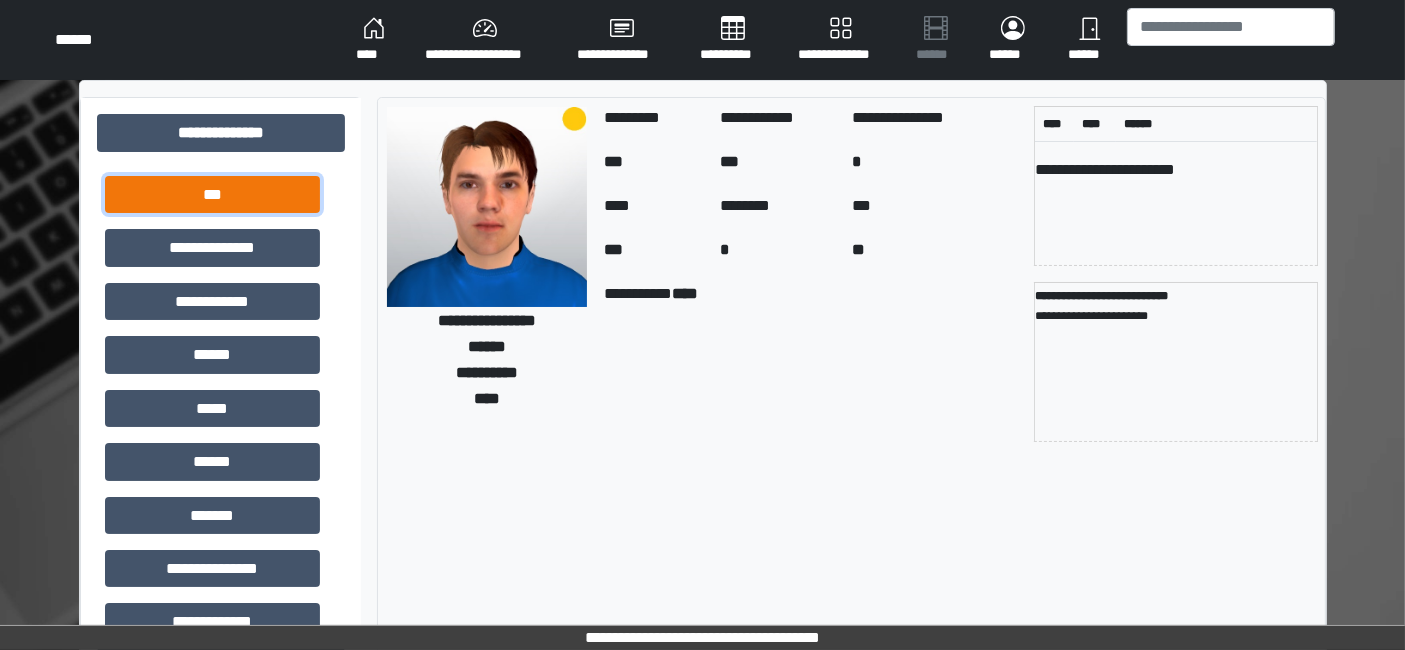 click on "***" at bounding box center (212, 194) 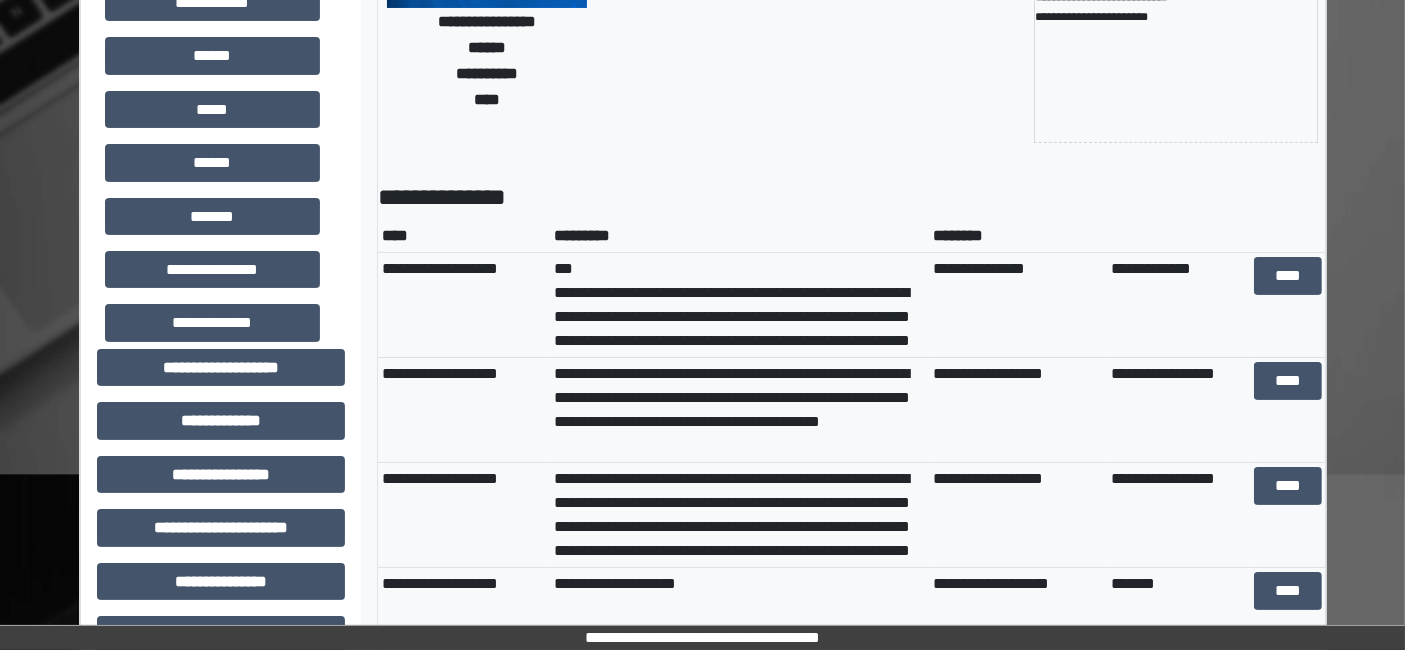 scroll, scrollTop: 333, scrollLeft: 0, axis: vertical 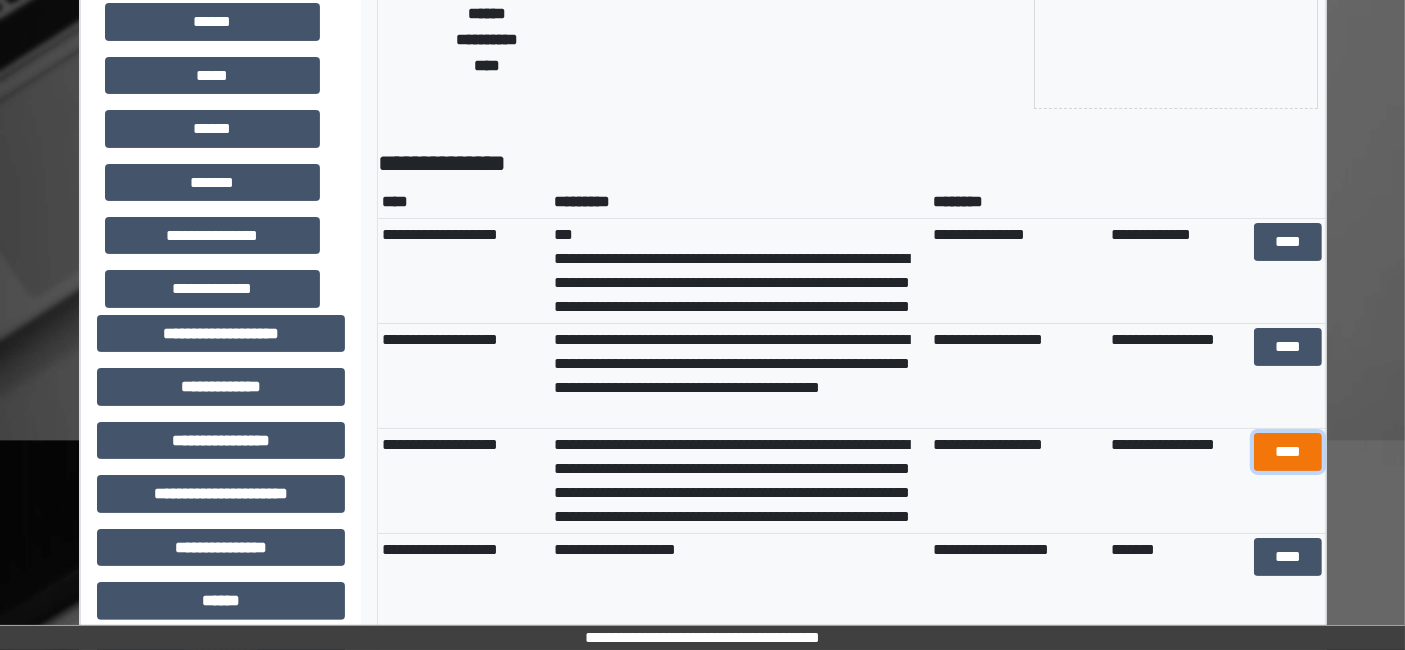 click on "****" at bounding box center (1288, 451) 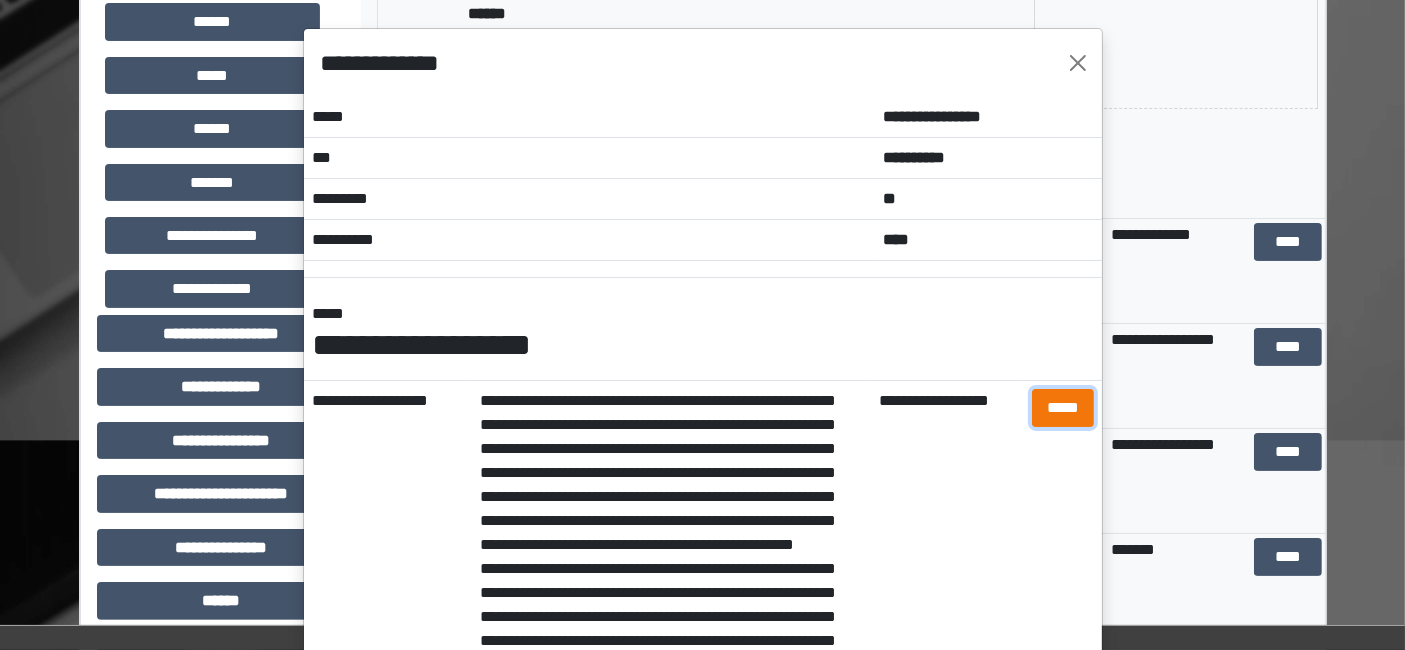 click on "*****" at bounding box center [1063, 407] 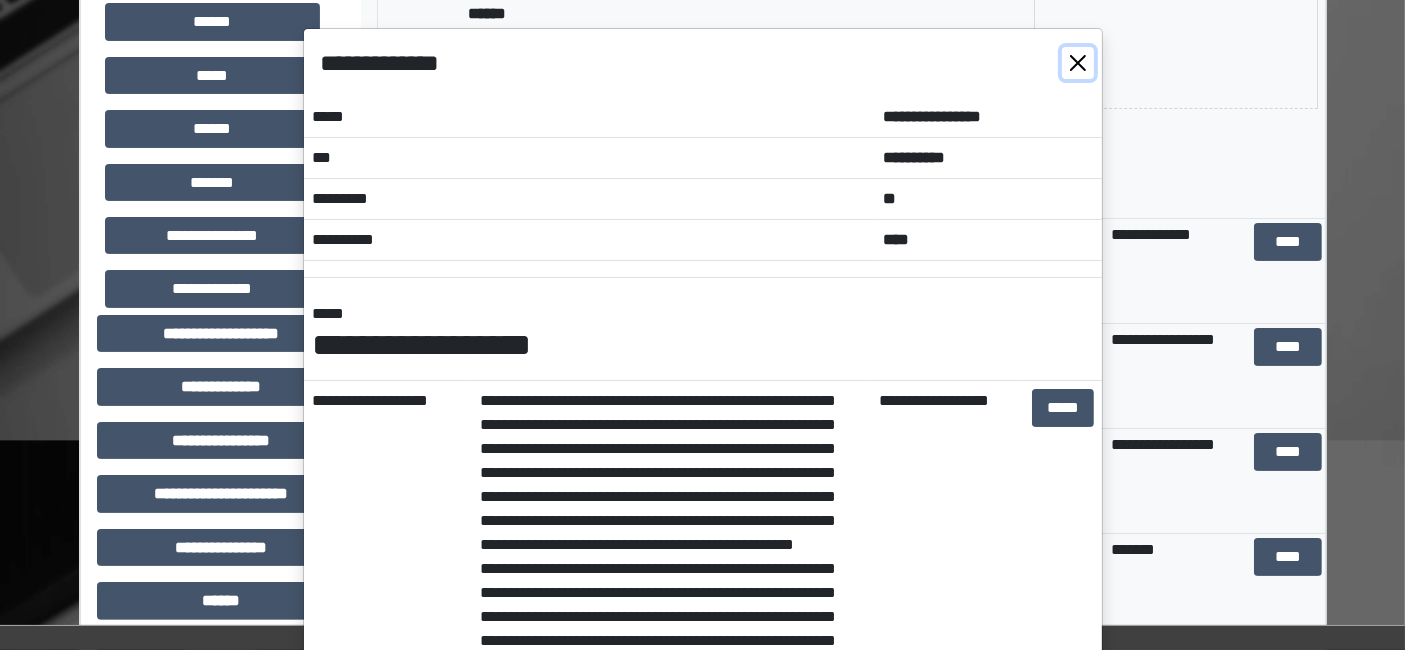 click at bounding box center [1078, 63] 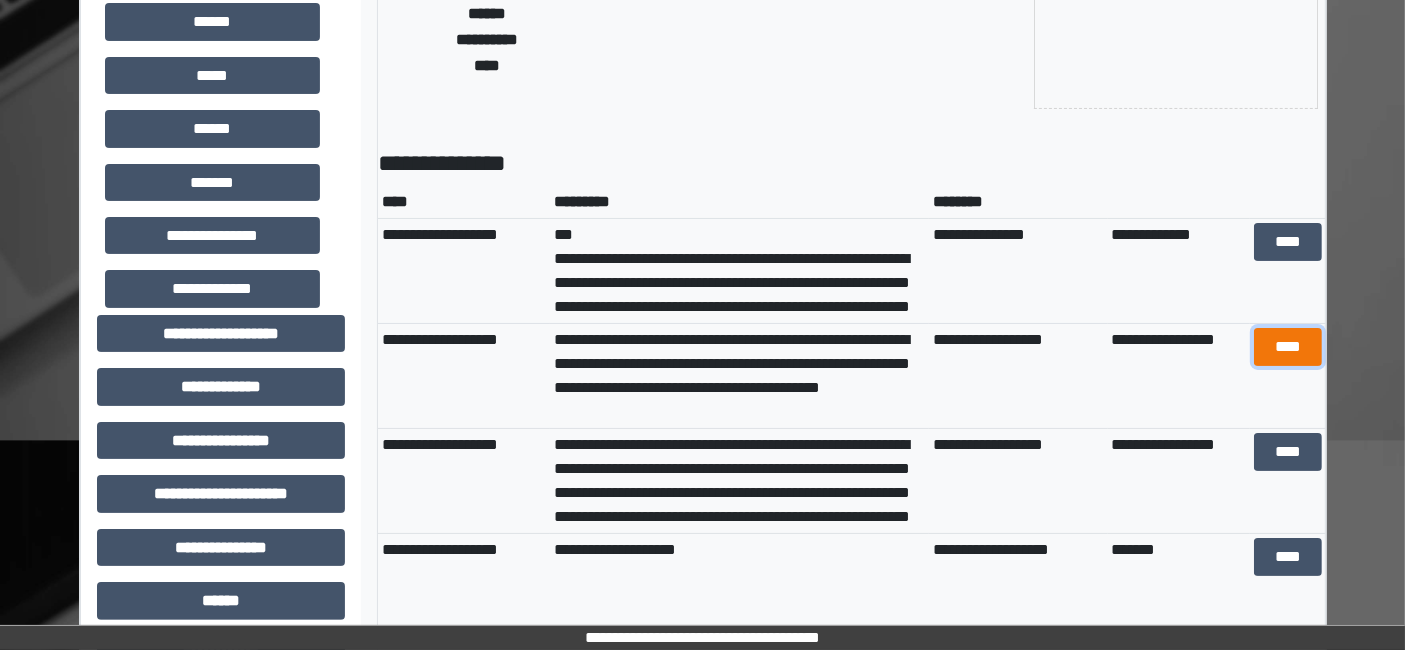 click on "****" at bounding box center [1288, 346] 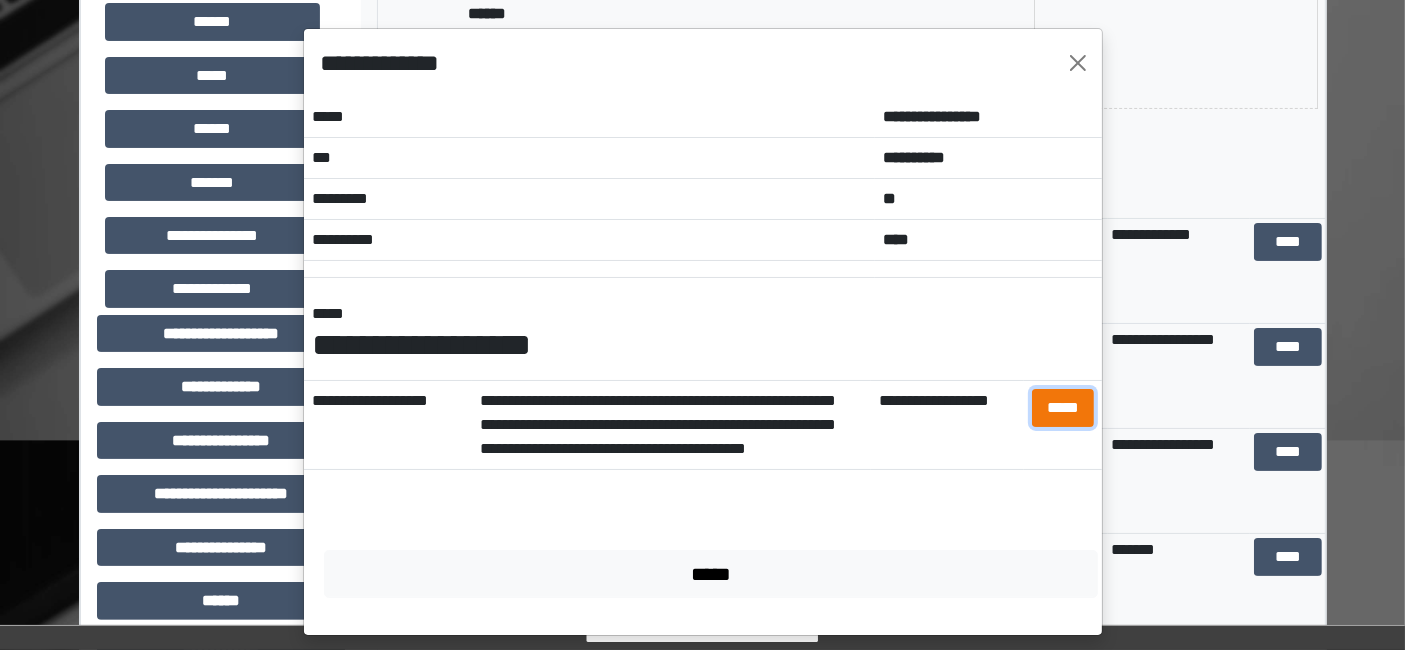 click on "*****" at bounding box center (1063, 407) 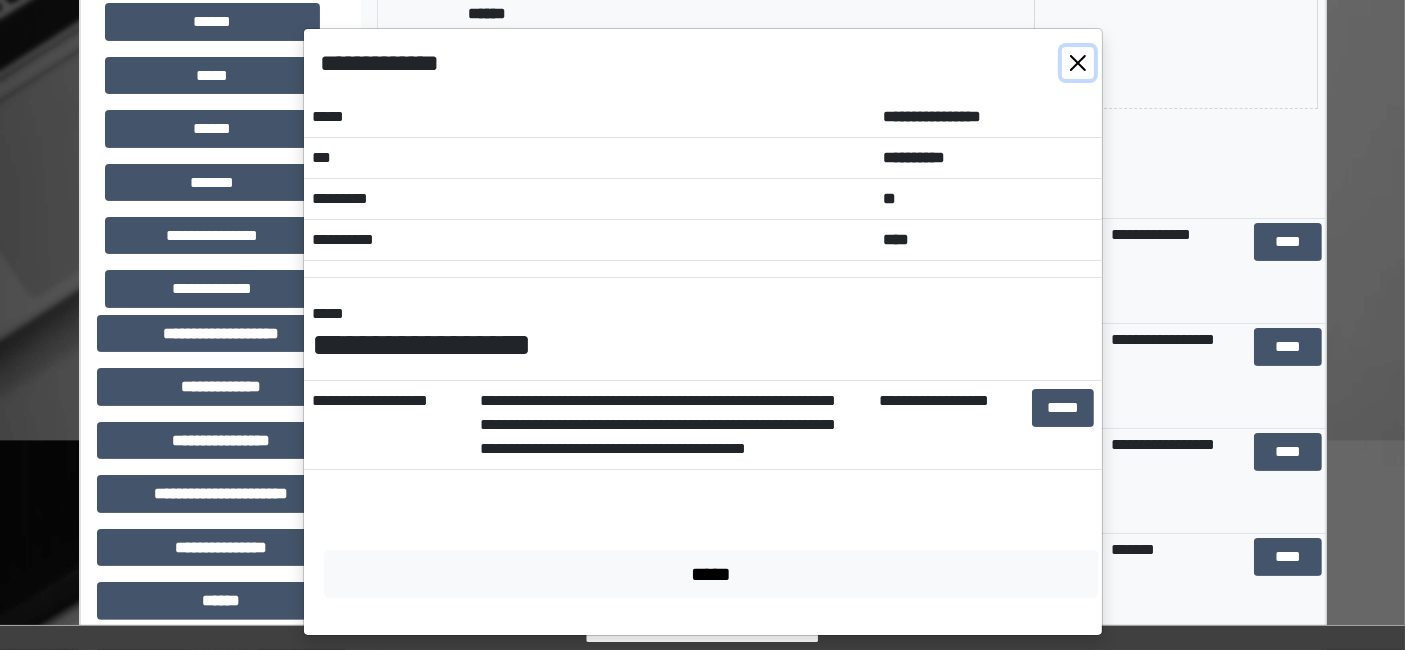 click at bounding box center [1078, 63] 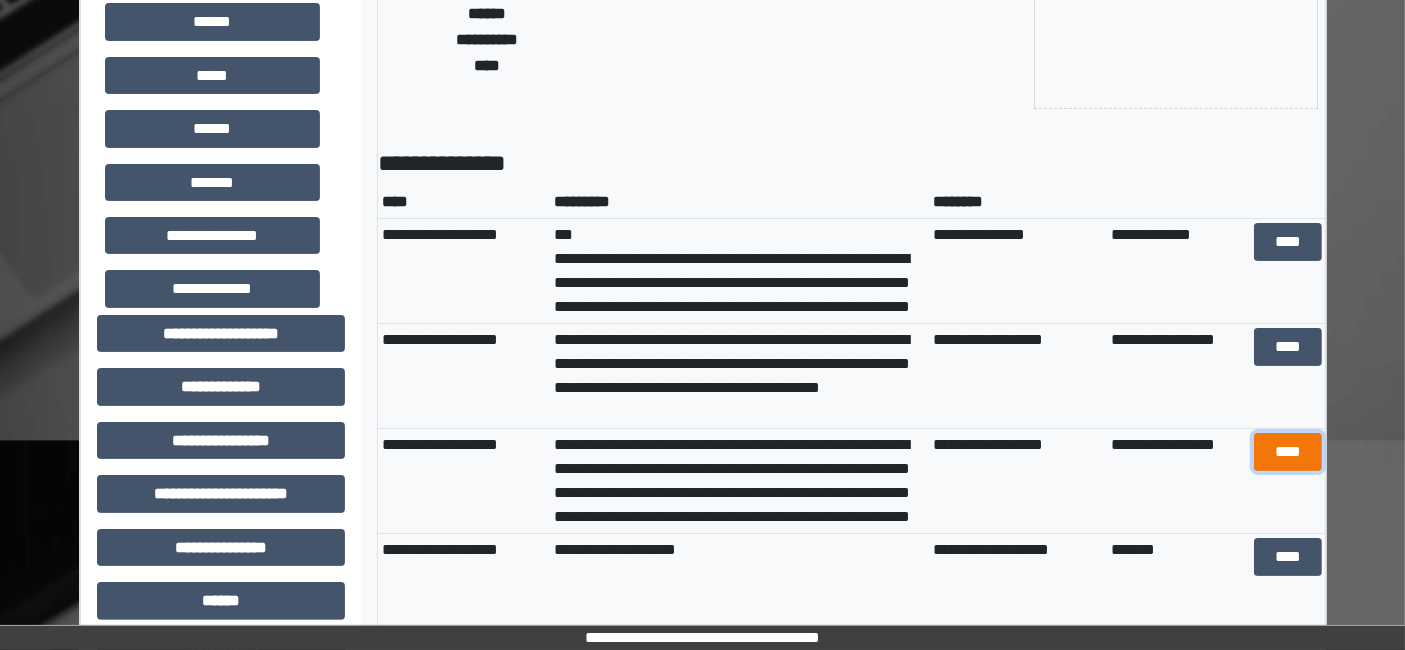click on "****" at bounding box center [1288, 451] 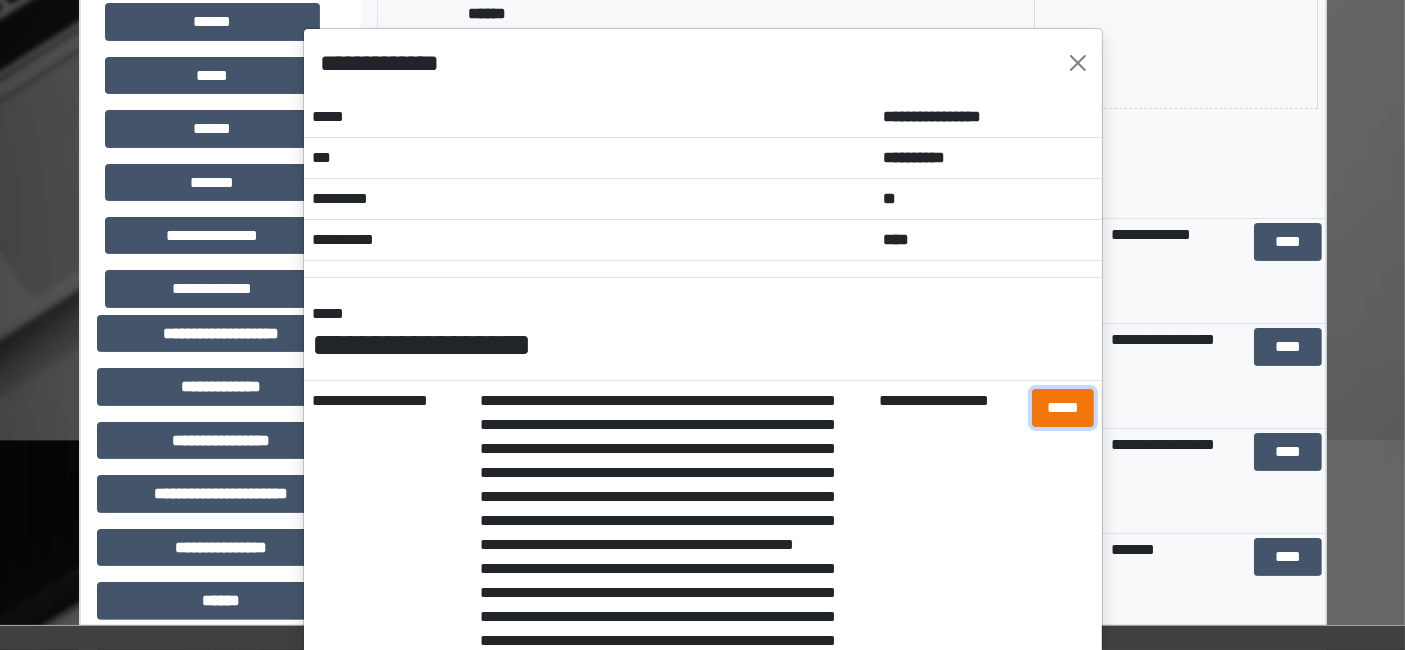 click on "*****" at bounding box center [1063, 407] 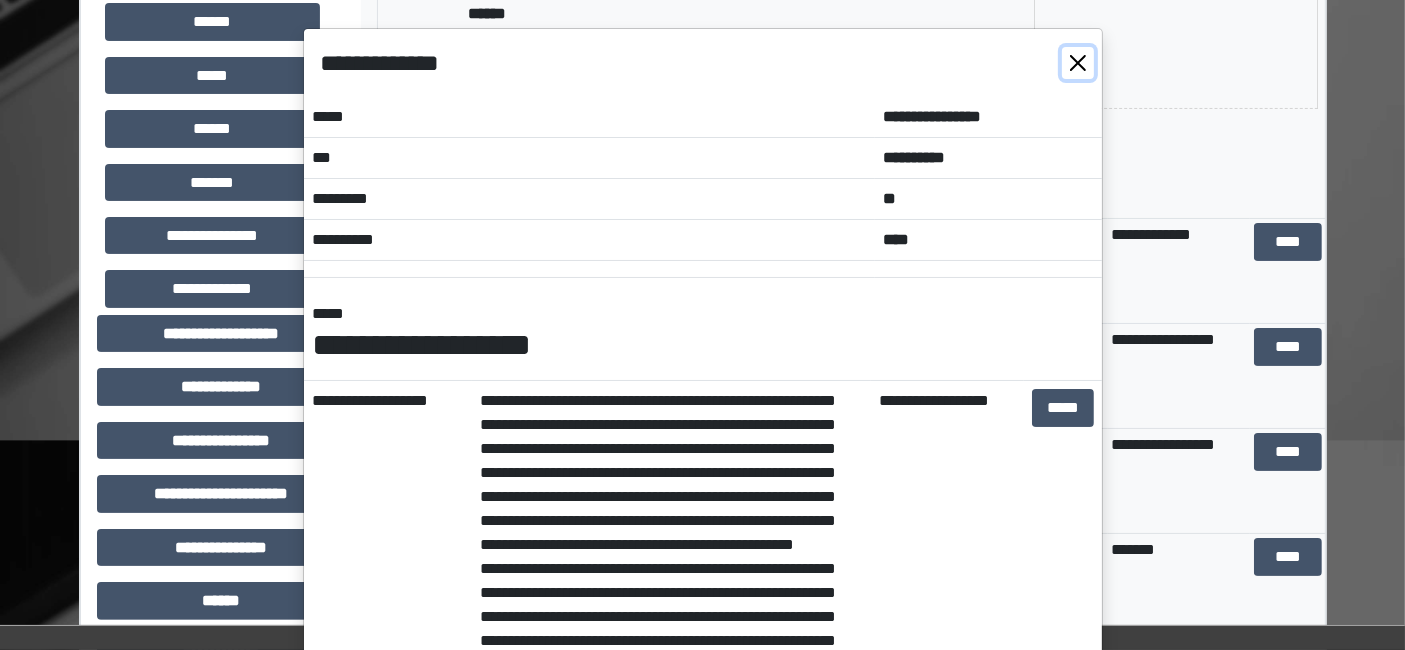click at bounding box center [1078, 63] 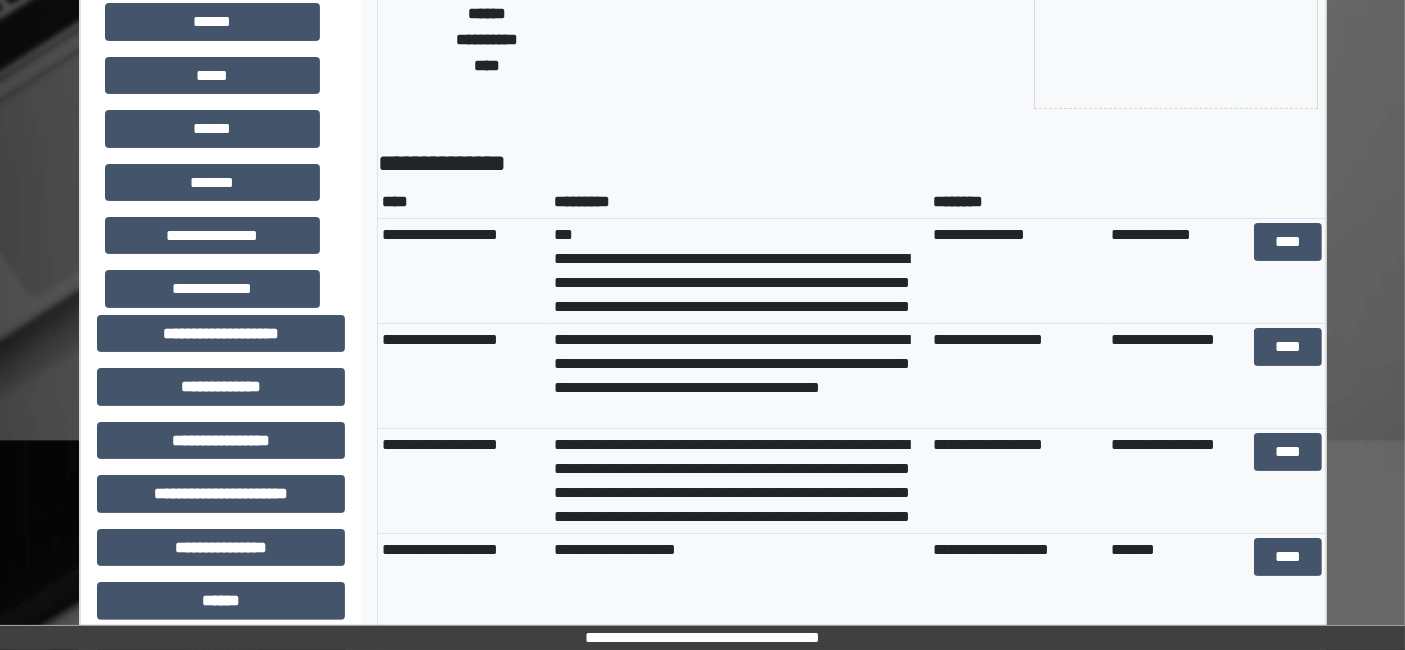 scroll, scrollTop: 0, scrollLeft: 0, axis: both 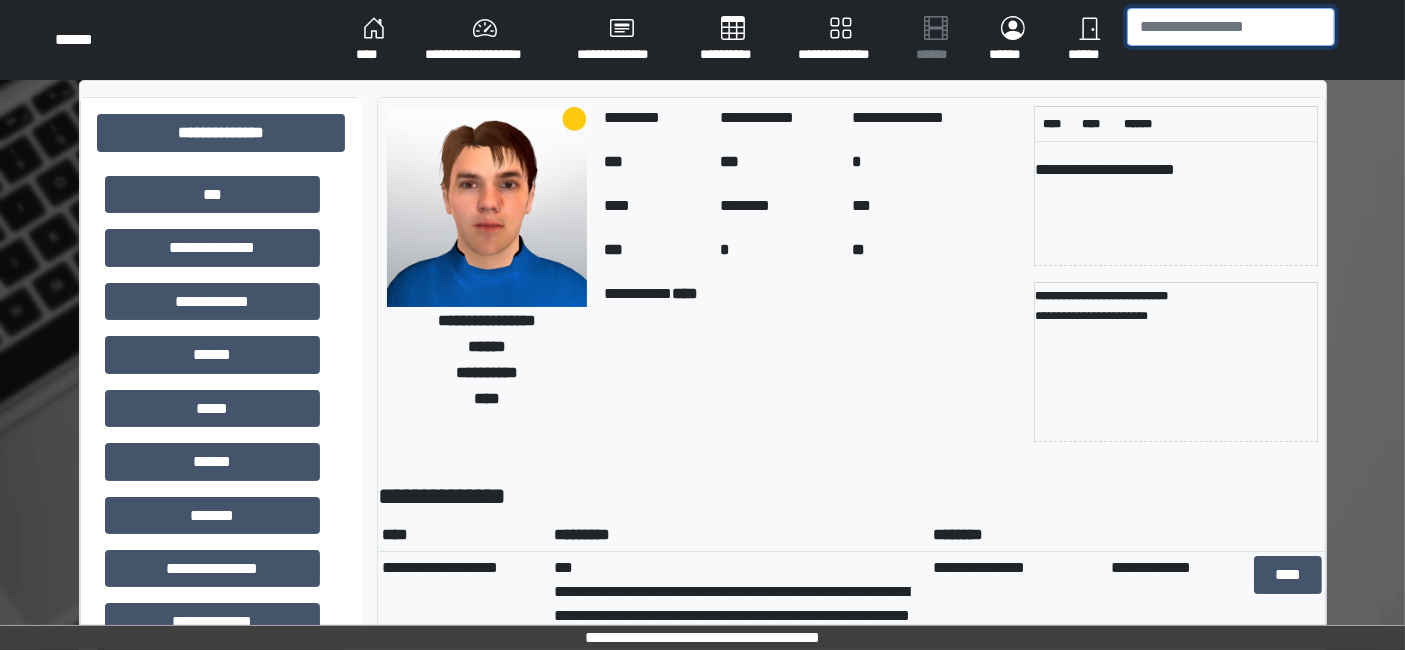 click at bounding box center [1231, 27] 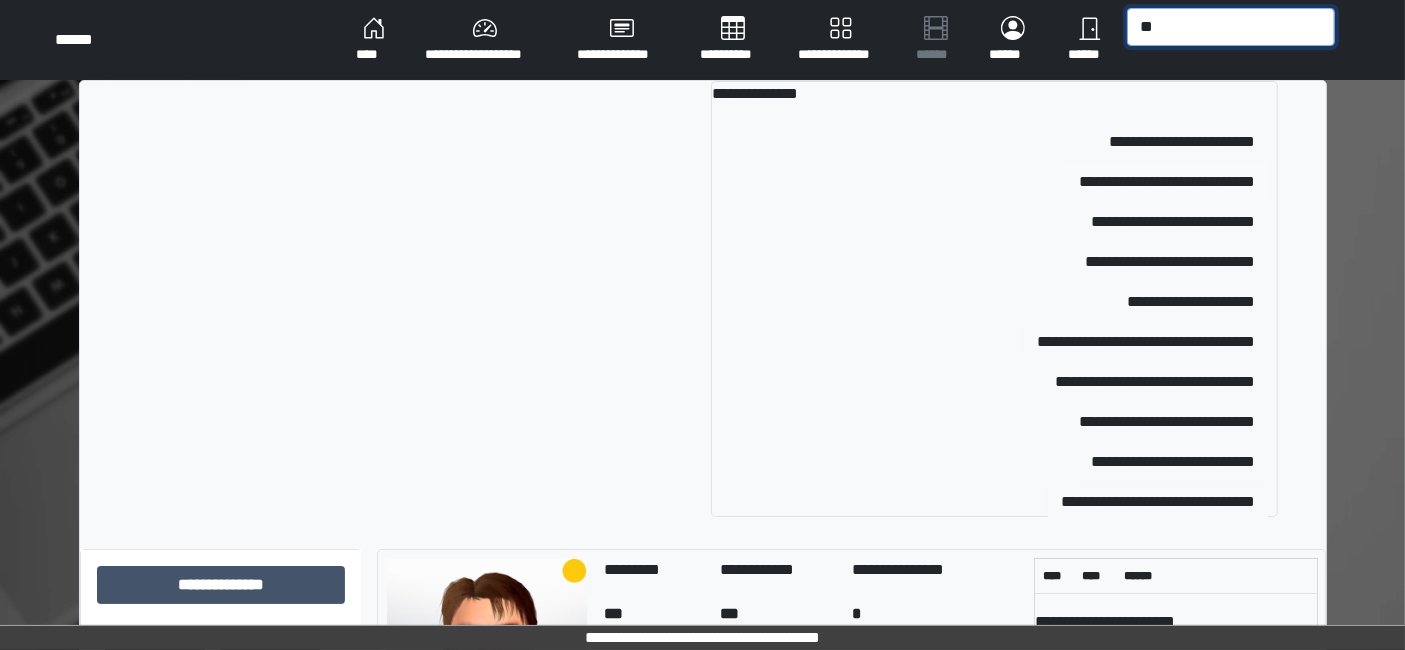 type on "*" 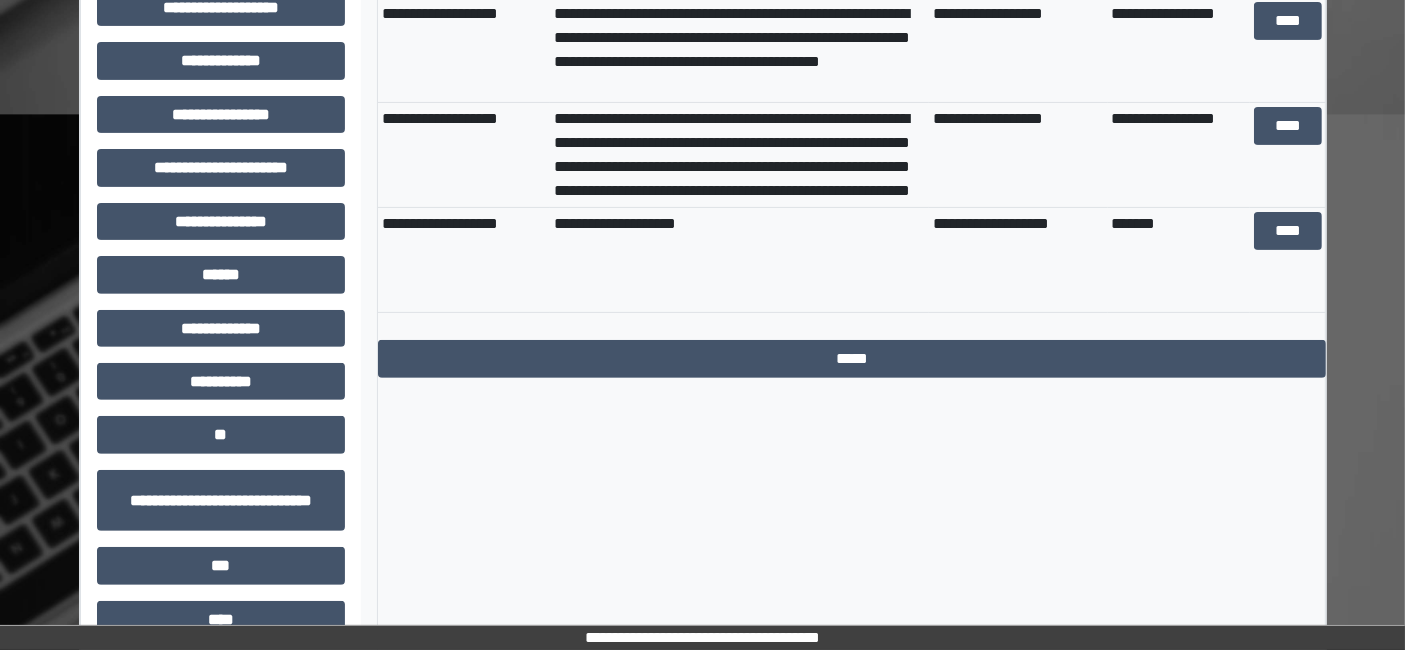 scroll, scrollTop: 666, scrollLeft: 0, axis: vertical 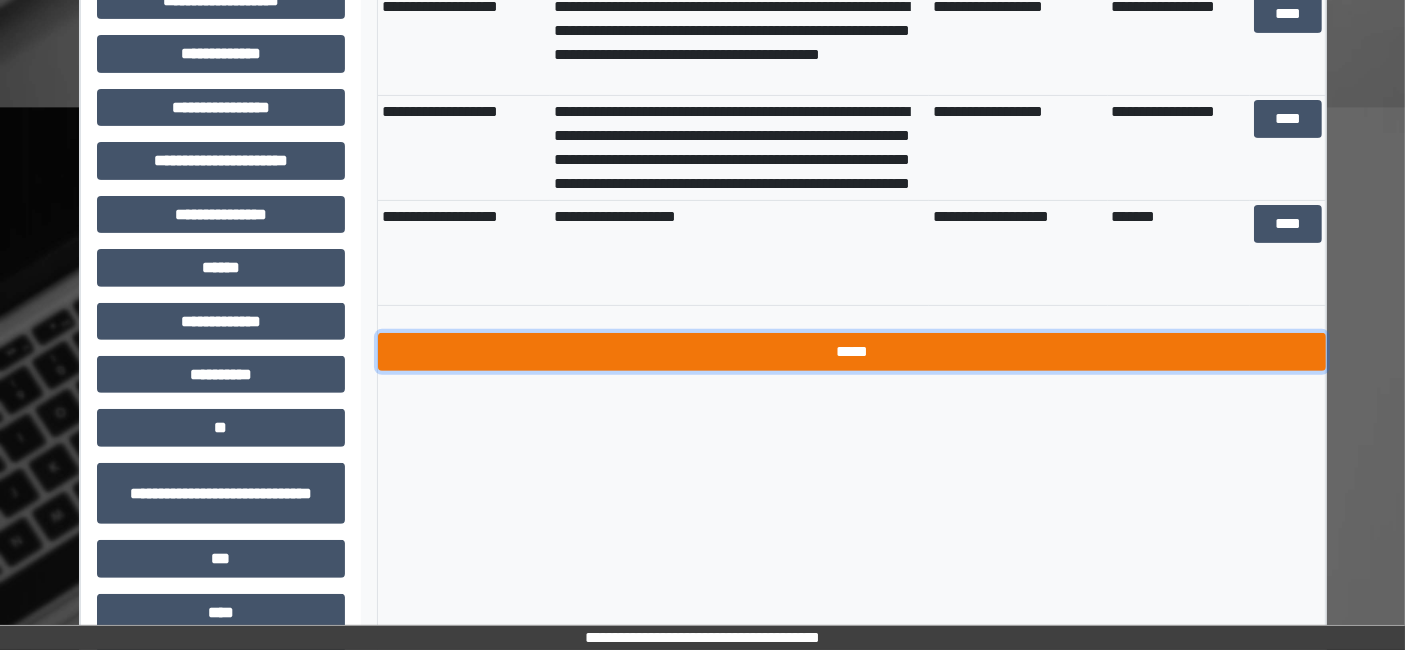 click on "*****" at bounding box center (852, 351) 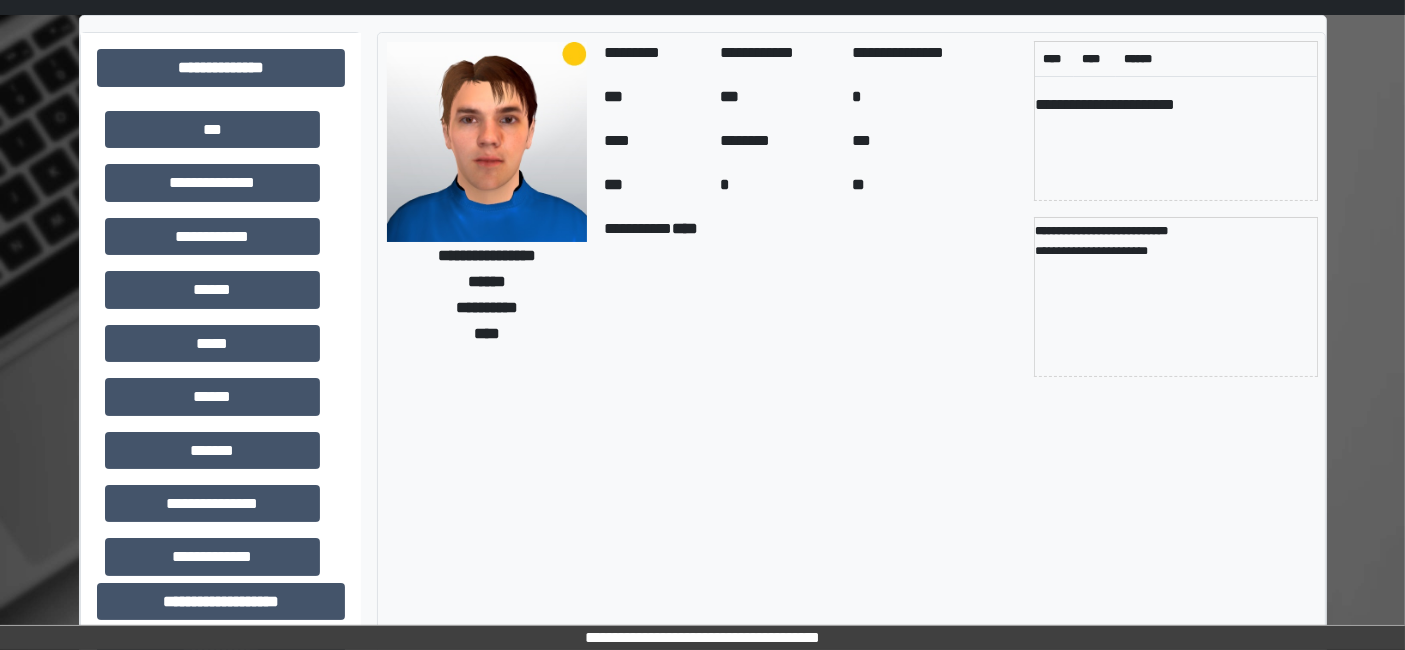 scroll, scrollTop: 0, scrollLeft: 0, axis: both 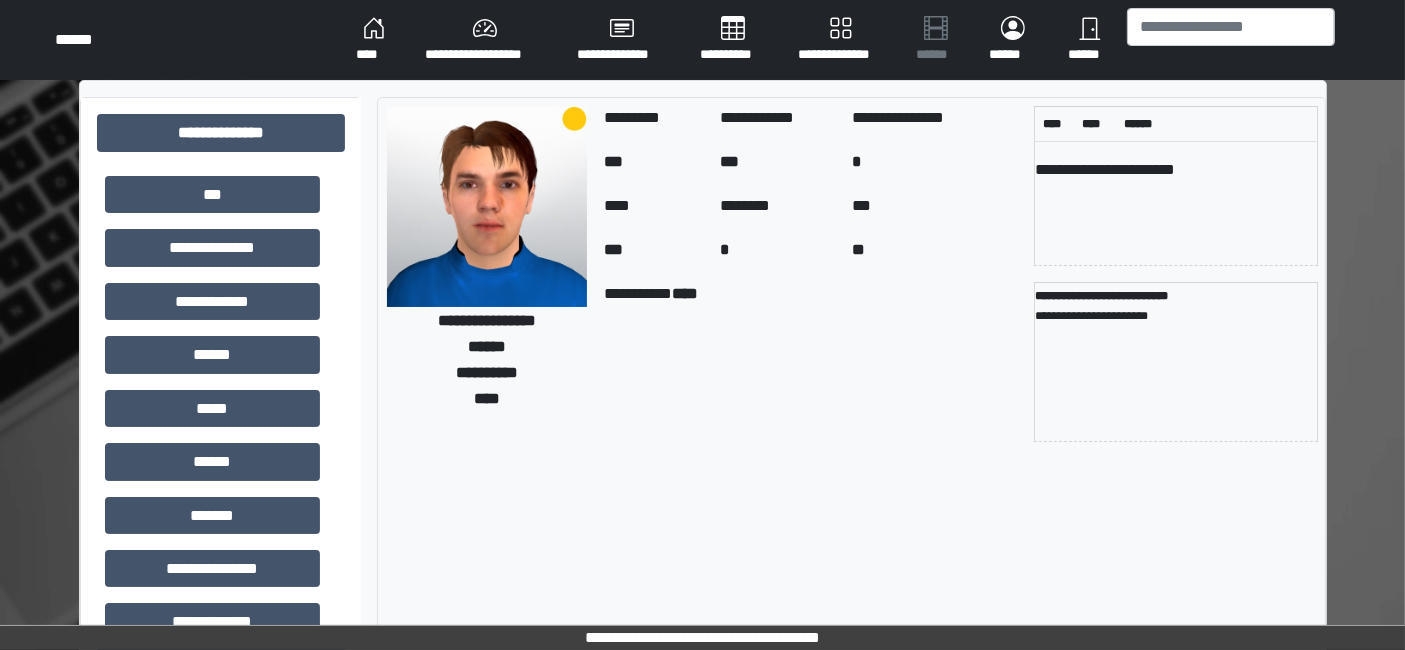 click on "**********" at bounding box center [702, 40] 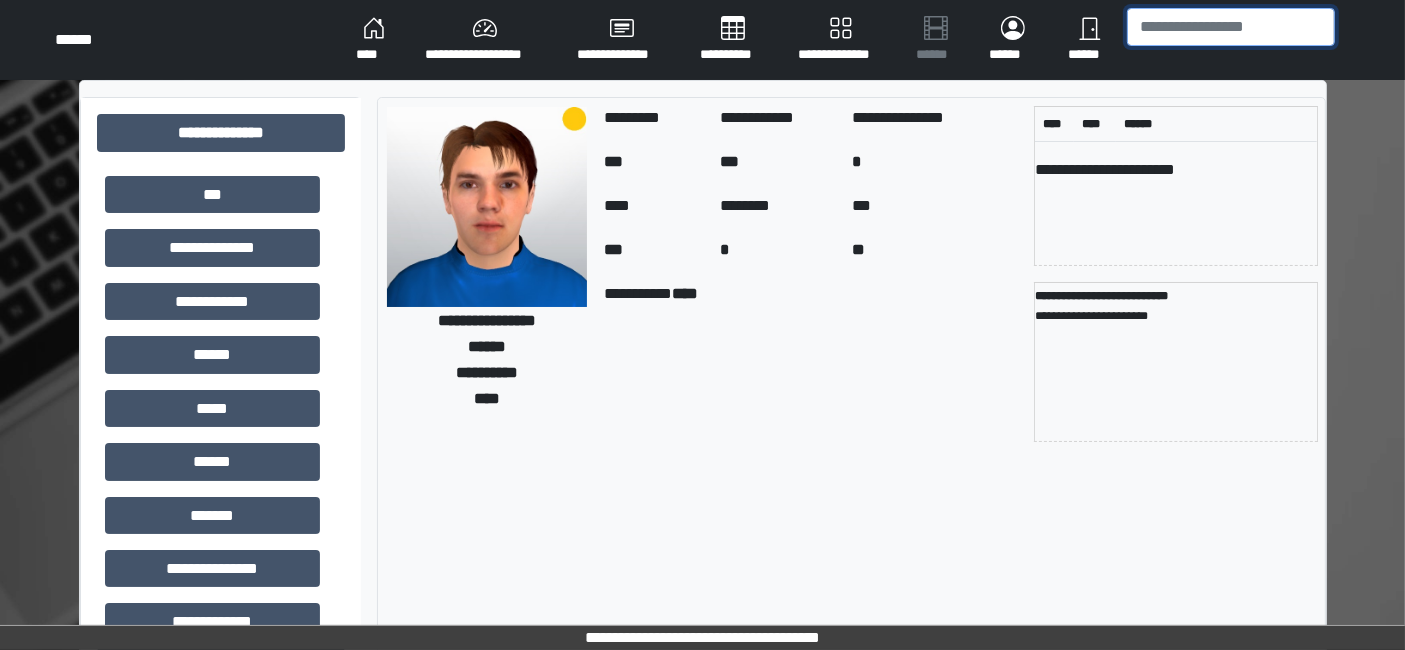 click at bounding box center (1231, 27) 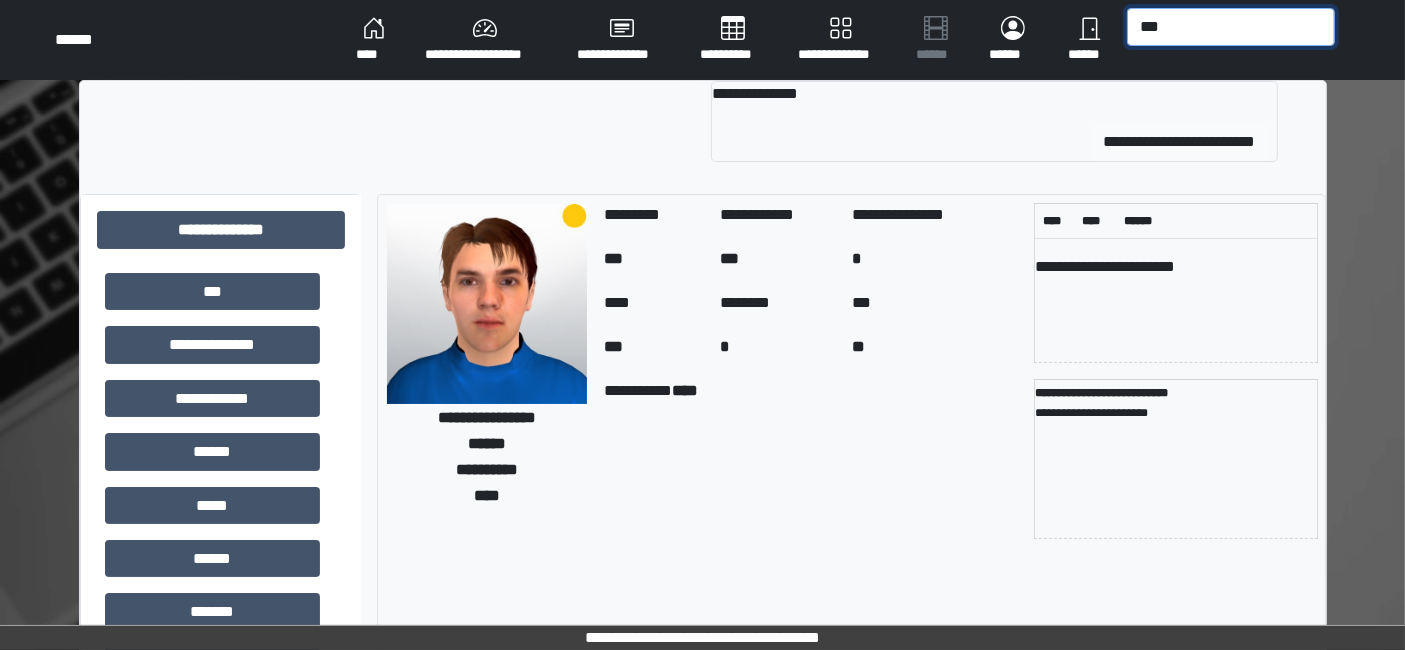 type on "***" 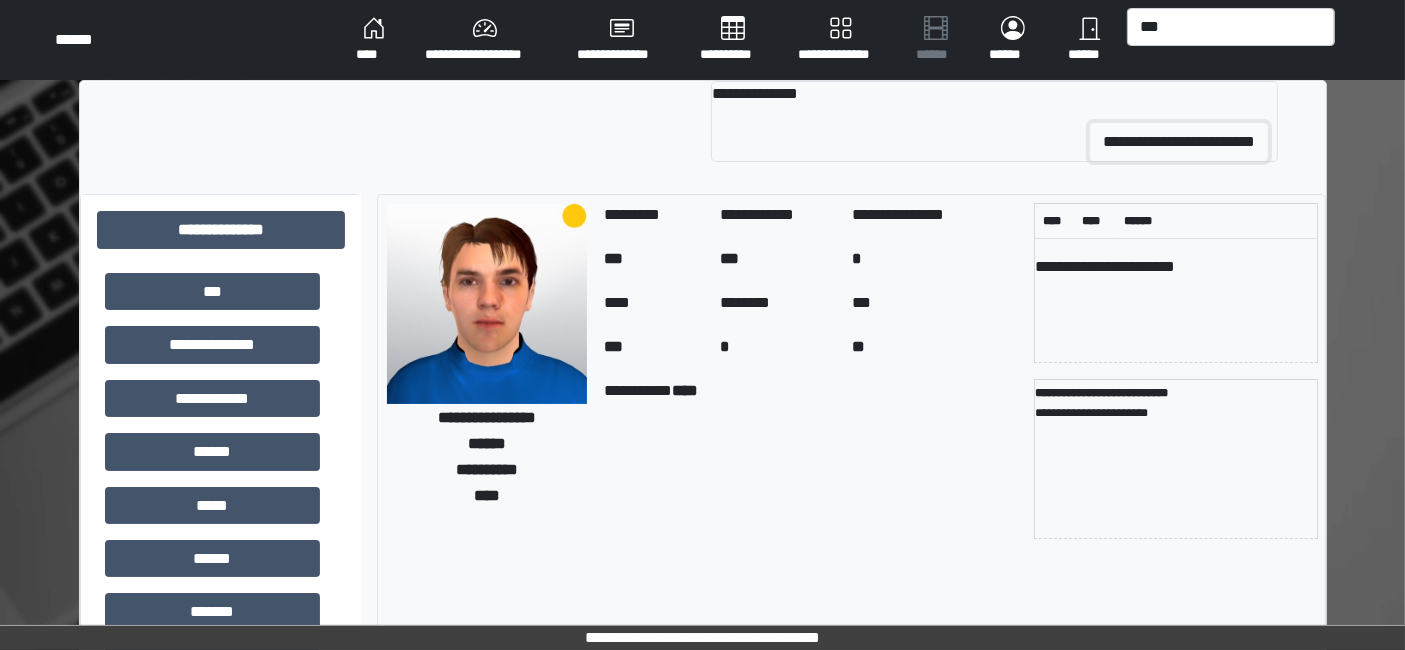 click on "**********" at bounding box center (1179, 142) 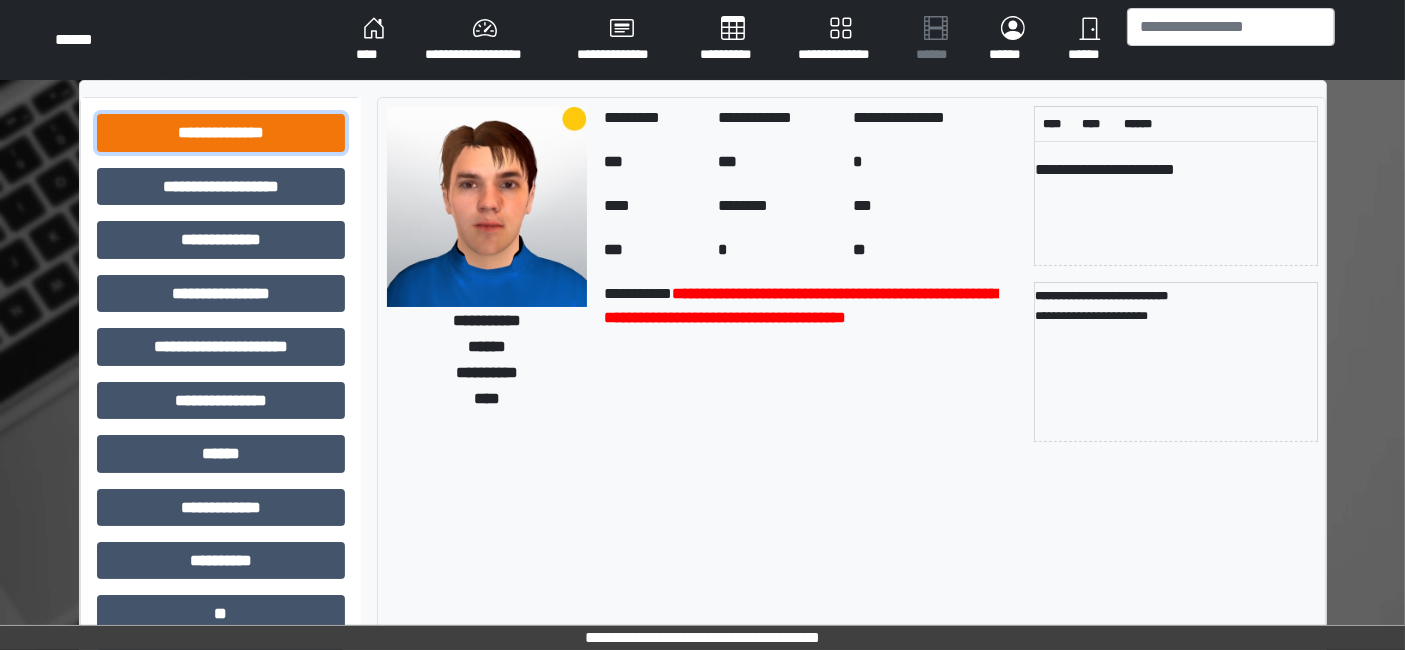 click on "**********" at bounding box center [221, 132] 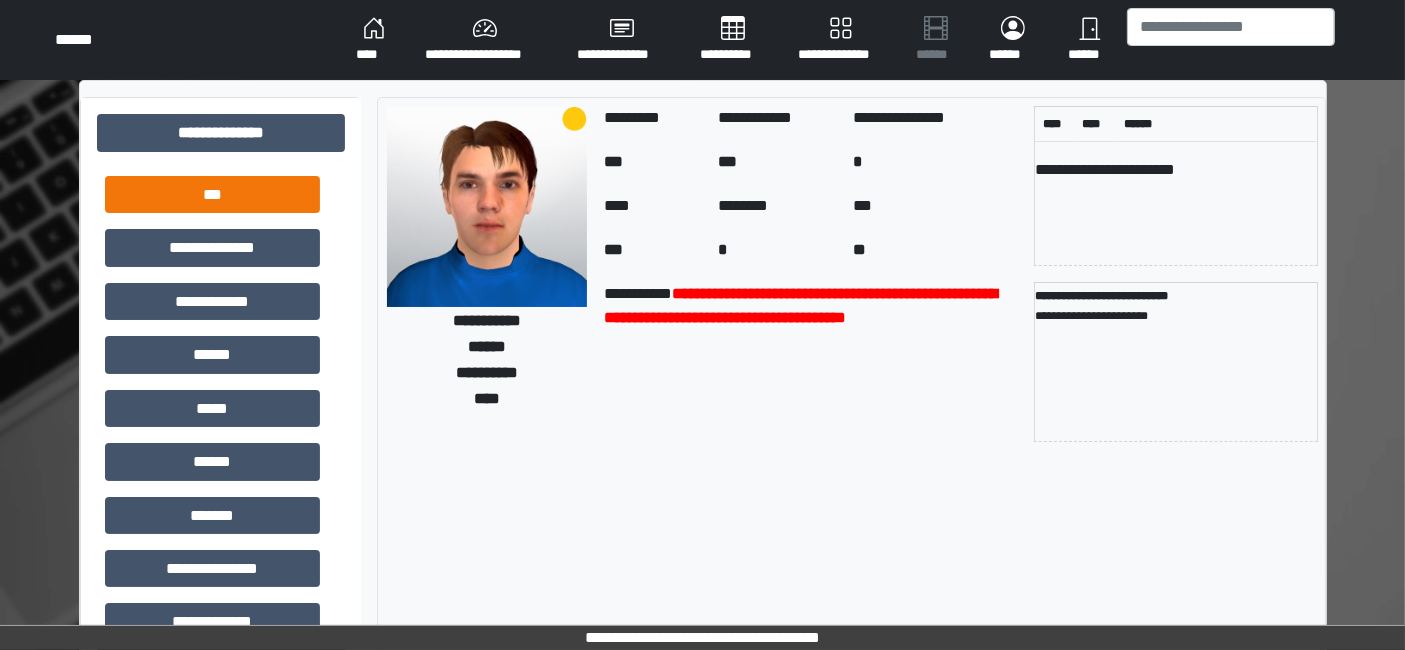 drag, startPoint x: 307, startPoint y: 165, endPoint x: 308, endPoint y: 190, distance: 25.019993 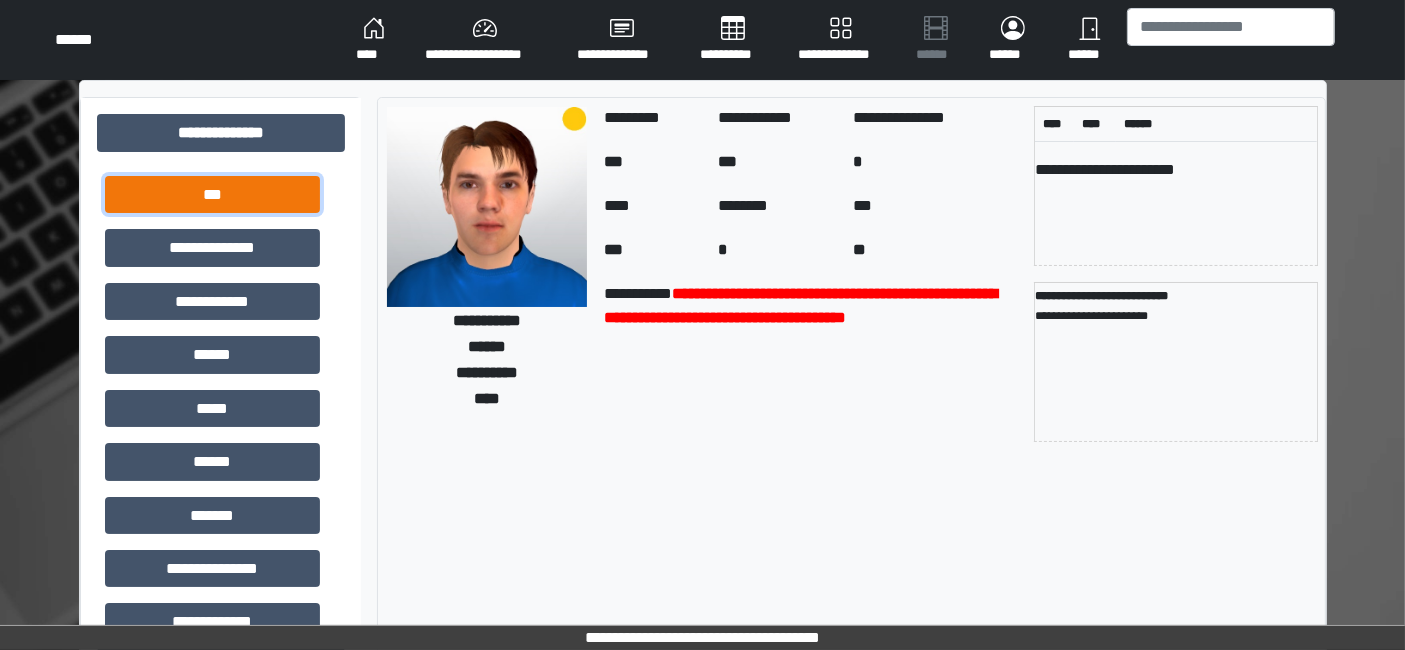 click on "***" at bounding box center [212, 194] 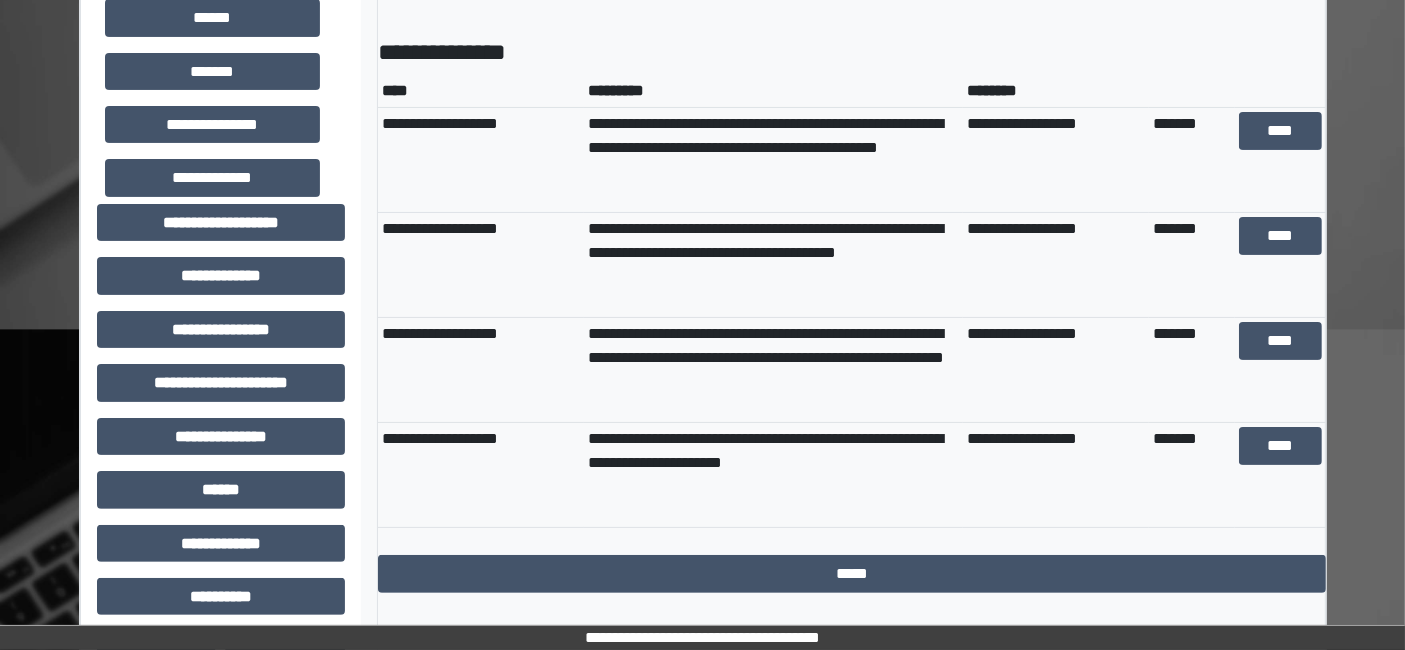 scroll, scrollTop: 555, scrollLeft: 0, axis: vertical 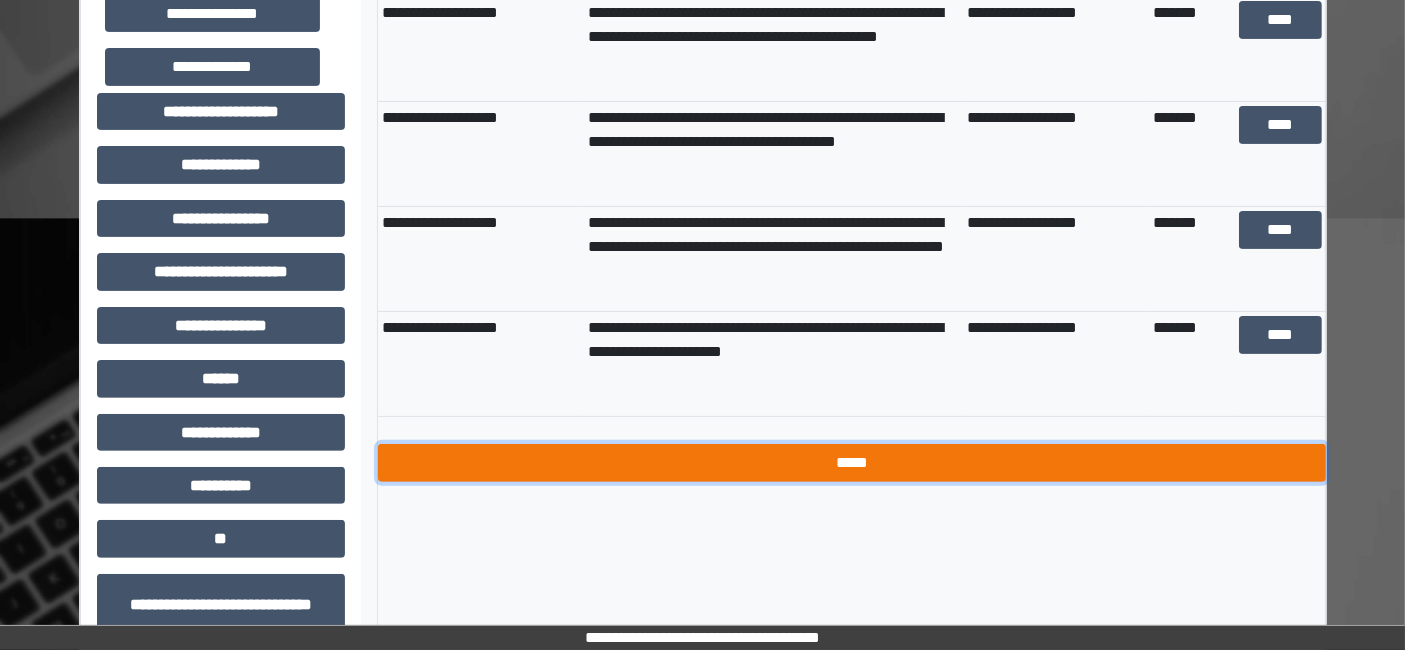 click on "*****" at bounding box center (852, 462) 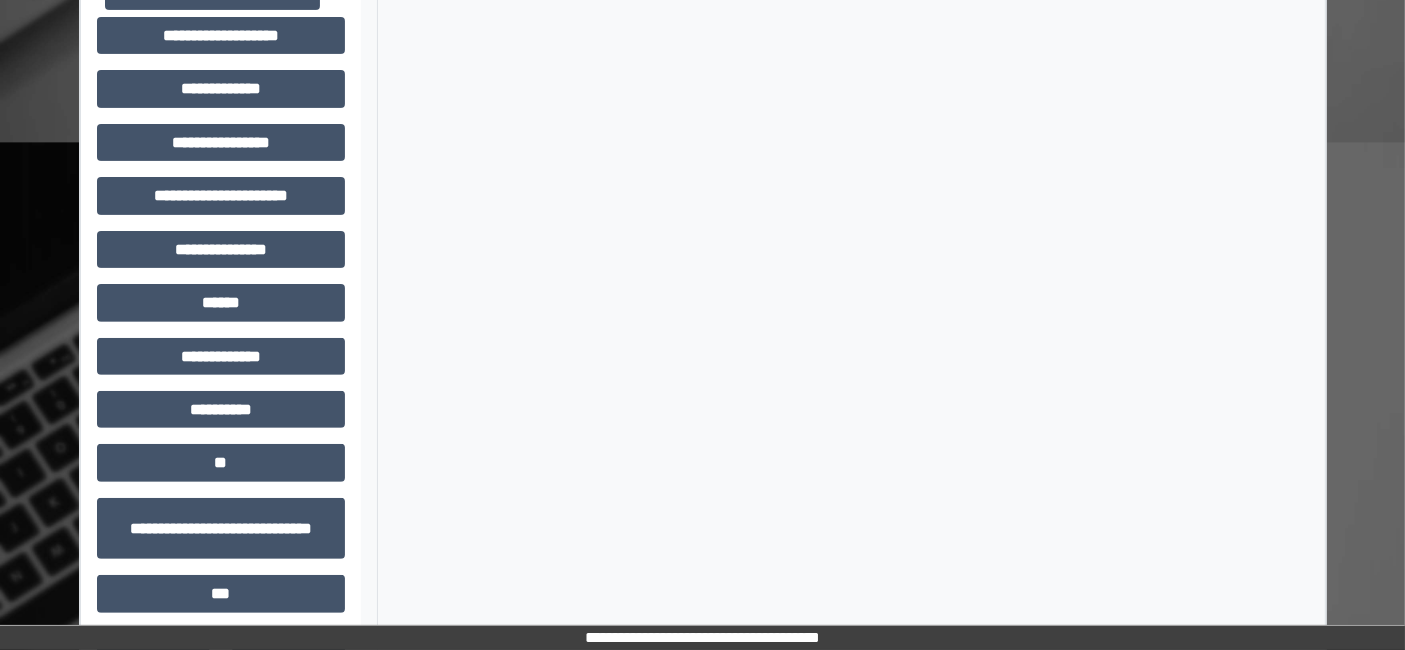 scroll, scrollTop: 666, scrollLeft: 0, axis: vertical 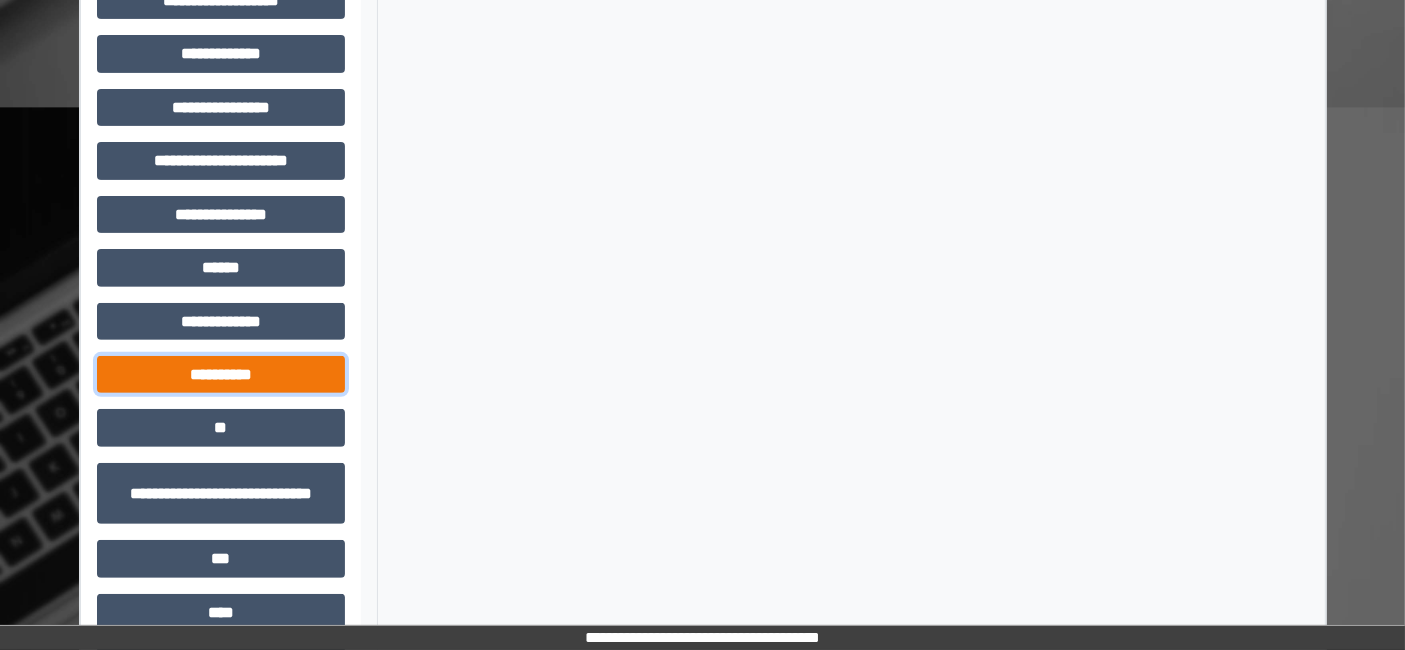 click on "**********" at bounding box center [221, 374] 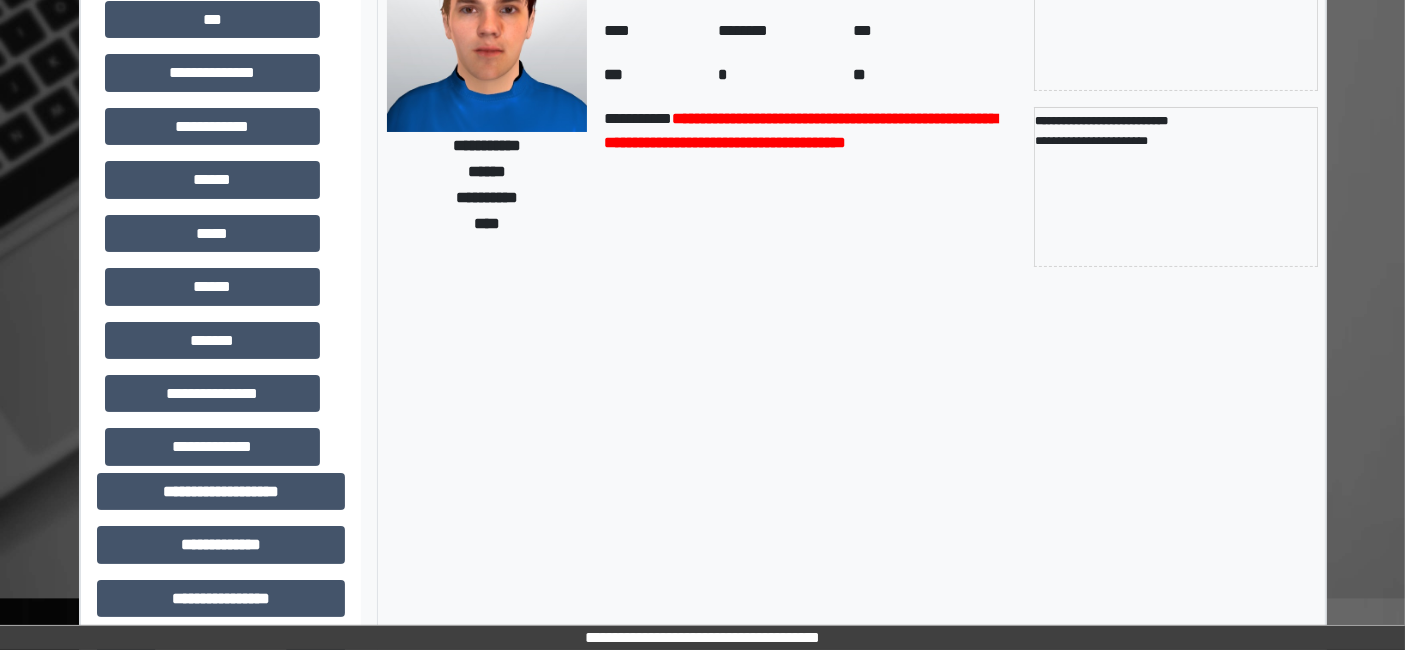 scroll, scrollTop: 0, scrollLeft: 0, axis: both 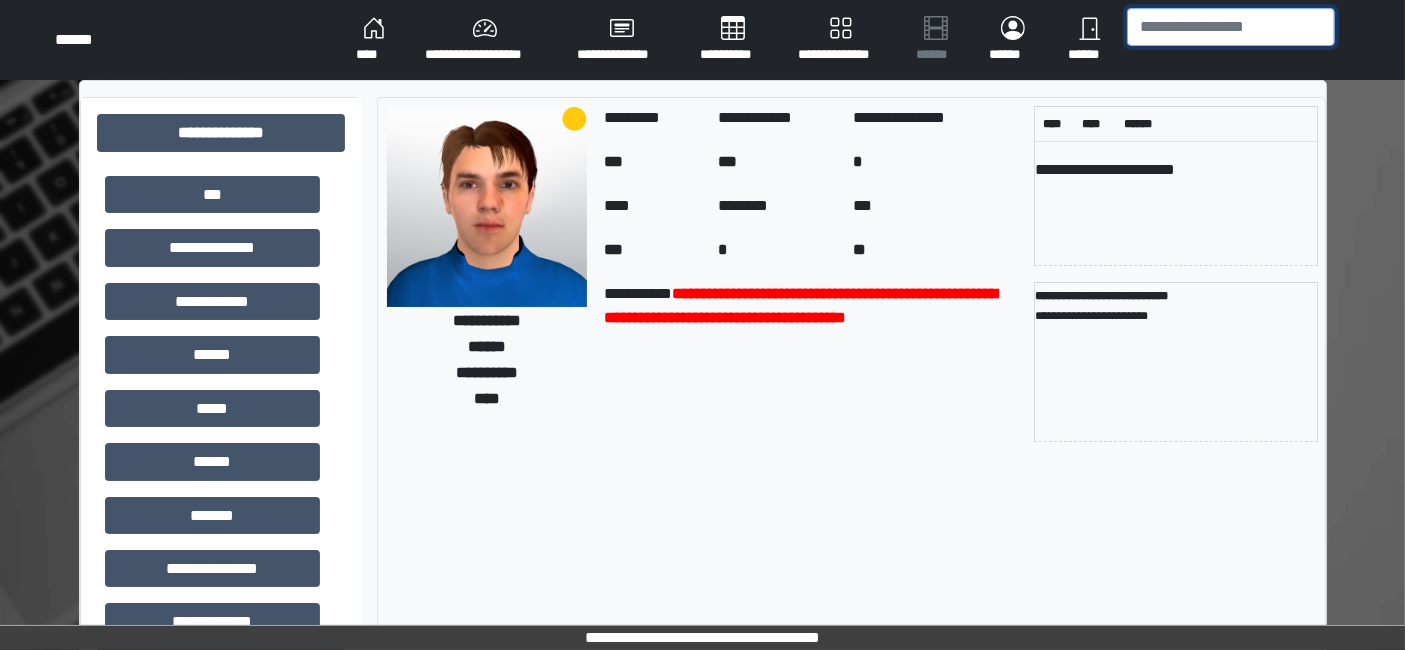 click at bounding box center [1231, 27] 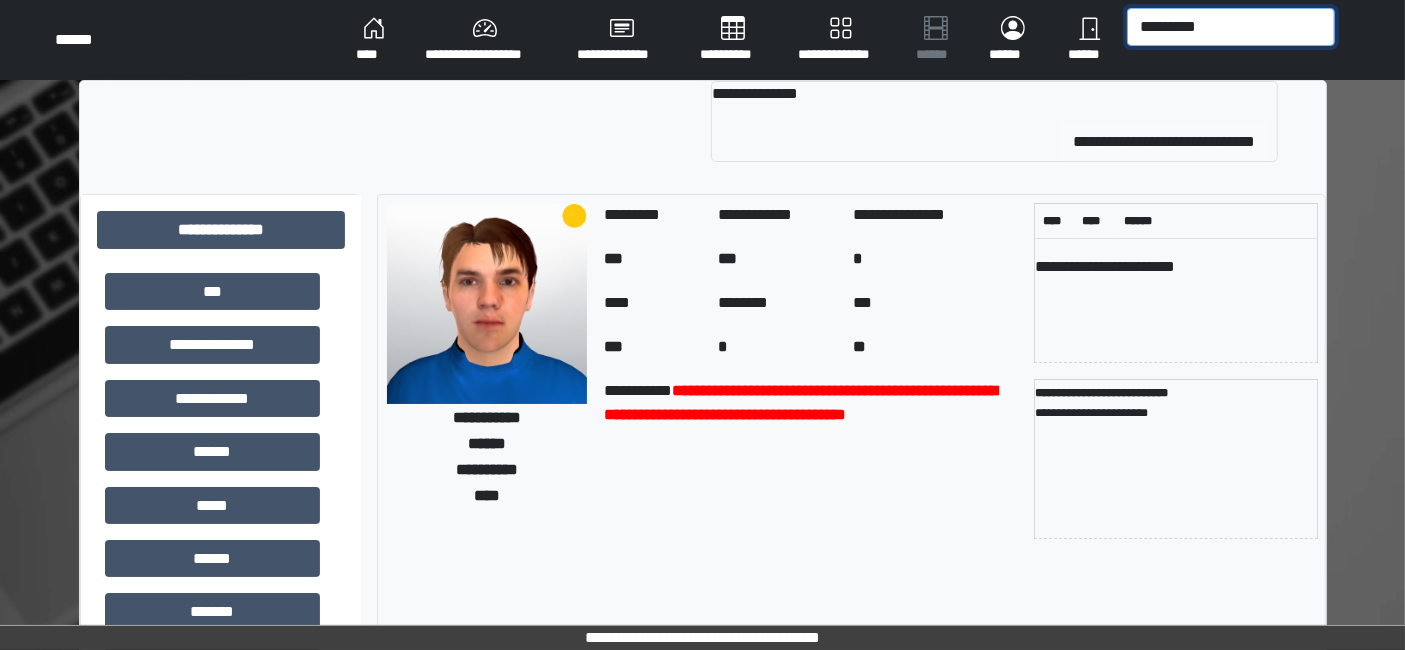 type on "*********" 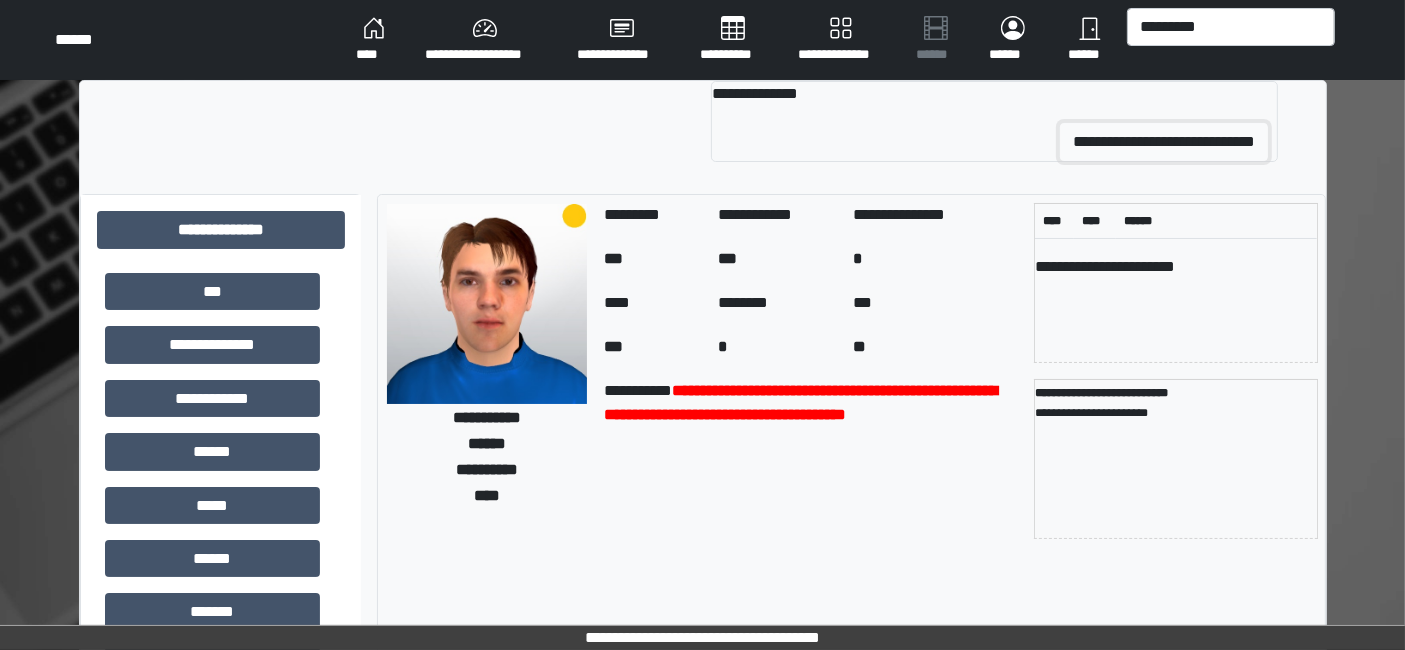 click on "**********" at bounding box center [1164, 142] 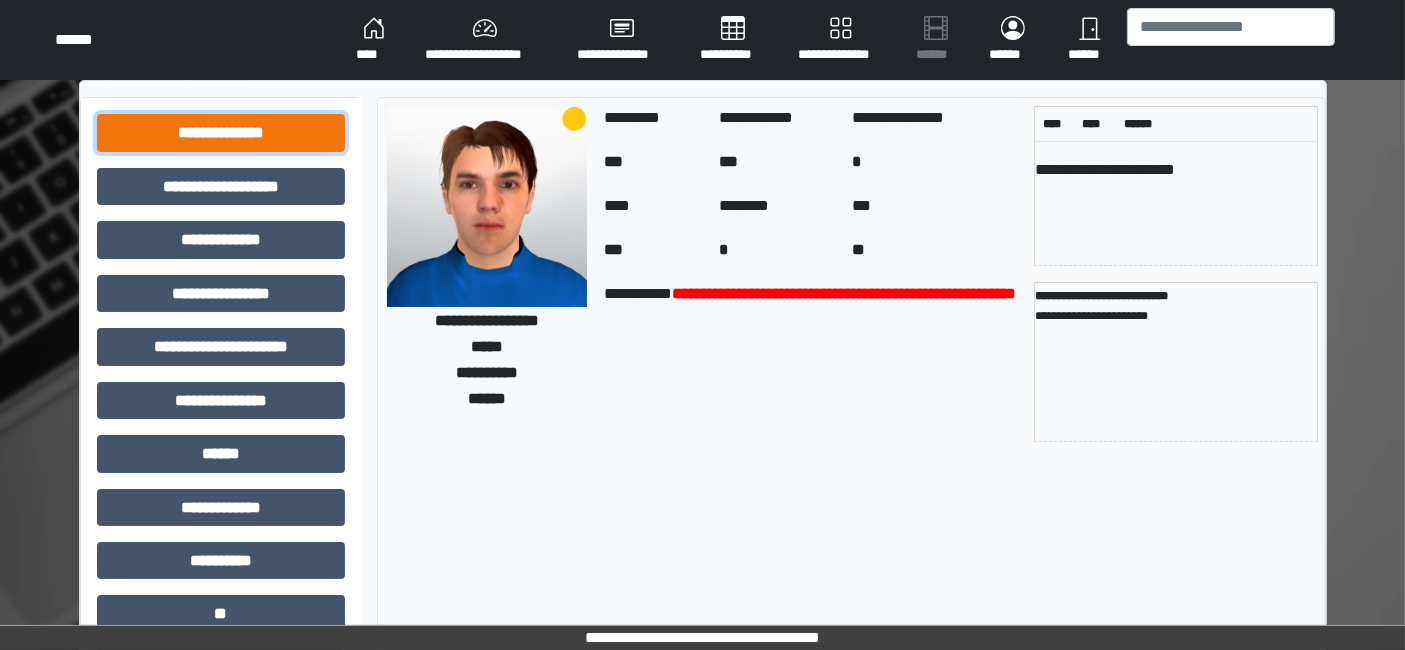 click on "**********" at bounding box center (221, 132) 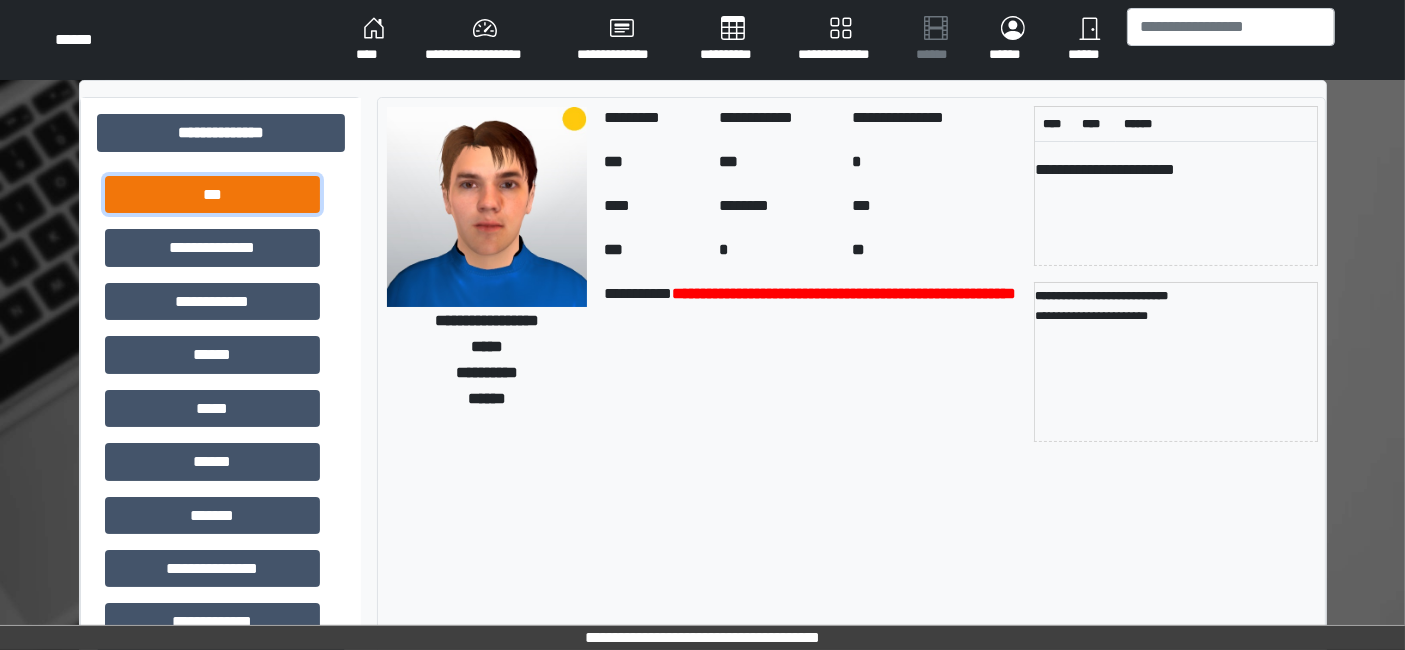 click on "***" at bounding box center (212, 194) 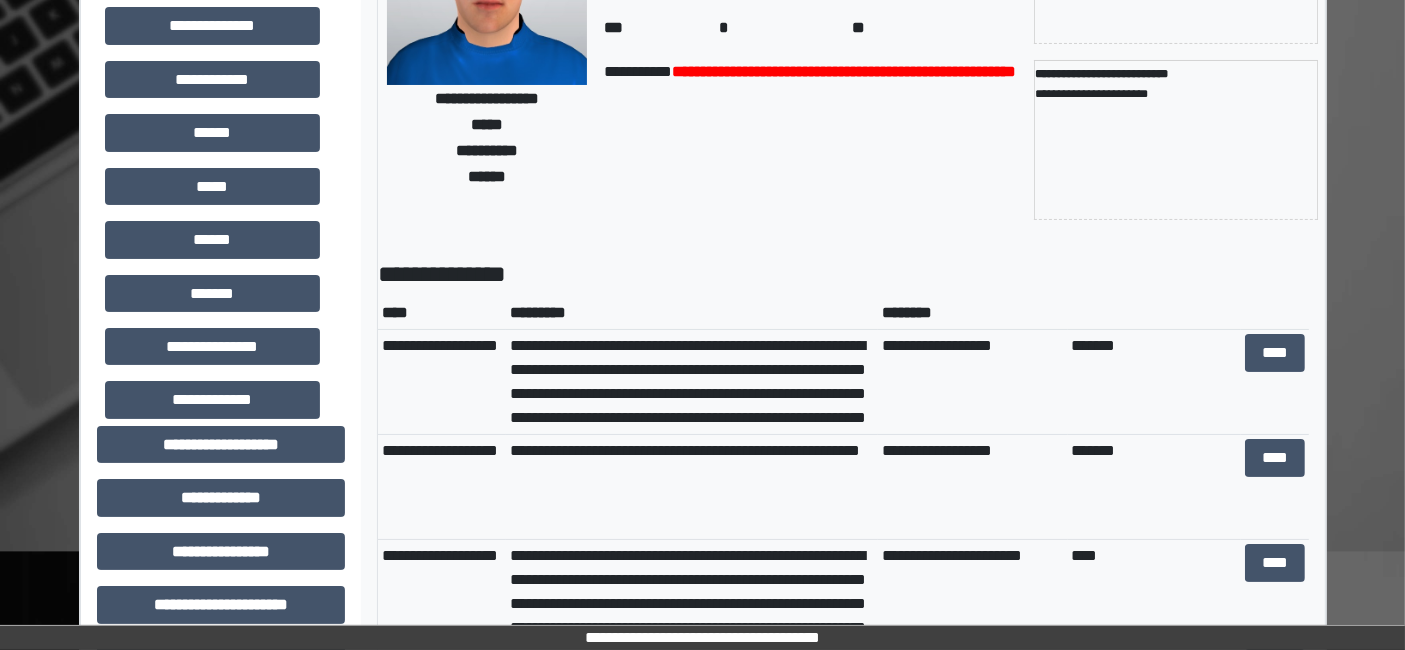 scroll, scrollTop: 333, scrollLeft: 0, axis: vertical 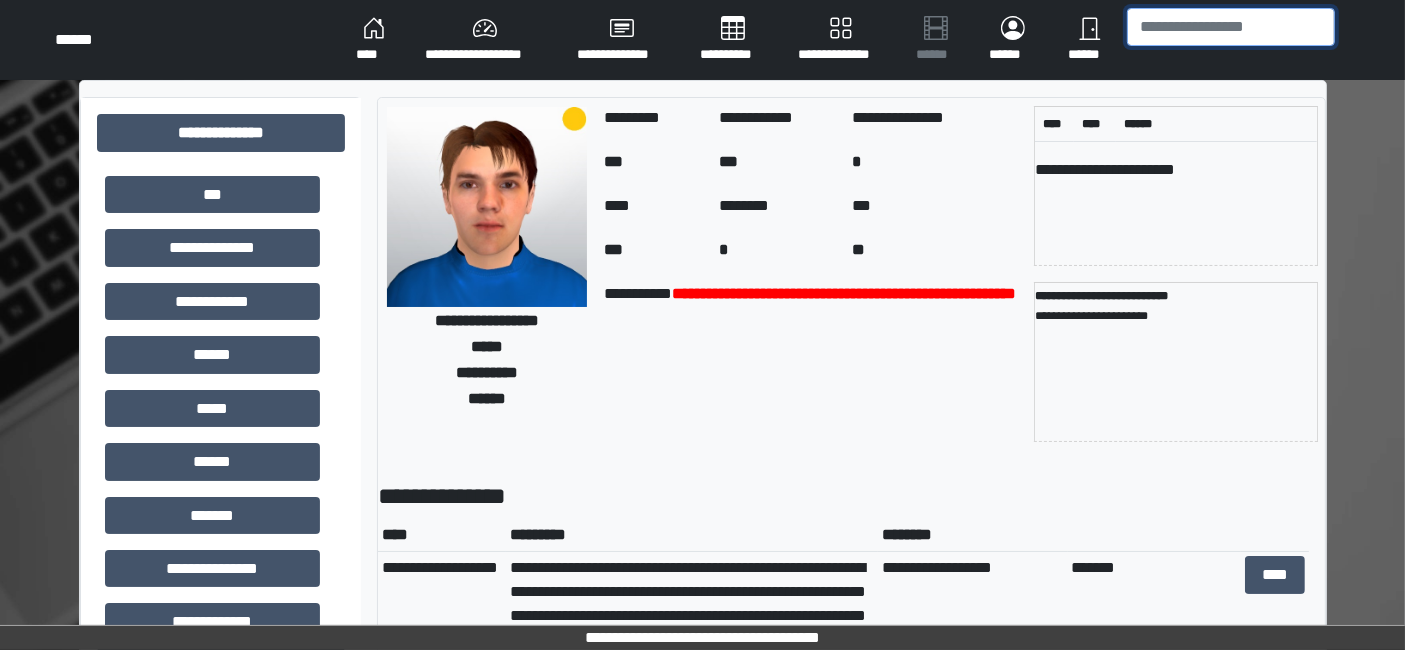 click at bounding box center [1231, 27] 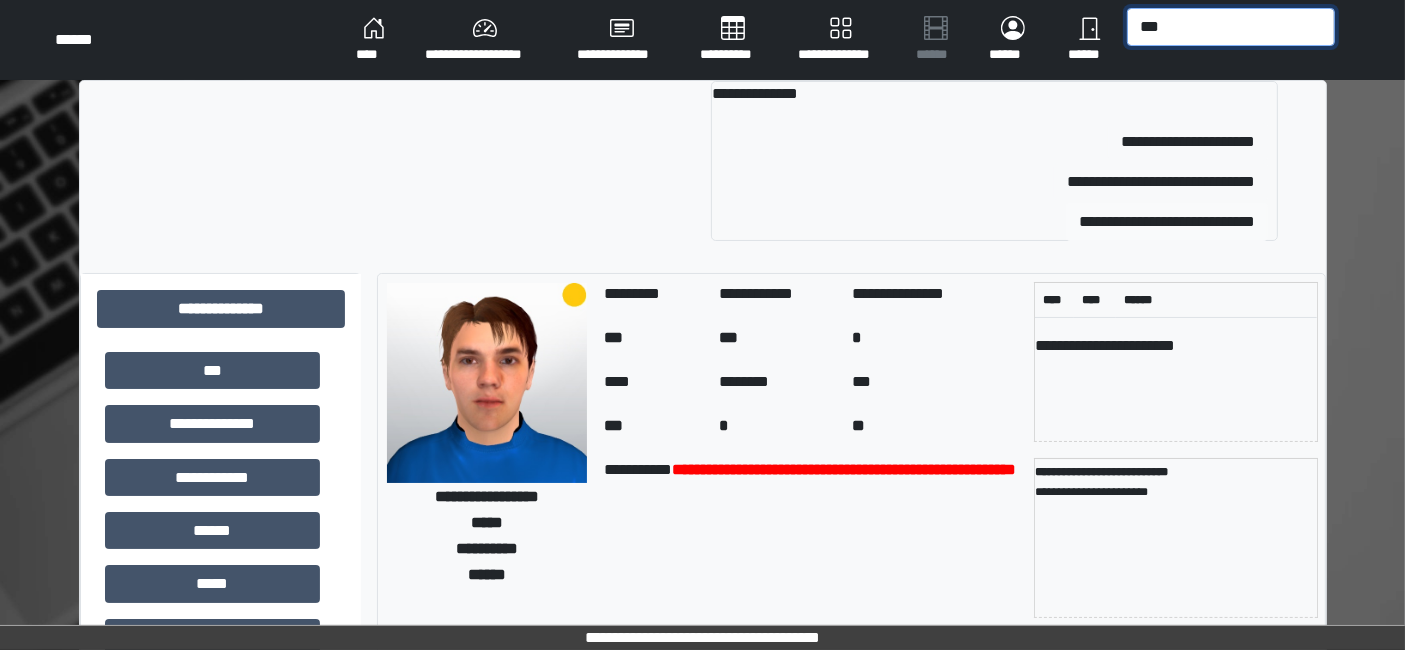 type on "***" 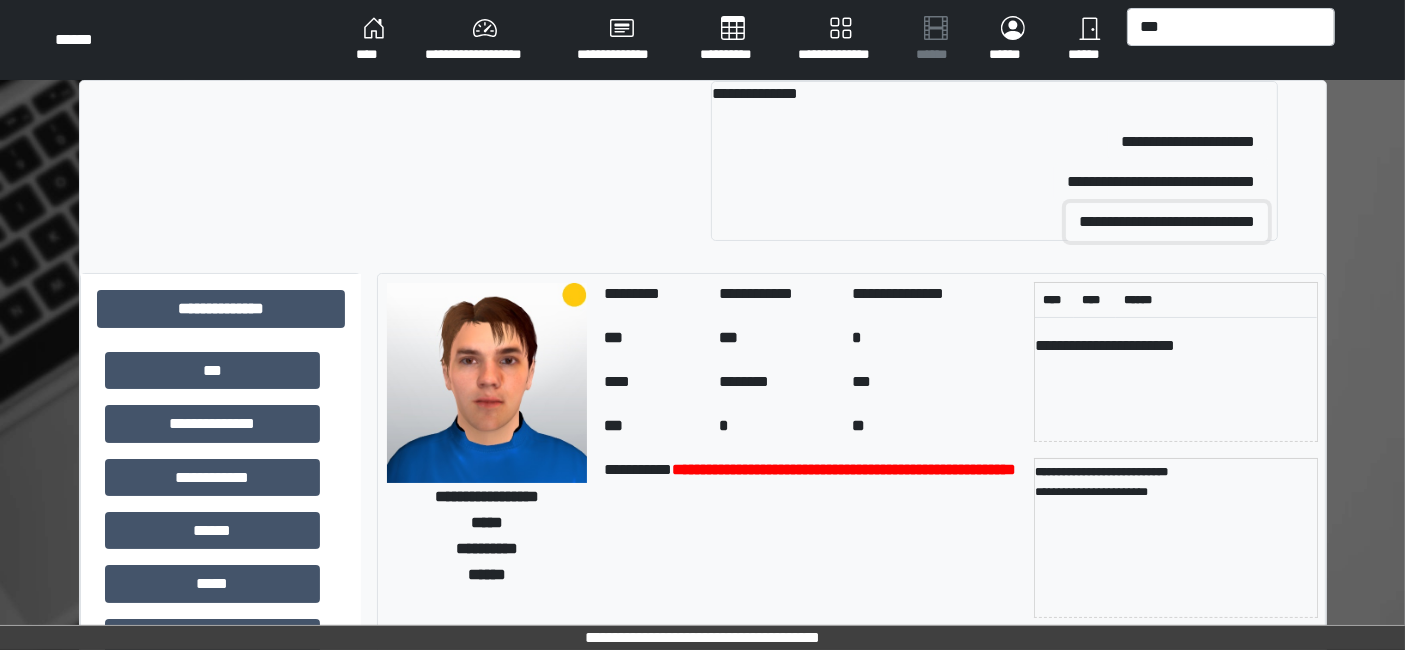 click on "**********" at bounding box center [1167, 222] 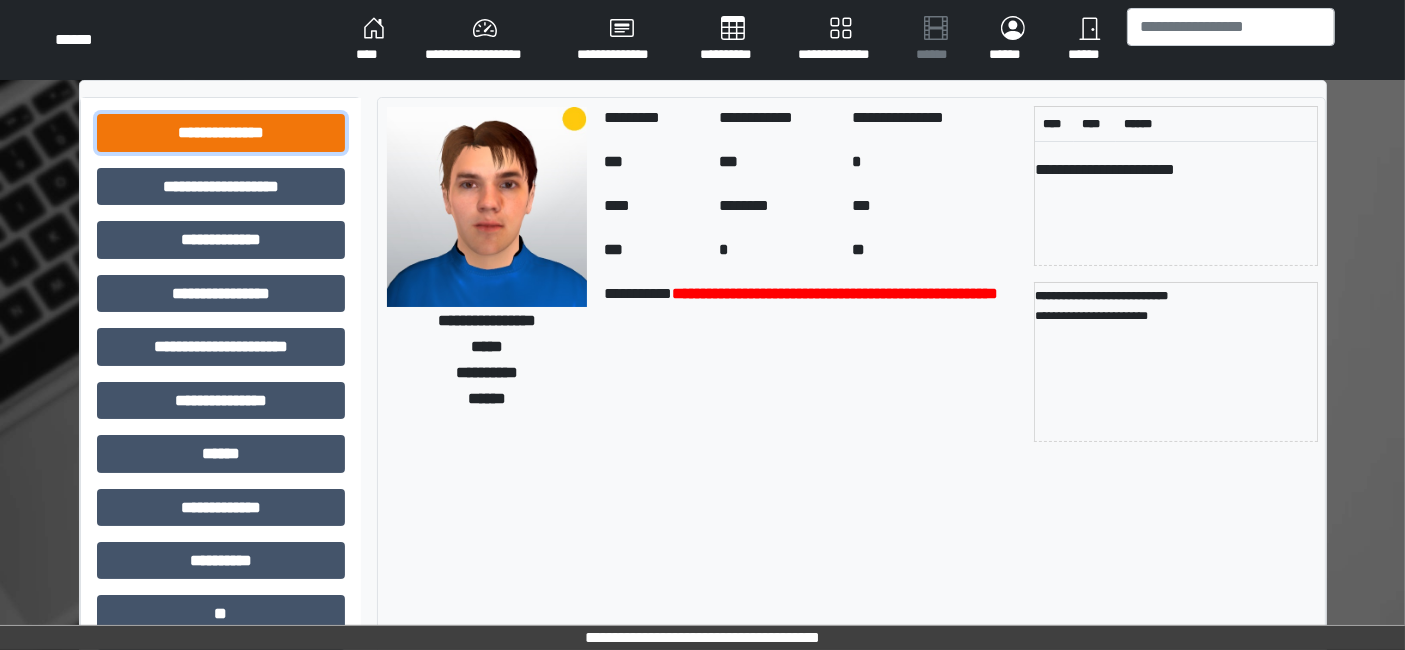 click on "**********" at bounding box center [221, 132] 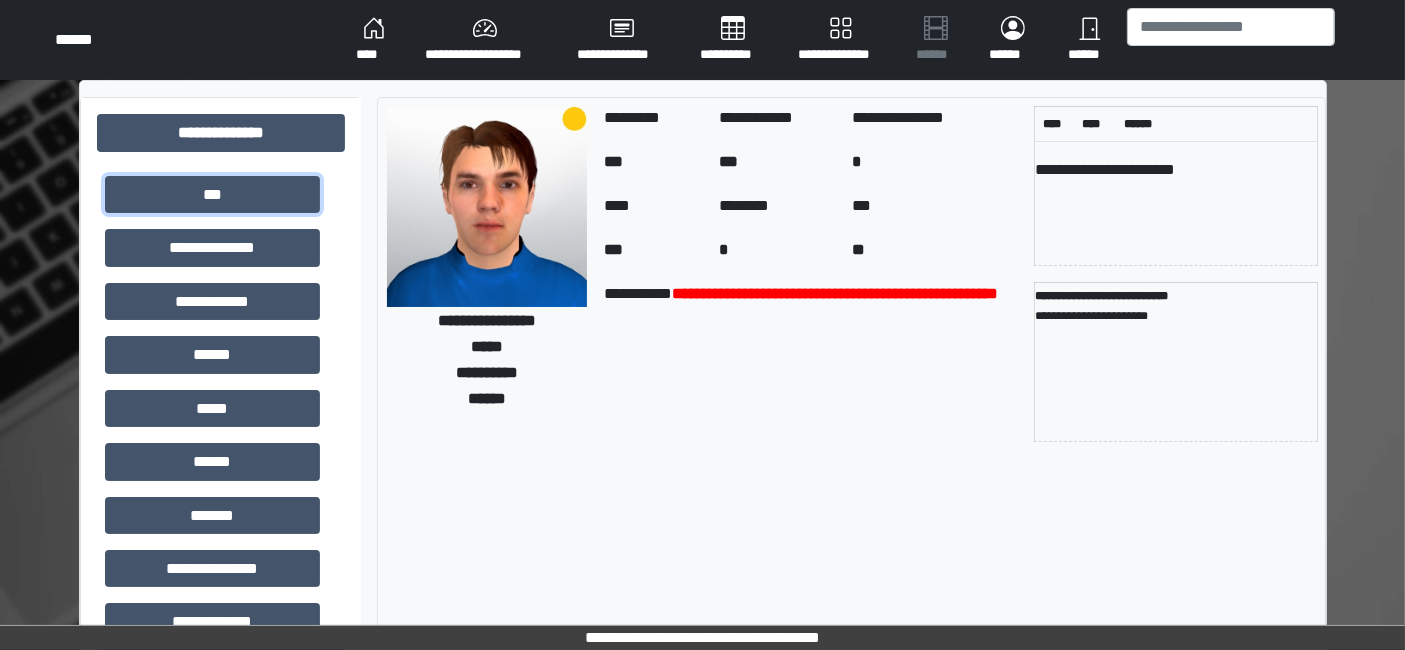 click on "***" at bounding box center (212, 194) 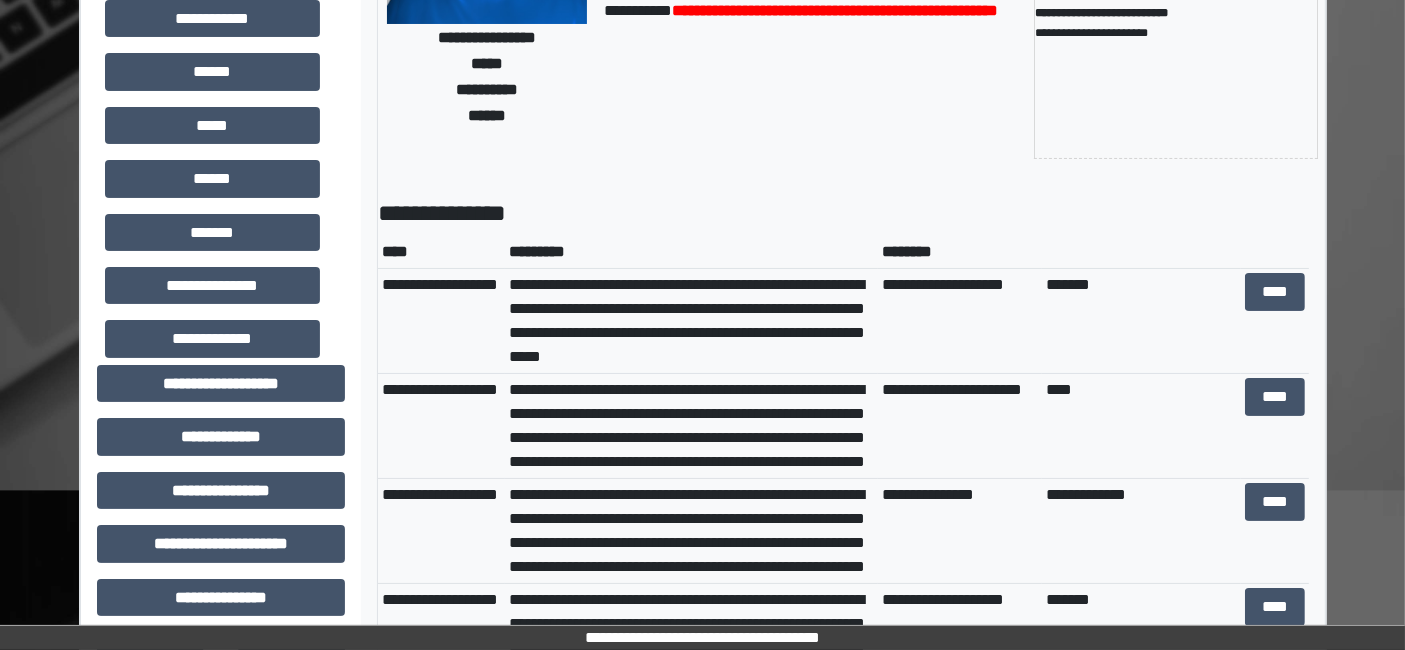 scroll, scrollTop: 333, scrollLeft: 0, axis: vertical 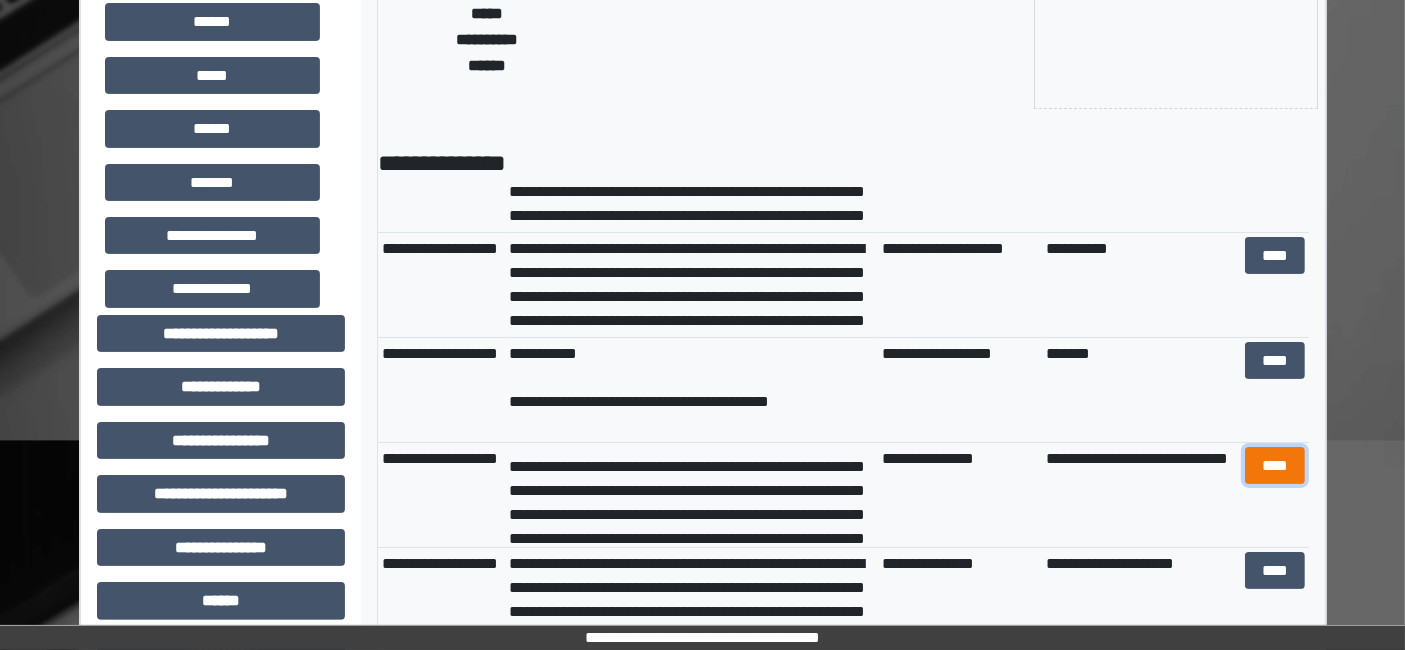 click on "****" at bounding box center (1274, 465) 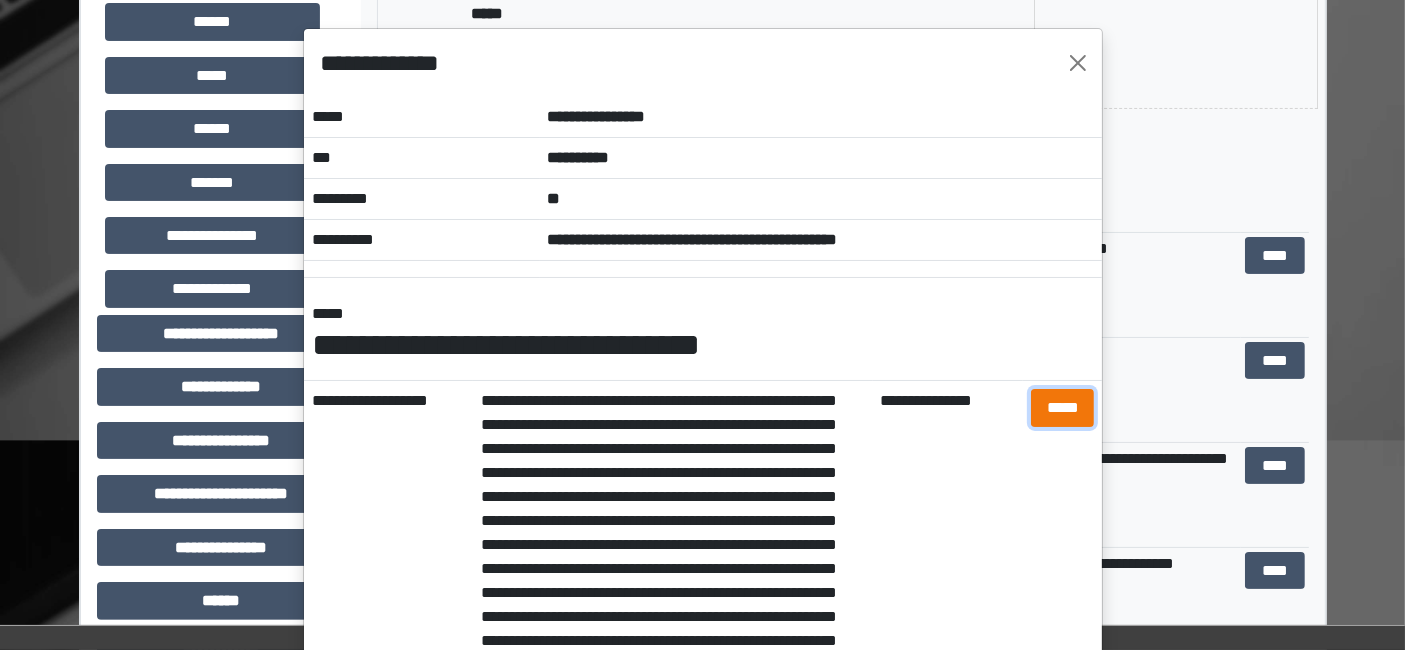 click on "*****" at bounding box center [1062, 407] 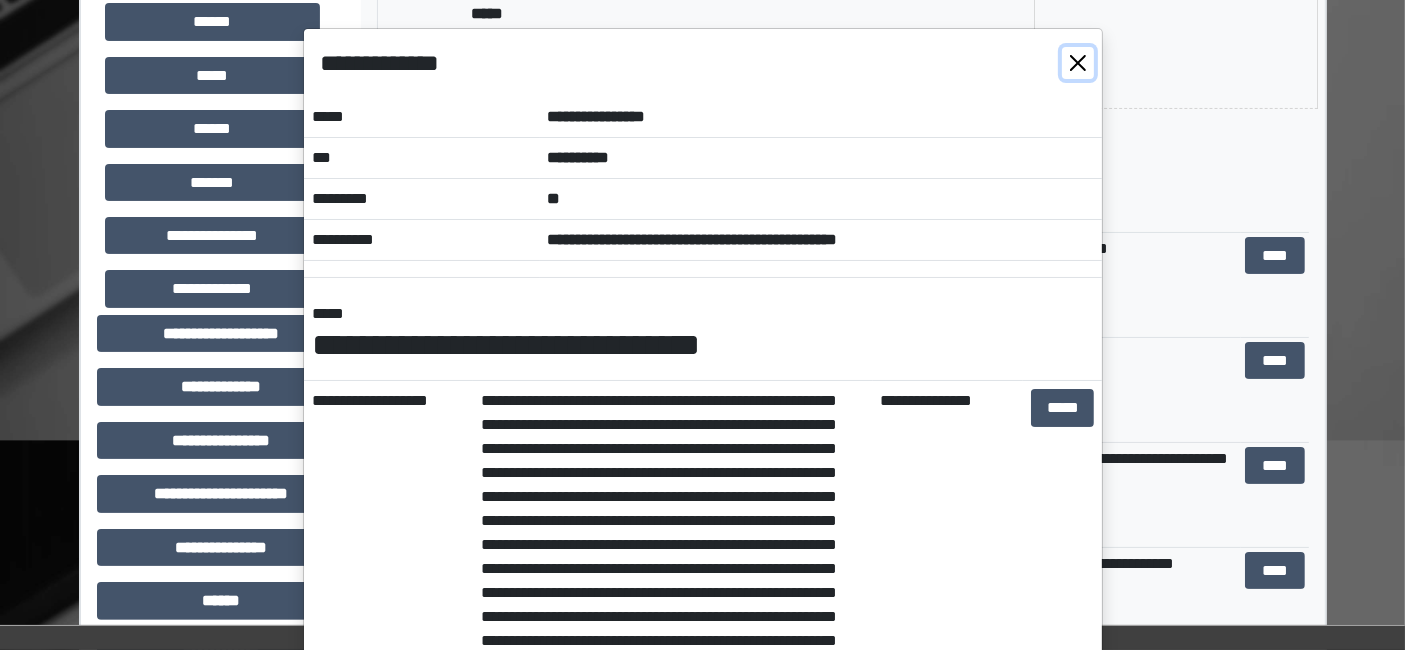 click at bounding box center (1078, 63) 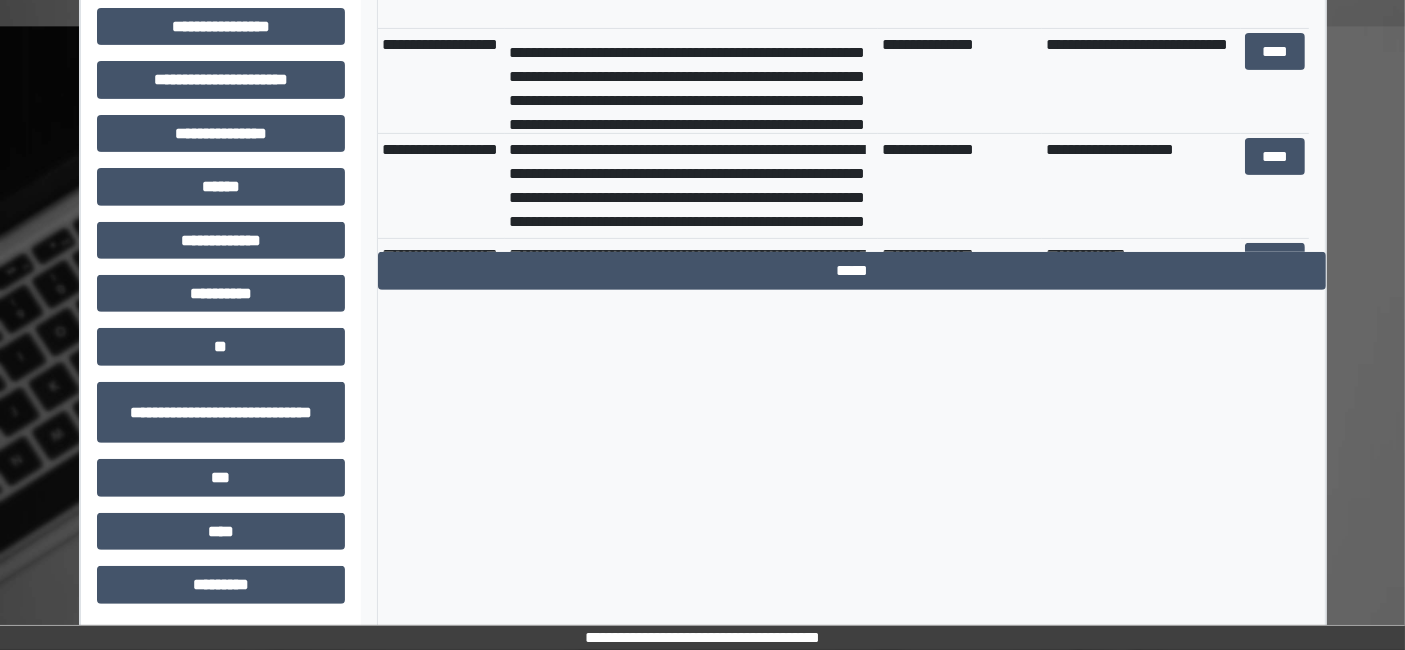 scroll, scrollTop: 749, scrollLeft: 0, axis: vertical 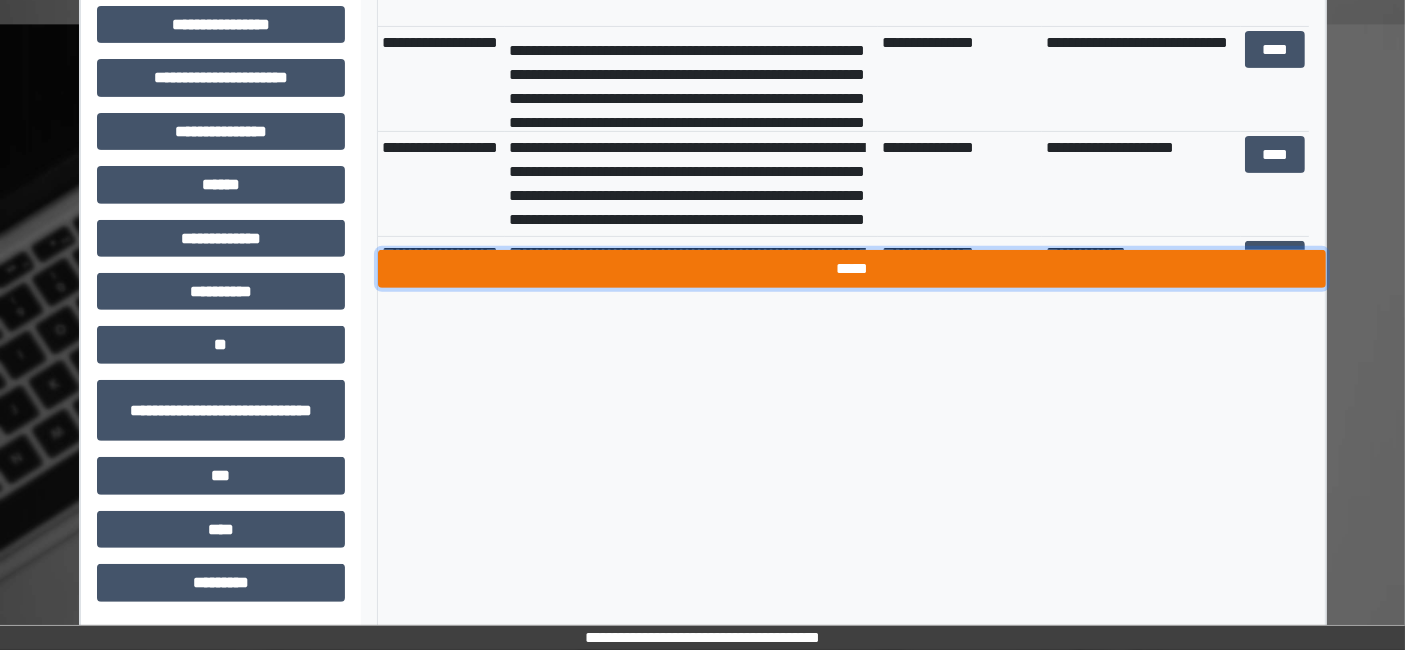 click on "*****" at bounding box center (852, 268) 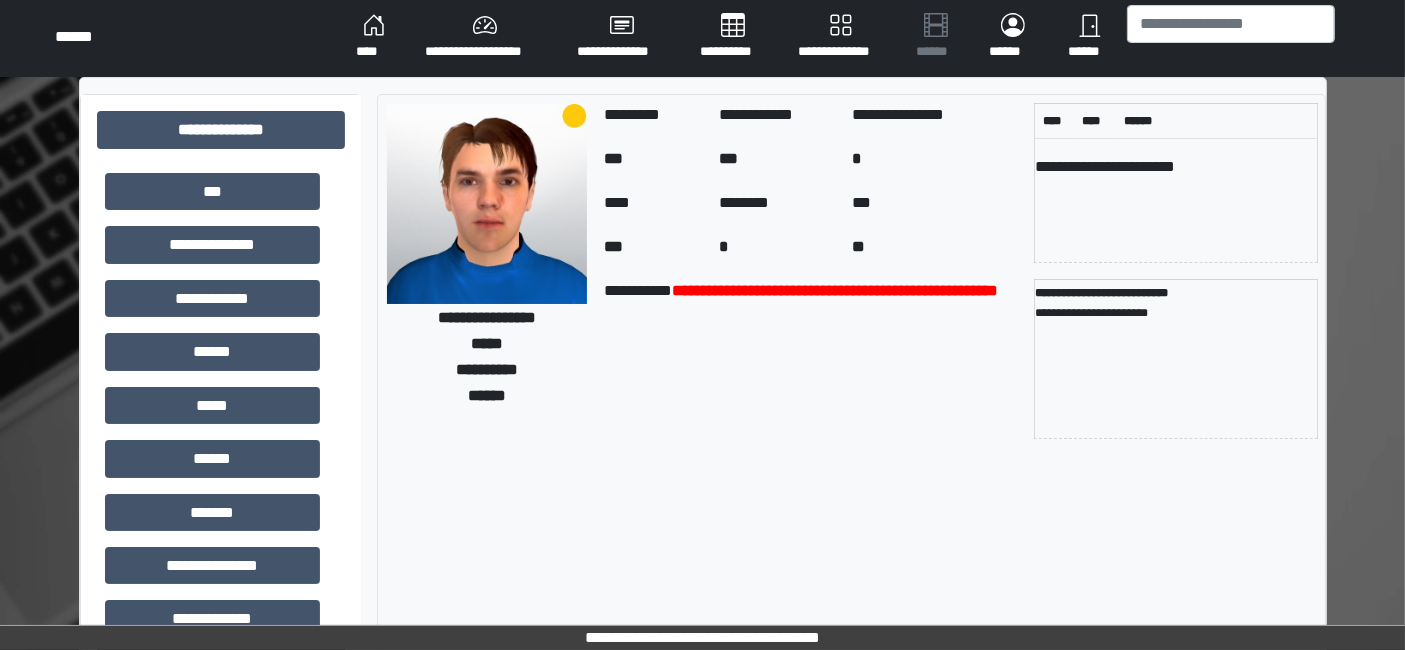 scroll, scrollTop: 0, scrollLeft: 0, axis: both 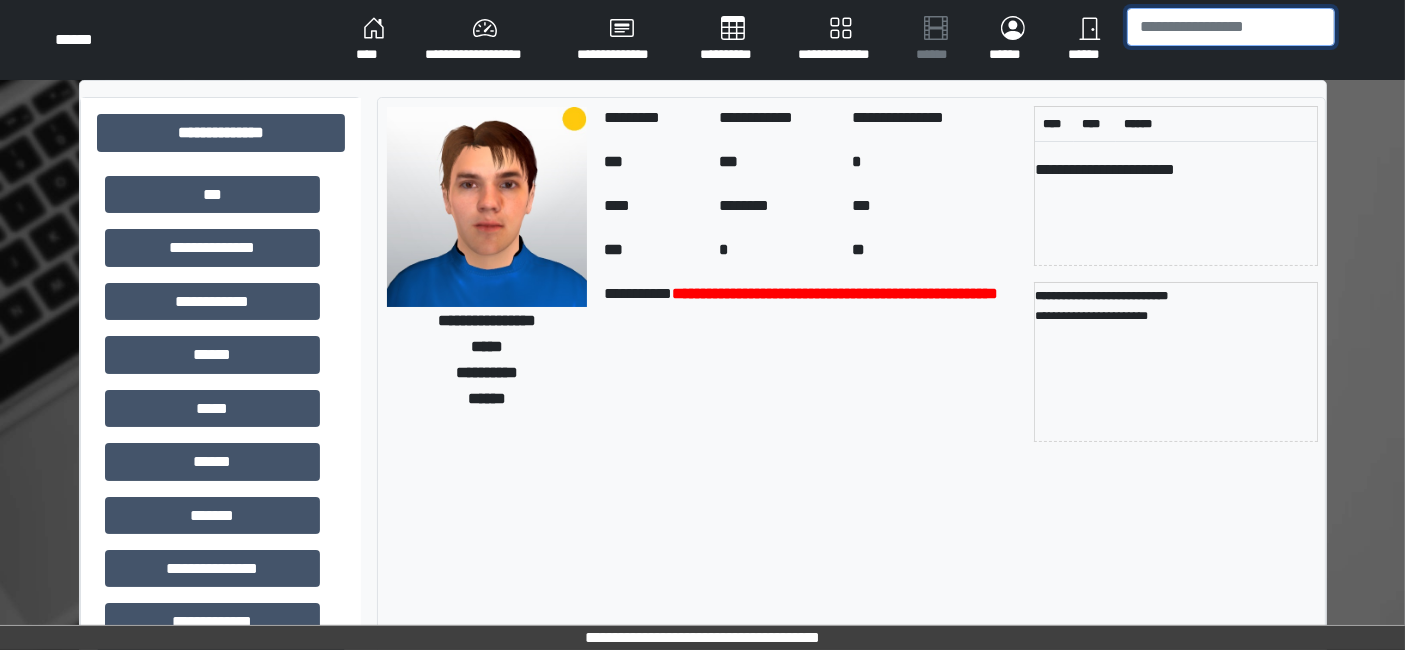 click at bounding box center (1231, 27) 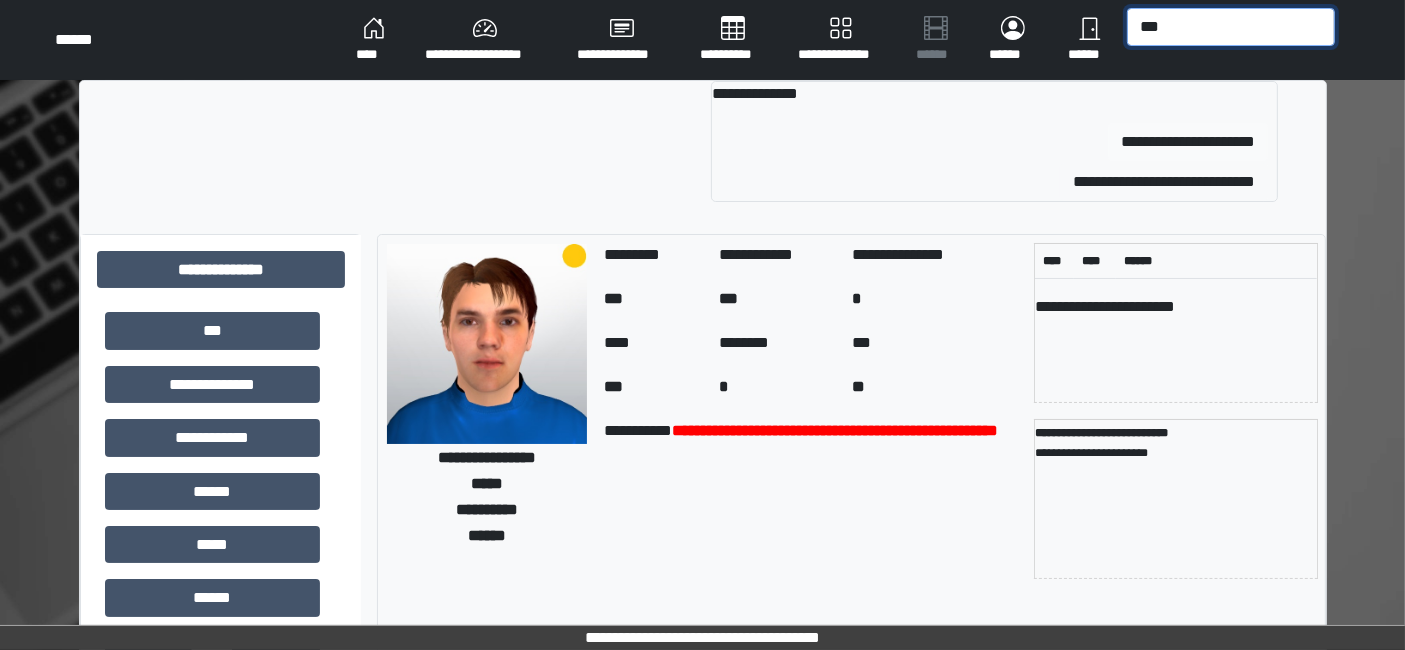 type on "***" 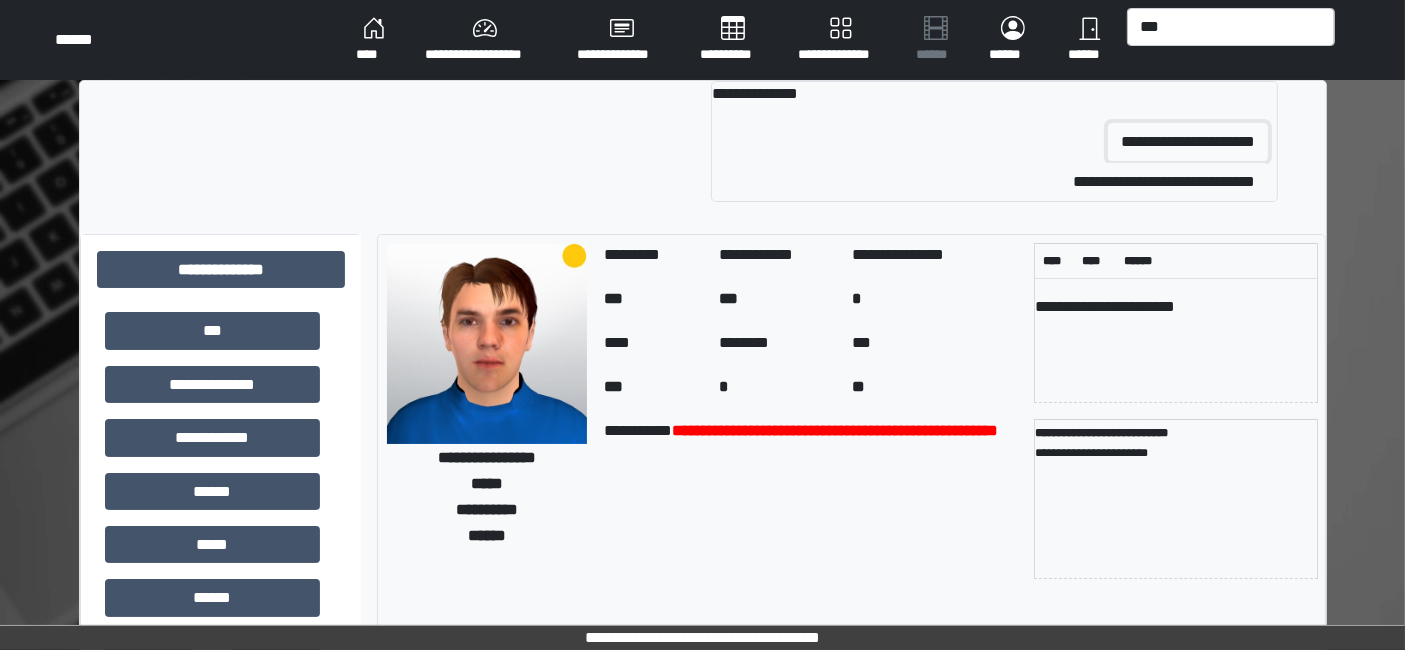 click on "**********" at bounding box center [1188, 142] 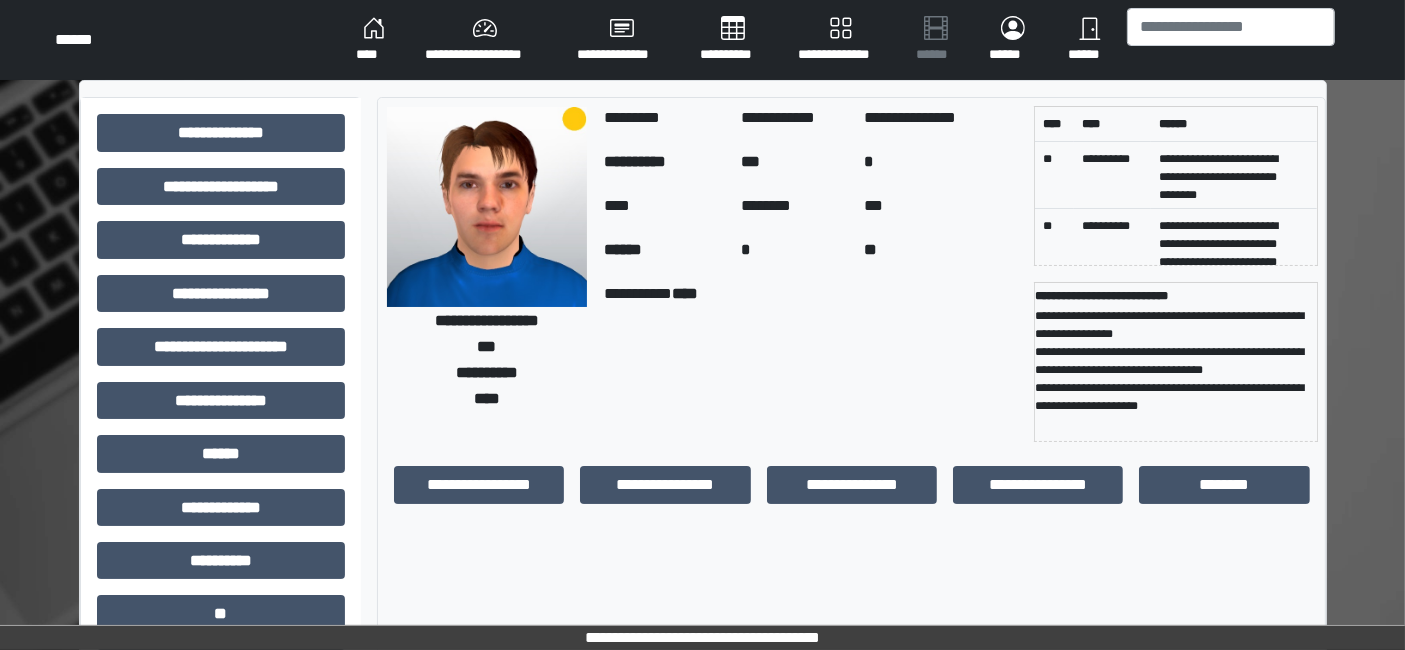 click on "**********" at bounding box center (811, 362) 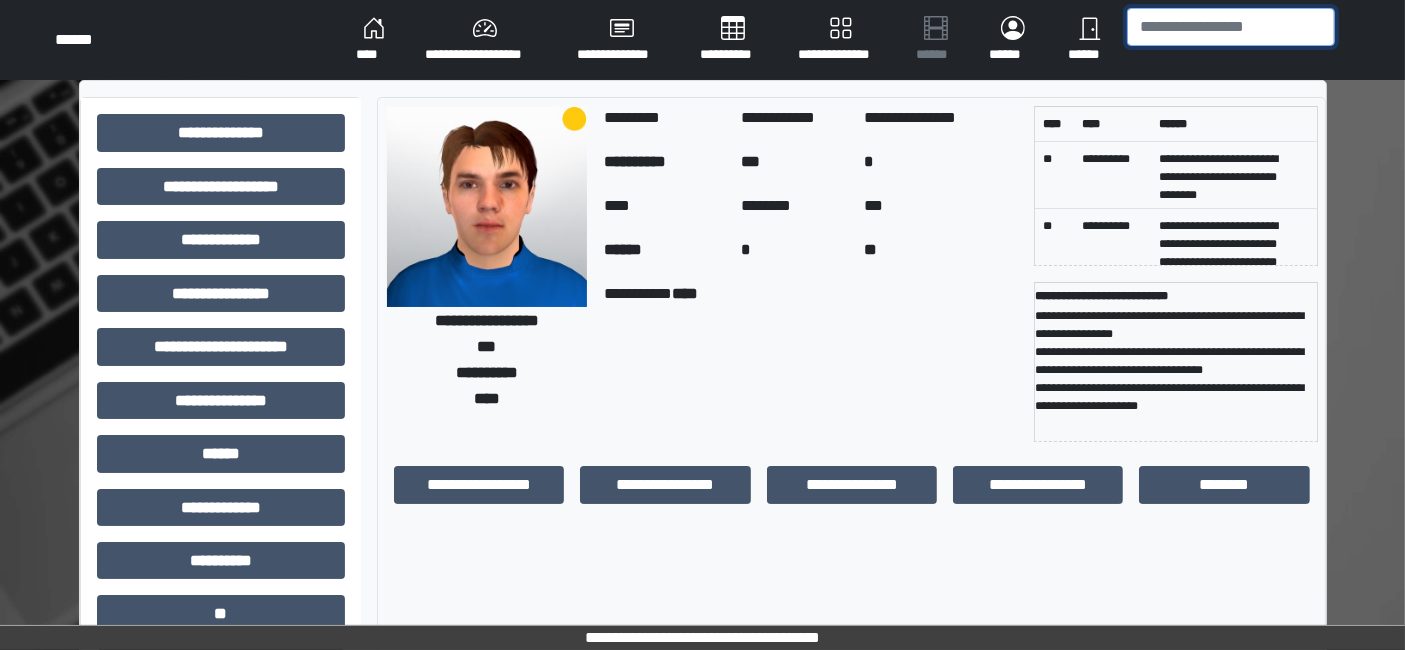 click at bounding box center (1231, 27) 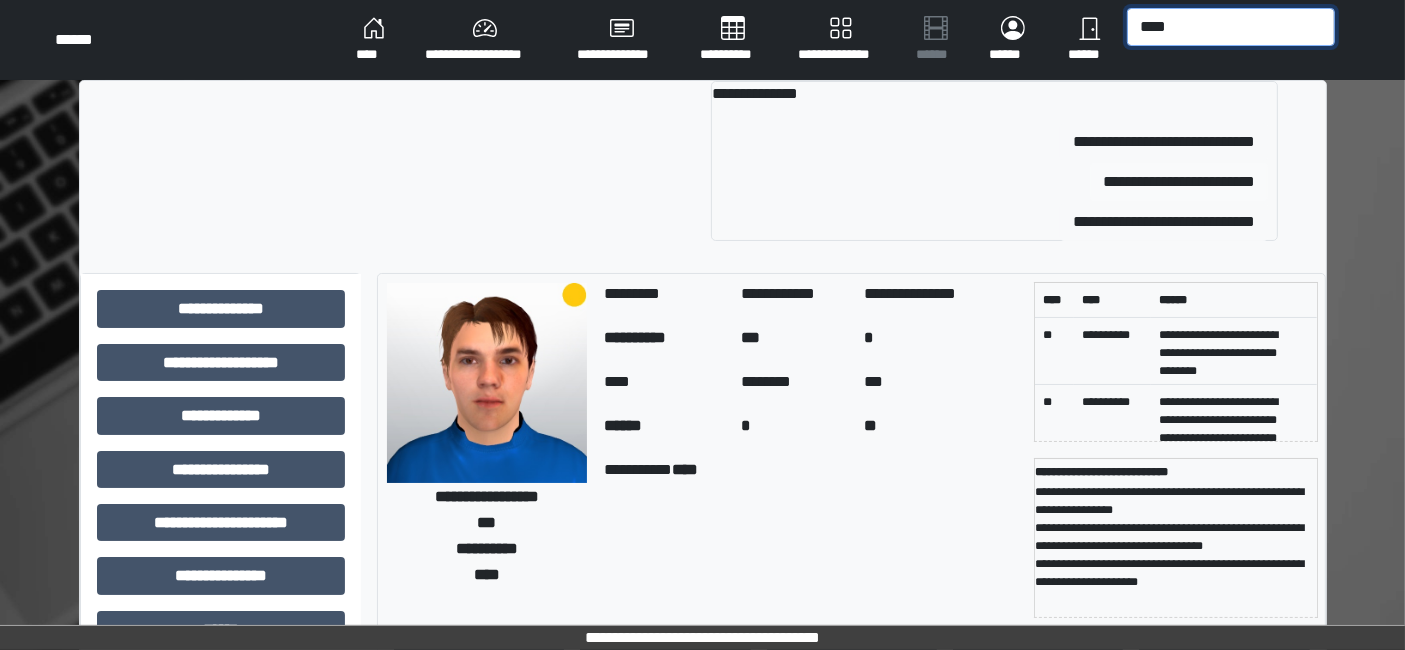 type on "****" 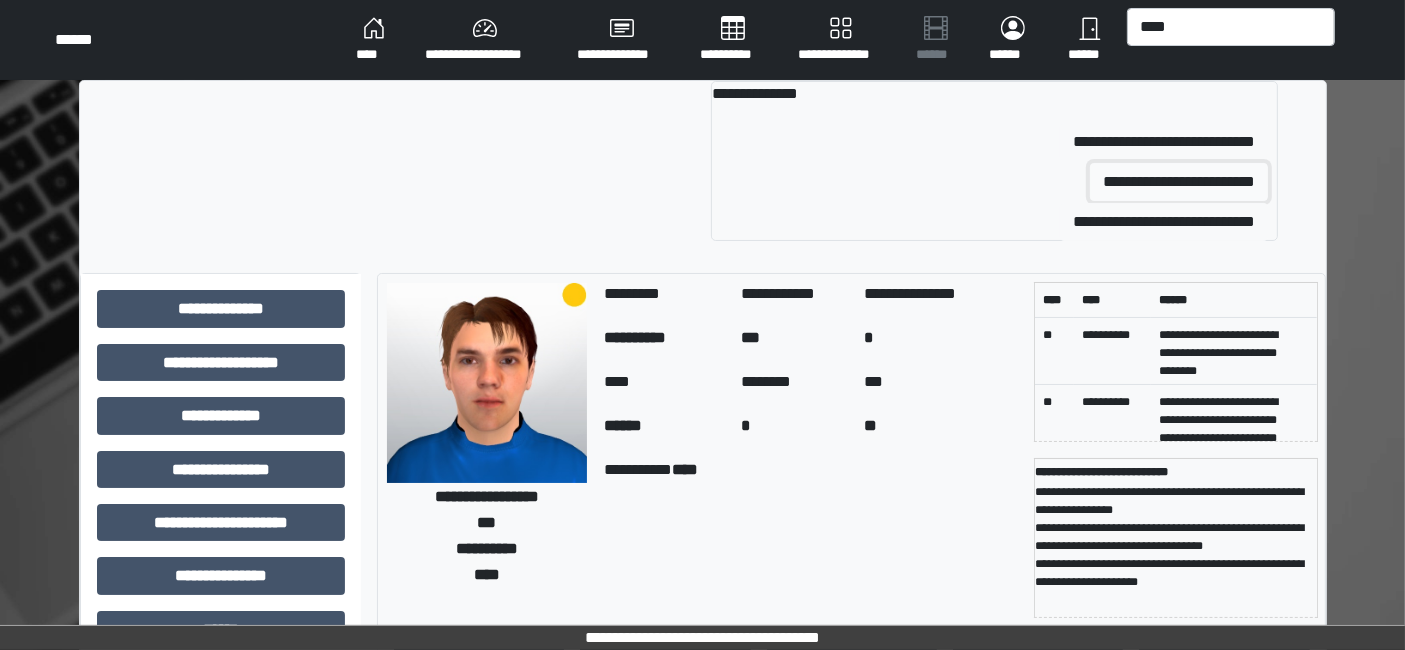 click on "**********" at bounding box center [1179, 182] 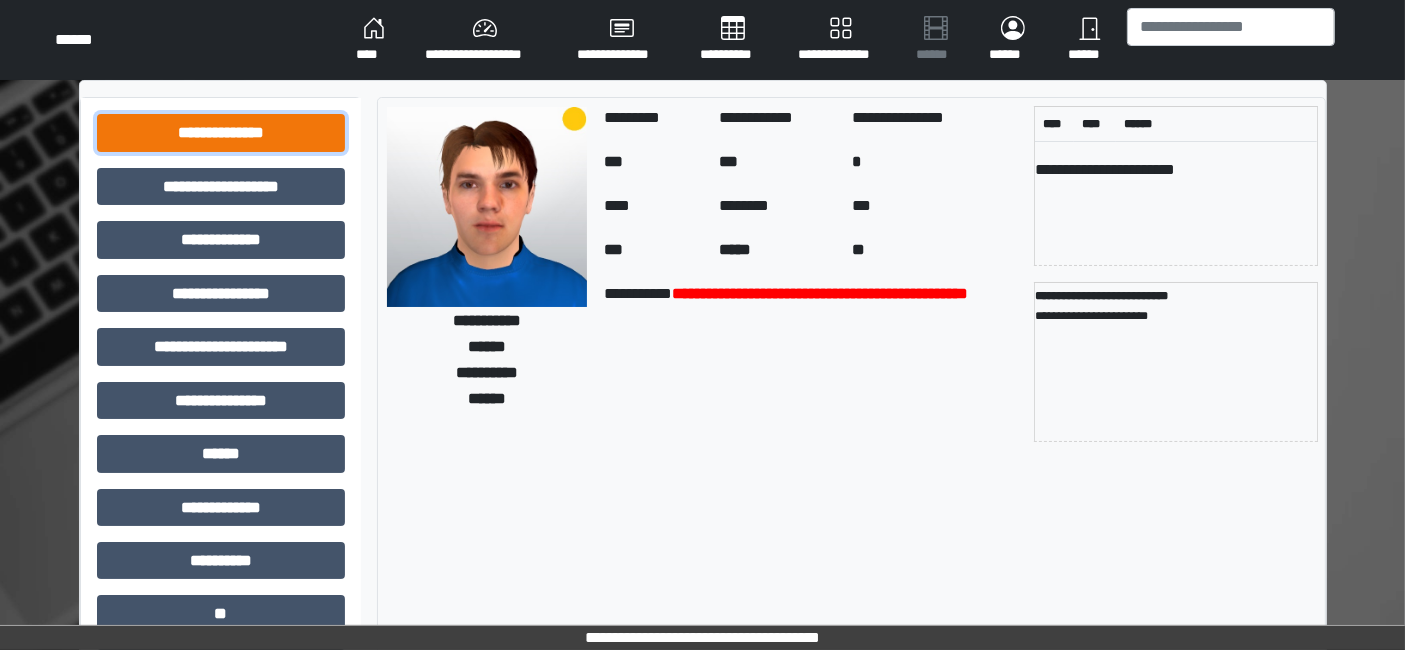 click on "**********" at bounding box center (221, 132) 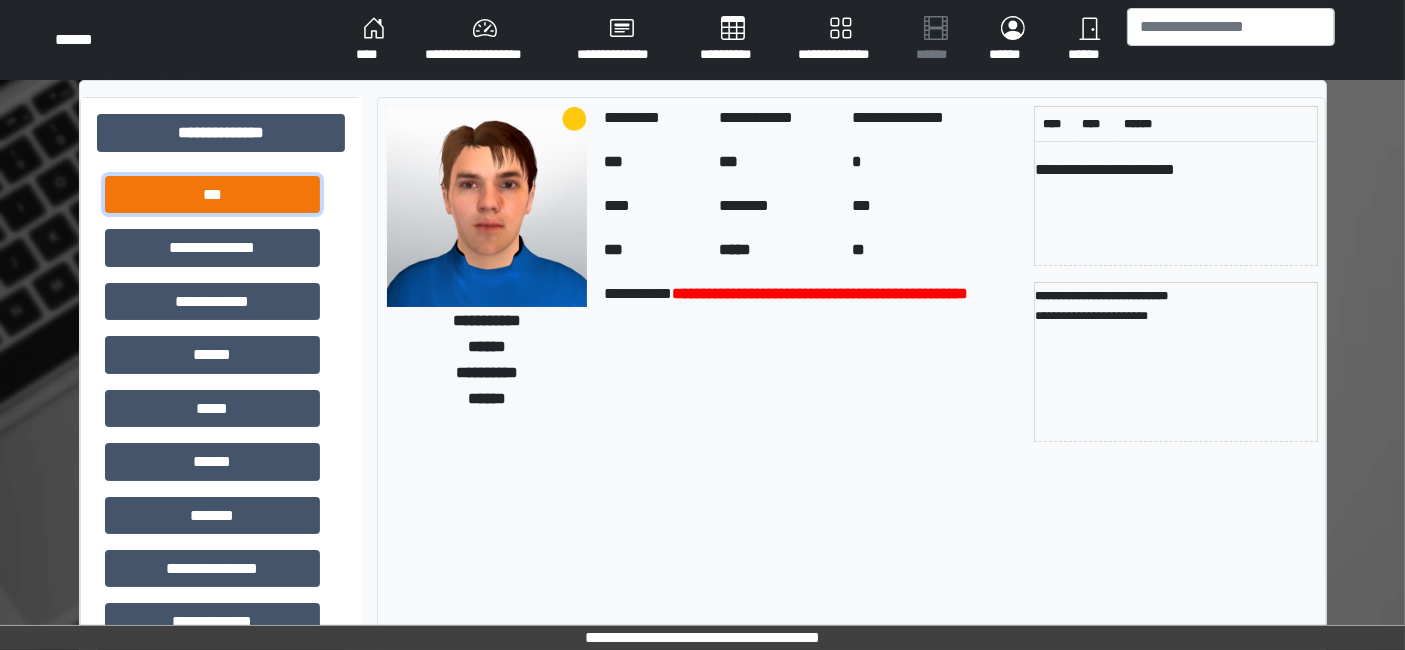 click on "***" at bounding box center (212, 194) 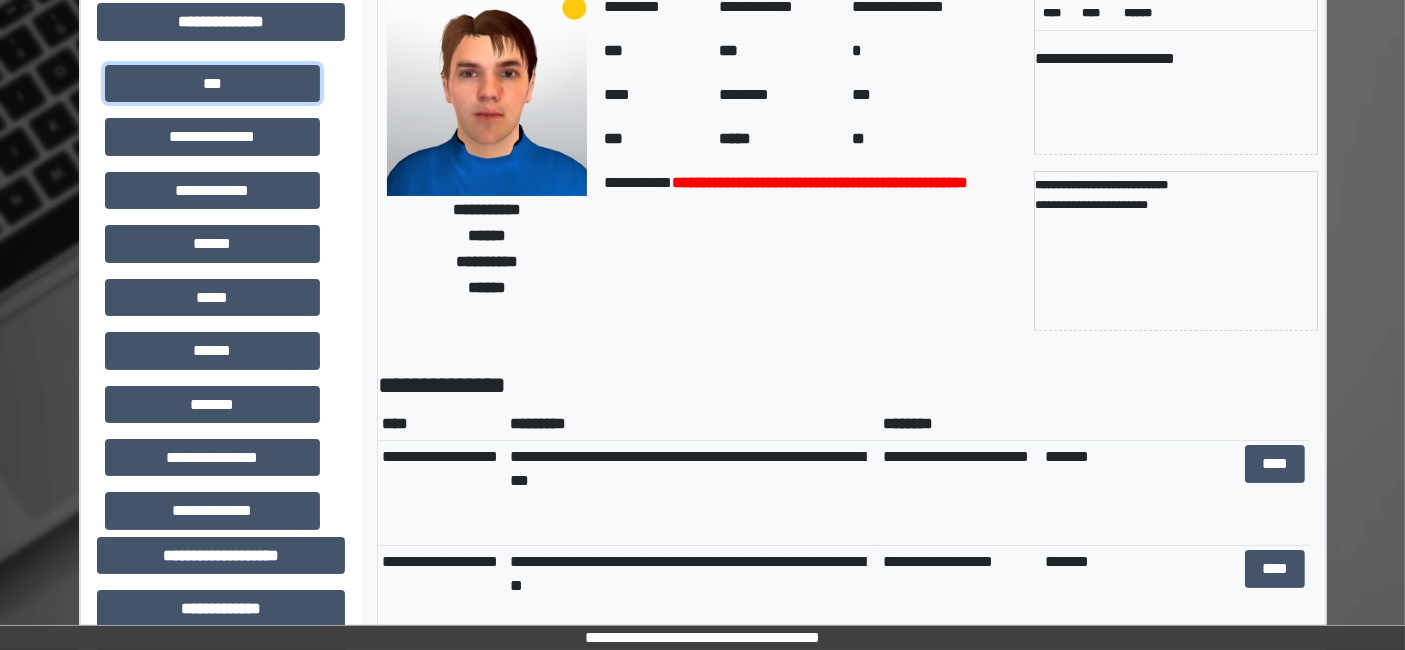scroll, scrollTop: 222, scrollLeft: 0, axis: vertical 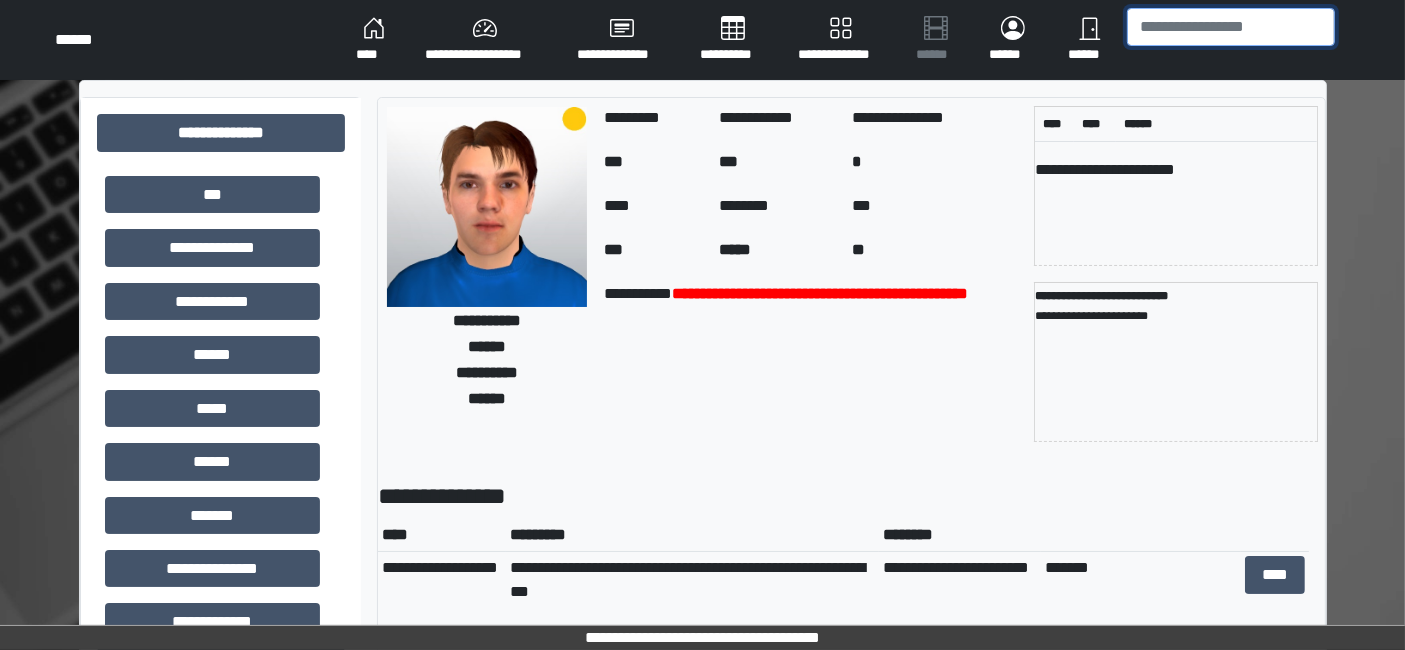 click at bounding box center [1231, 27] 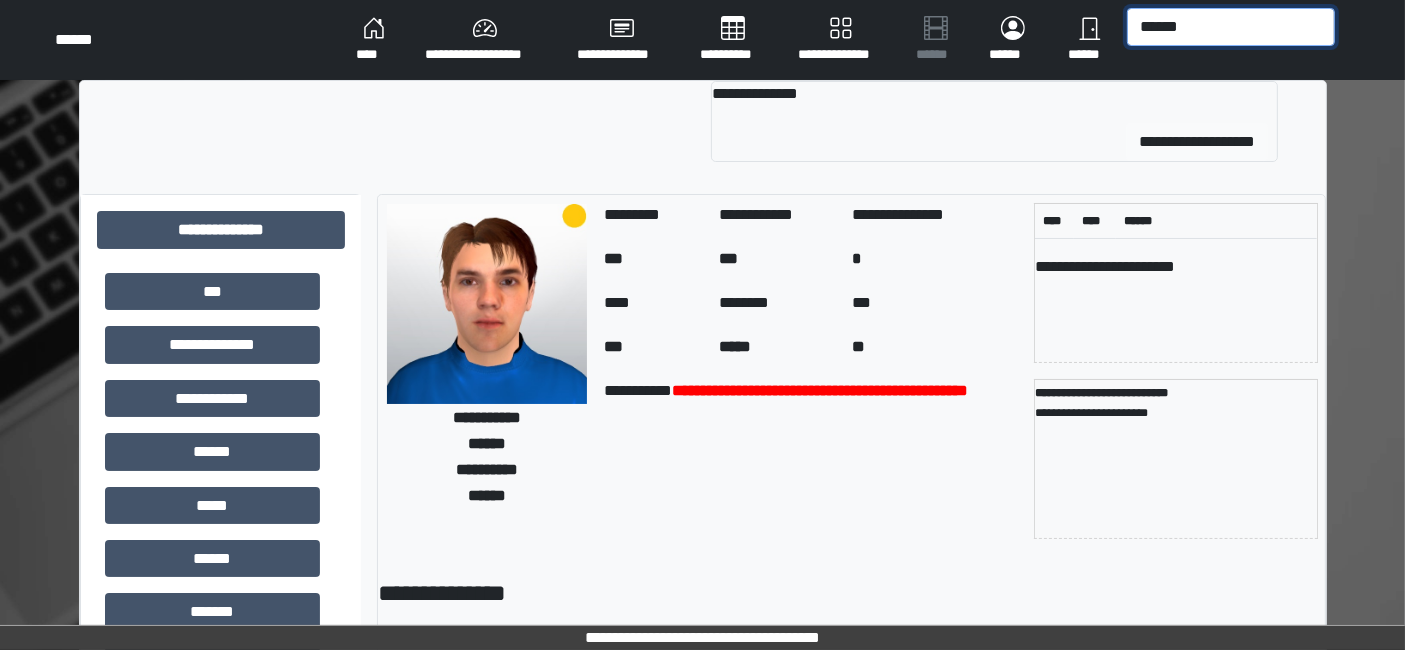 type on "******" 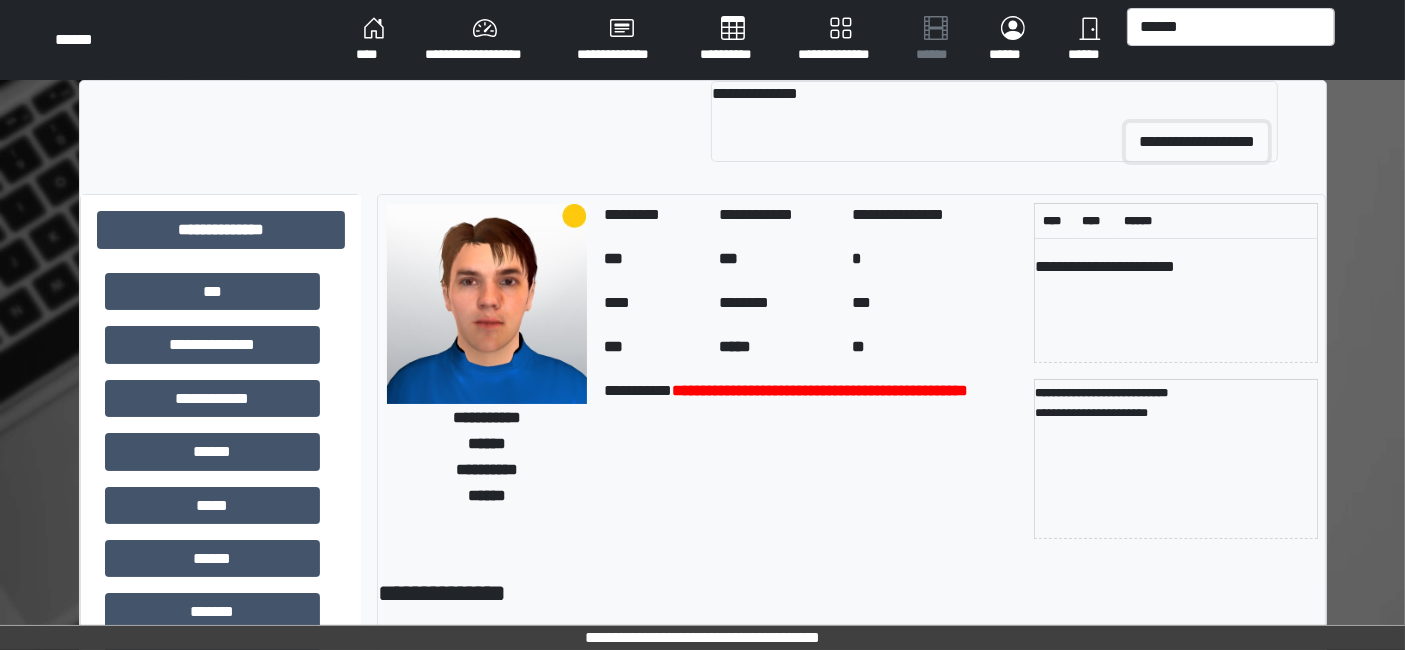 click on "**********" at bounding box center (1197, 142) 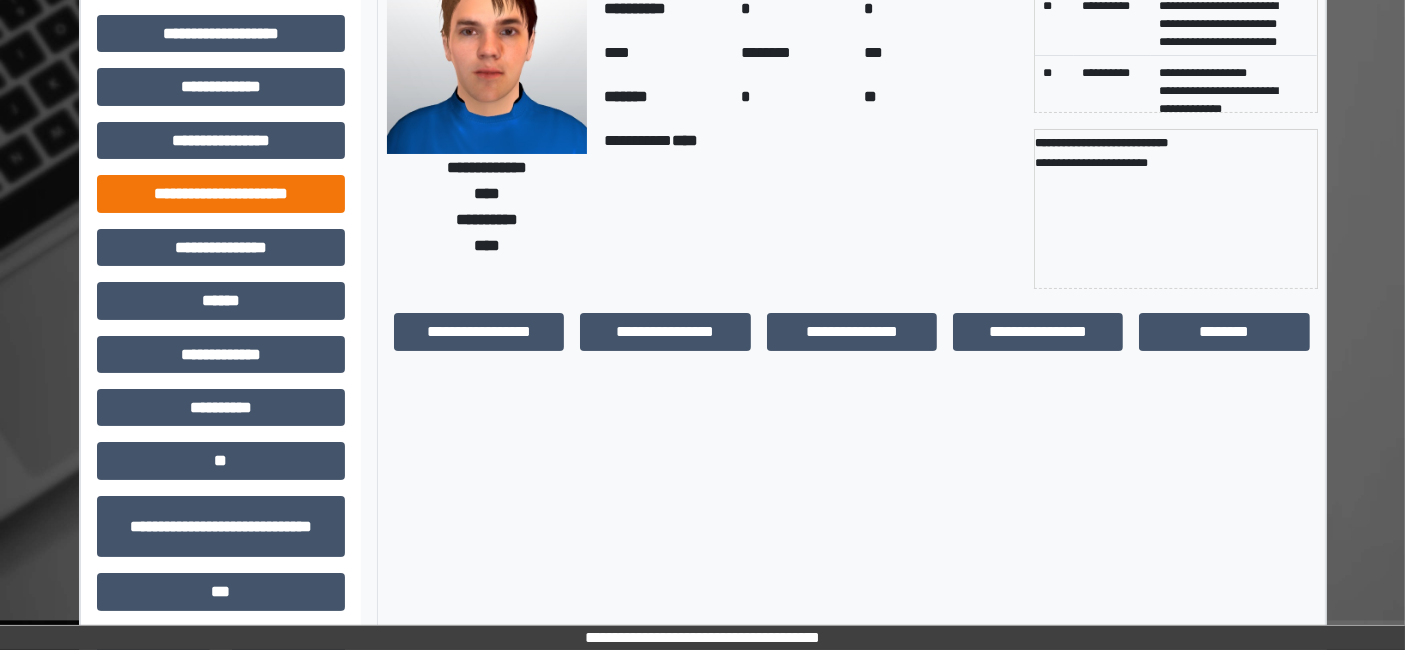 scroll, scrollTop: 222, scrollLeft: 0, axis: vertical 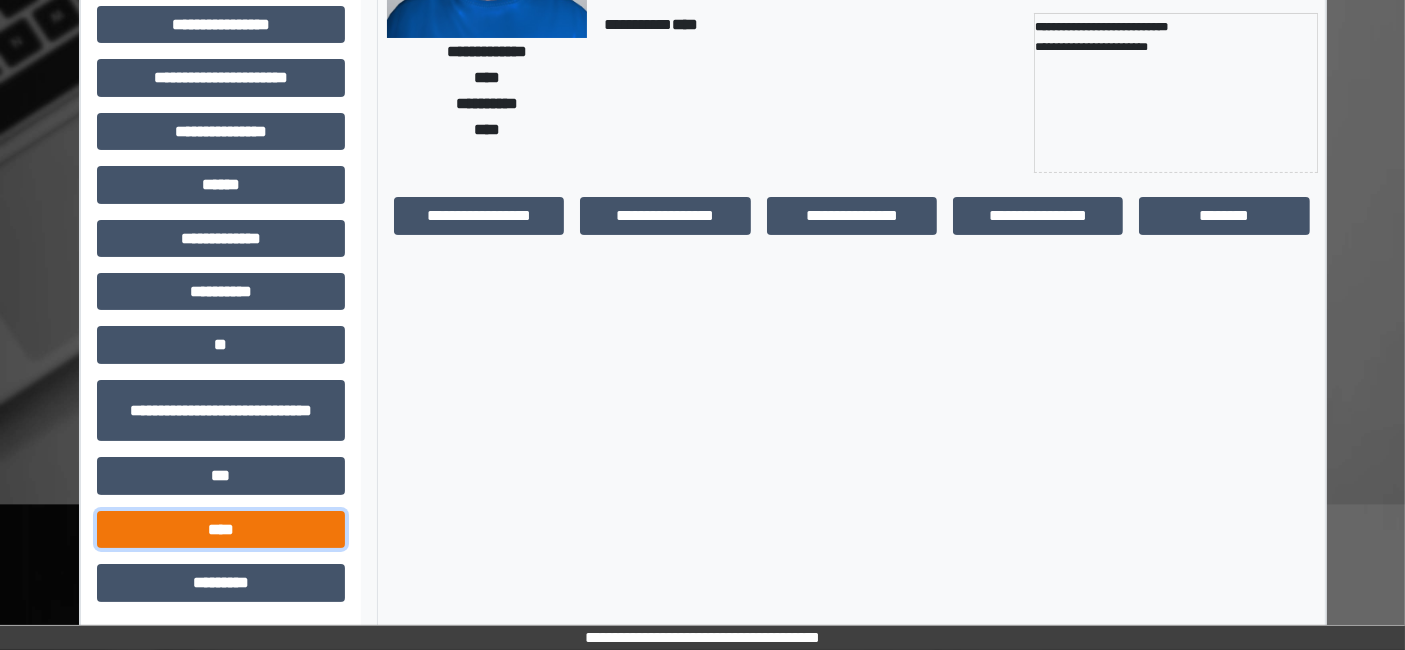 click on "****" at bounding box center [221, 529] 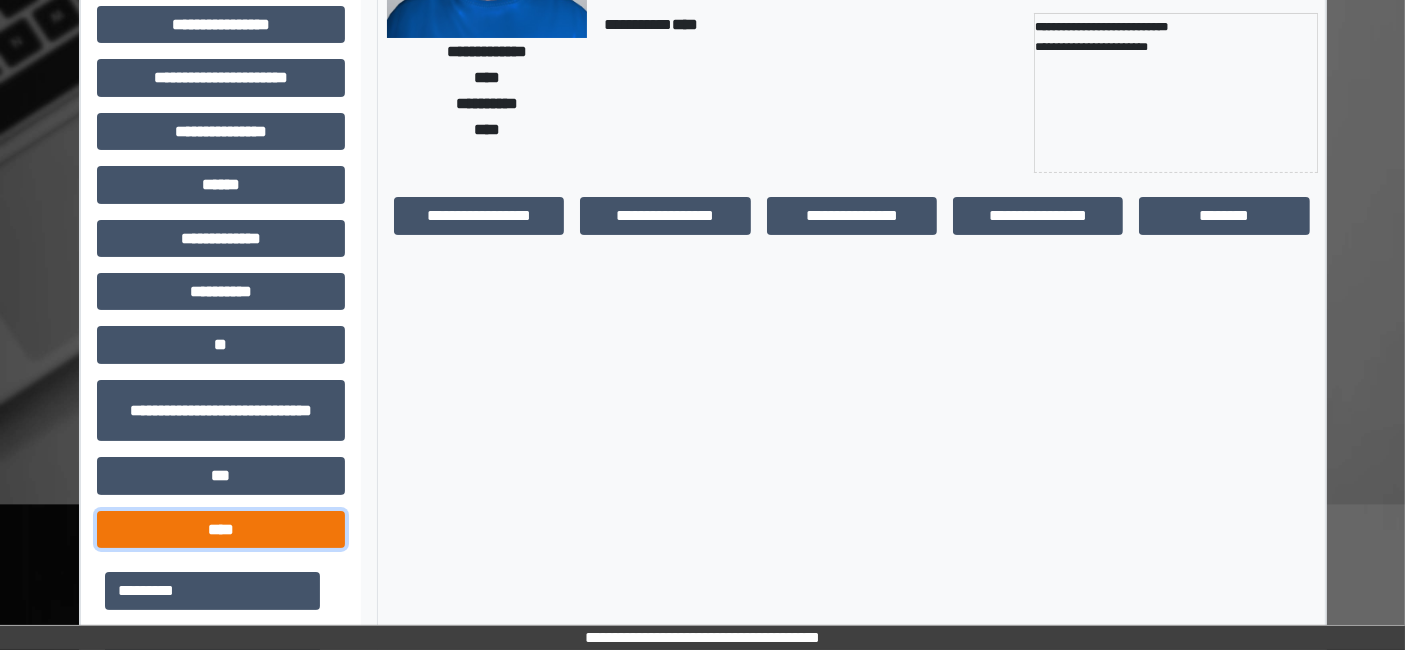 scroll, scrollTop: 749, scrollLeft: 0, axis: vertical 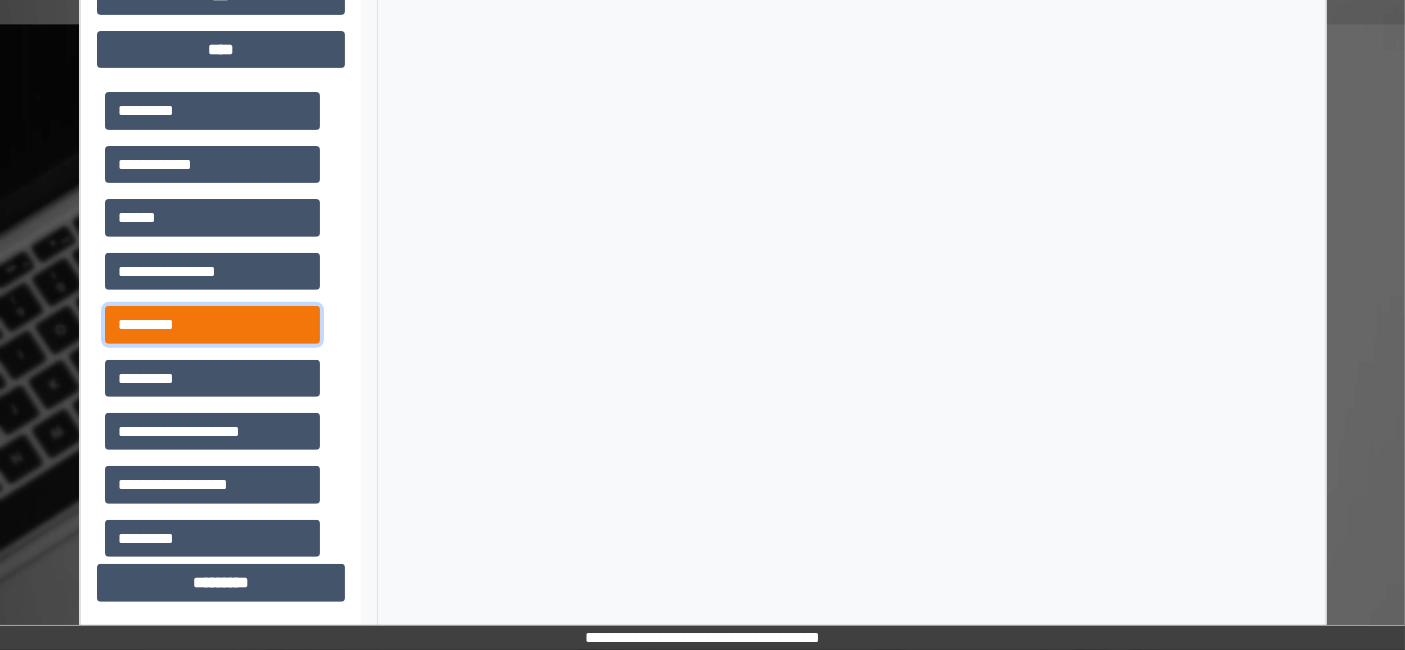 click on "*********" at bounding box center (212, 324) 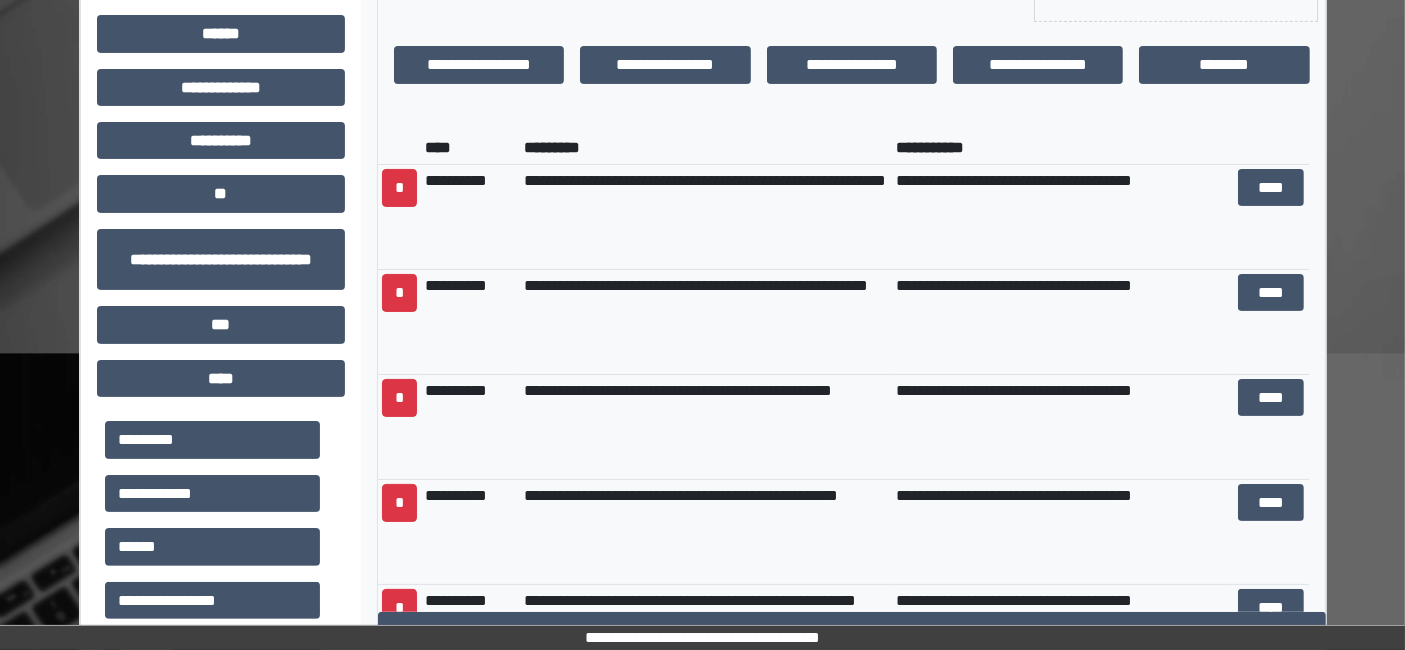 scroll, scrollTop: 416, scrollLeft: 0, axis: vertical 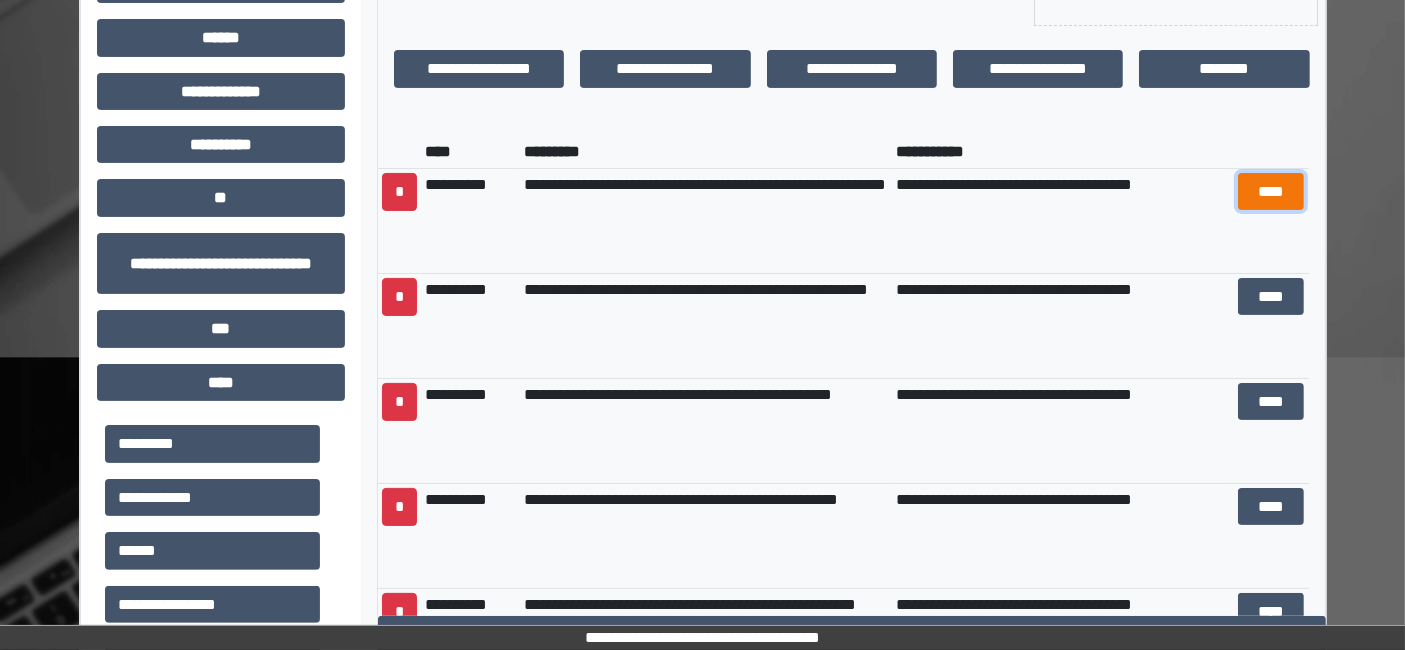 click on "****" at bounding box center [1271, 191] 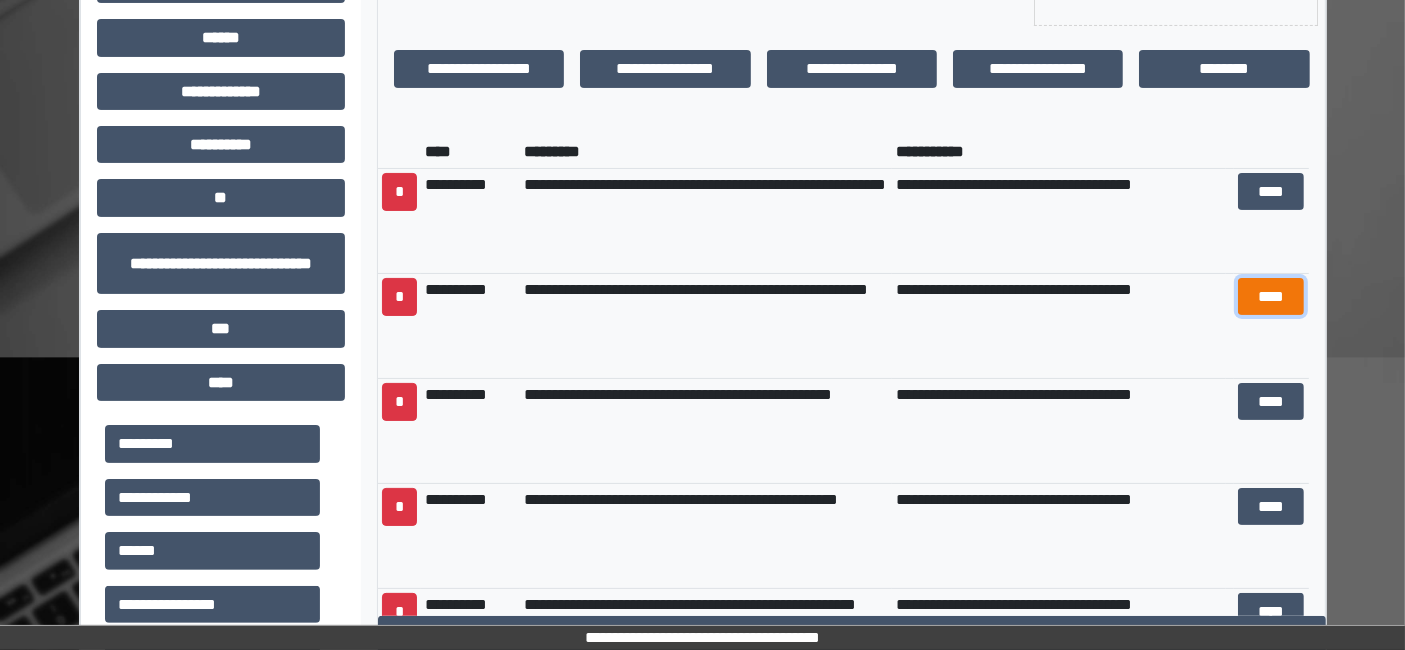 click on "****" at bounding box center [1271, 296] 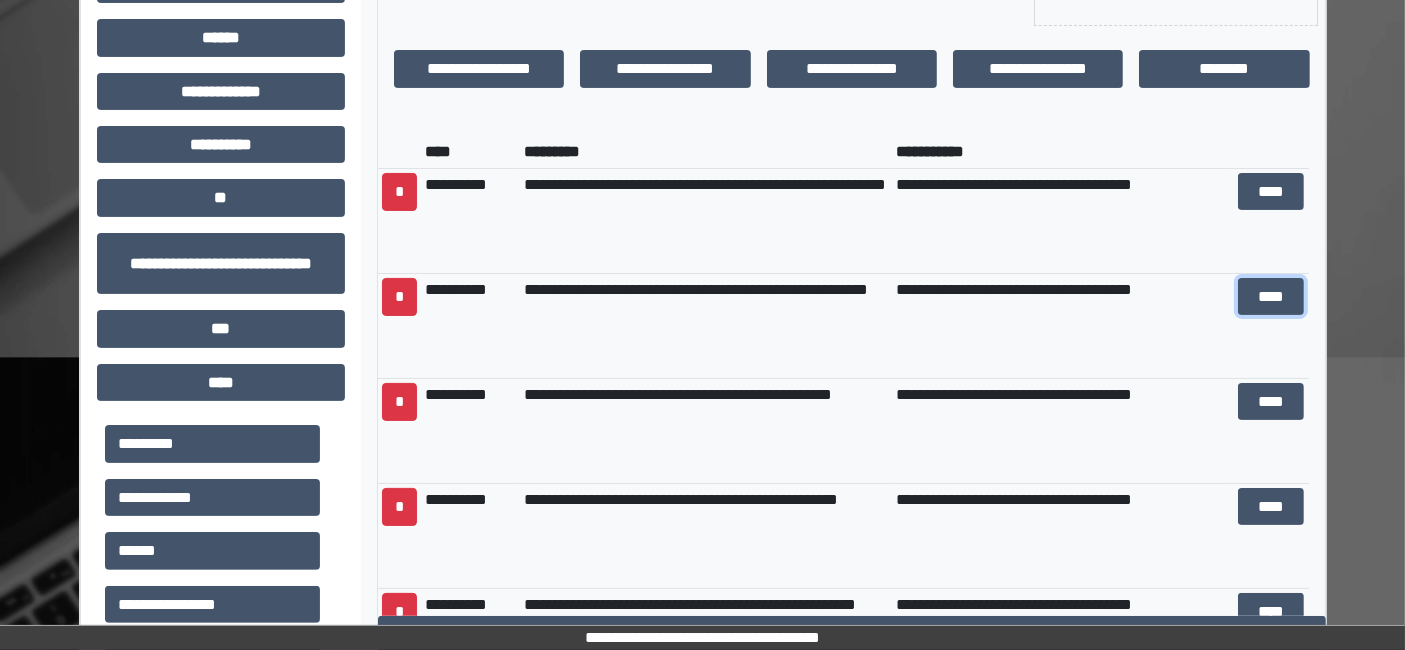 scroll, scrollTop: 111, scrollLeft: 0, axis: vertical 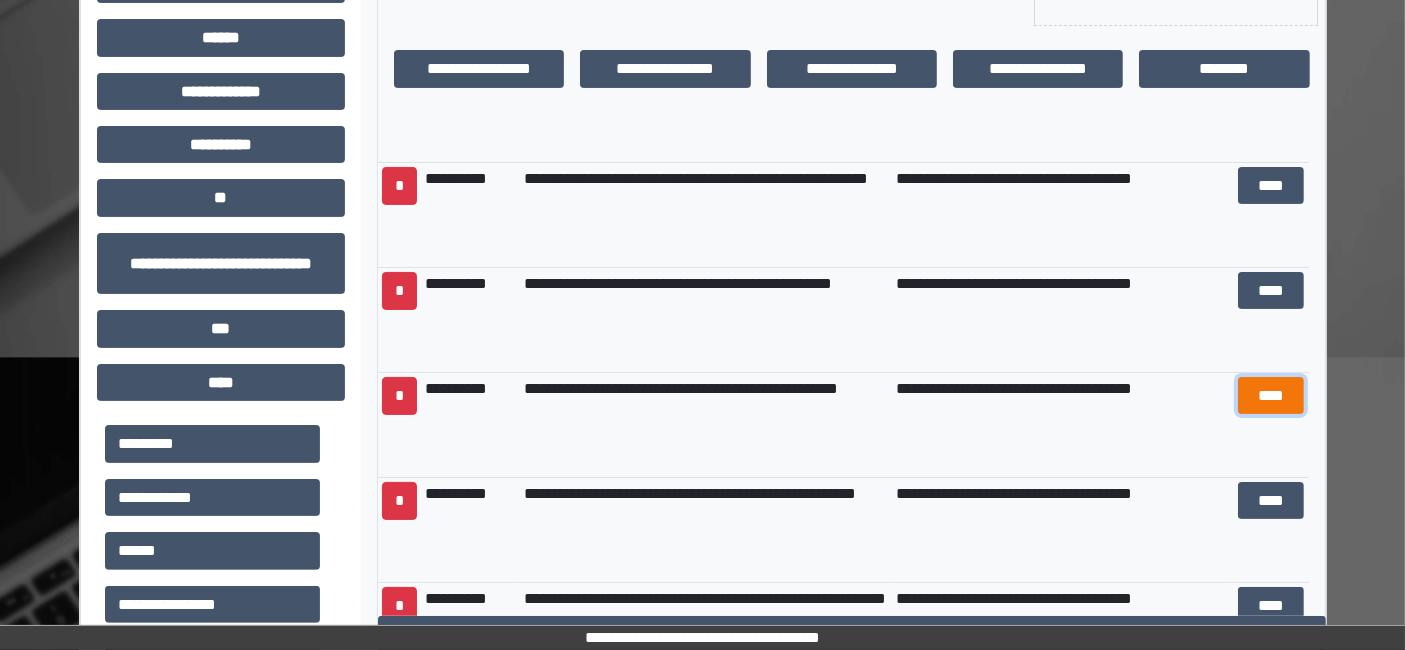 click on "****" at bounding box center (1271, 395) 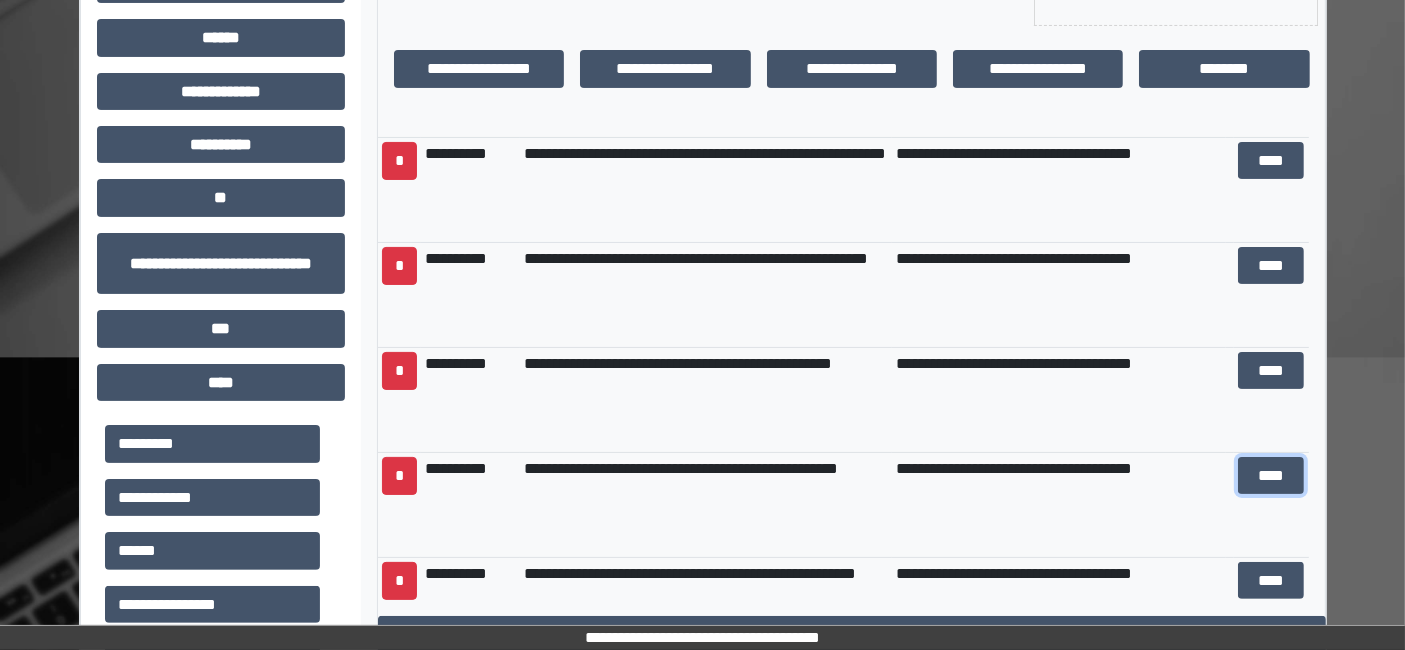 scroll, scrollTop: 0, scrollLeft: 0, axis: both 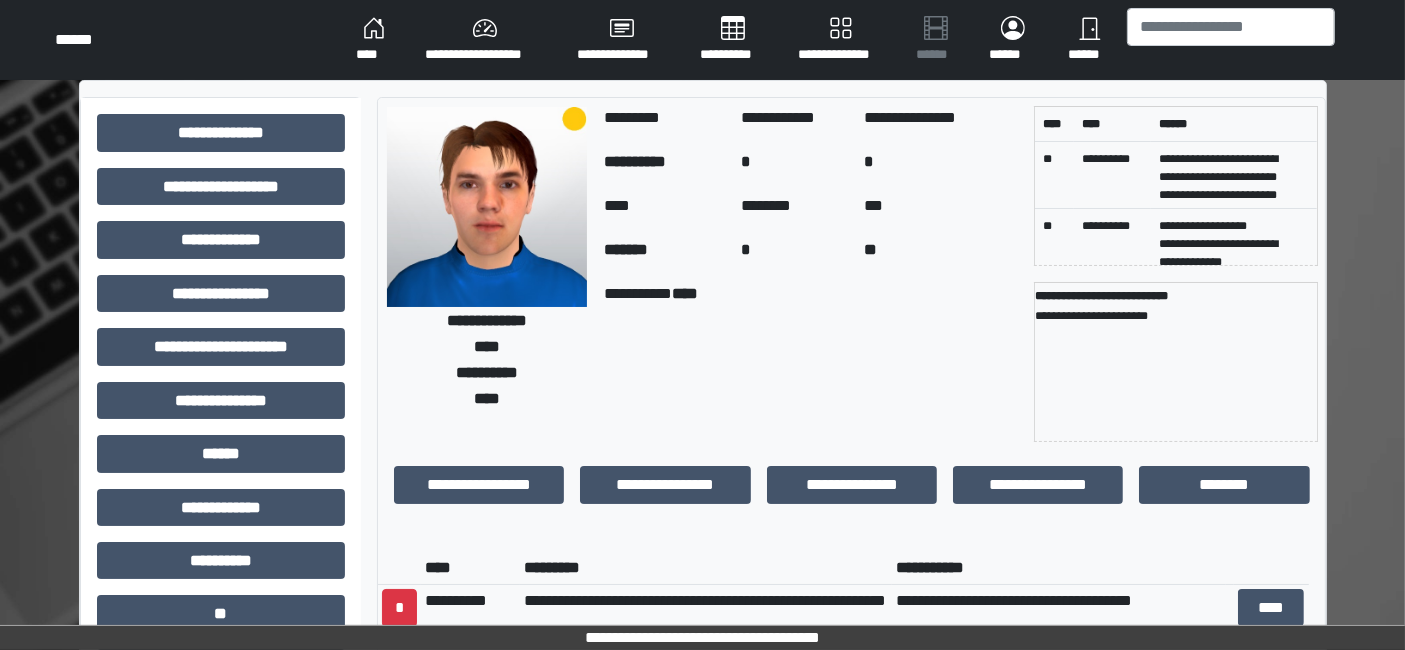 click on "****" at bounding box center (374, 40) 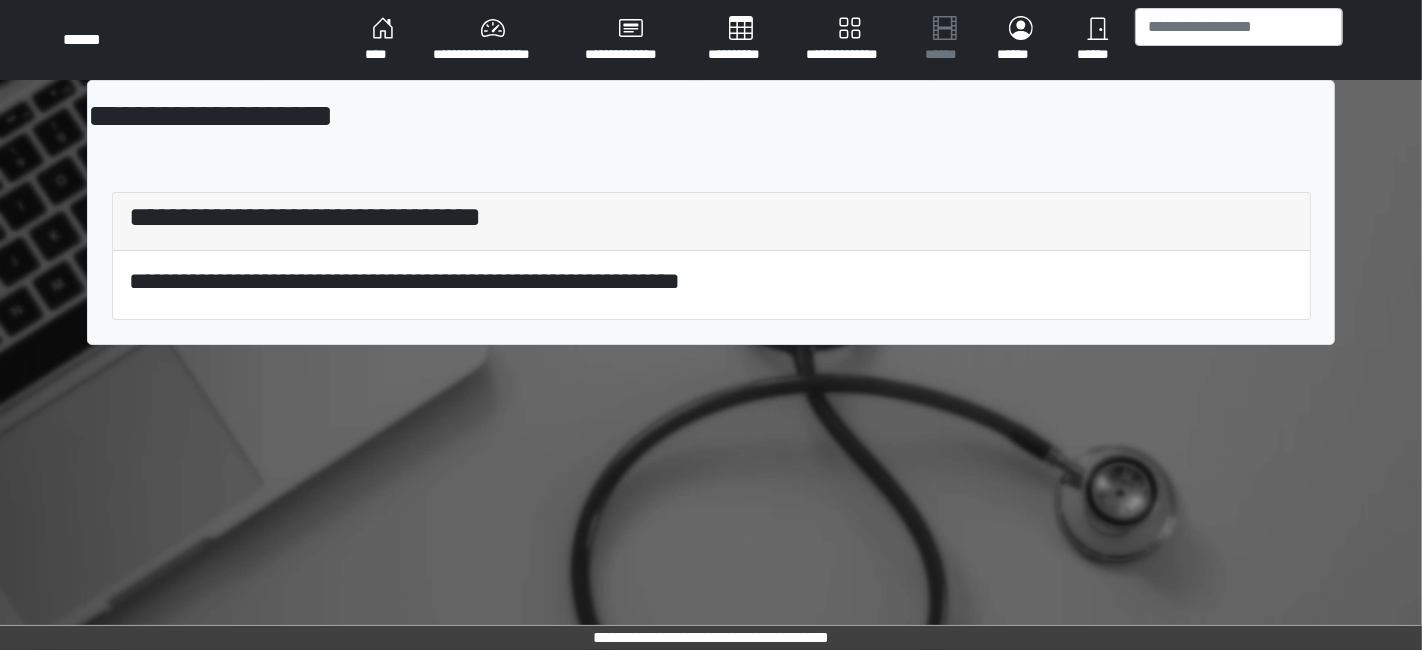 click on "**********" at bounding box center (711, 40) 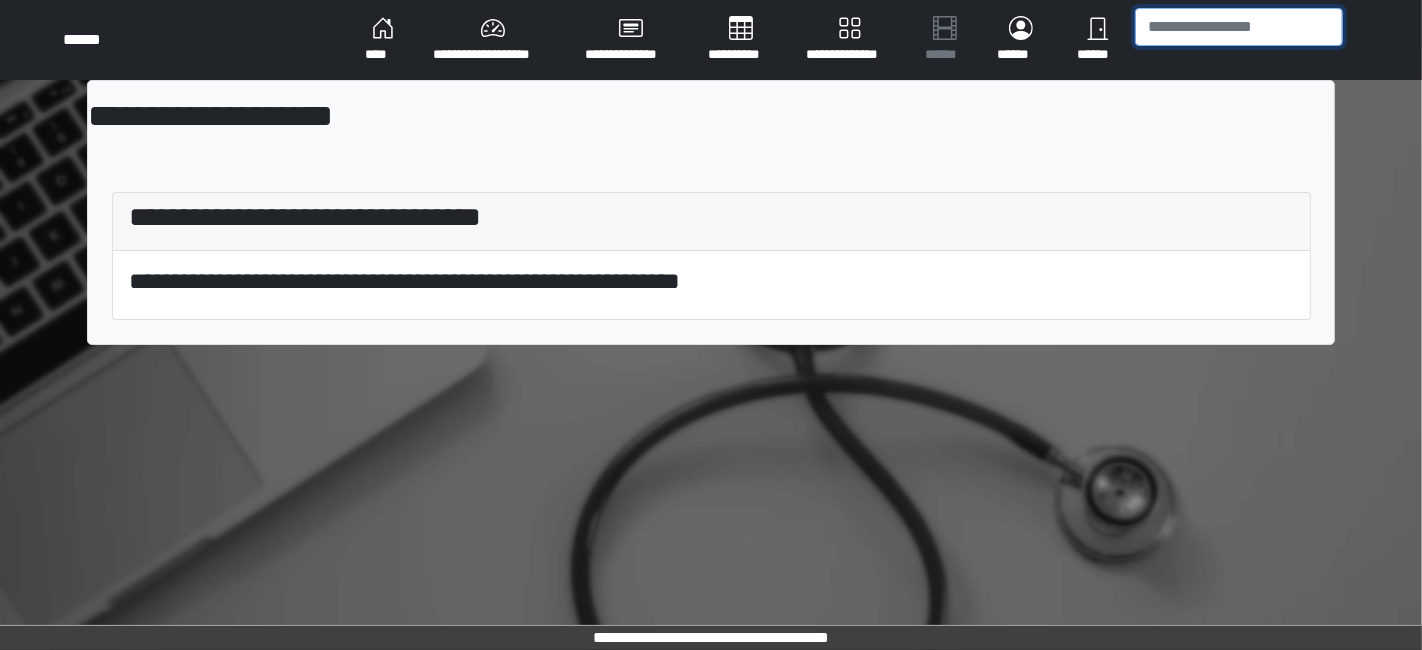 click at bounding box center [1239, 27] 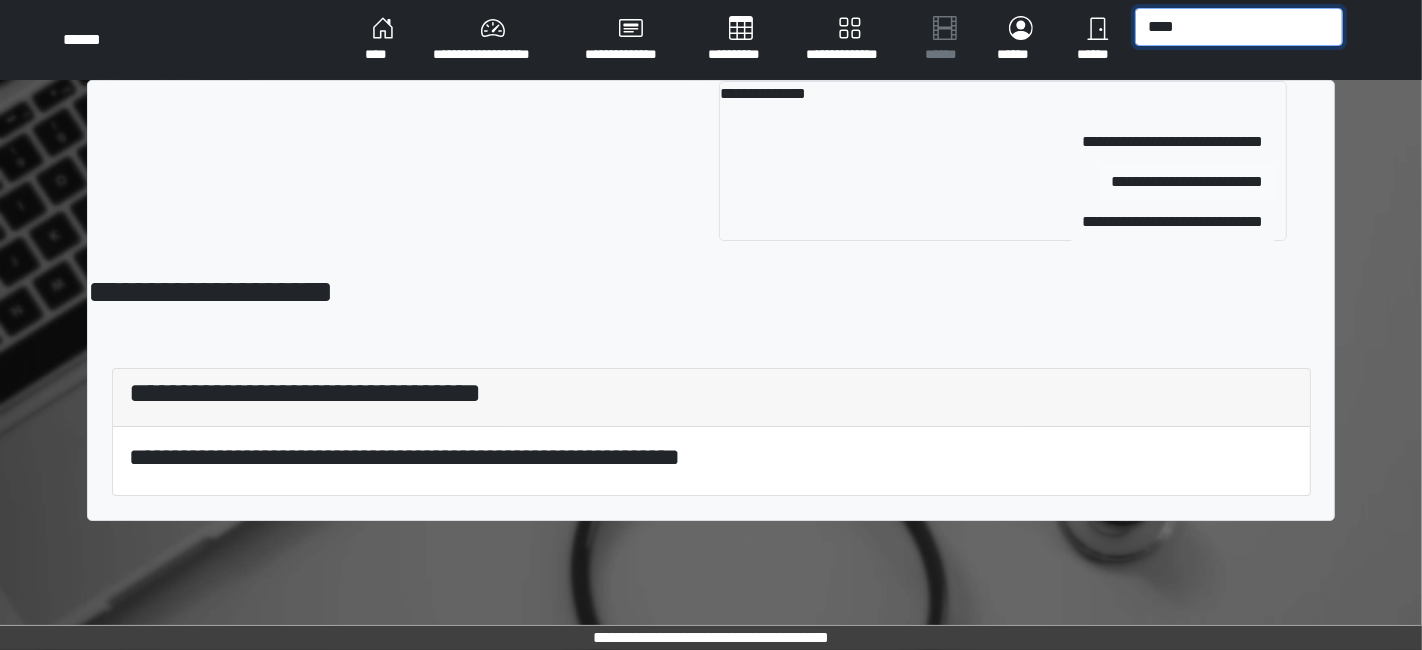 type on "****" 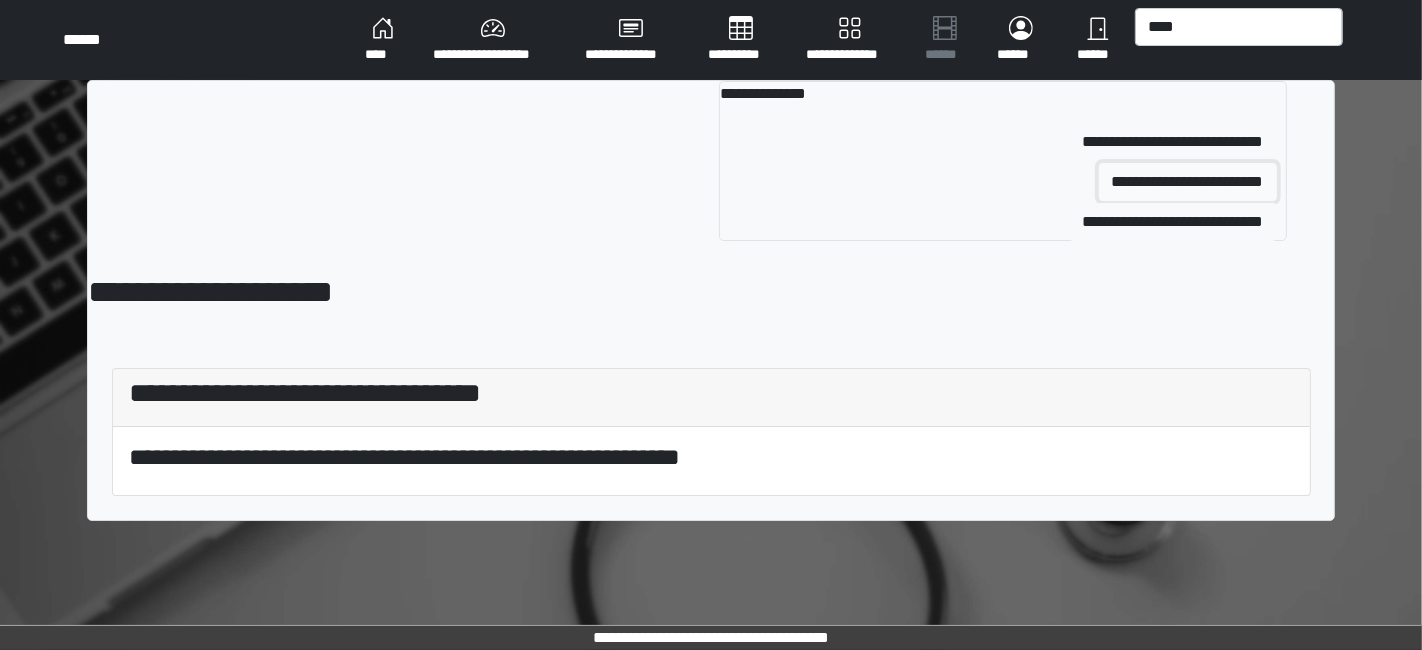 click on "**********" at bounding box center (1188, 182) 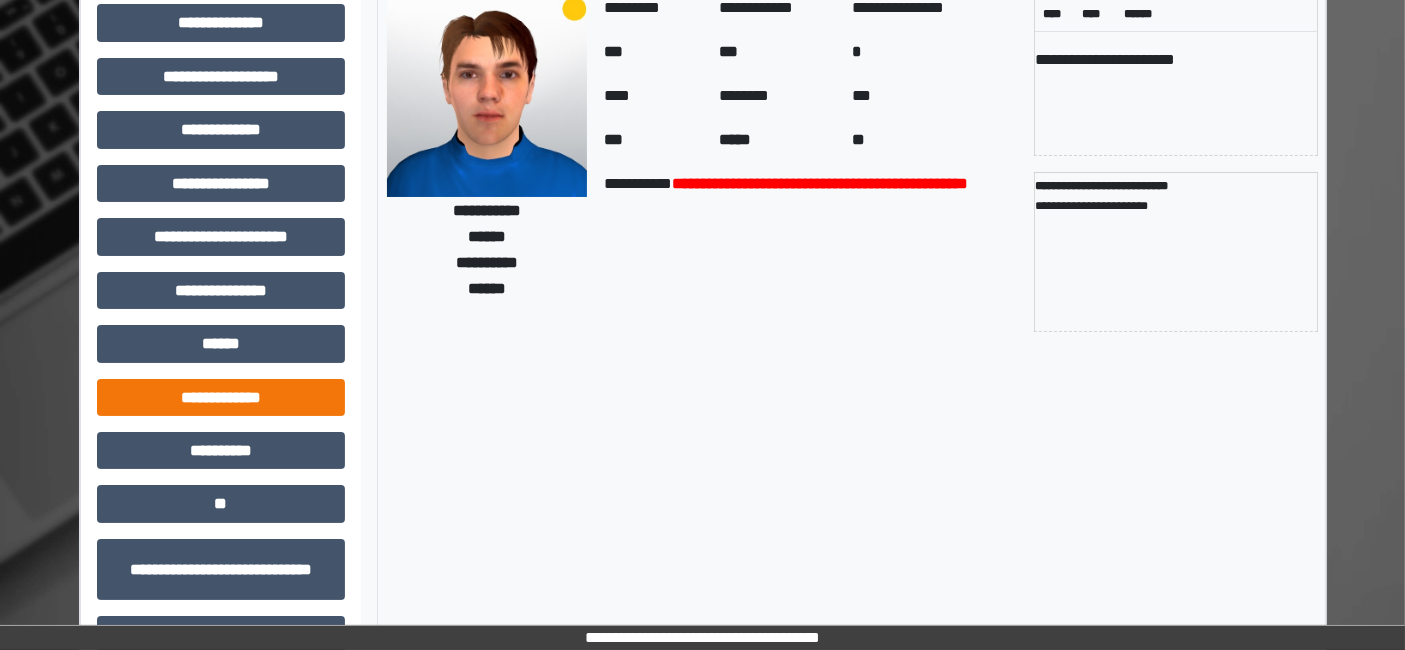scroll, scrollTop: 269, scrollLeft: 0, axis: vertical 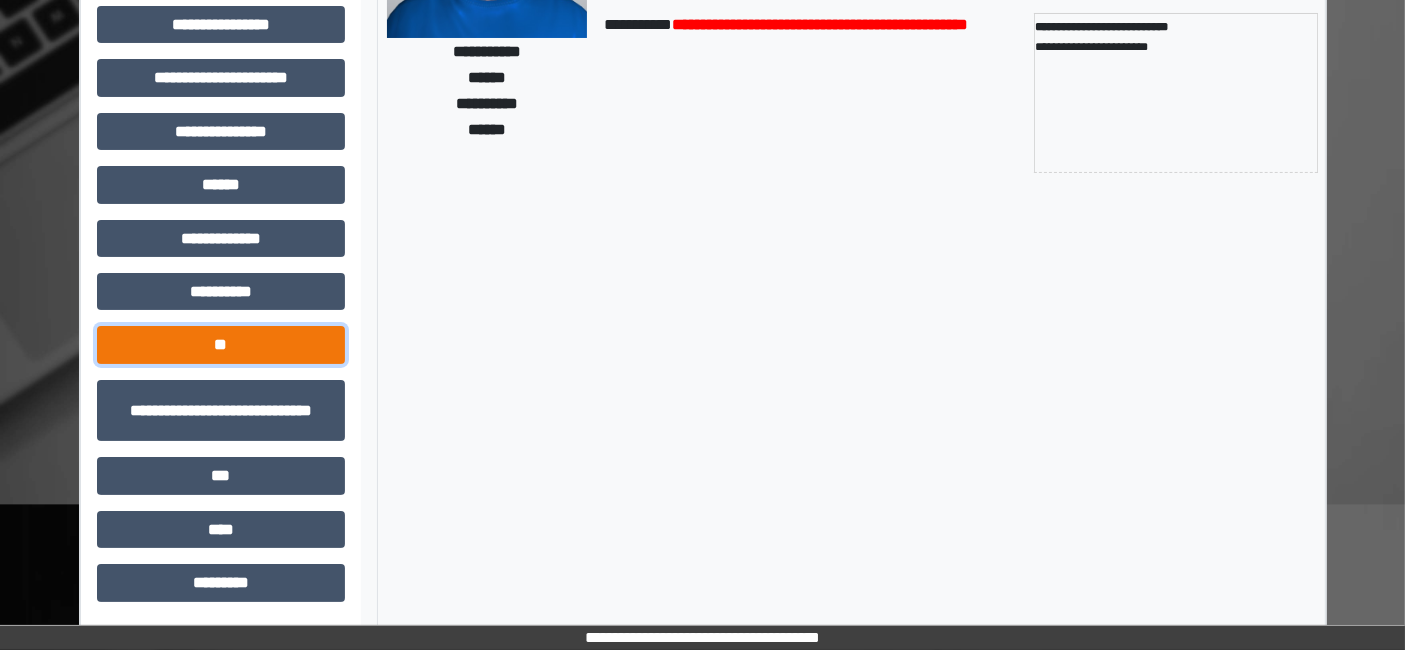 click on "**" at bounding box center (221, 344) 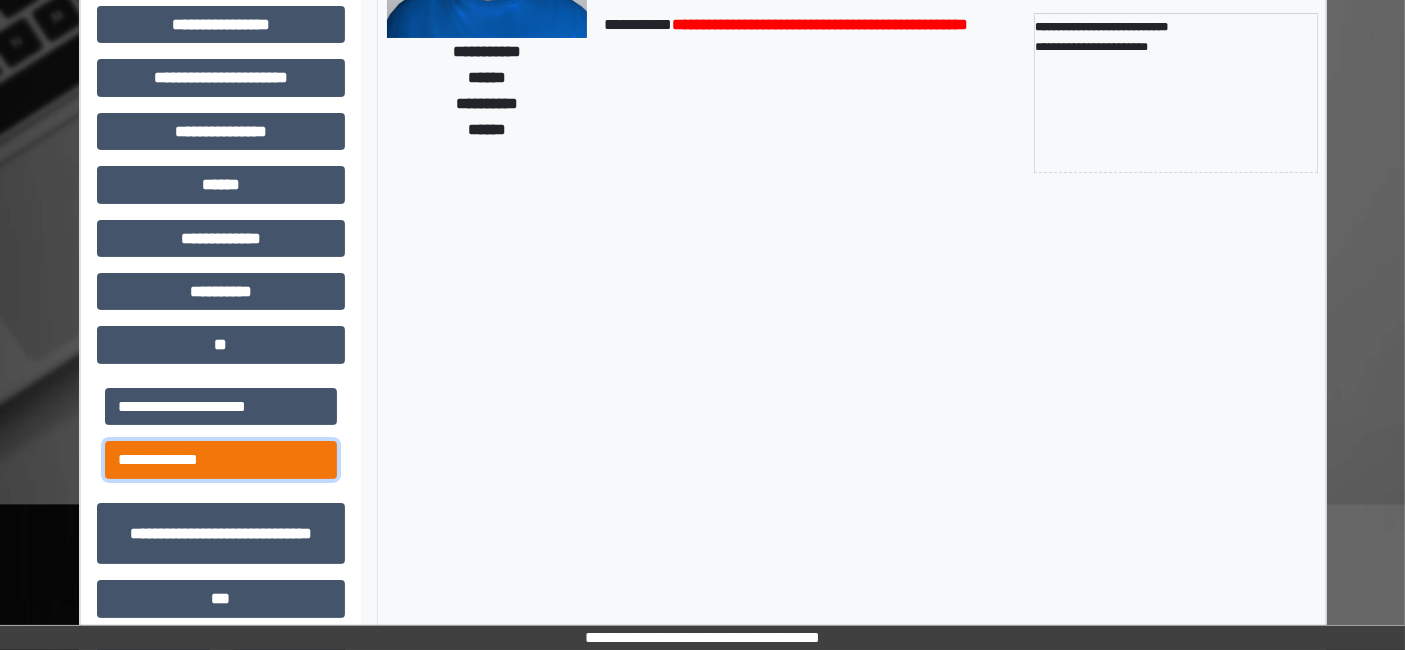 click on "**********" at bounding box center [221, 459] 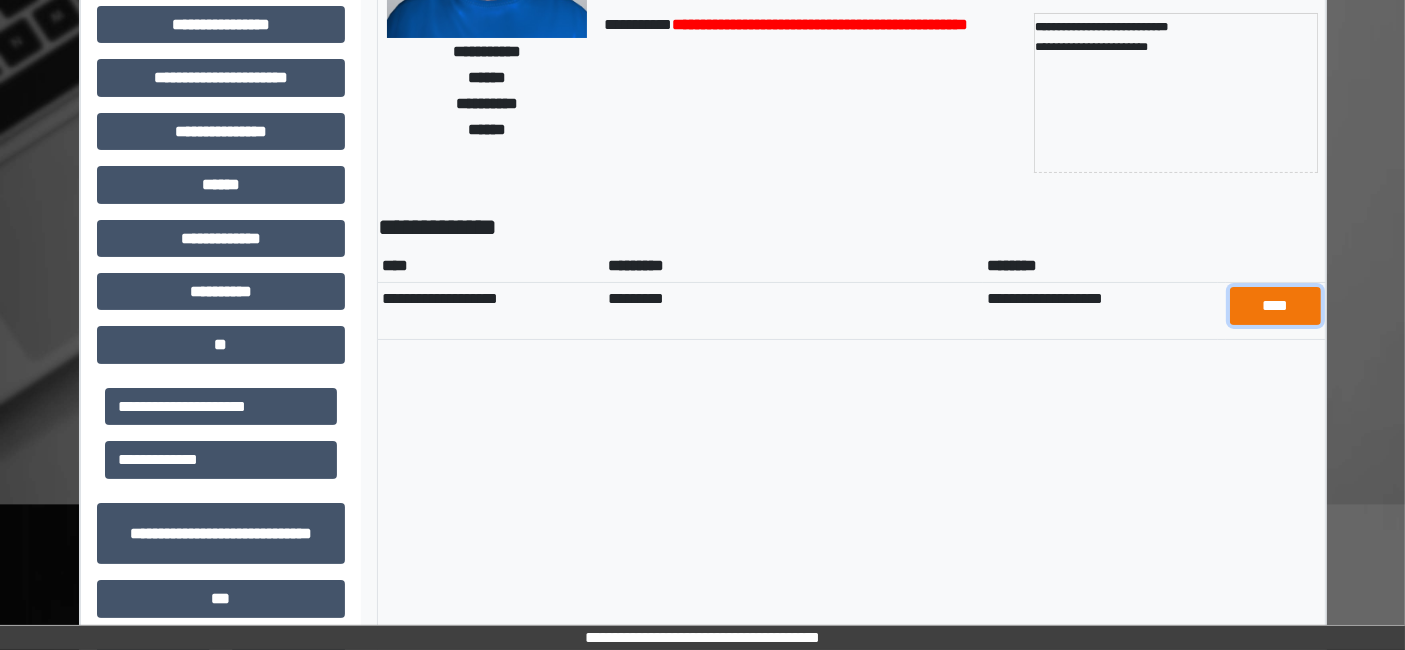 click on "****" at bounding box center [1275, 305] 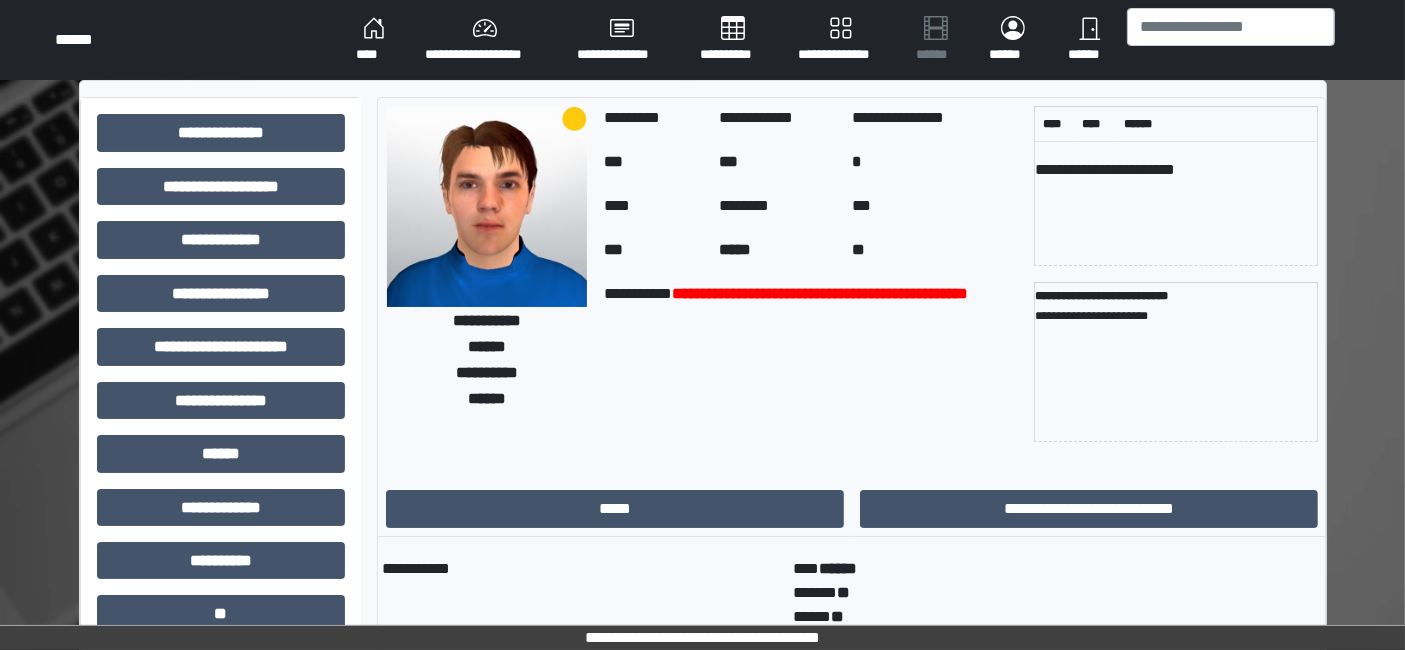 scroll, scrollTop: 0, scrollLeft: 0, axis: both 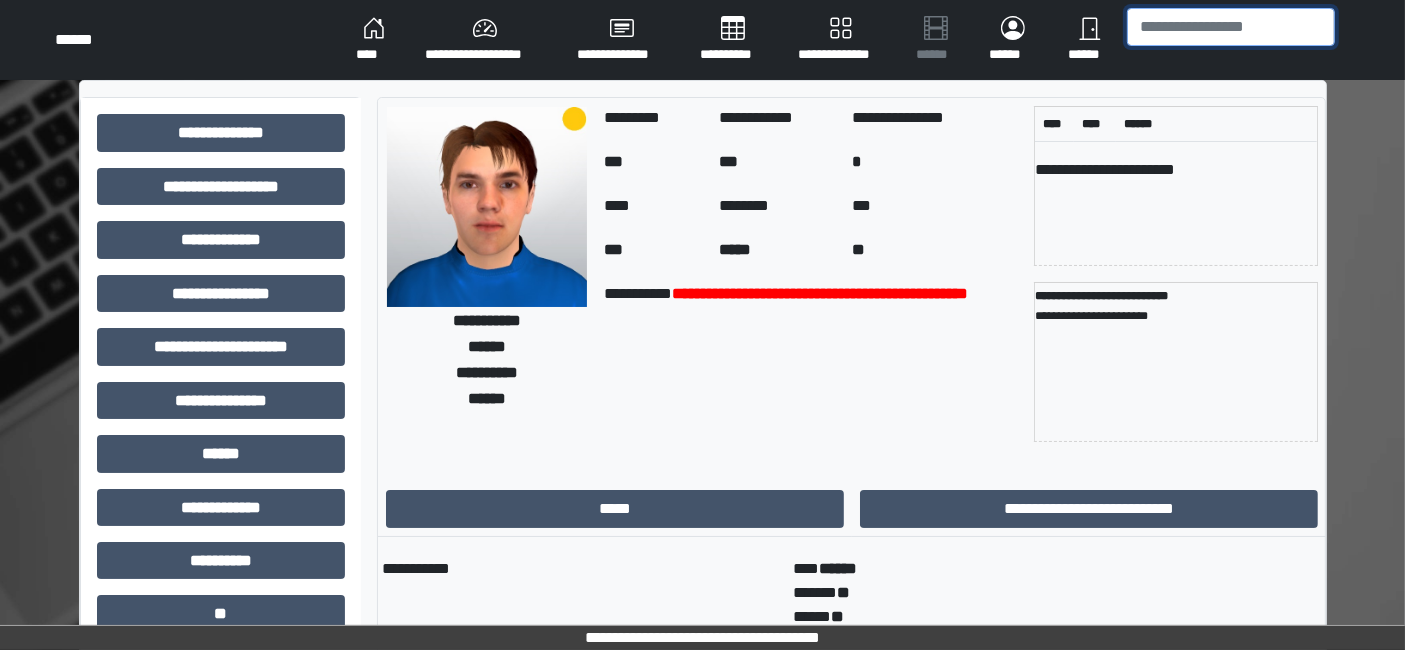 click at bounding box center (1231, 27) 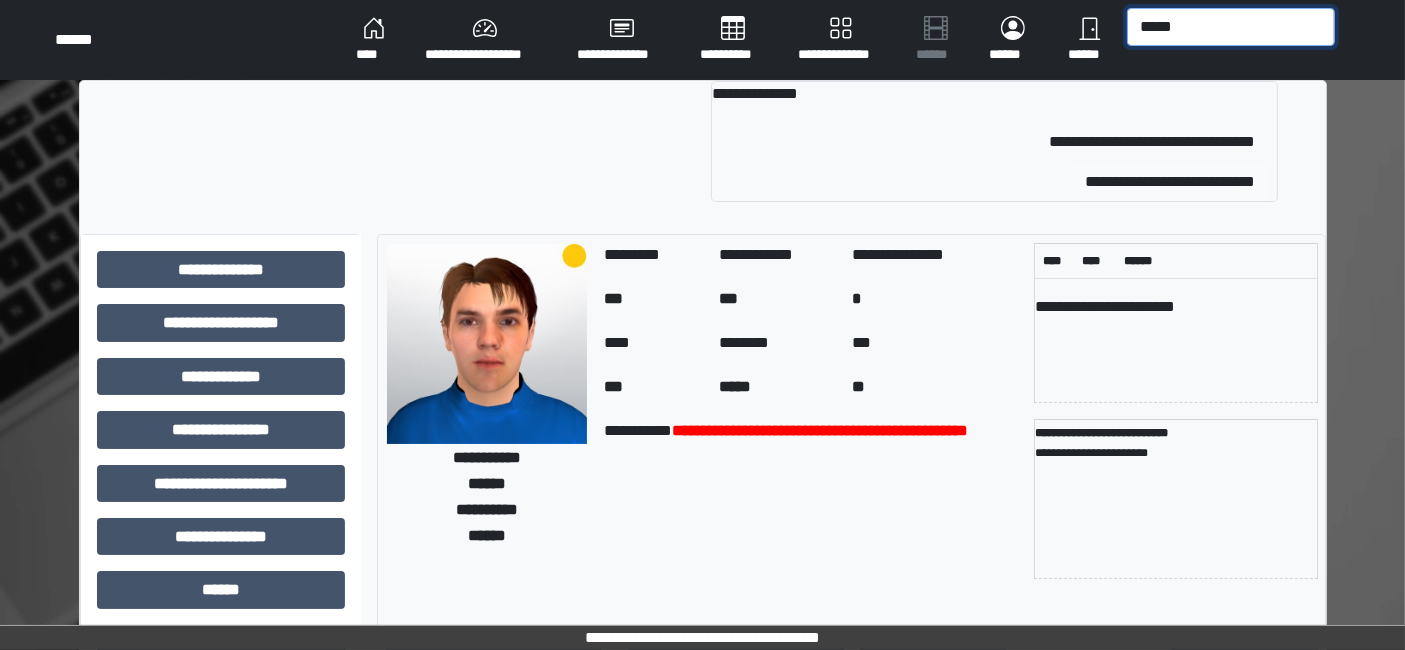 type on "*****" 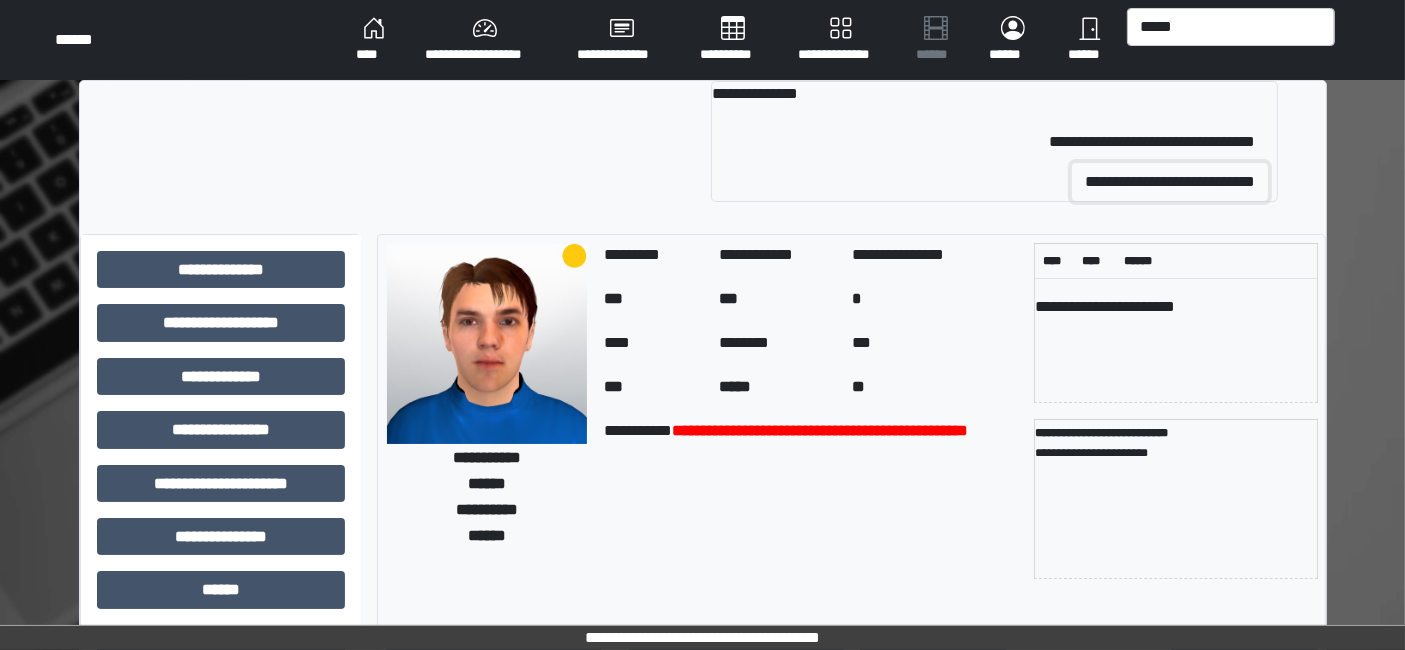 click on "**********" at bounding box center (1170, 182) 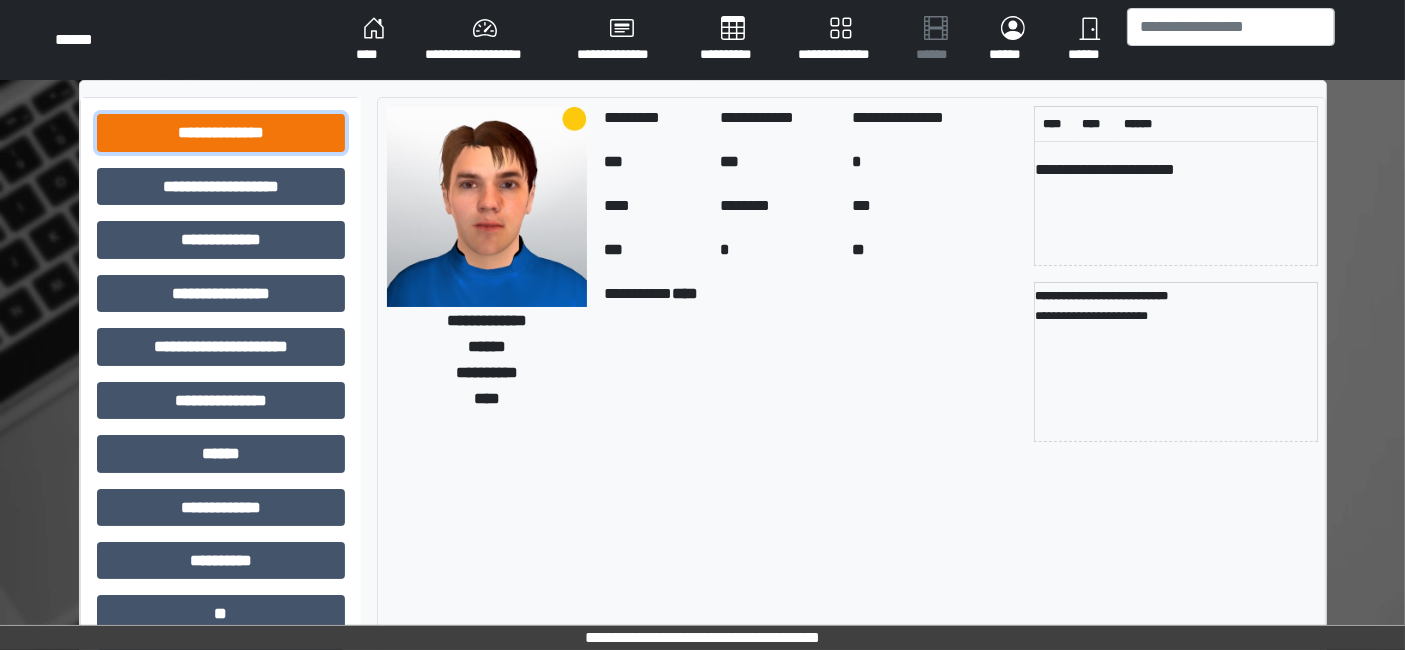 click on "**********" at bounding box center [221, 132] 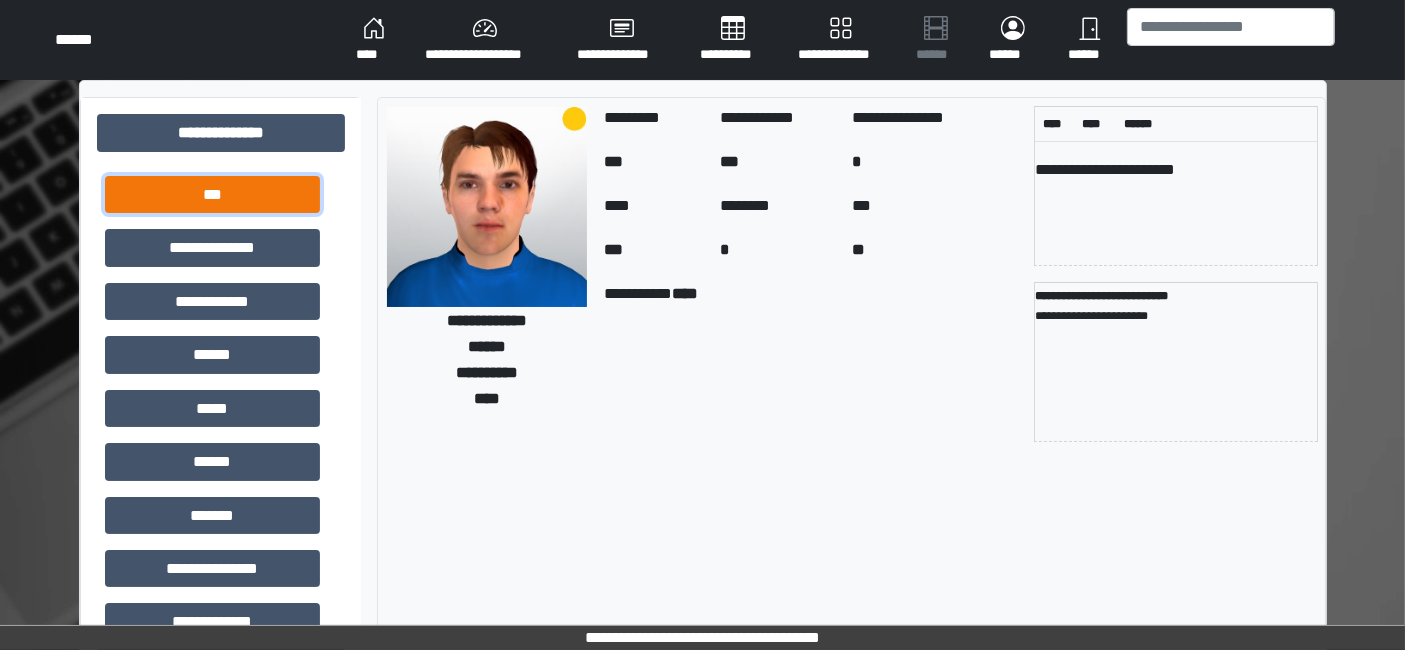click on "***" at bounding box center (212, 194) 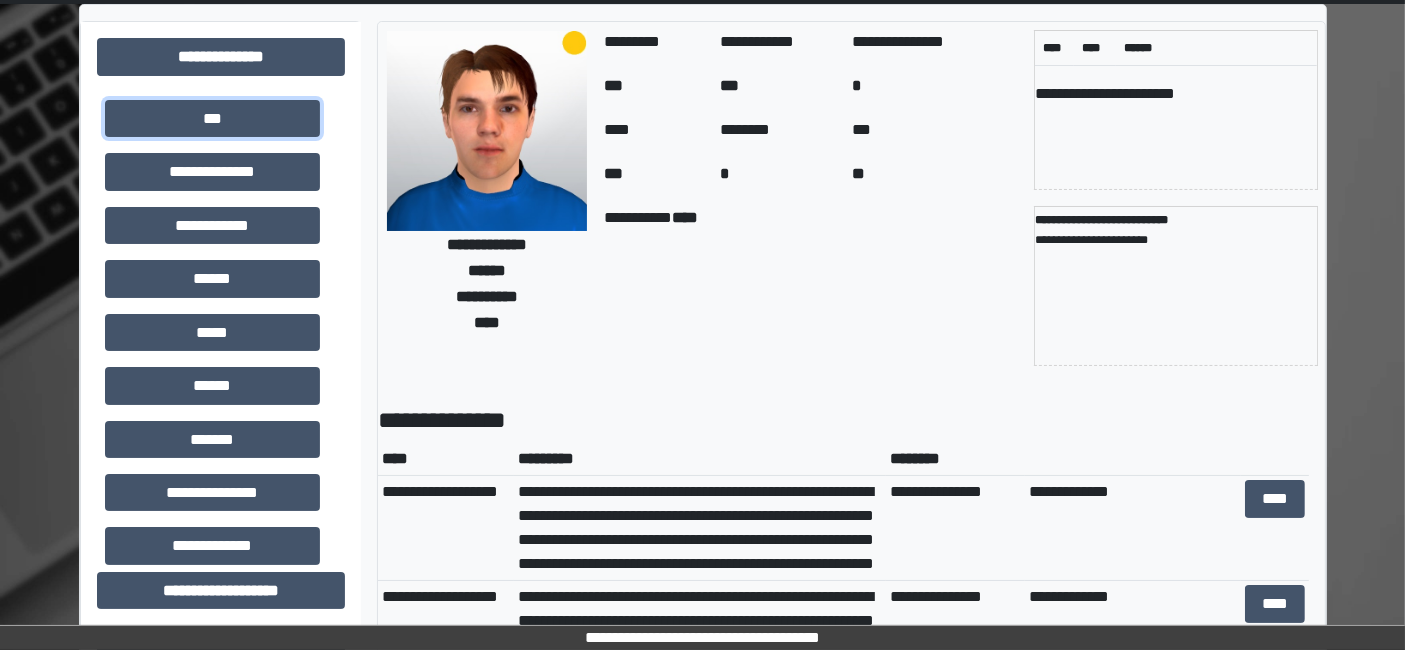 scroll, scrollTop: 111, scrollLeft: 0, axis: vertical 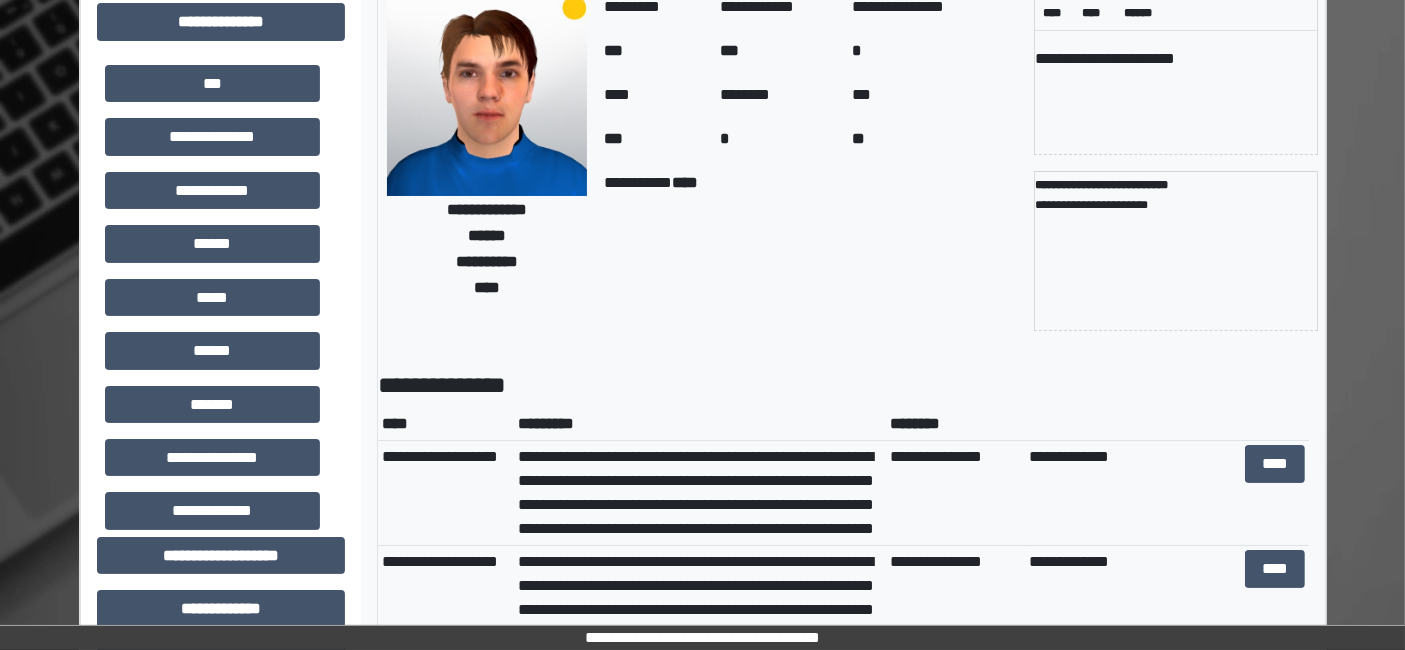 click on "**********" at bounding box center [221, 629] 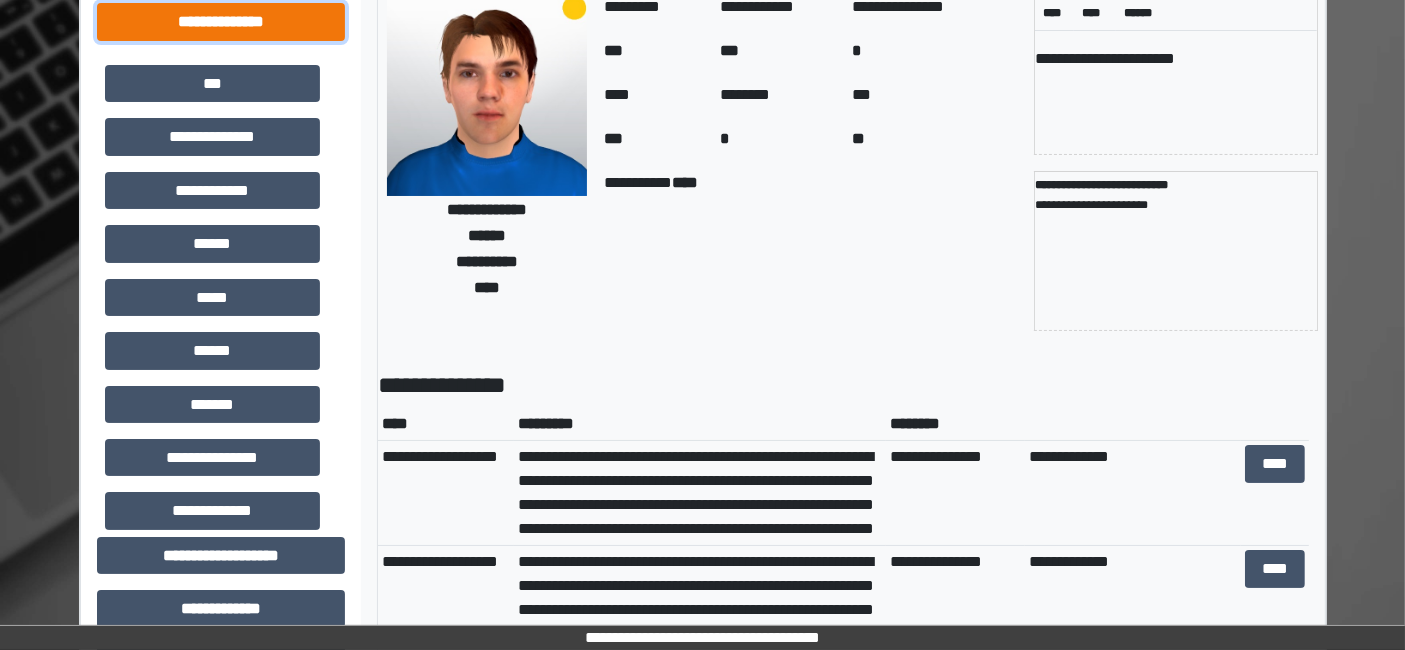 click on "**********" at bounding box center [221, 21] 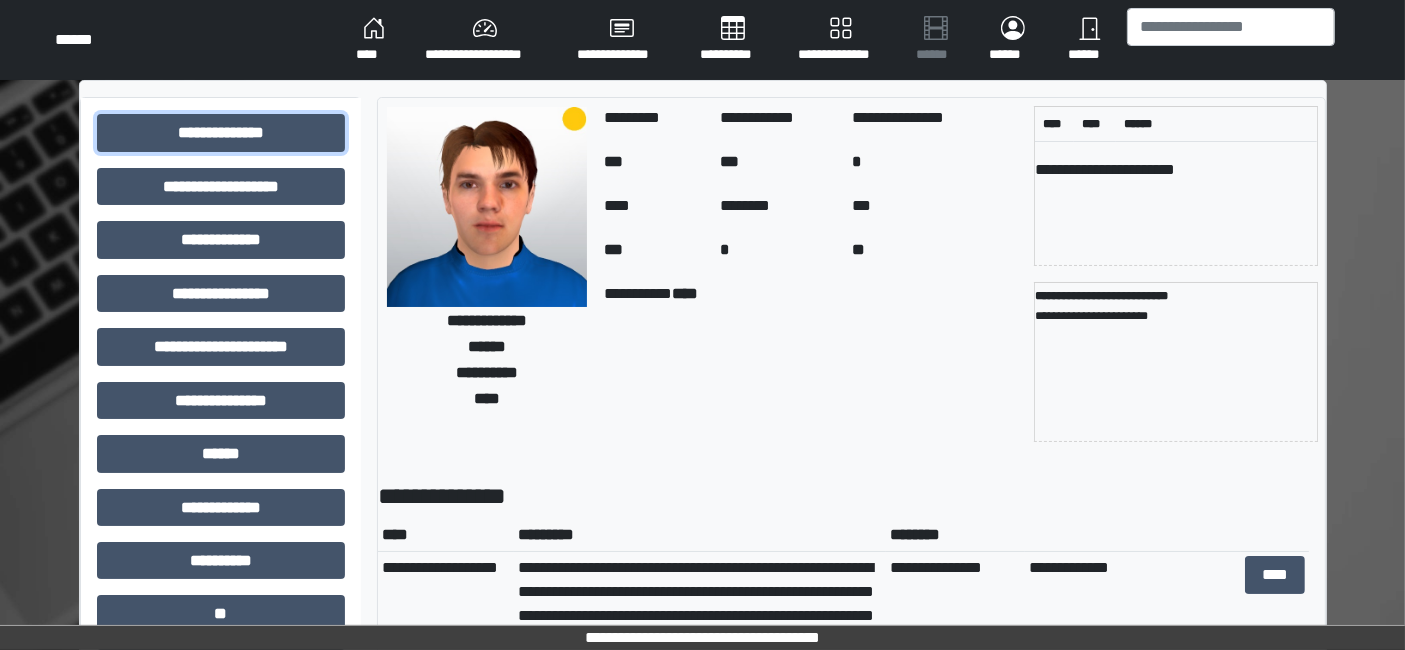 scroll, scrollTop: 222, scrollLeft: 0, axis: vertical 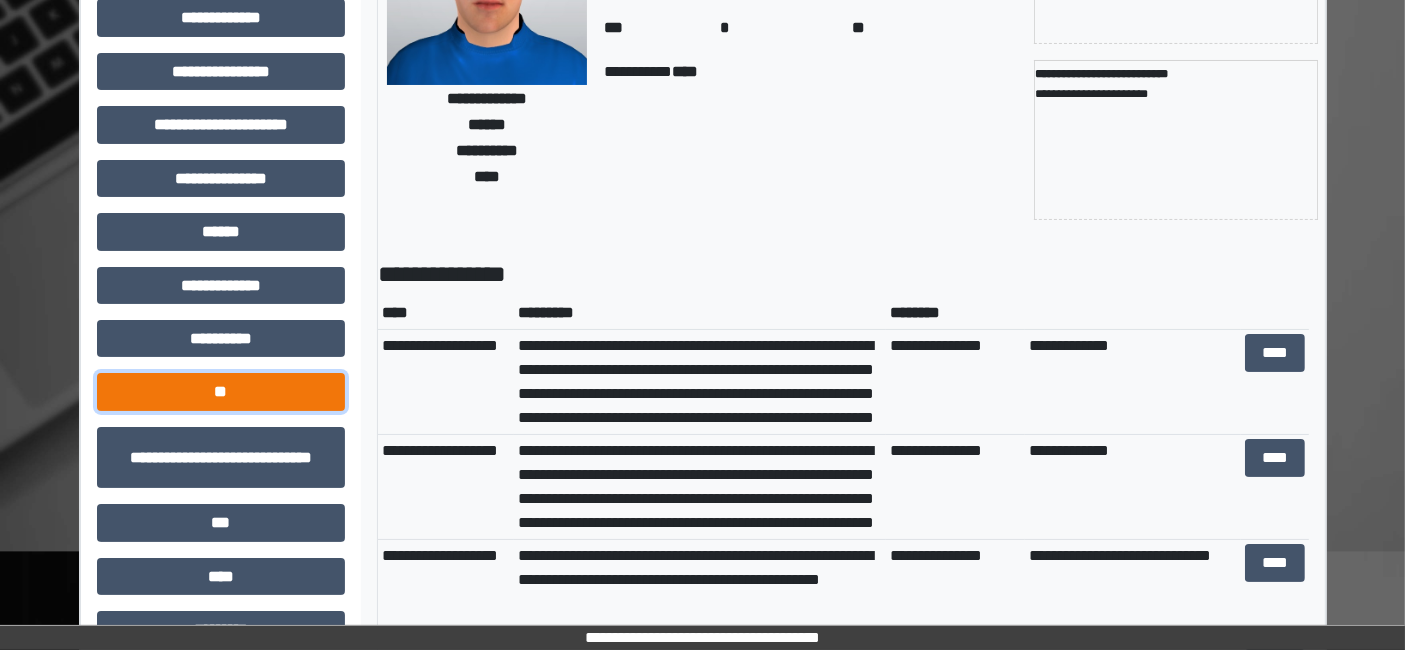 click on "**" at bounding box center [221, 391] 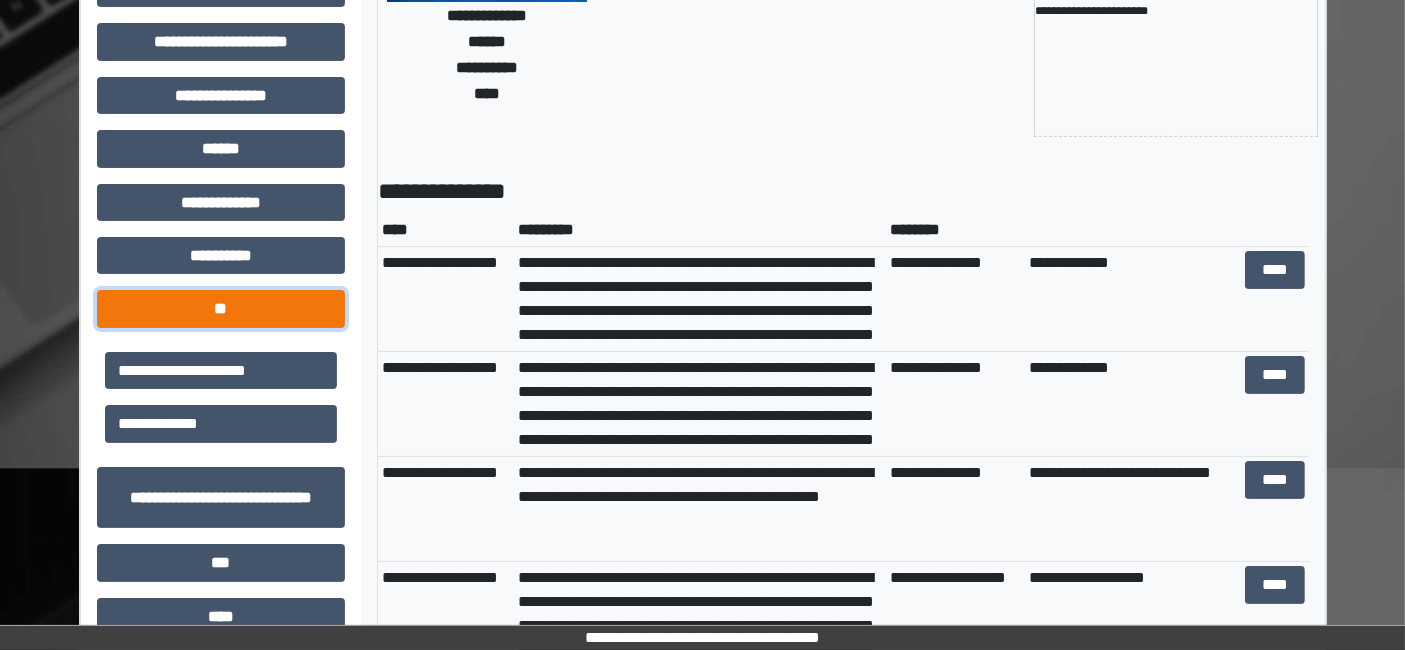 scroll, scrollTop: 333, scrollLeft: 0, axis: vertical 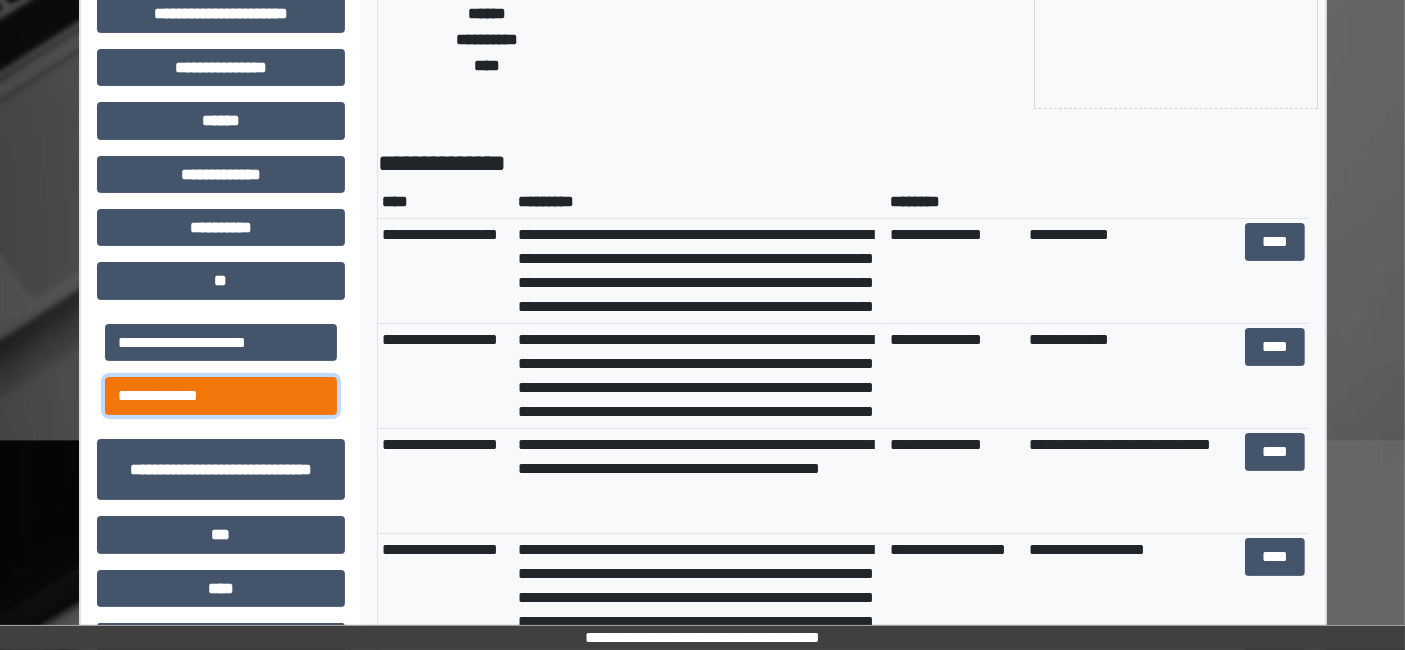 click on "**********" at bounding box center [221, 395] 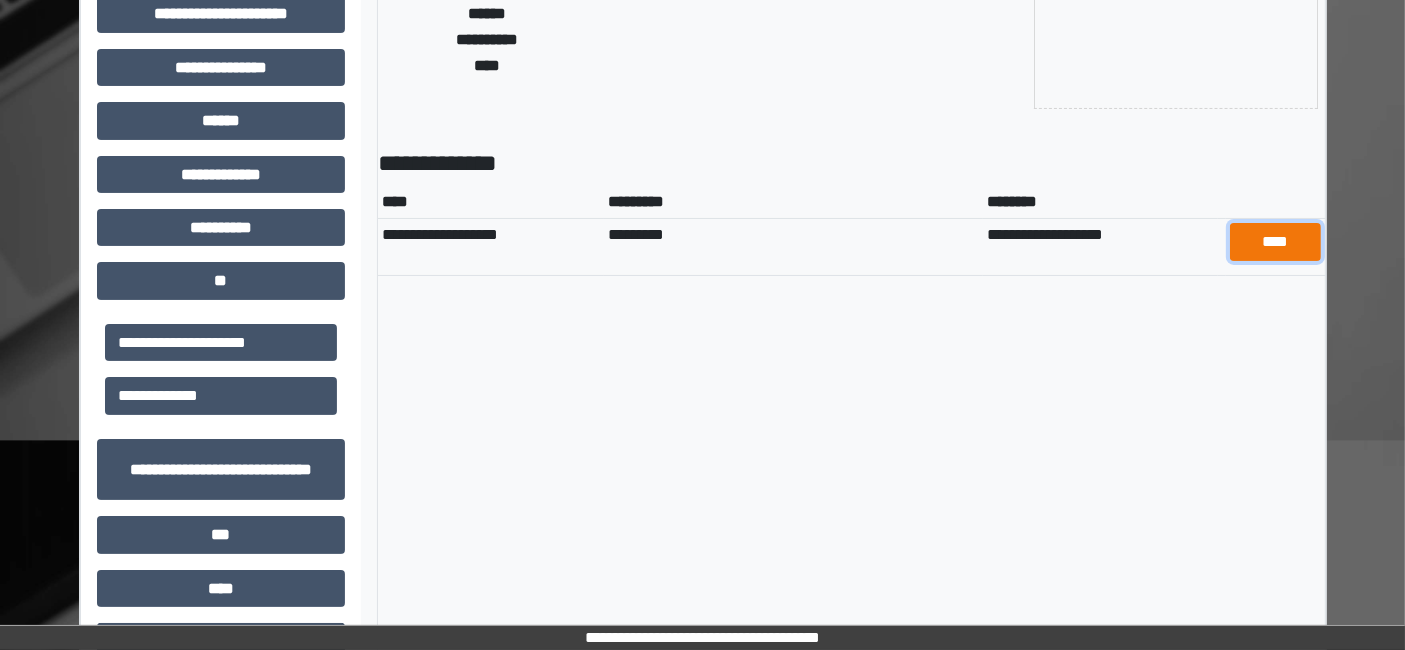 click on "****" at bounding box center [1275, 241] 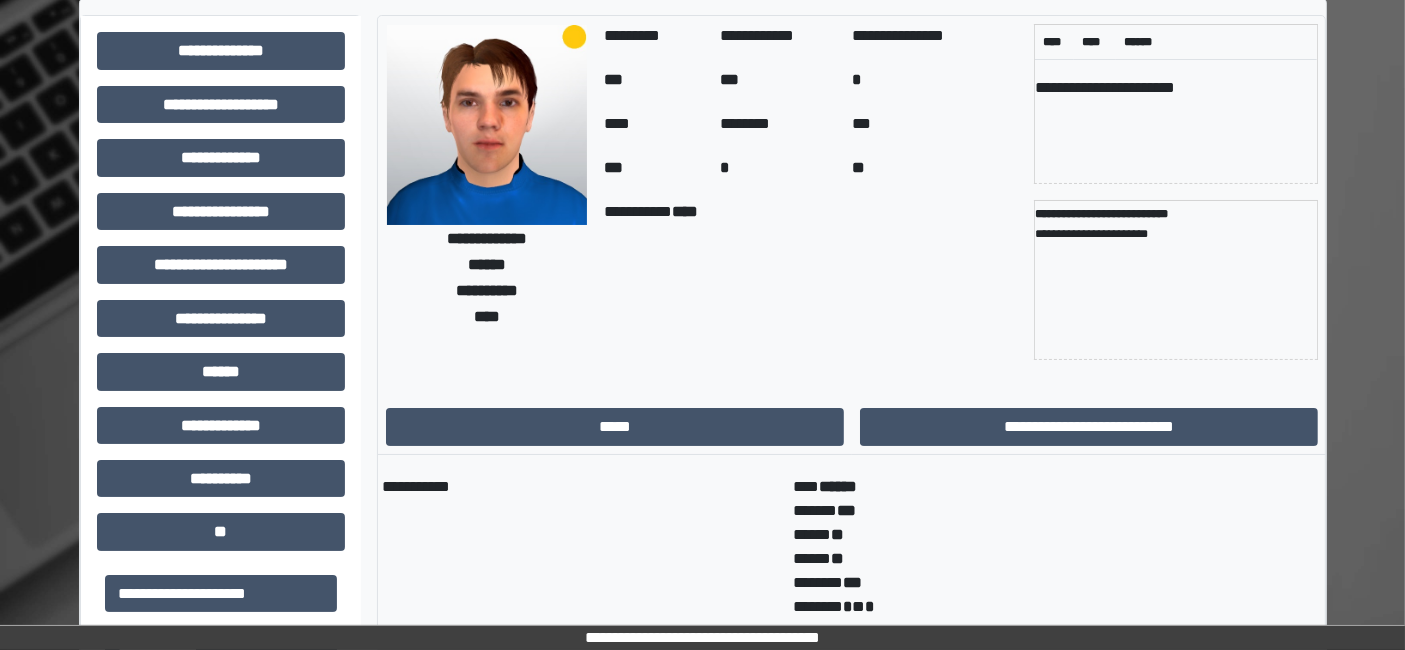 scroll, scrollTop: 0, scrollLeft: 0, axis: both 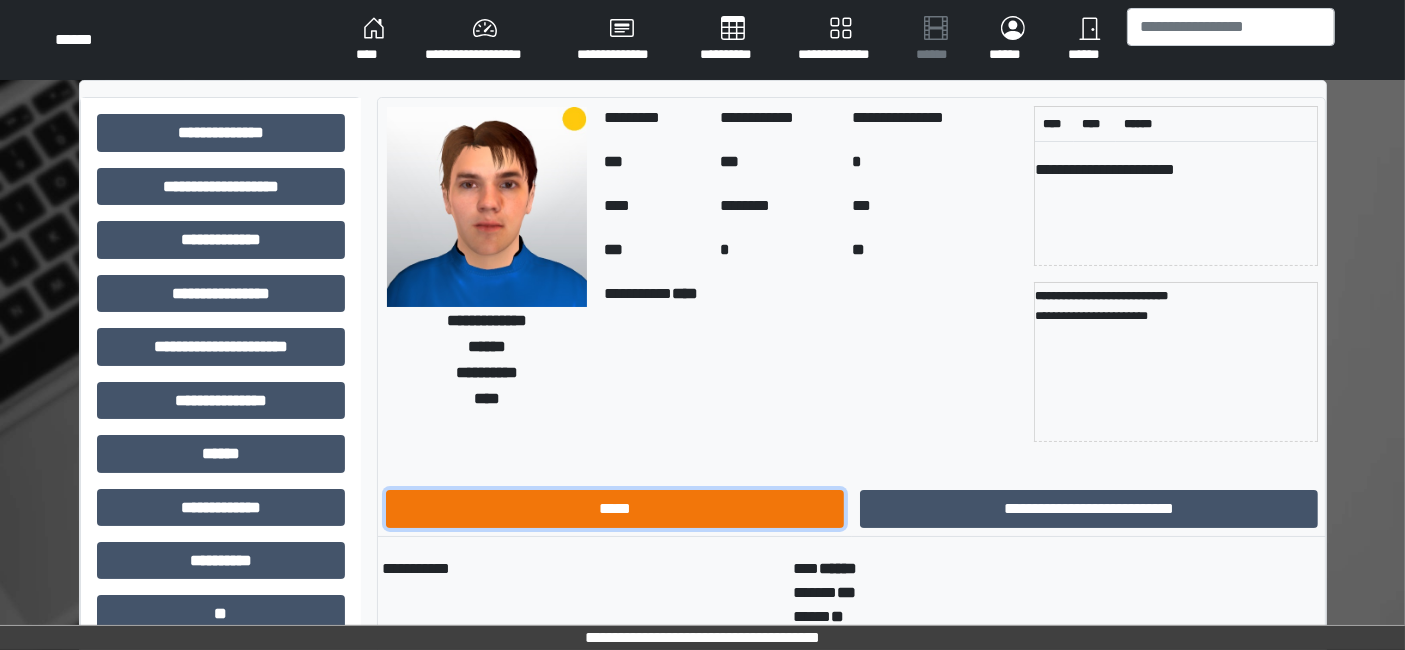 click on "*****" at bounding box center [615, 508] 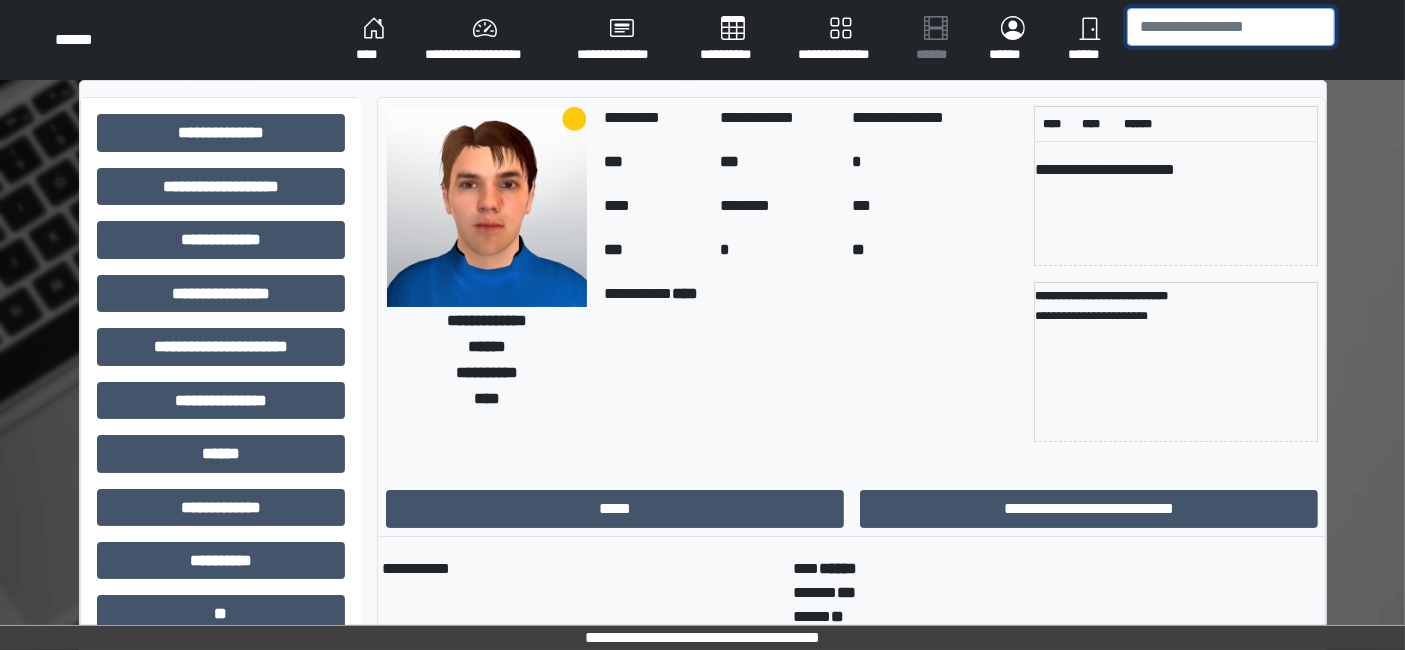 click at bounding box center [1231, 27] 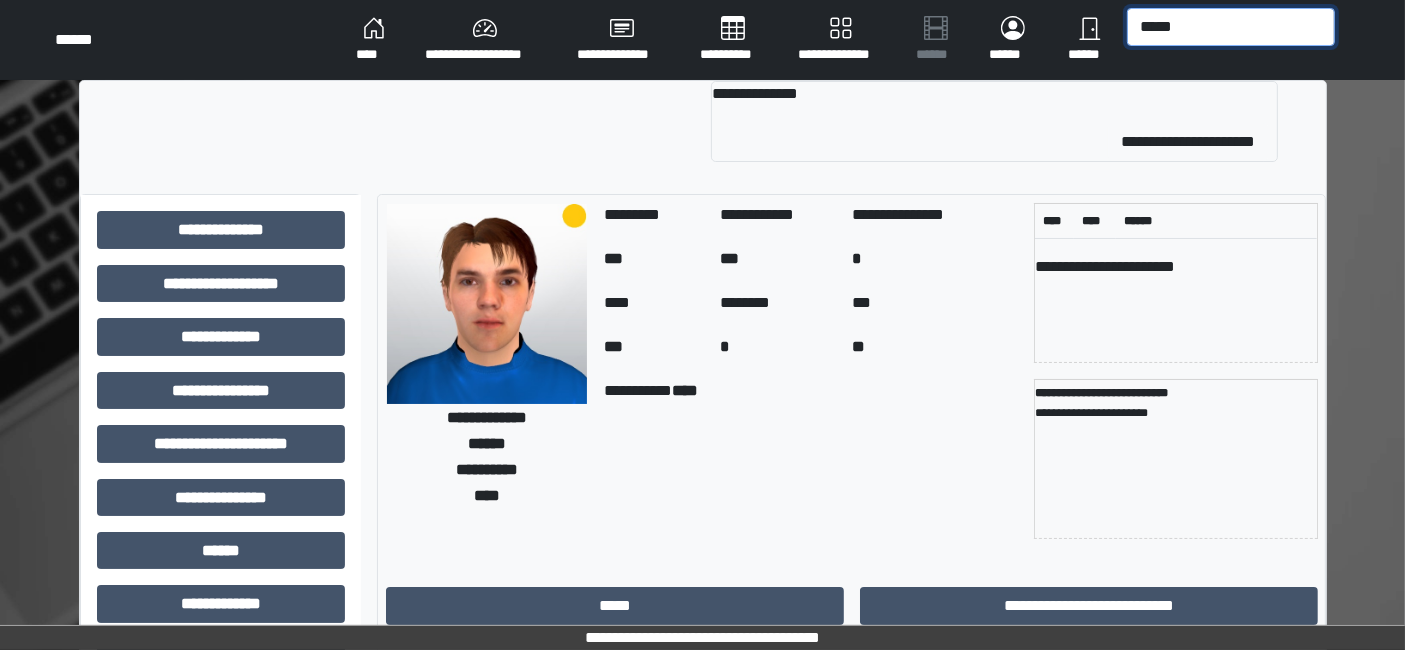 type on "*****" 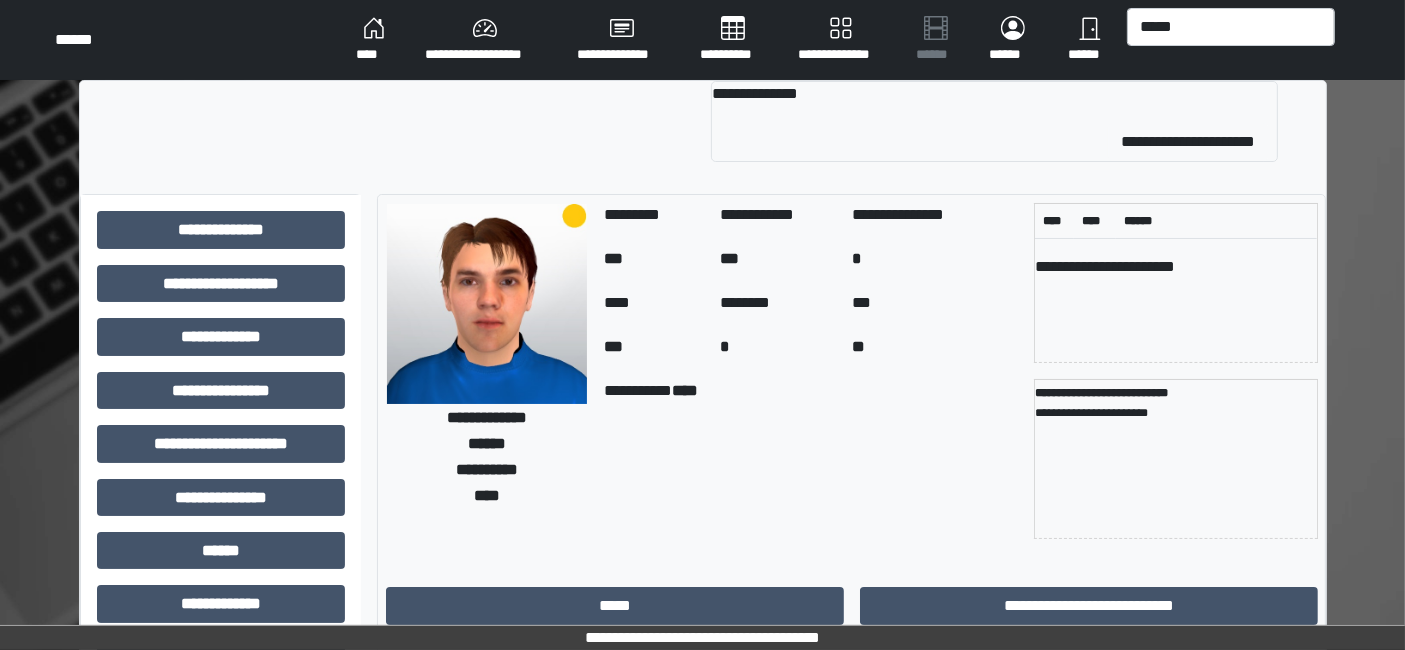 click on "**********" at bounding box center (994, 142) 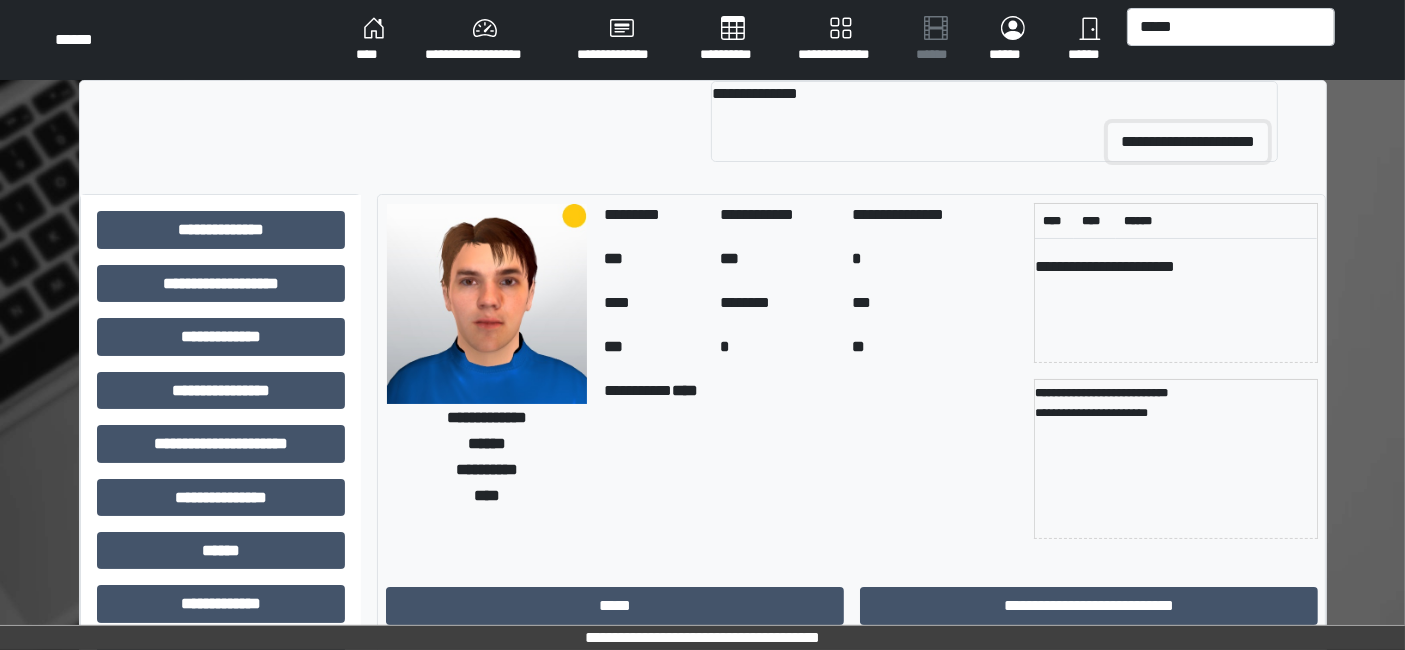 click on "**********" at bounding box center (1188, 142) 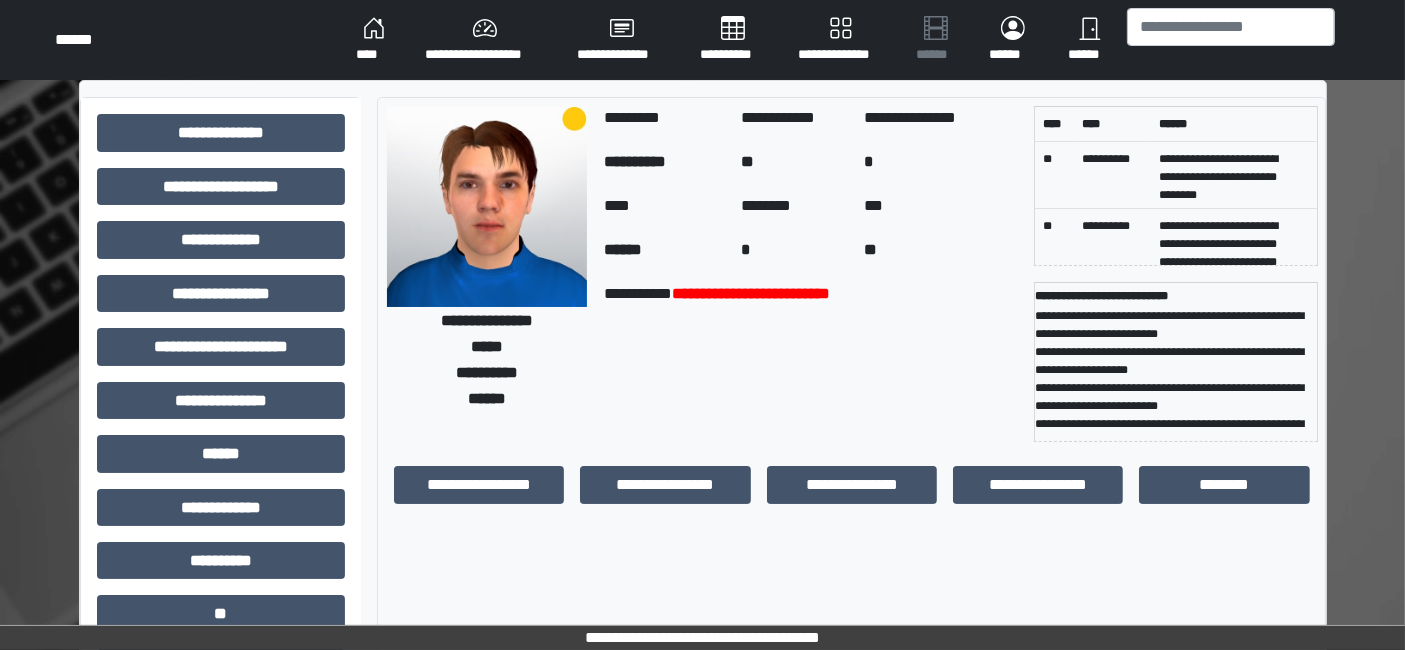 scroll, scrollTop: 222, scrollLeft: 0, axis: vertical 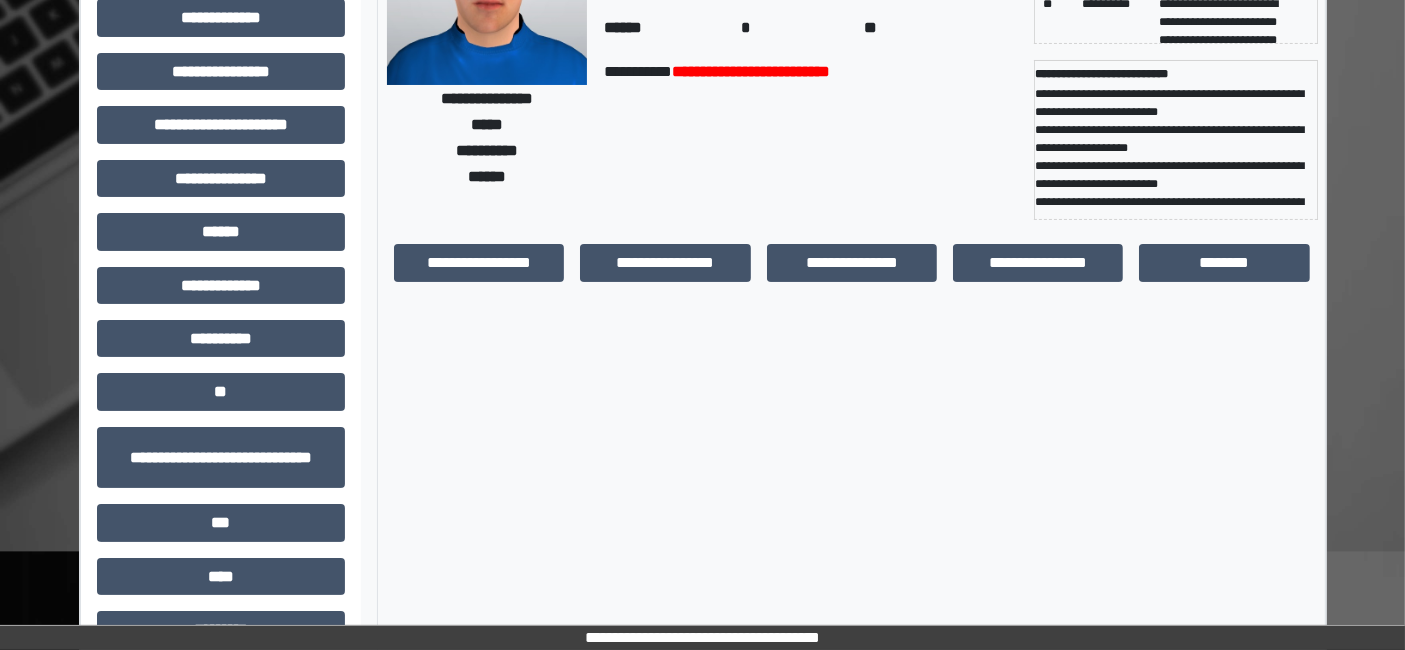 click on "**********" at bounding box center (221, 278) 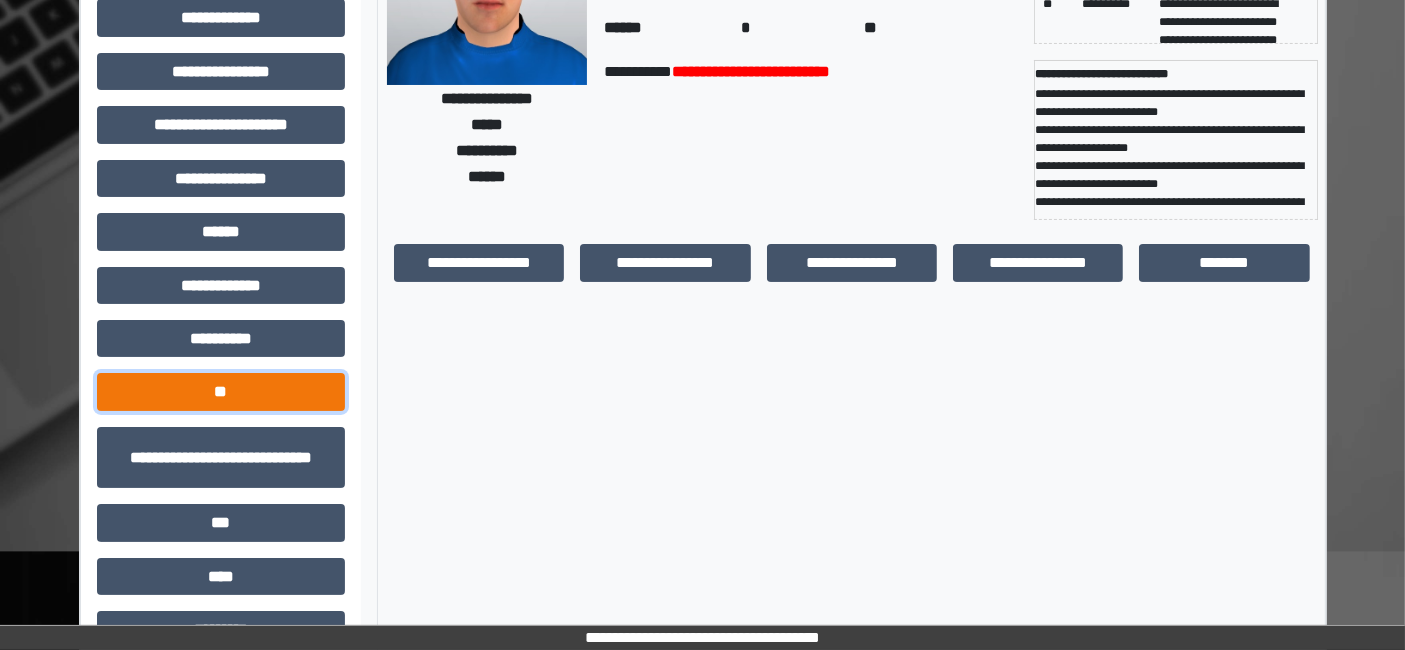 click on "**" at bounding box center [221, 391] 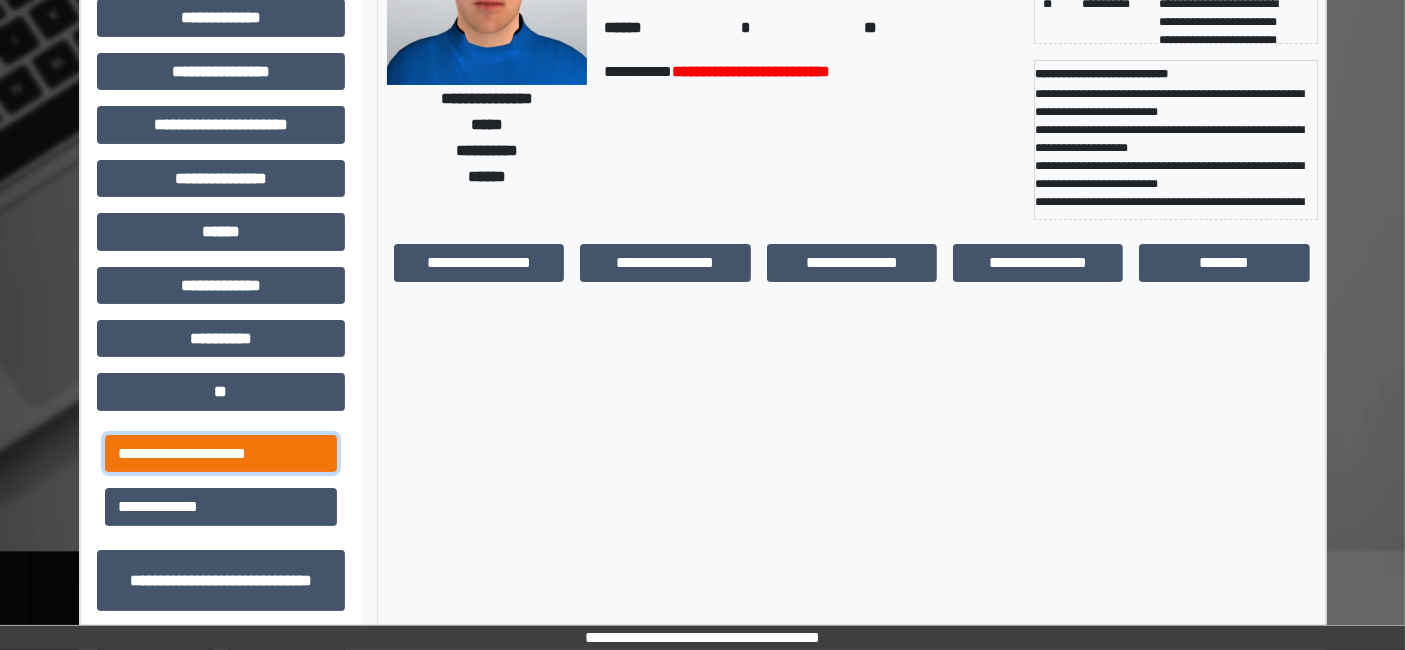 click on "**********" at bounding box center (221, 453) 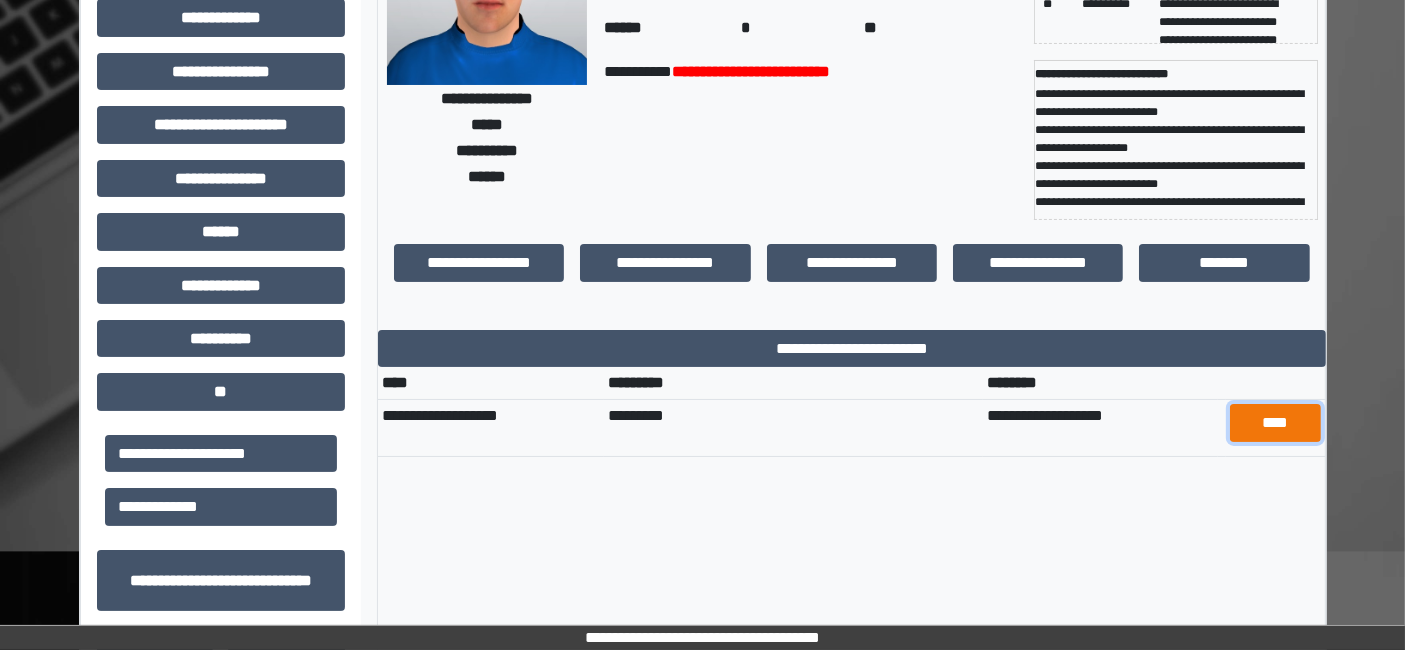 click on "****" at bounding box center (1275, 422) 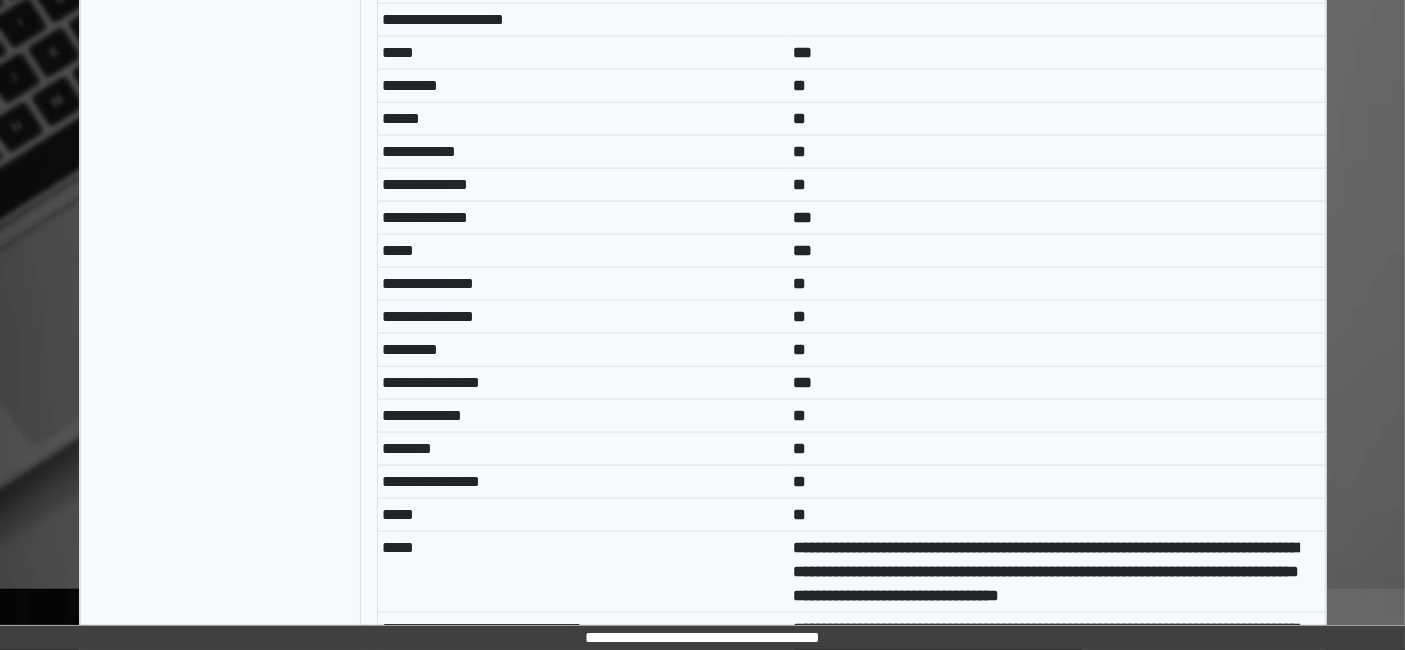 scroll, scrollTop: 3111, scrollLeft: 0, axis: vertical 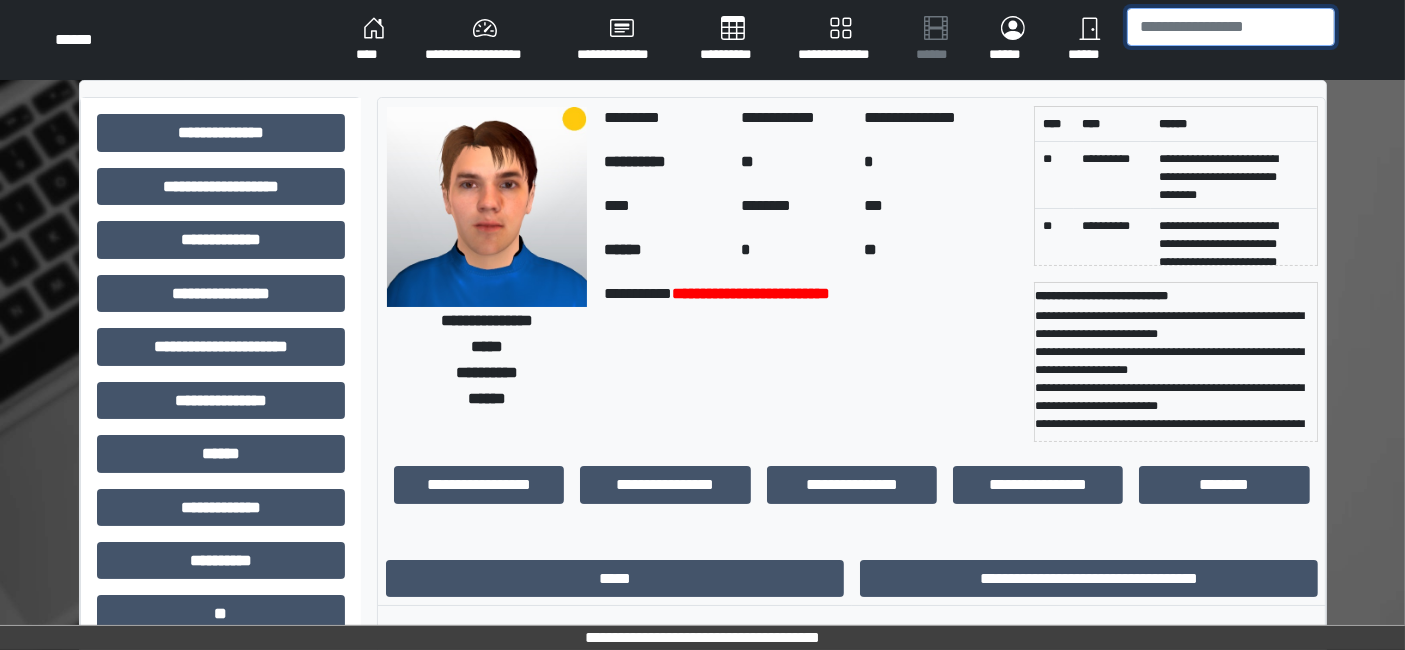 click at bounding box center (1231, 27) 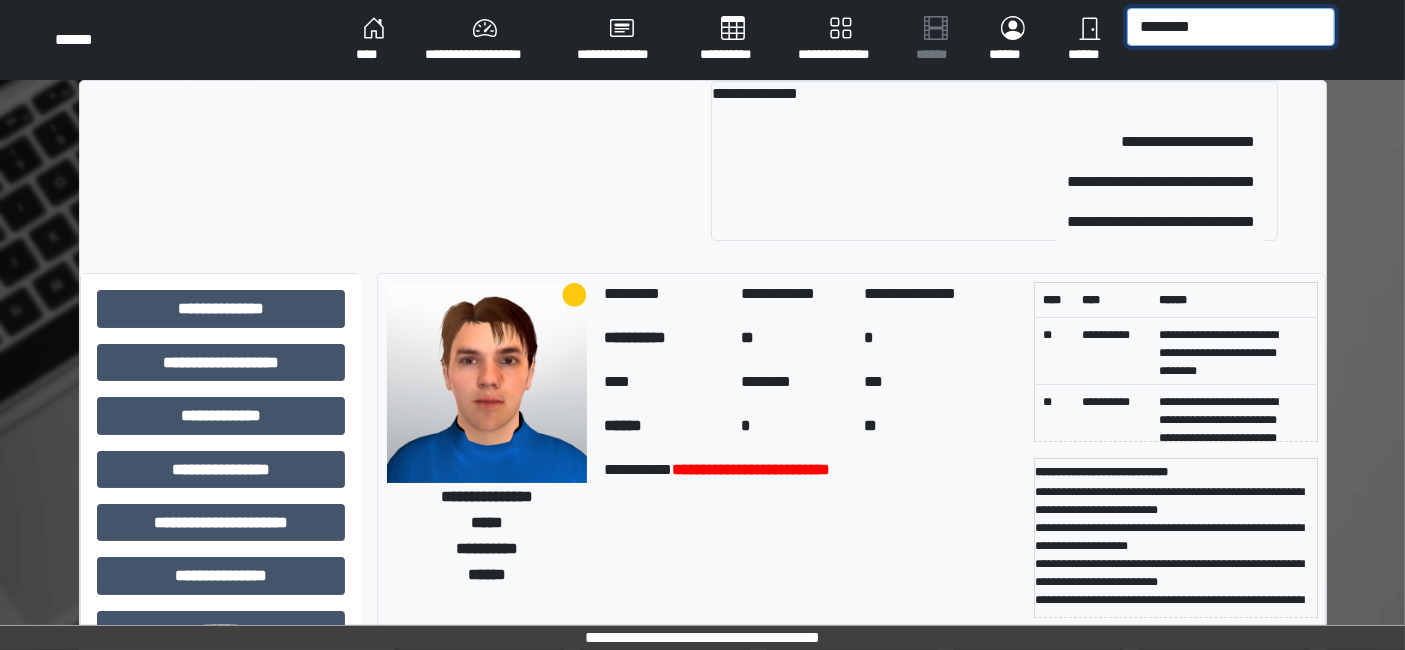 type on "********" 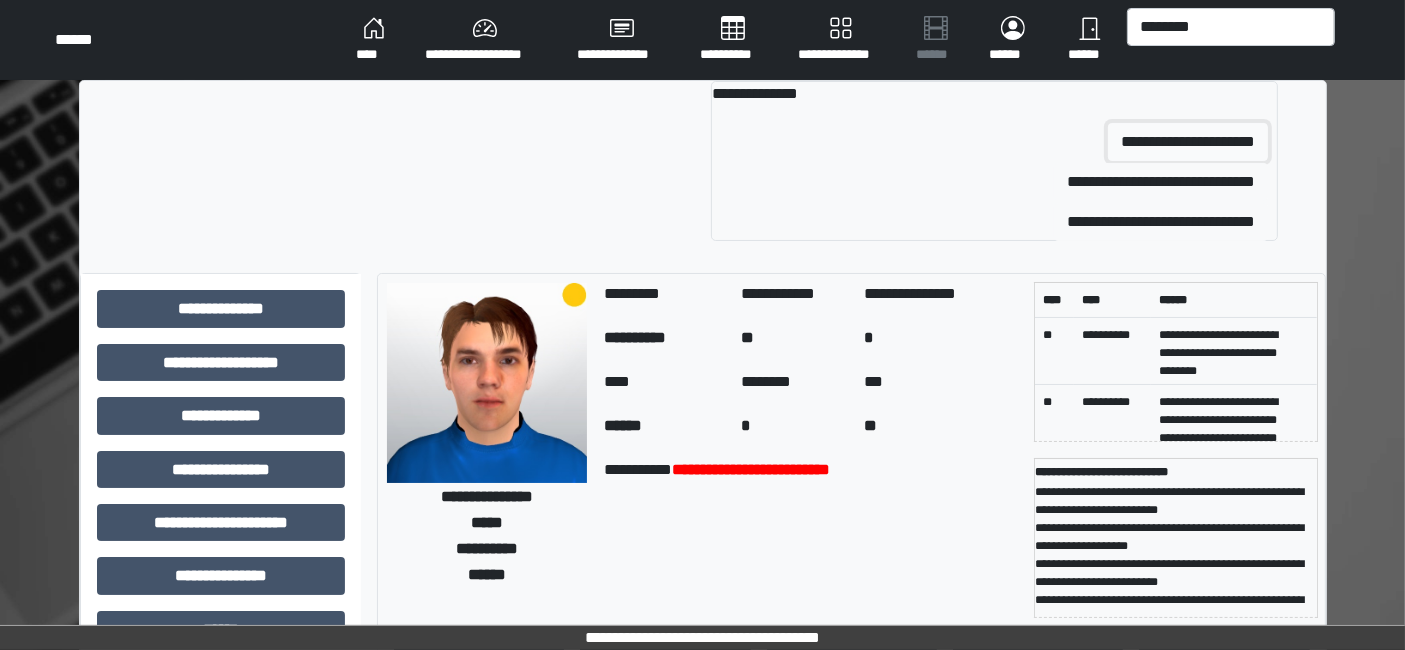 click on "**********" at bounding box center [1188, 142] 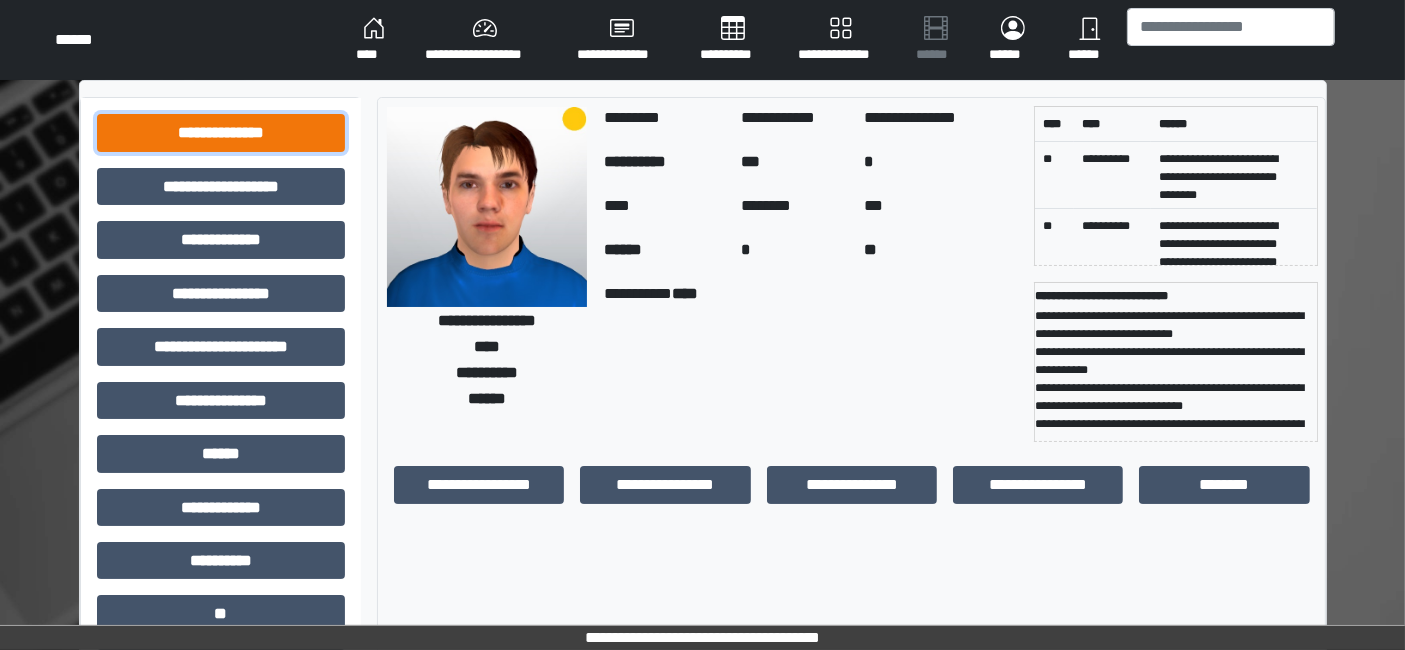 click on "**********" at bounding box center [221, 132] 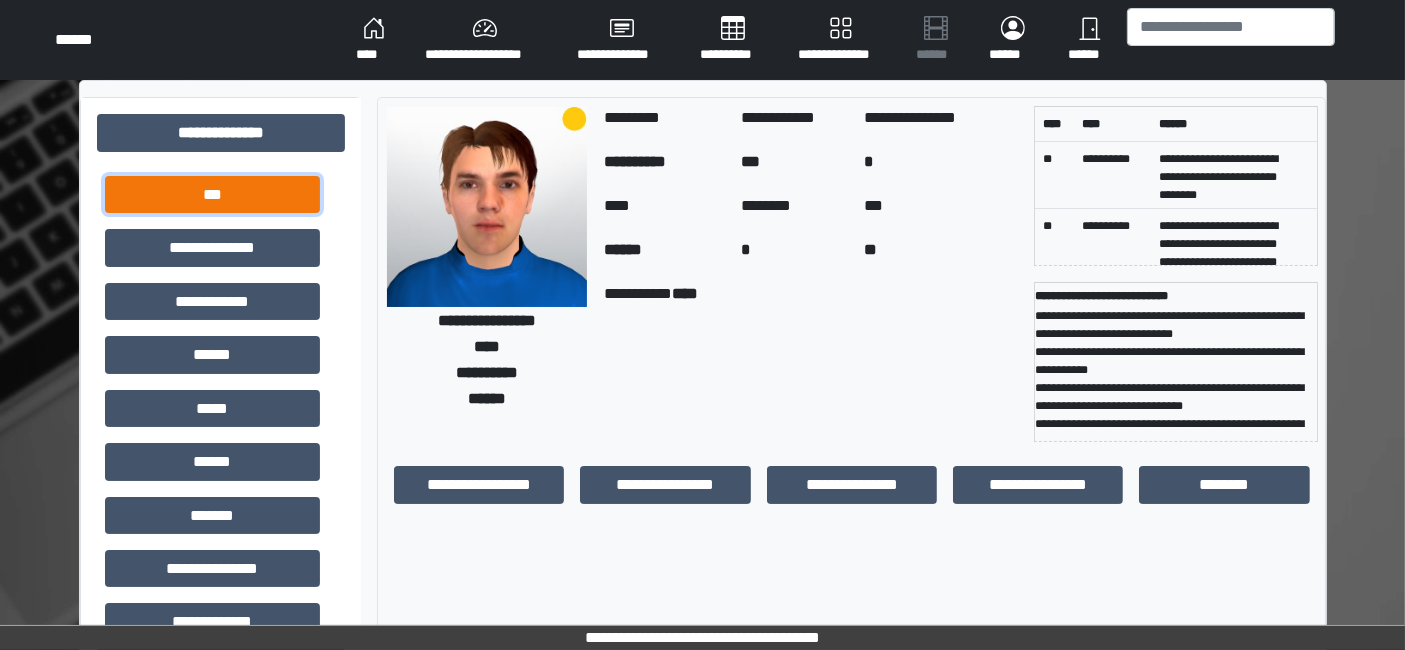 click on "***" at bounding box center (212, 194) 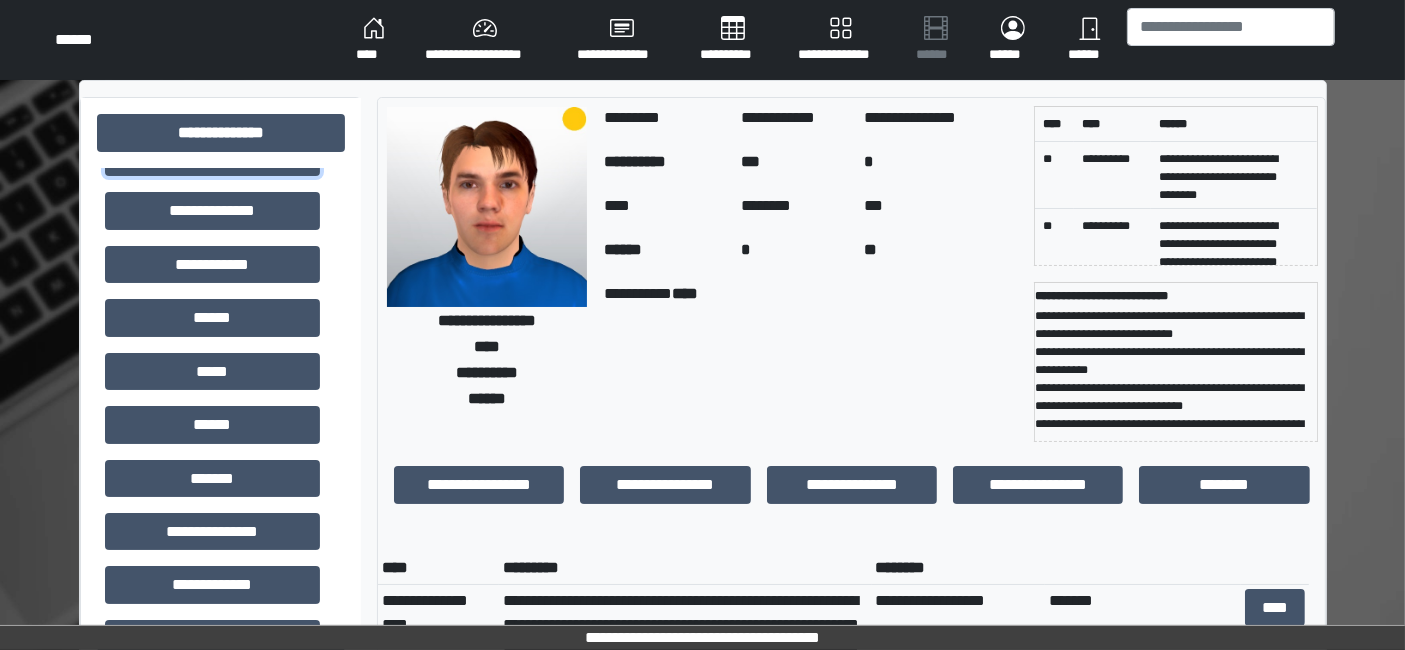 scroll, scrollTop: 0, scrollLeft: 0, axis: both 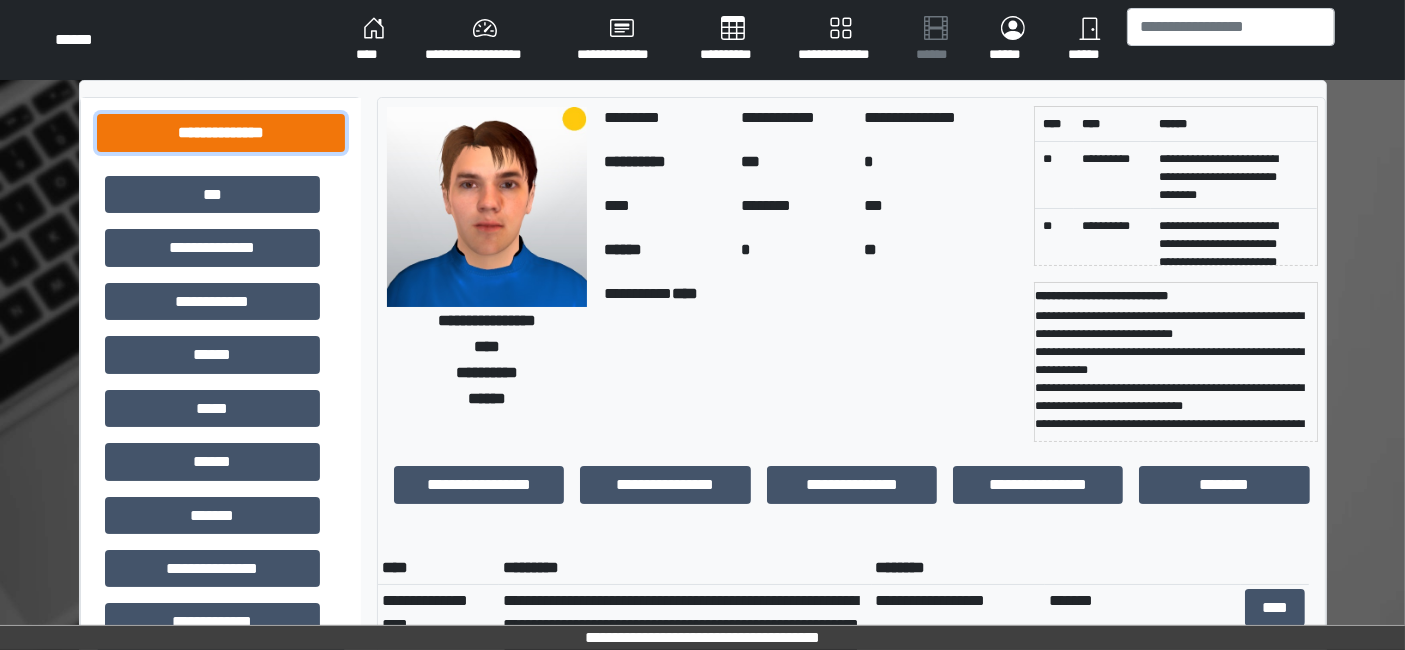 click on "**********" at bounding box center [221, 132] 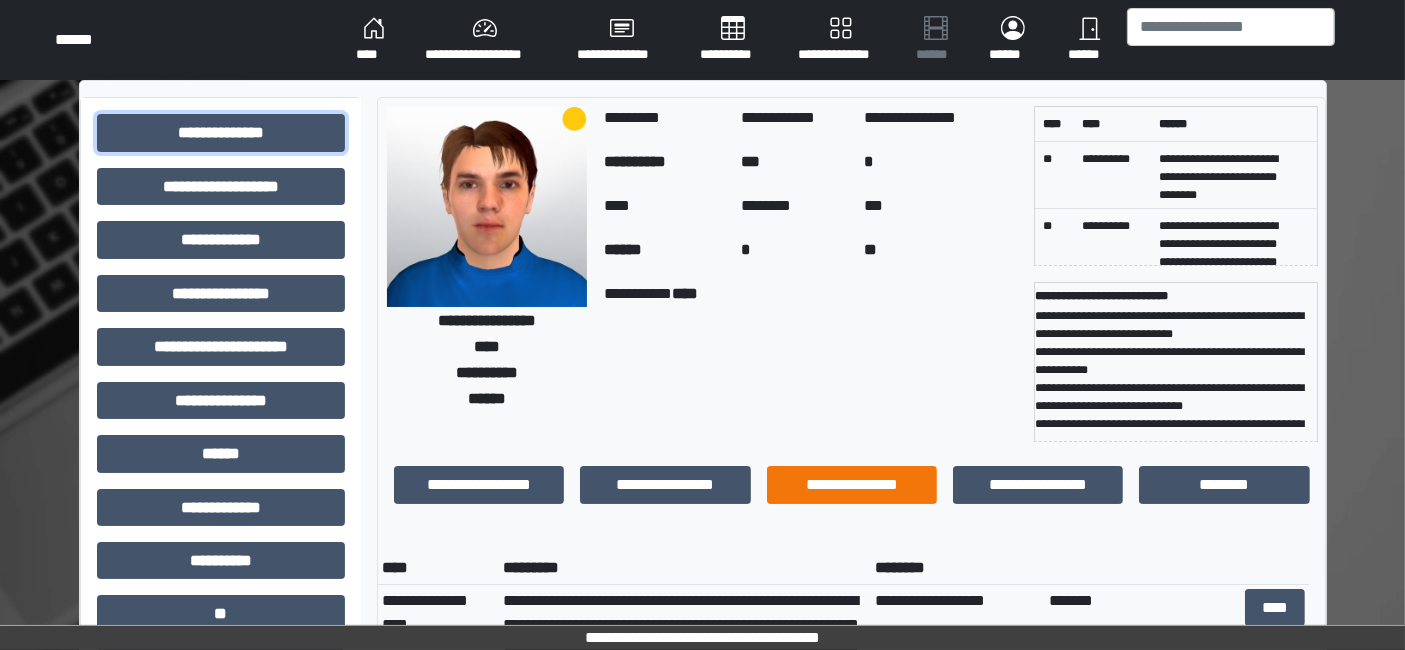 scroll, scrollTop: 333, scrollLeft: 0, axis: vertical 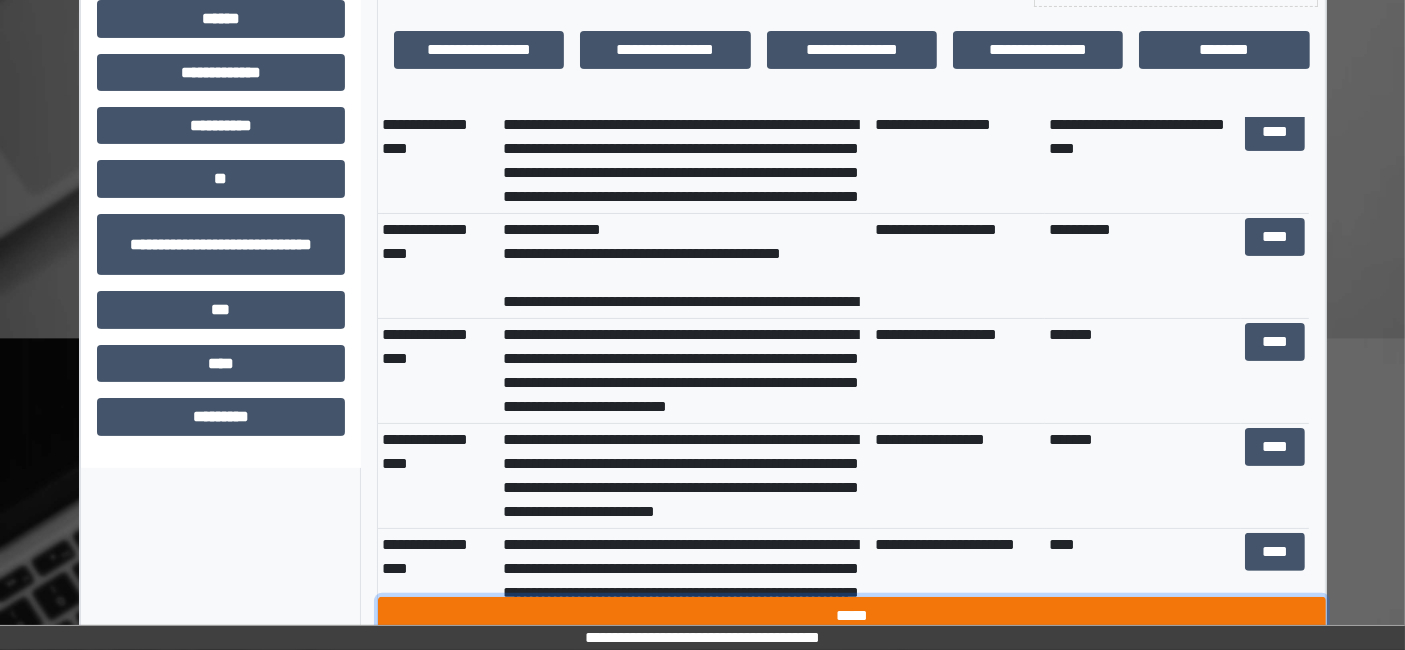 click on "*****" at bounding box center (852, 615) 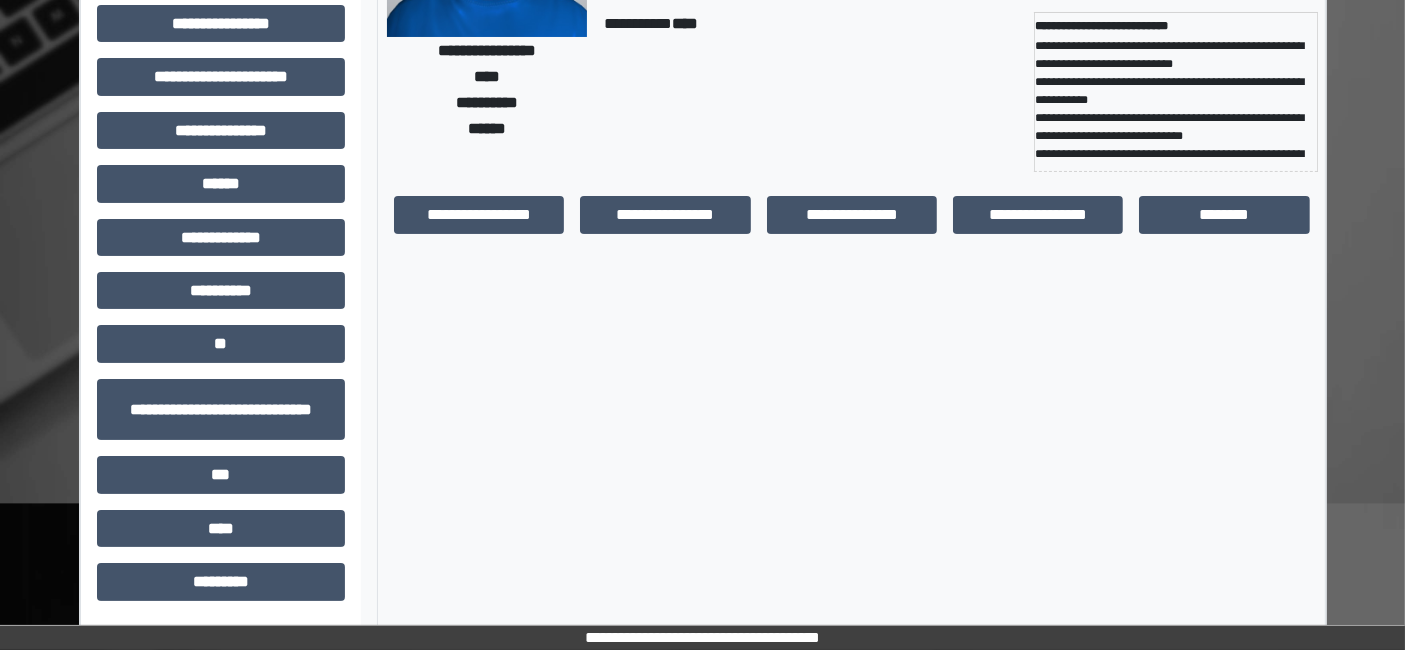scroll, scrollTop: 269, scrollLeft: 0, axis: vertical 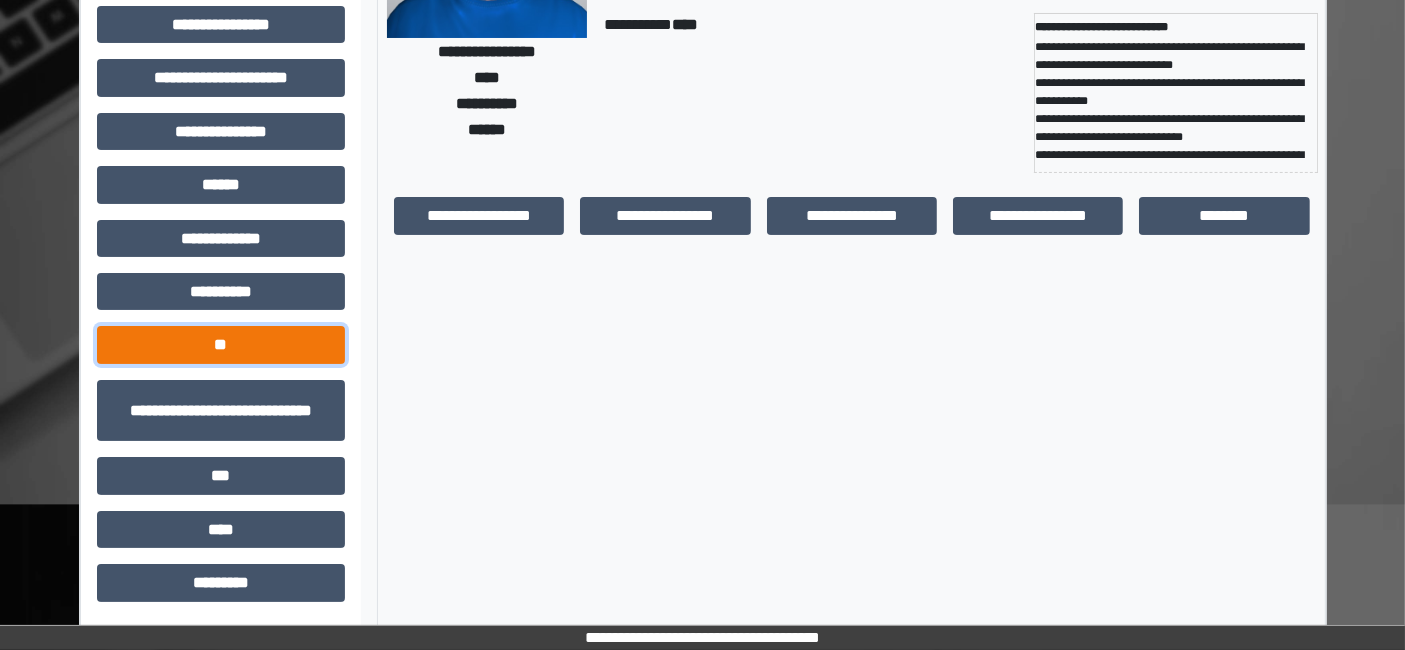 click on "**" at bounding box center (221, 344) 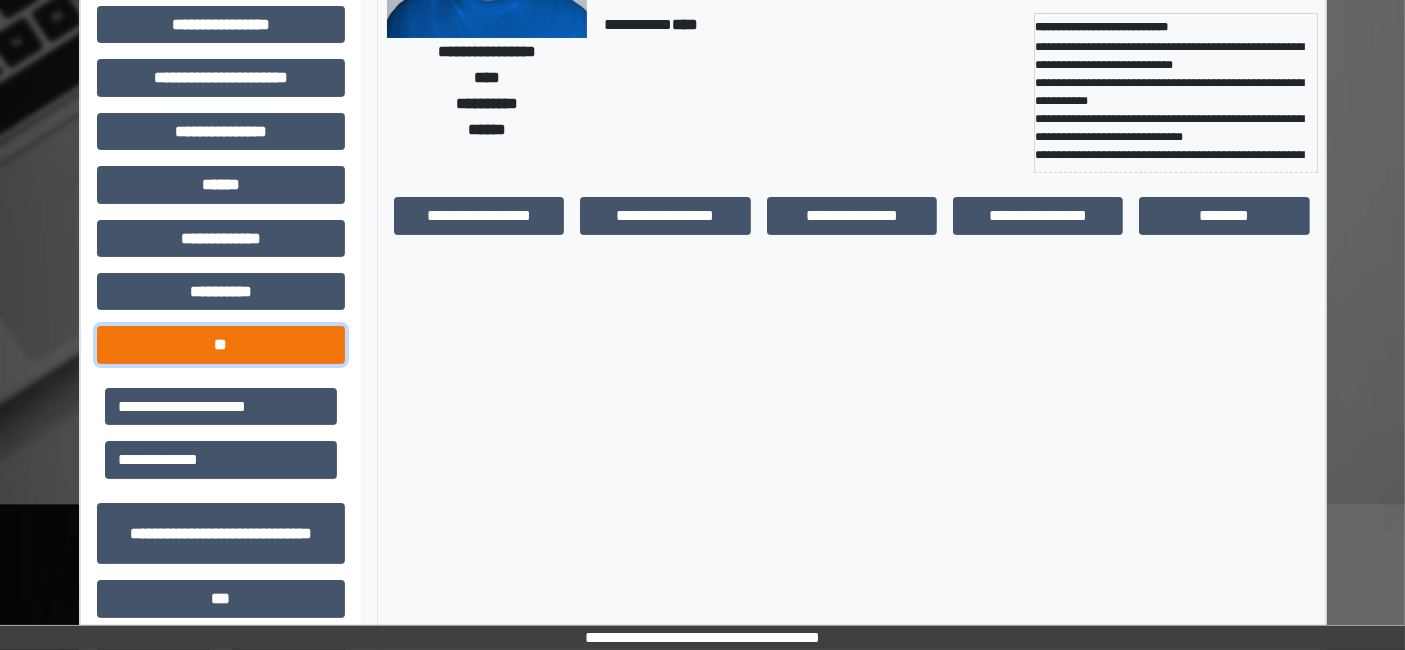 scroll, scrollTop: 380, scrollLeft: 0, axis: vertical 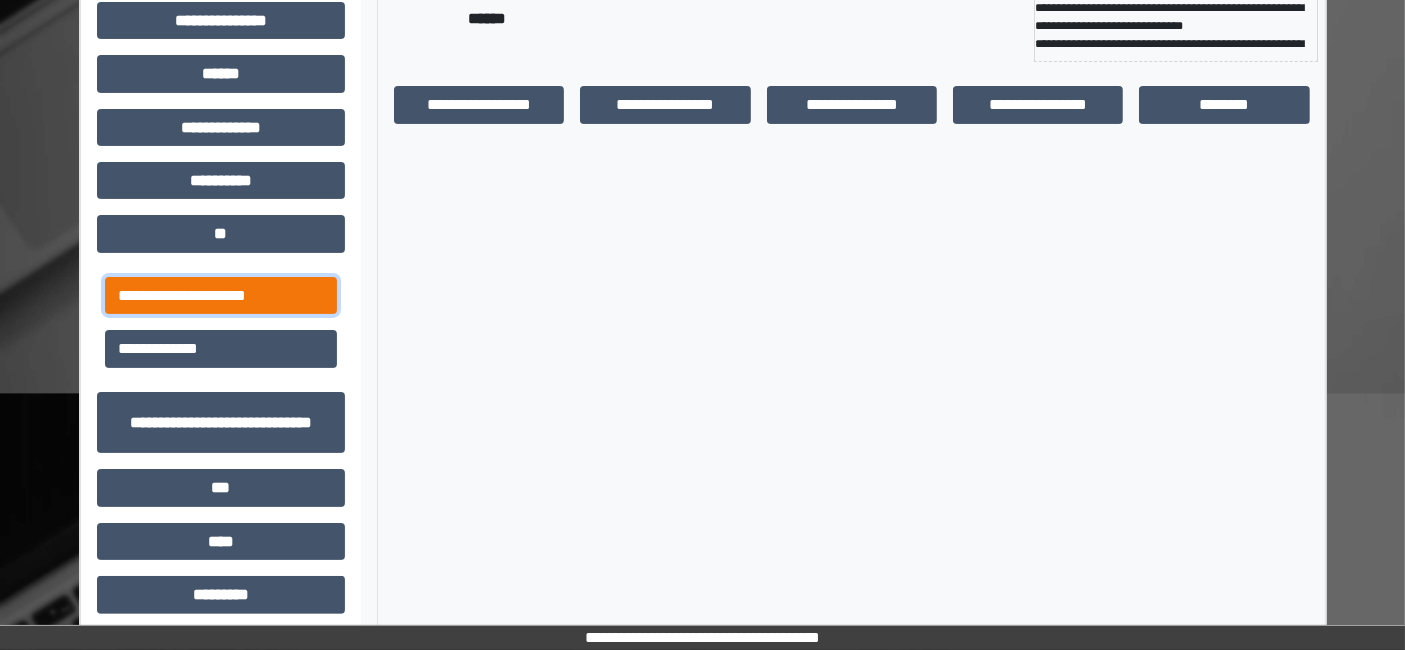 click on "**********" at bounding box center (221, 295) 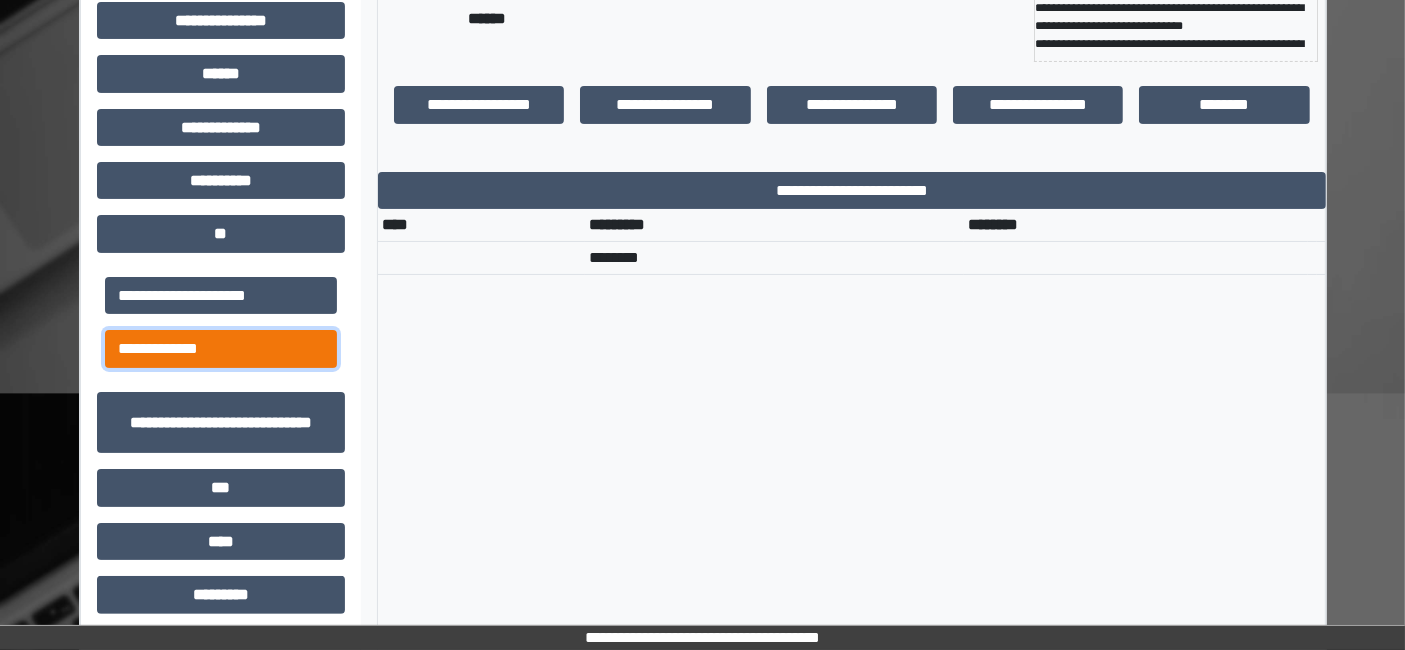 click on "**********" at bounding box center (221, 348) 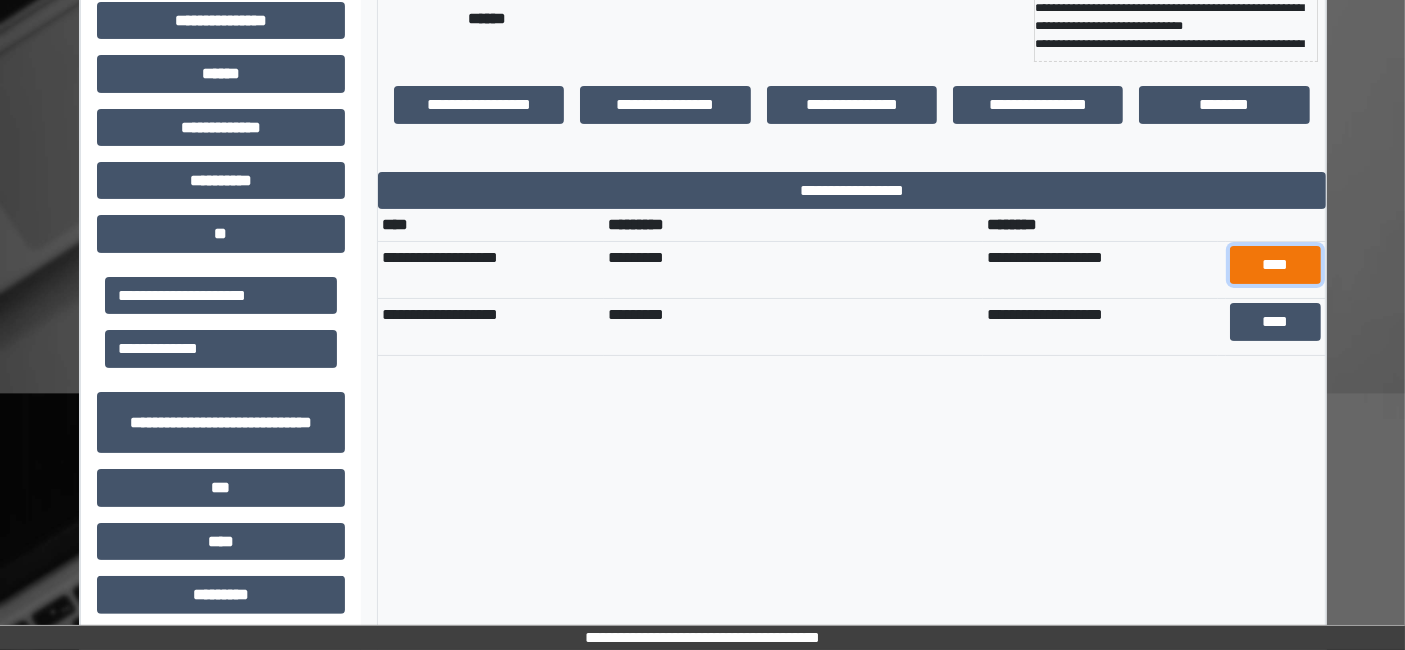 click on "****" at bounding box center [1275, 264] 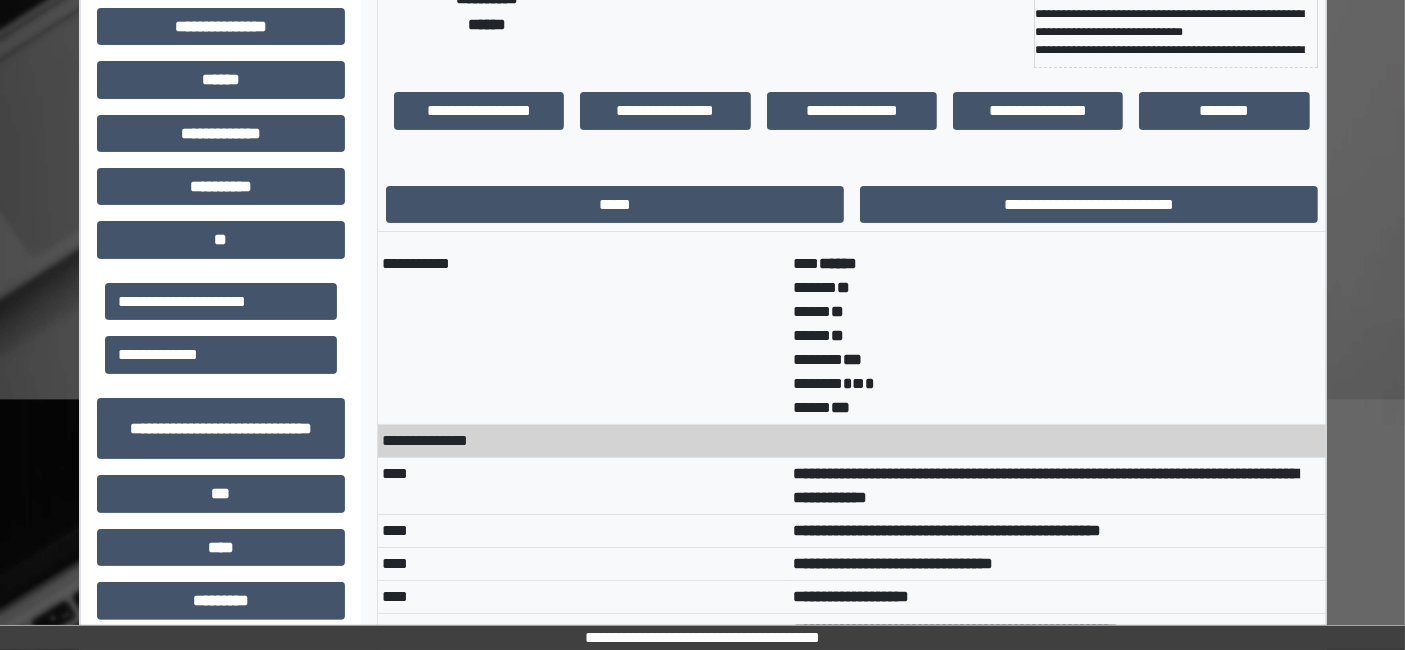 scroll, scrollTop: 0, scrollLeft: 0, axis: both 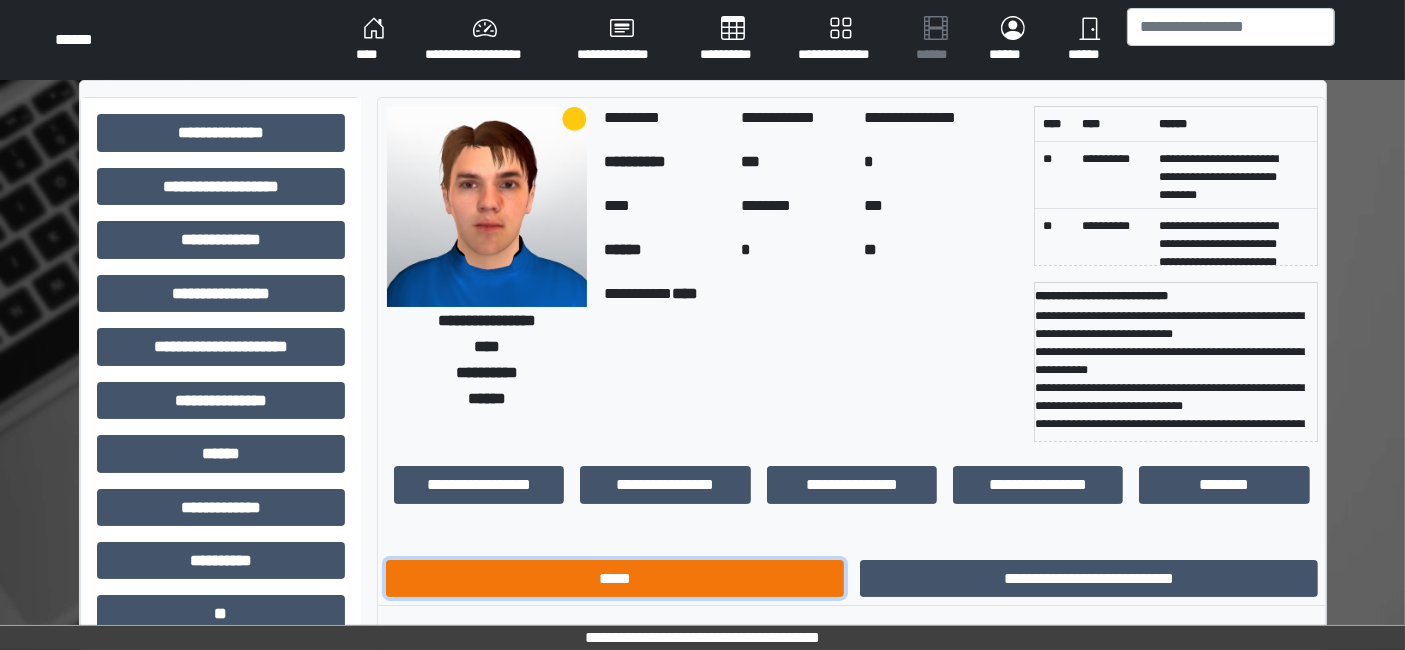click on "*****" at bounding box center [615, 578] 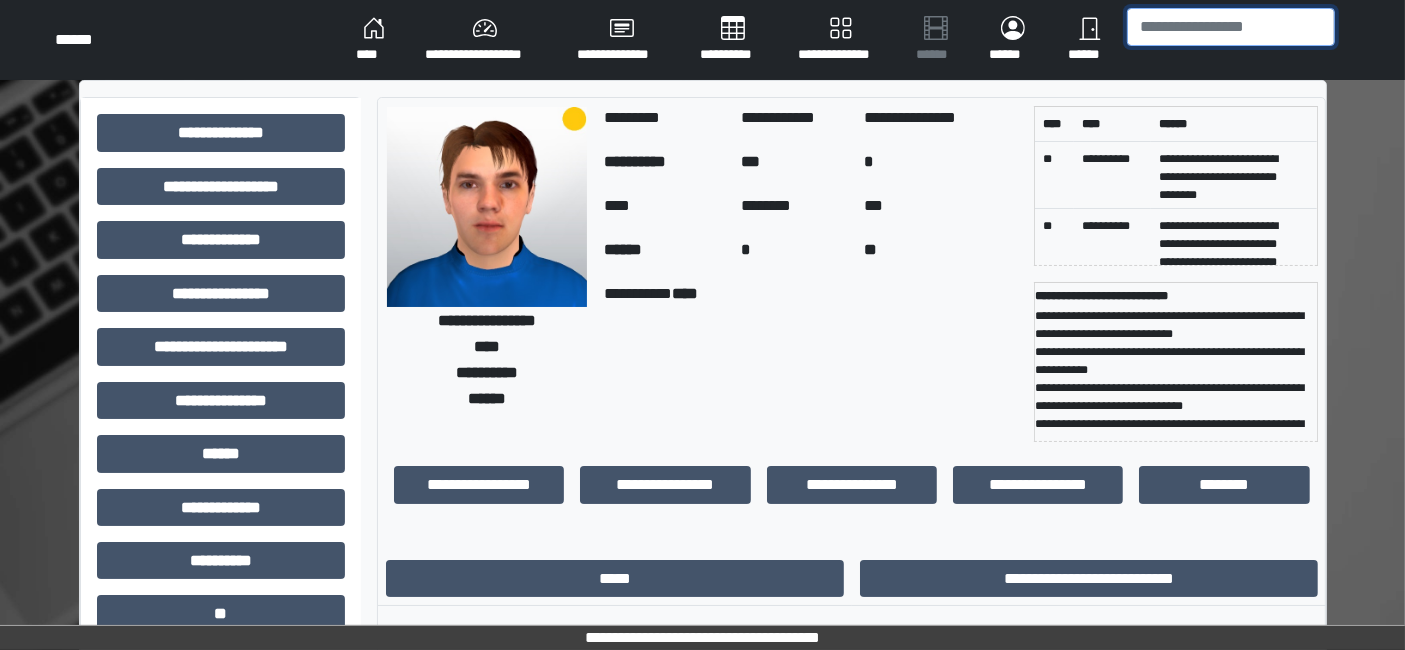 click at bounding box center (1231, 27) 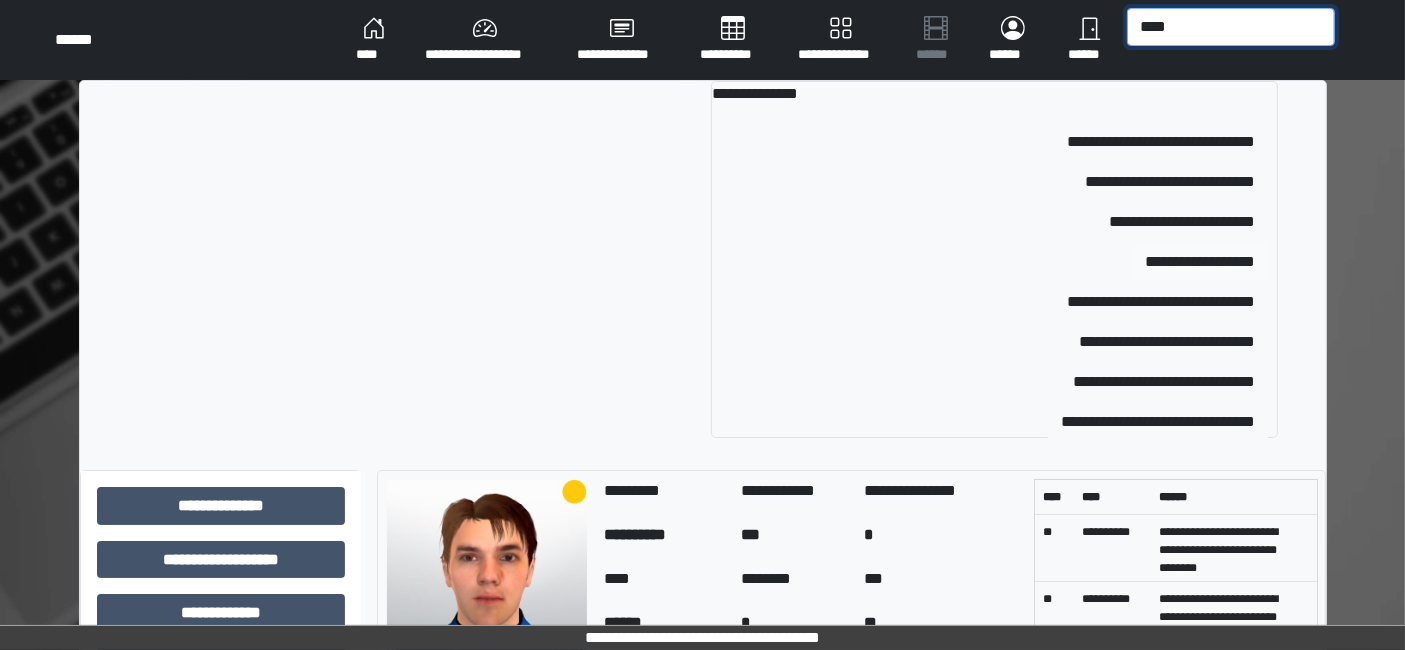 type on "****" 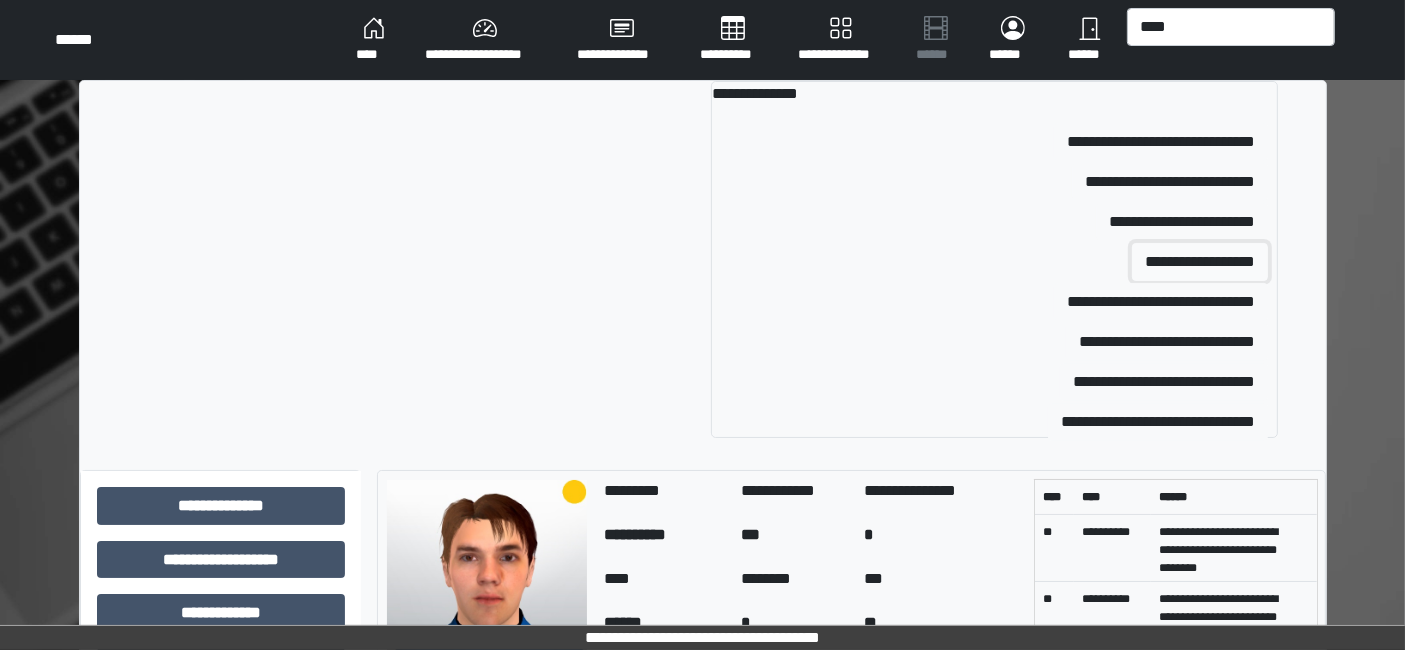 click on "**********" at bounding box center (1200, 262) 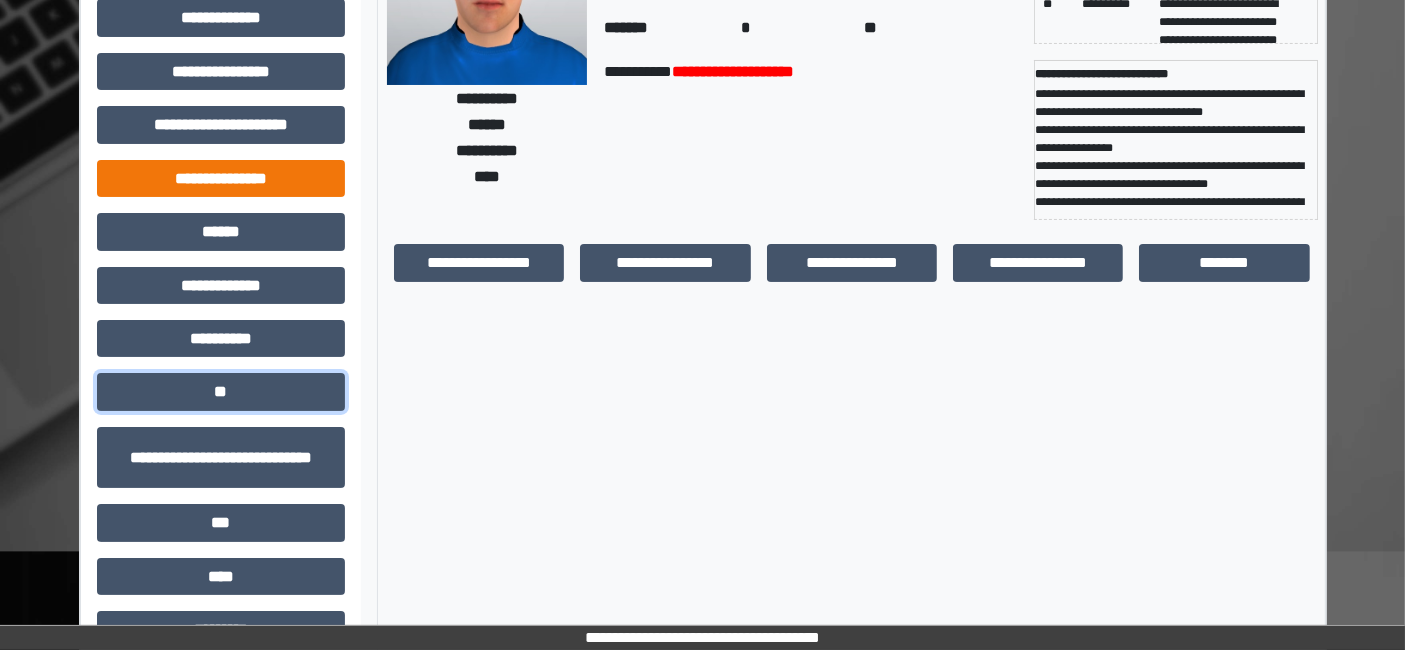 click on "**" at bounding box center (221, 391) 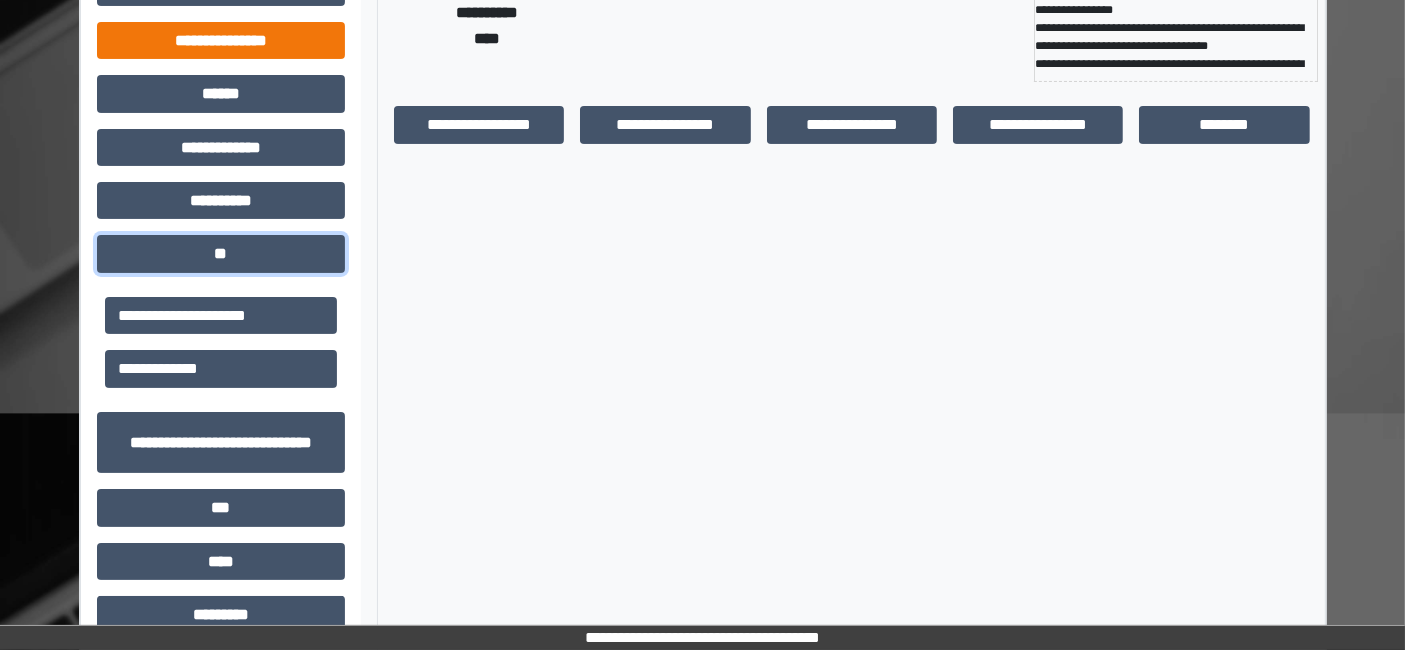 scroll, scrollTop: 392, scrollLeft: 0, axis: vertical 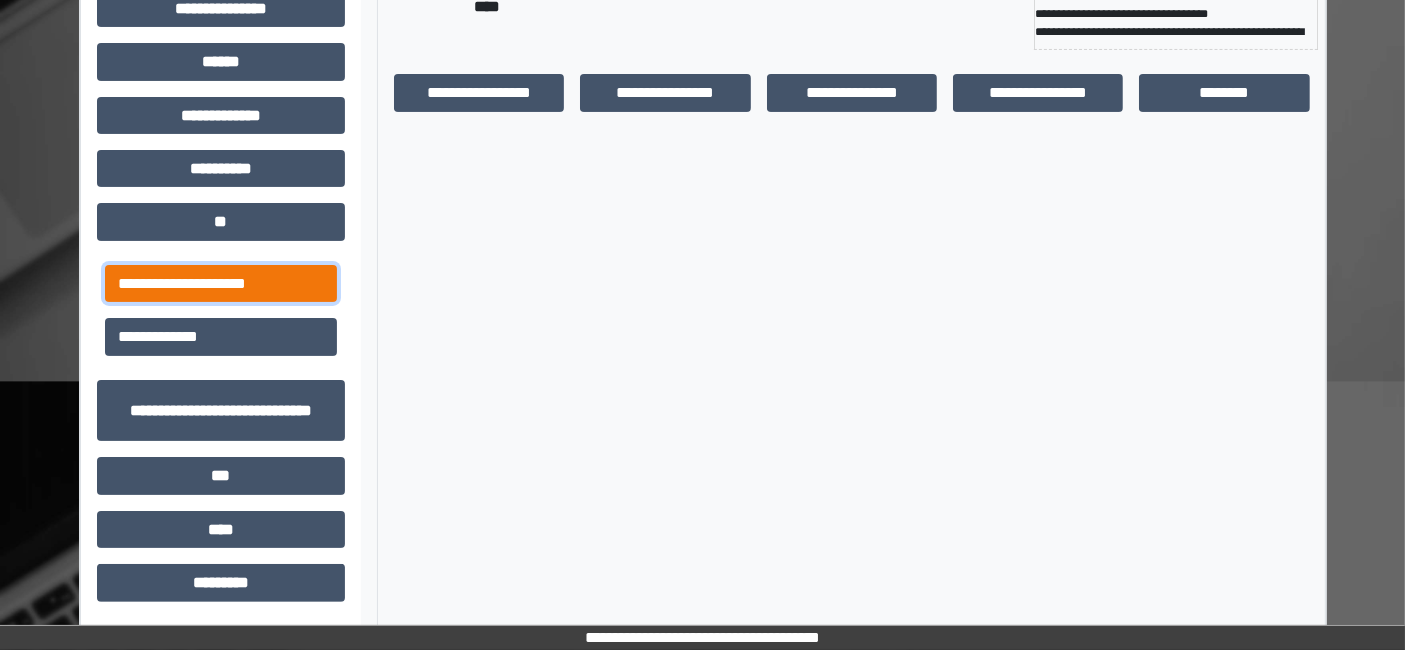 click on "**********" at bounding box center [221, 283] 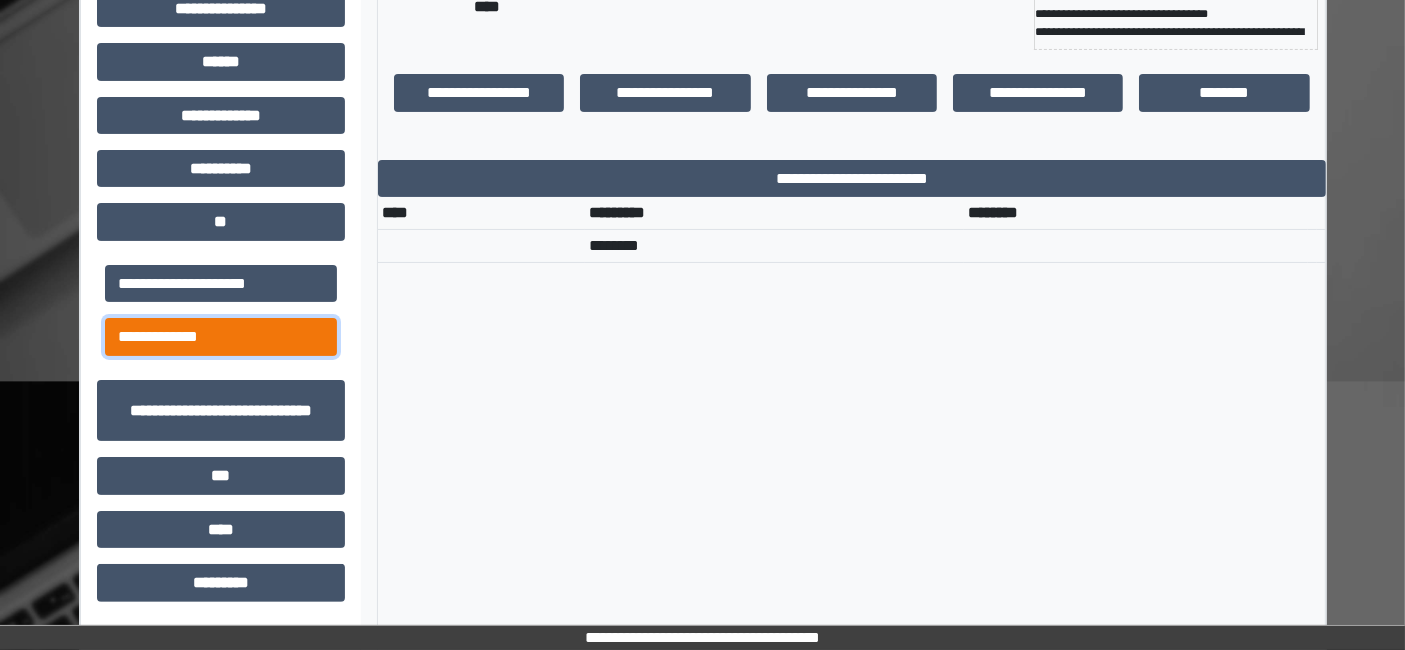 click on "**********" at bounding box center (221, 336) 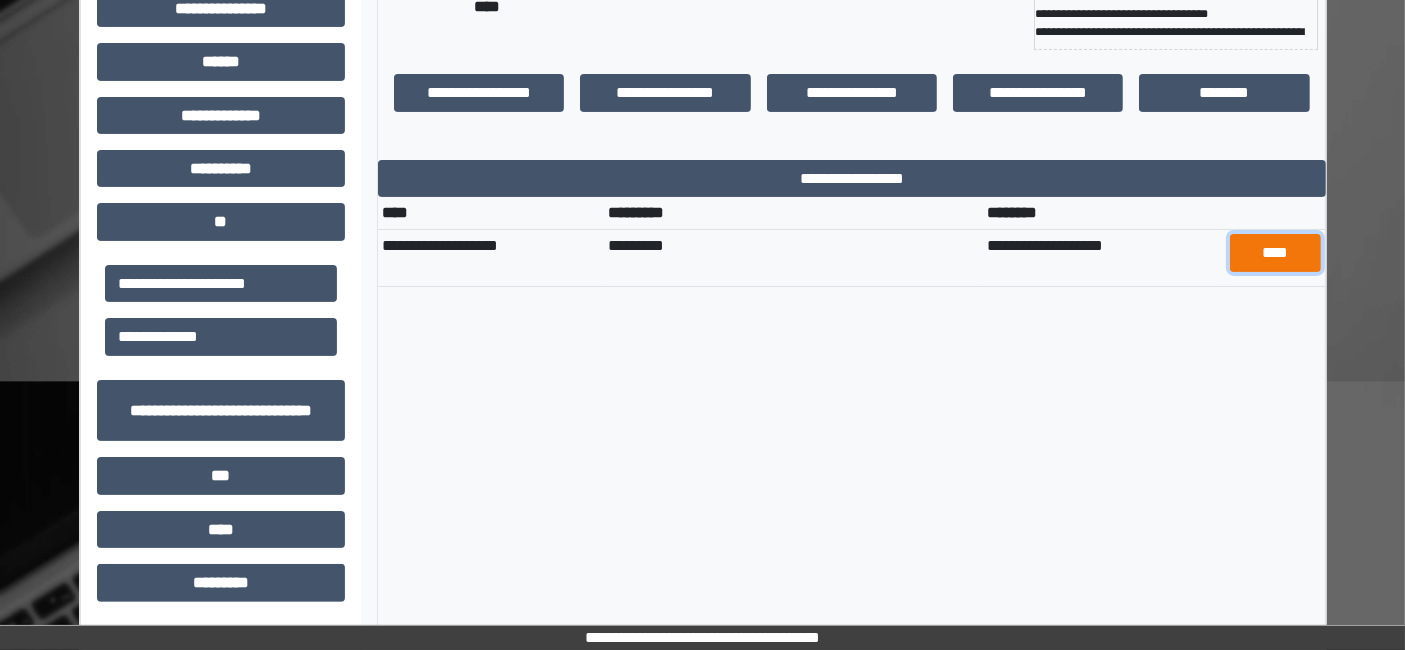 click on "****" at bounding box center (1275, 252) 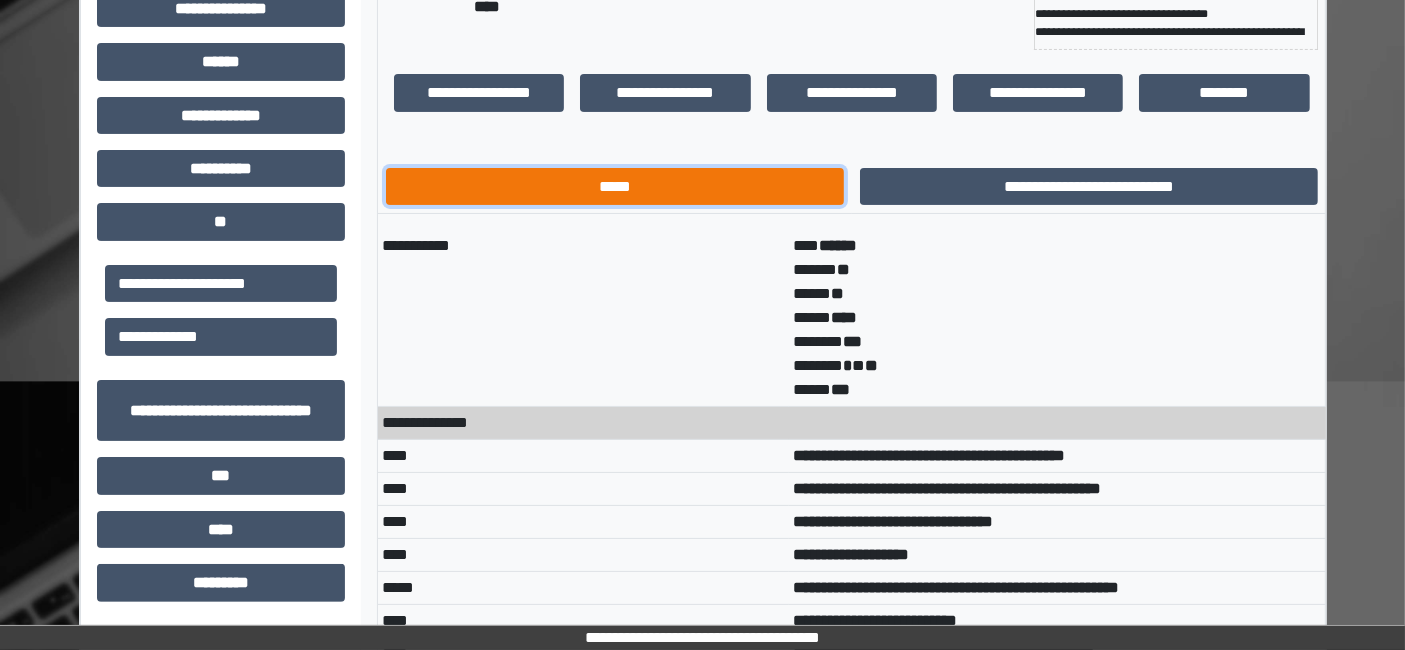 click on "*****" at bounding box center [615, 186] 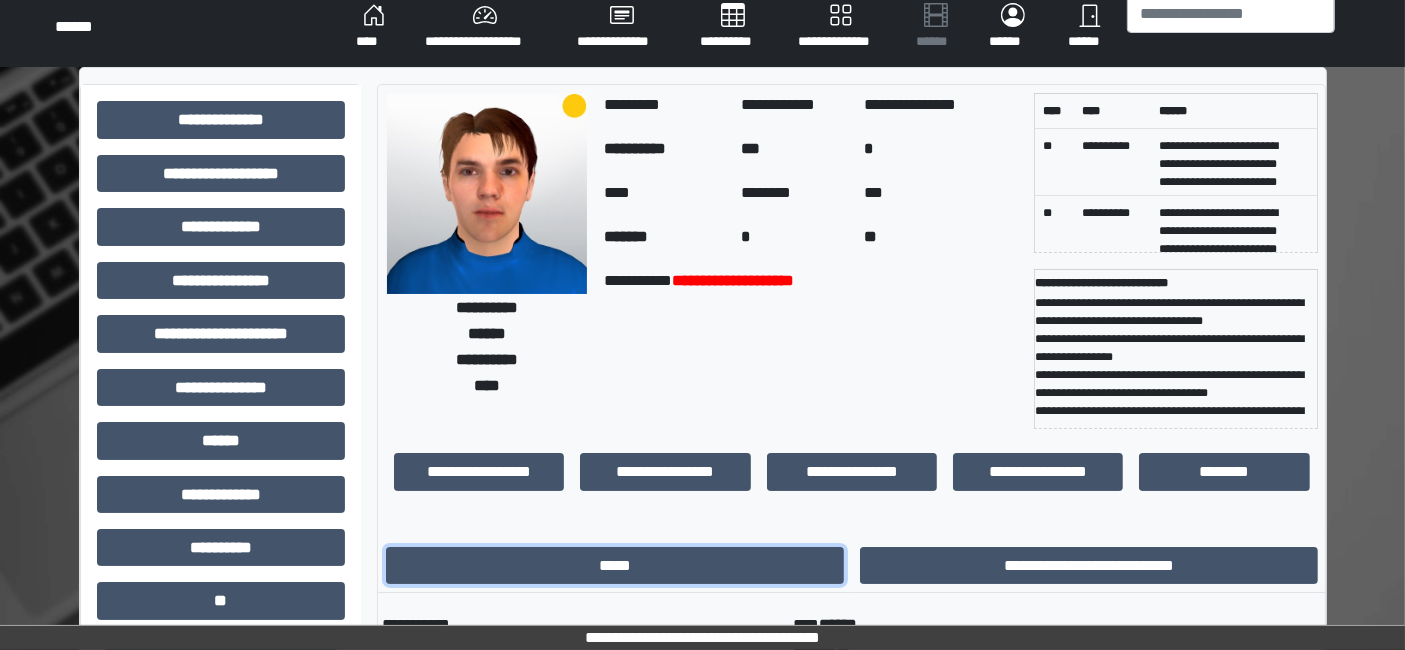 scroll, scrollTop: 0, scrollLeft: 0, axis: both 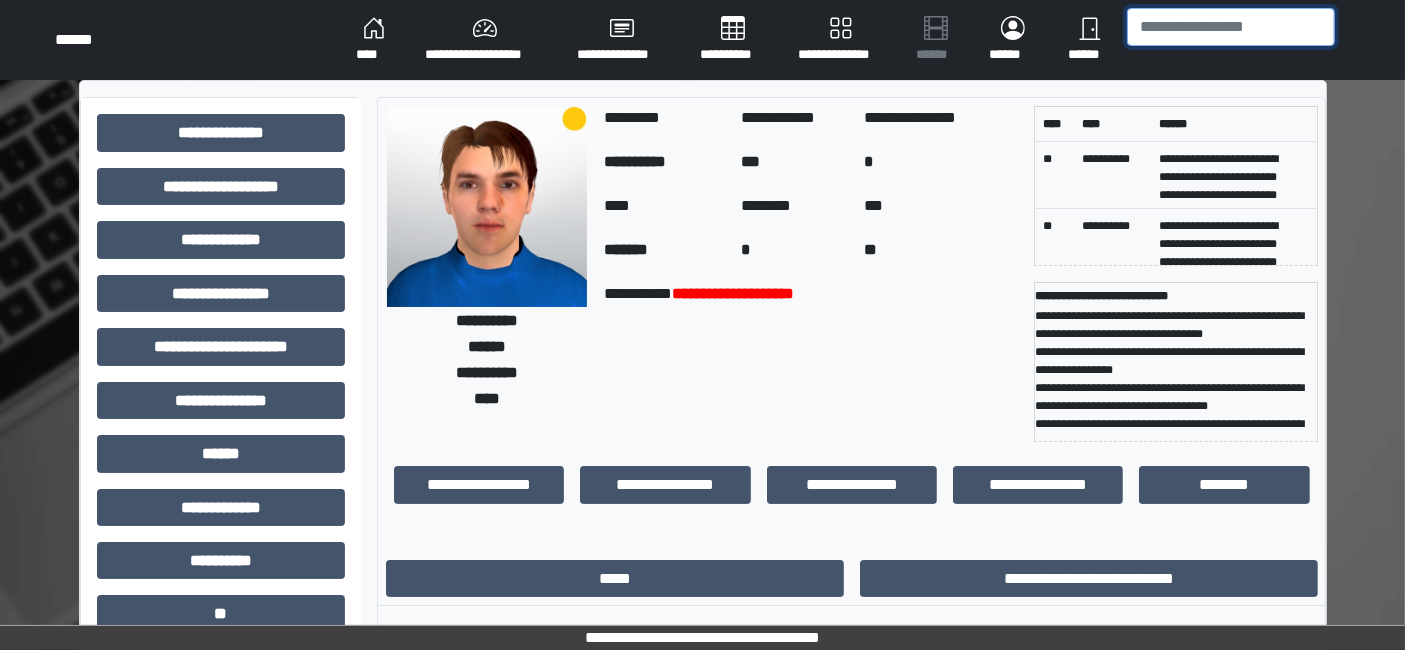 click at bounding box center [1231, 27] 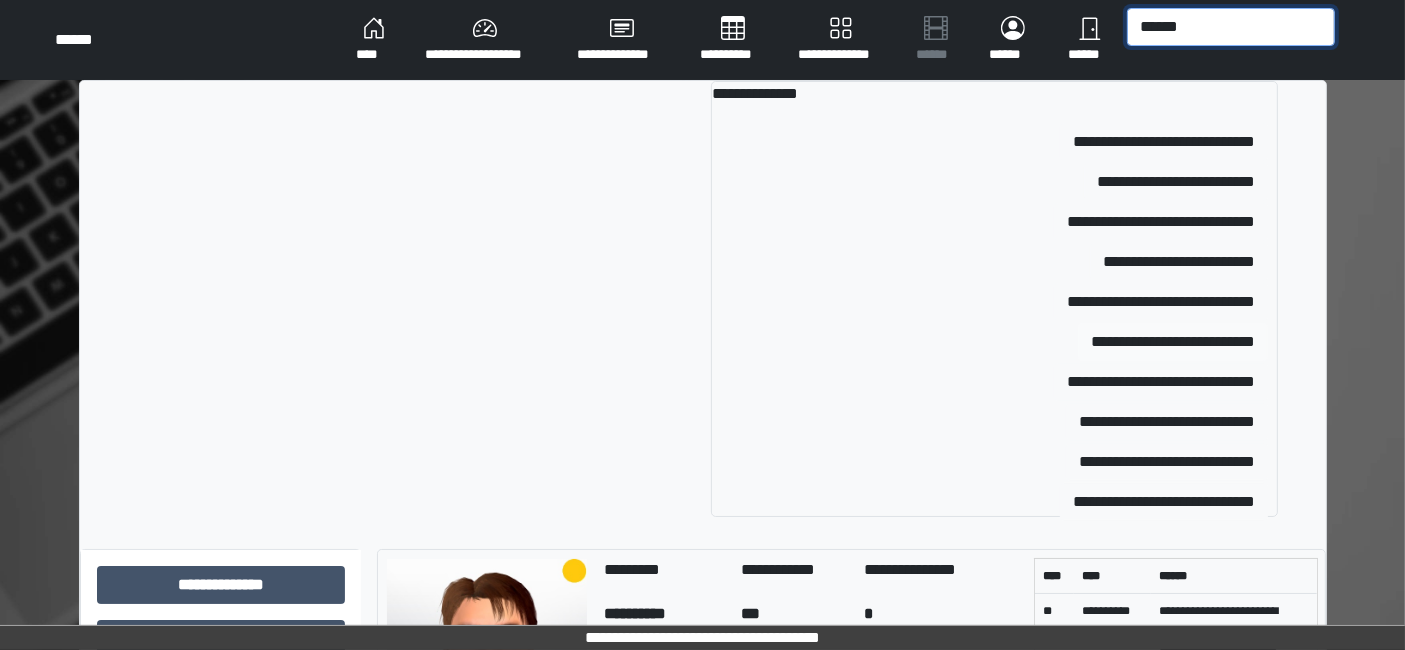 type on "******" 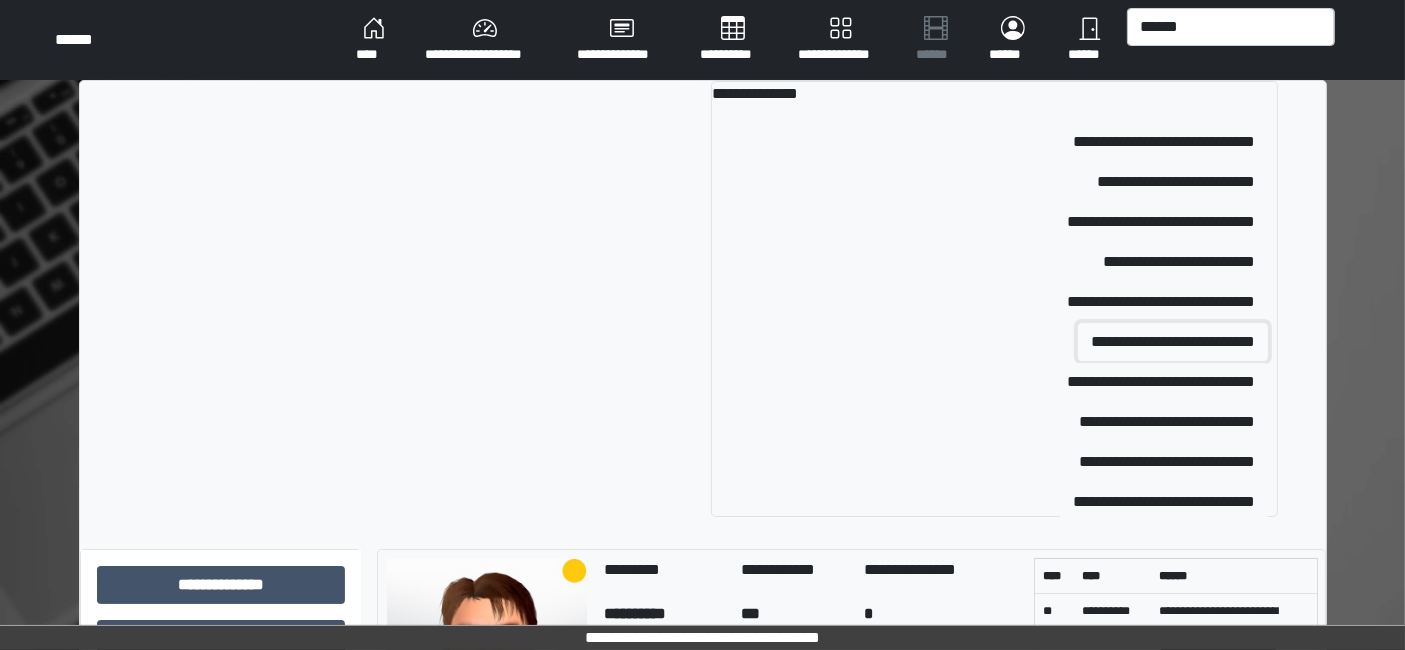 click on "**********" at bounding box center [1173, 342] 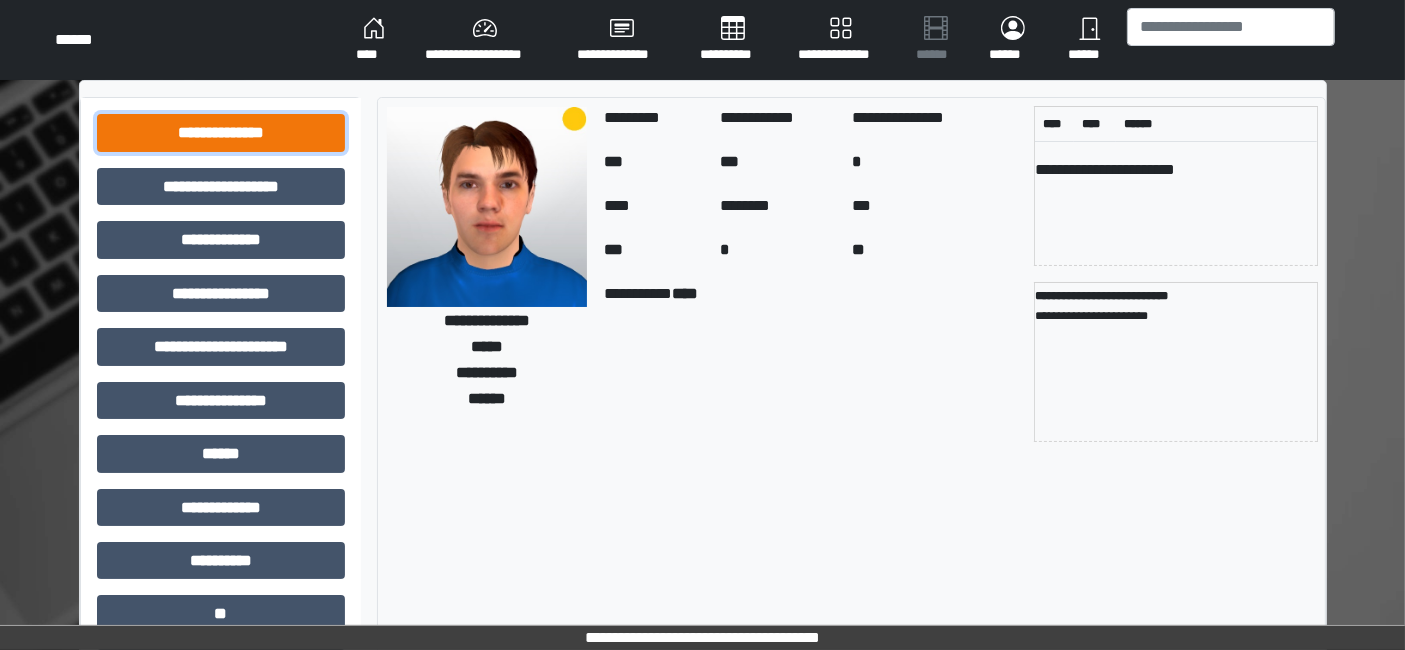 click on "**********" at bounding box center [221, 132] 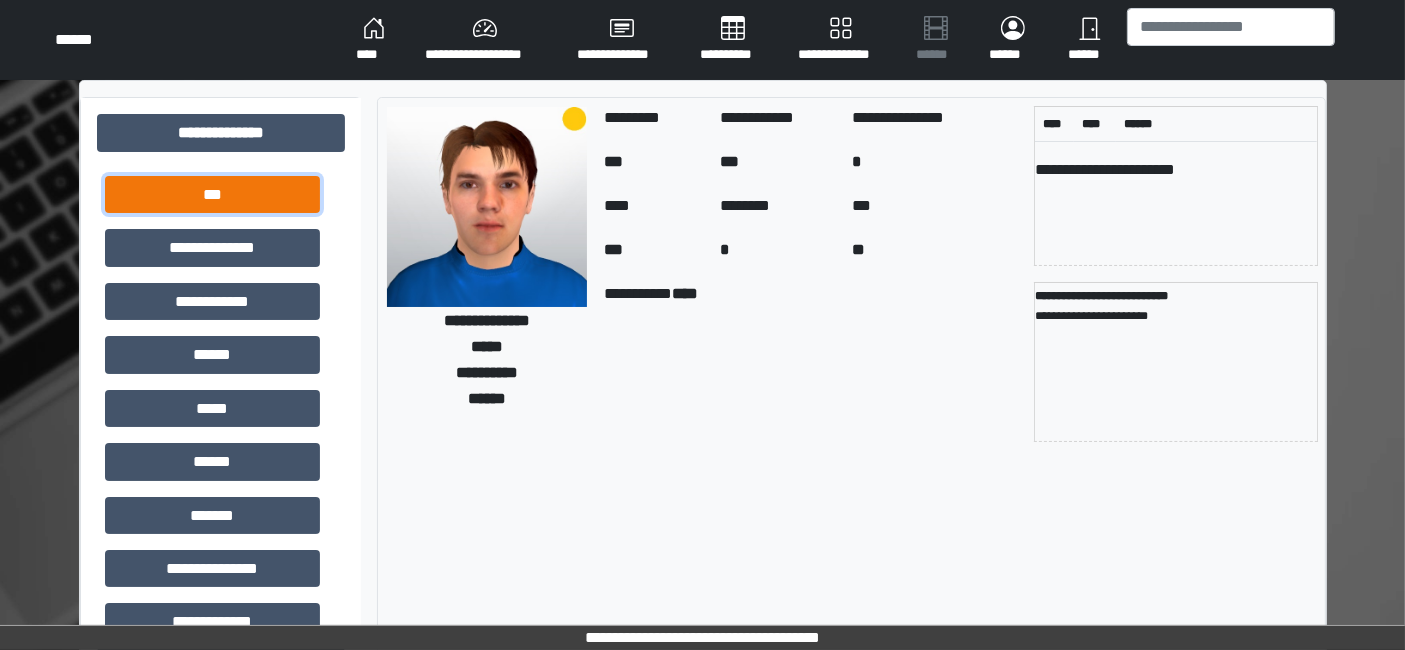 click on "***" at bounding box center [212, 194] 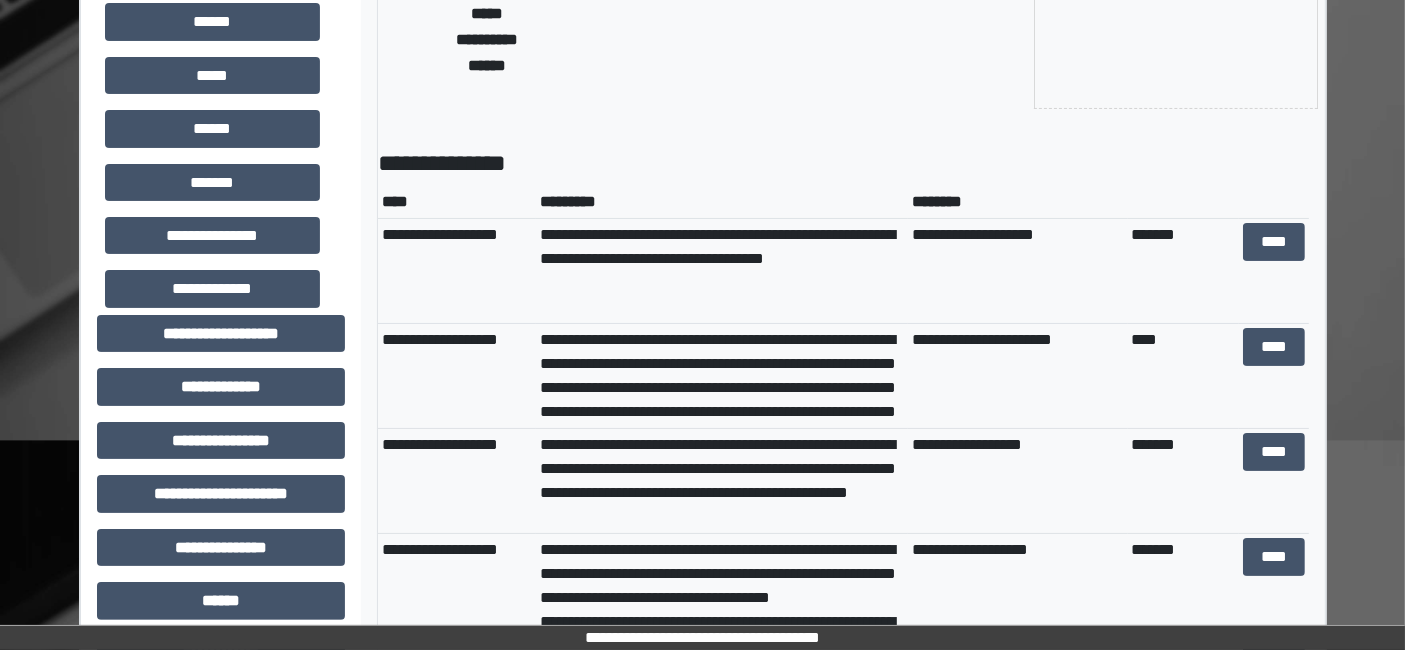 scroll, scrollTop: 444, scrollLeft: 0, axis: vertical 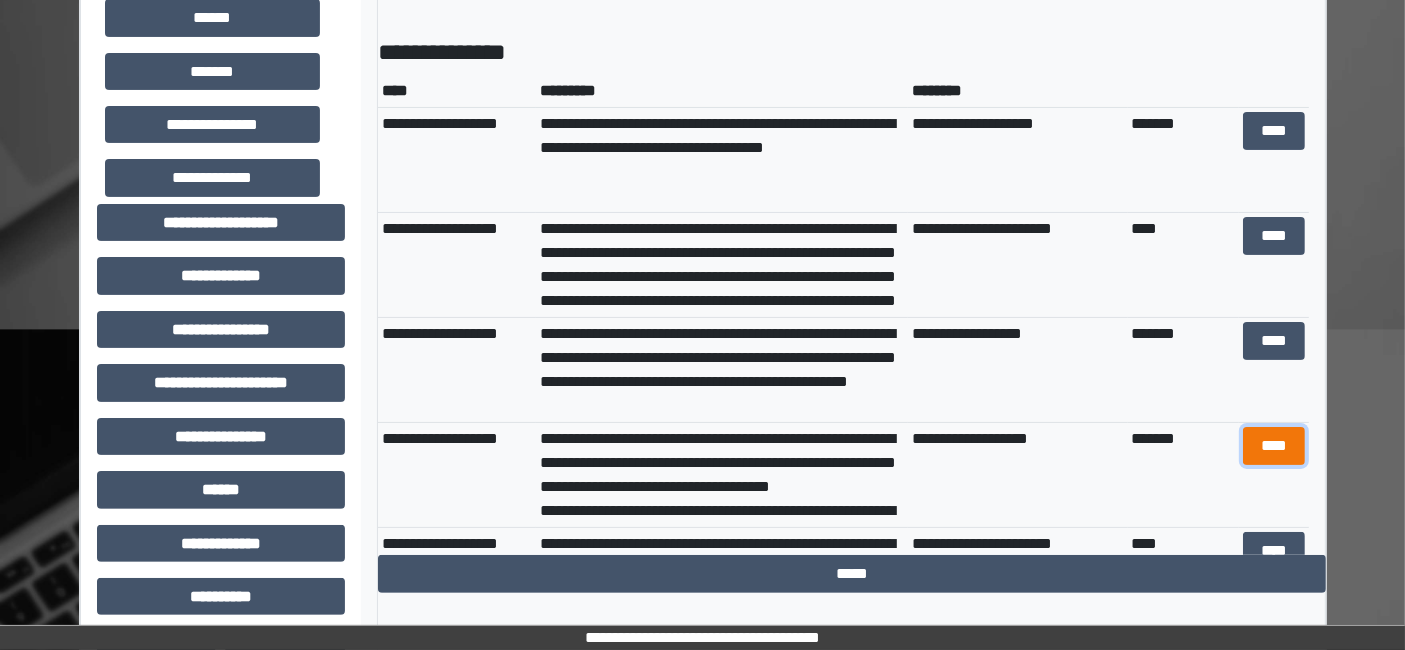 click on "****" at bounding box center [1274, 445] 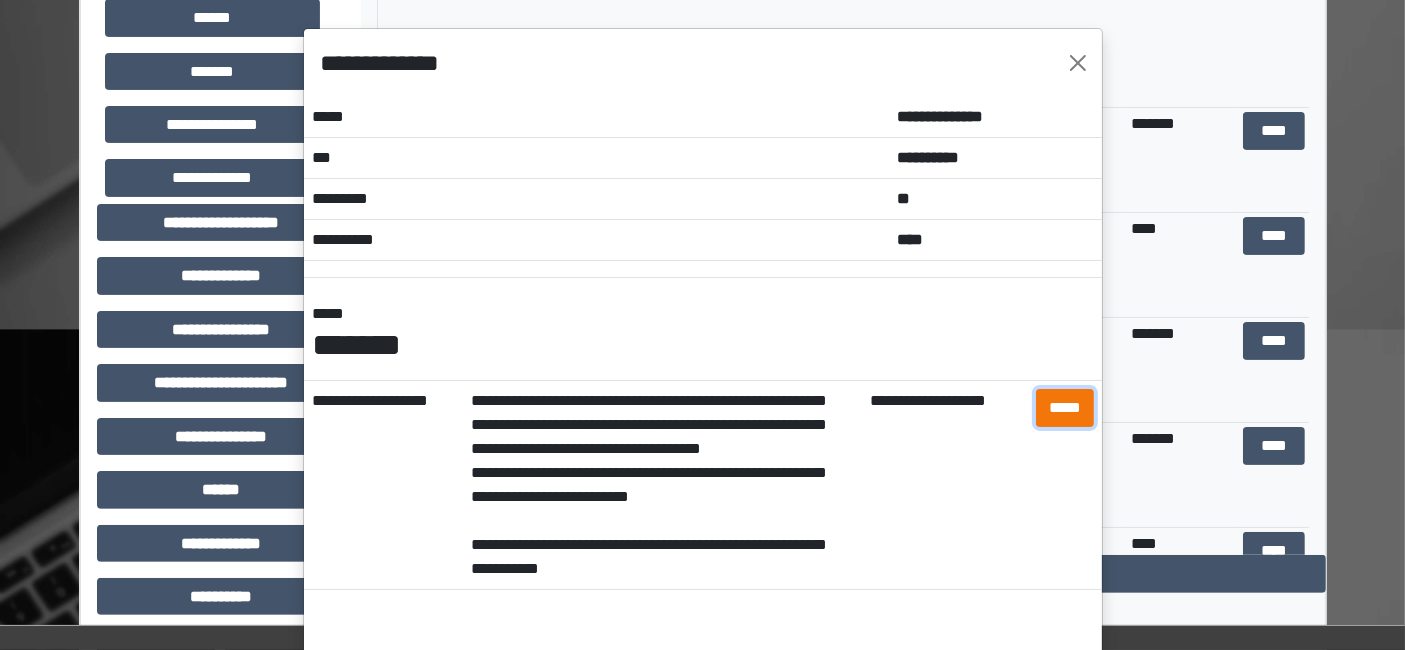 click on "*****" at bounding box center (1065, 407) 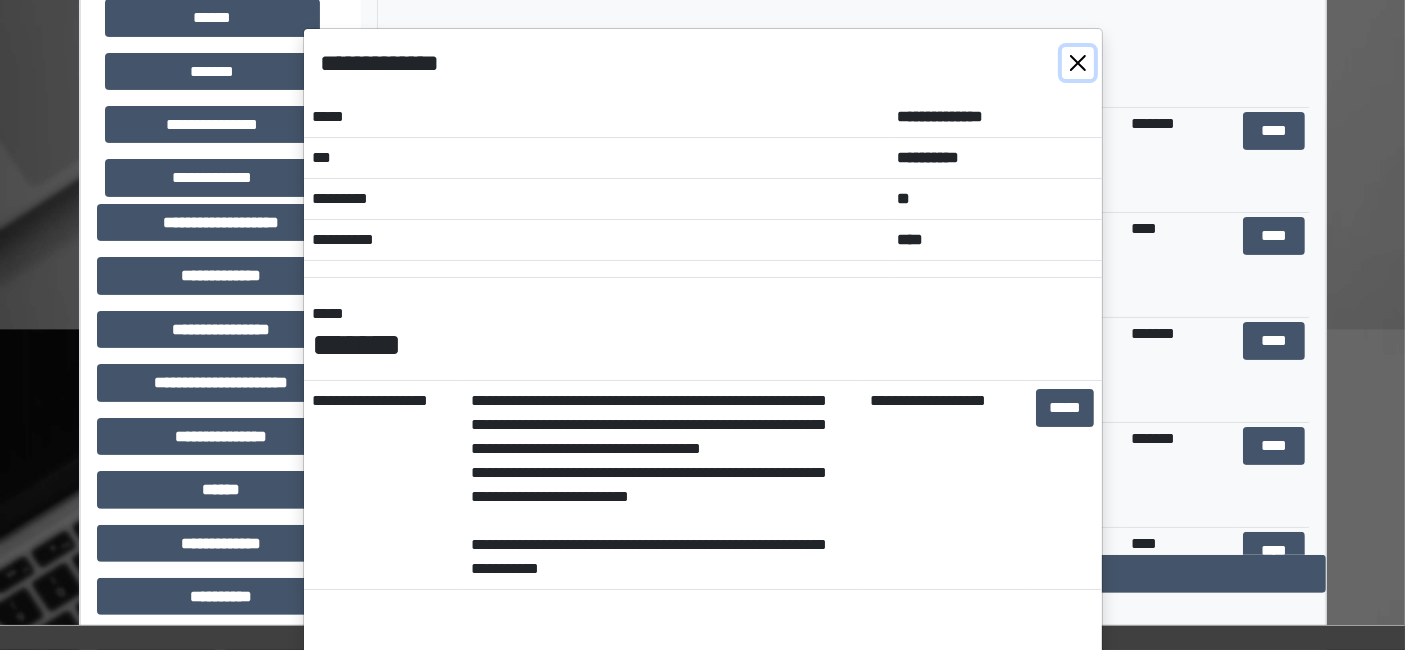 click at bounding box center (1078, 63) 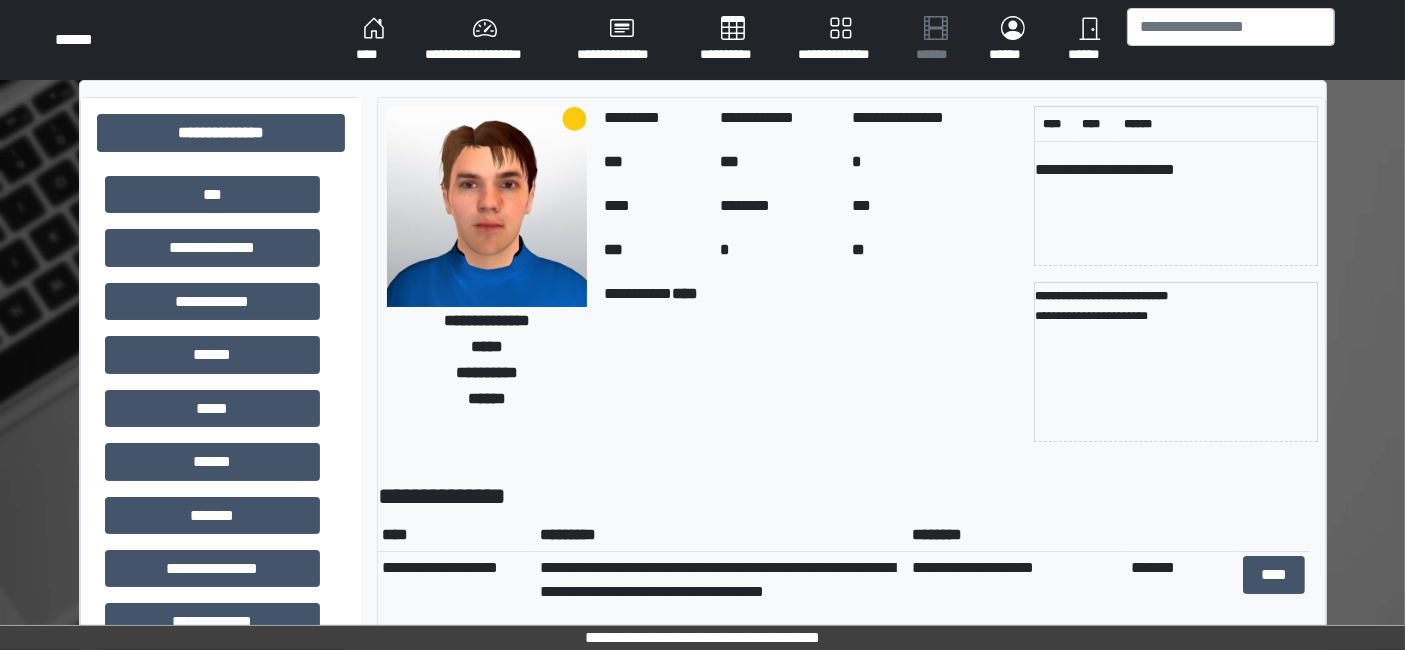 scroll, scrollTop: 0, scrollLeft: 0, axis: both 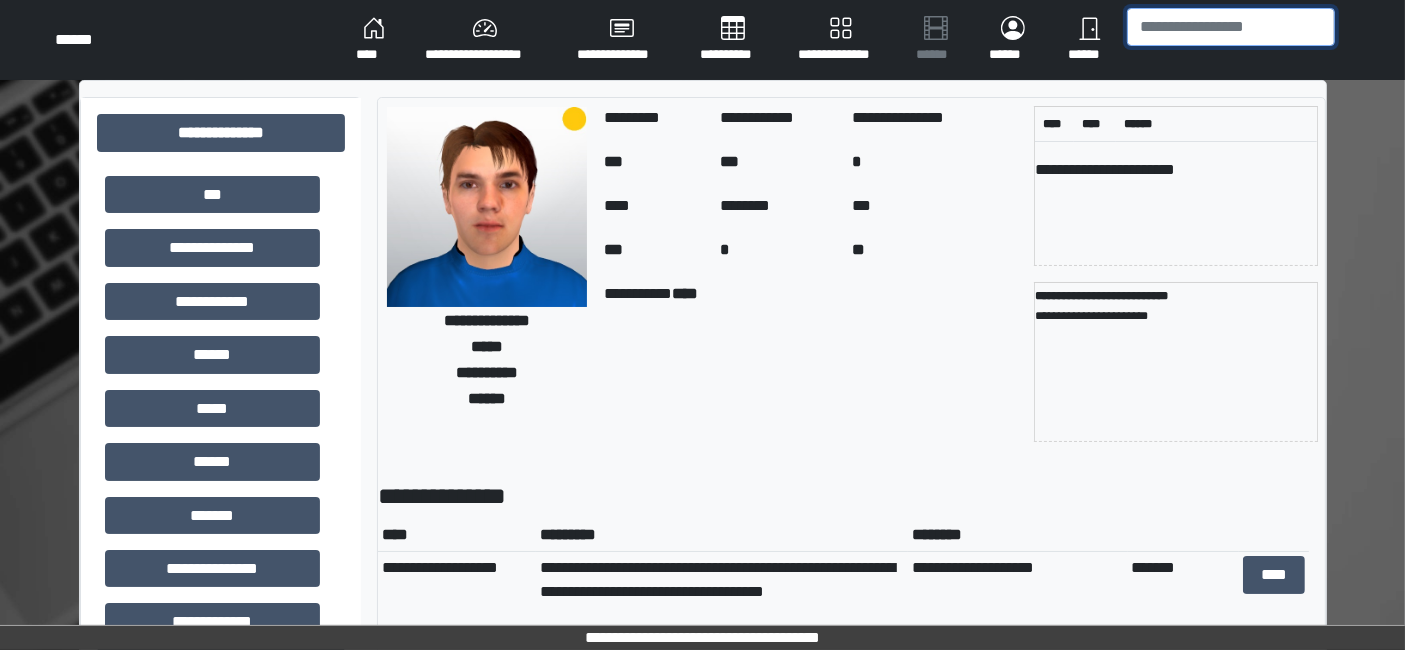 click at bounding box center [1231, 27] 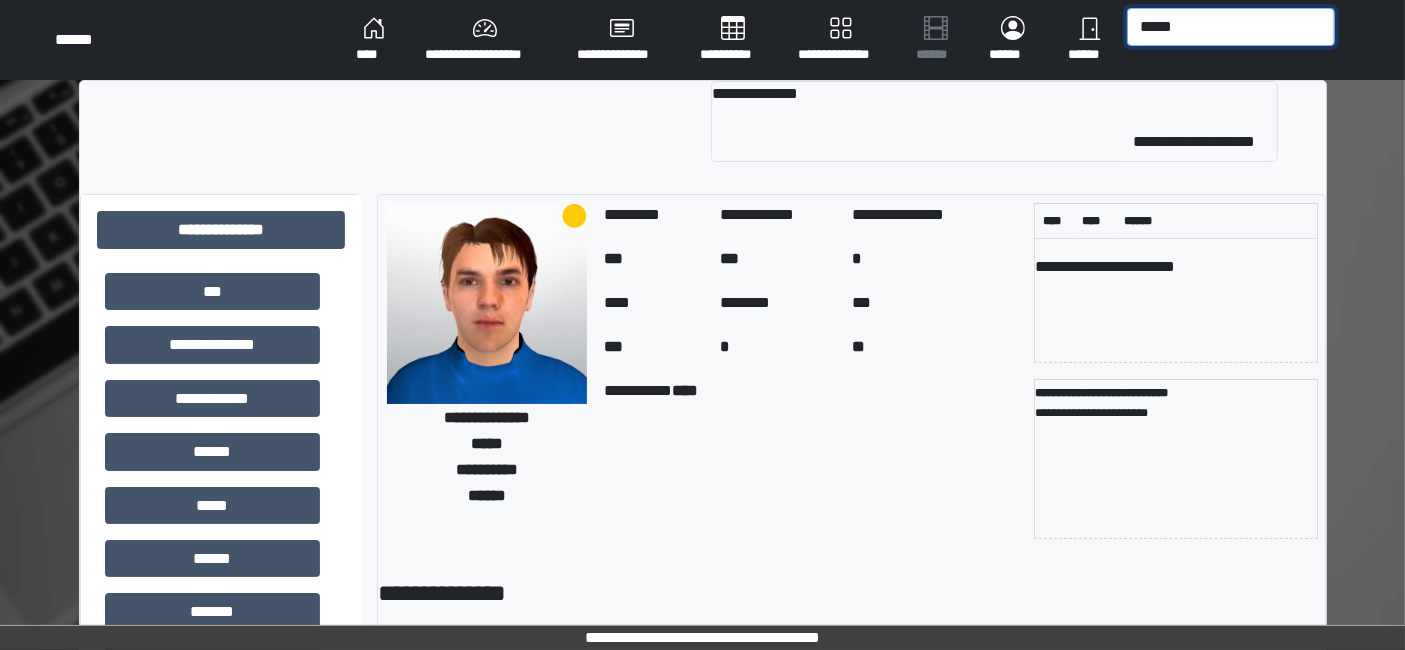 type on "*****" 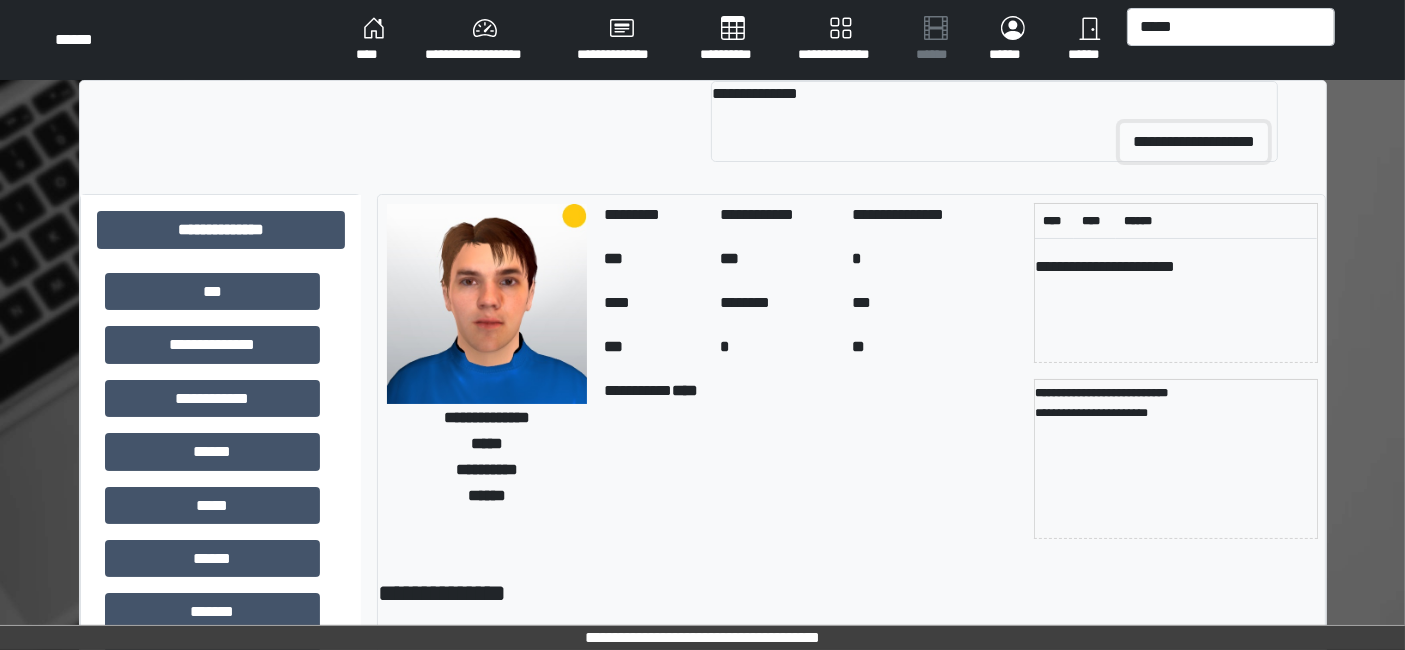 click on "**********" at bounding box center (1194, 142) 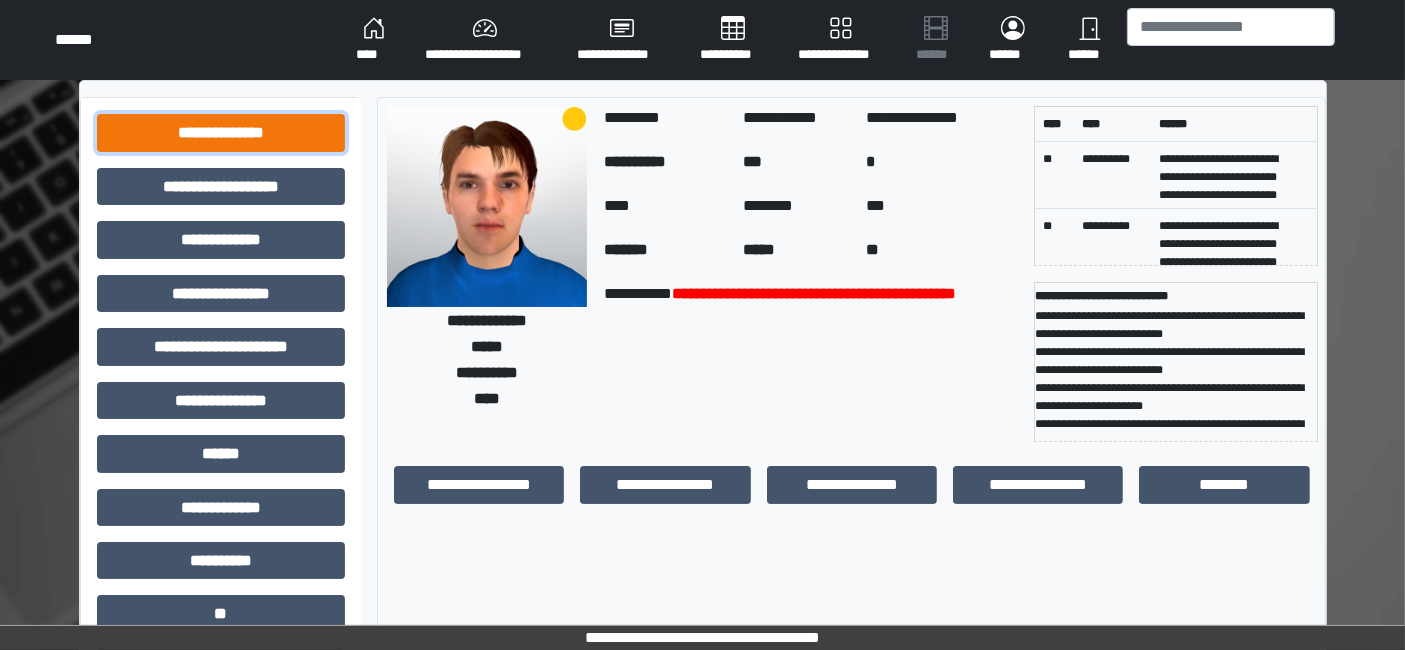 click on "**********" at bounding box center (221, 132) 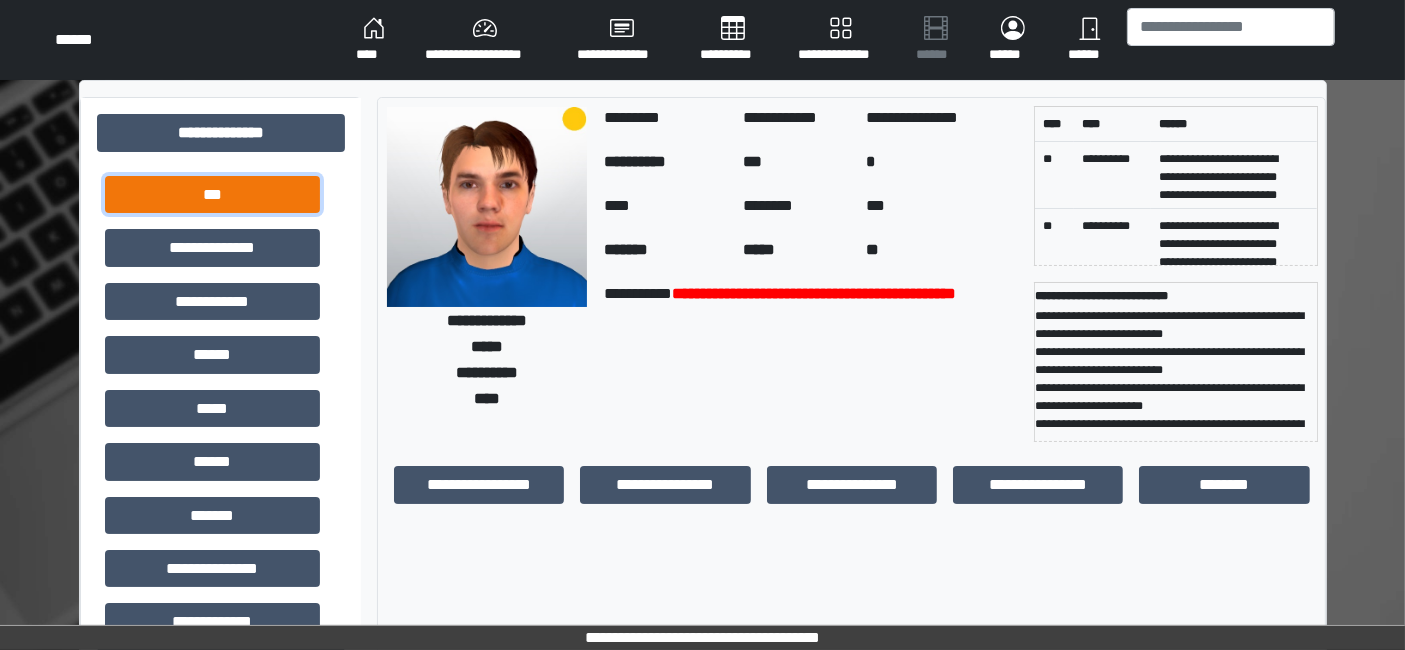 click on "***" at bounding box center [212, 194] 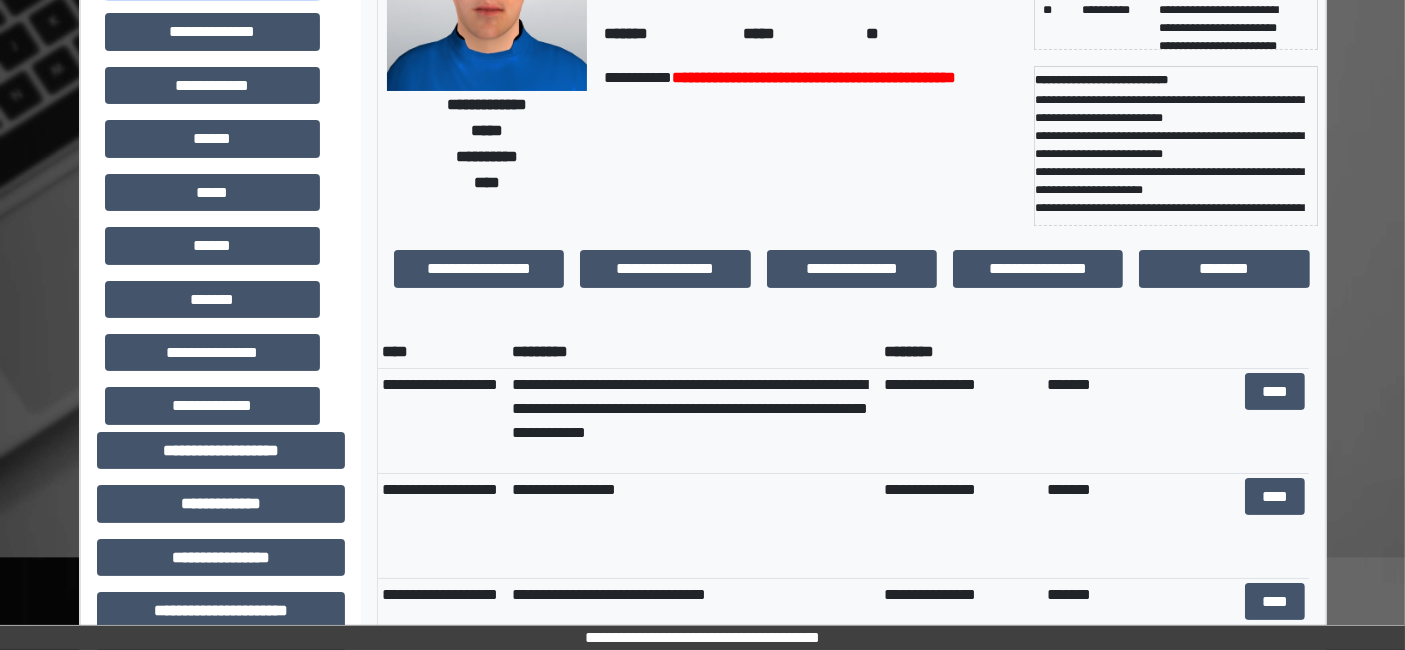 scroll, scrollTop: 222, scrollLeft: 0, axis: vertical 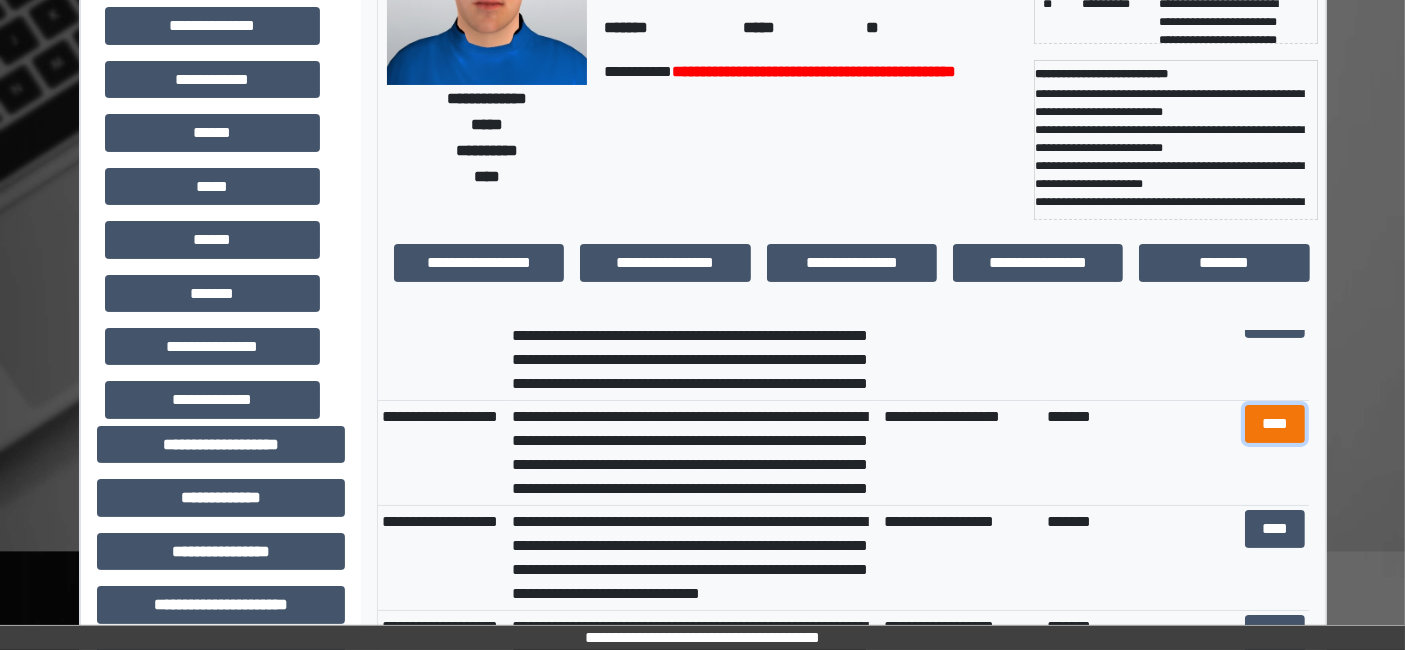 click on "****" at bounding box center (1274, 423) 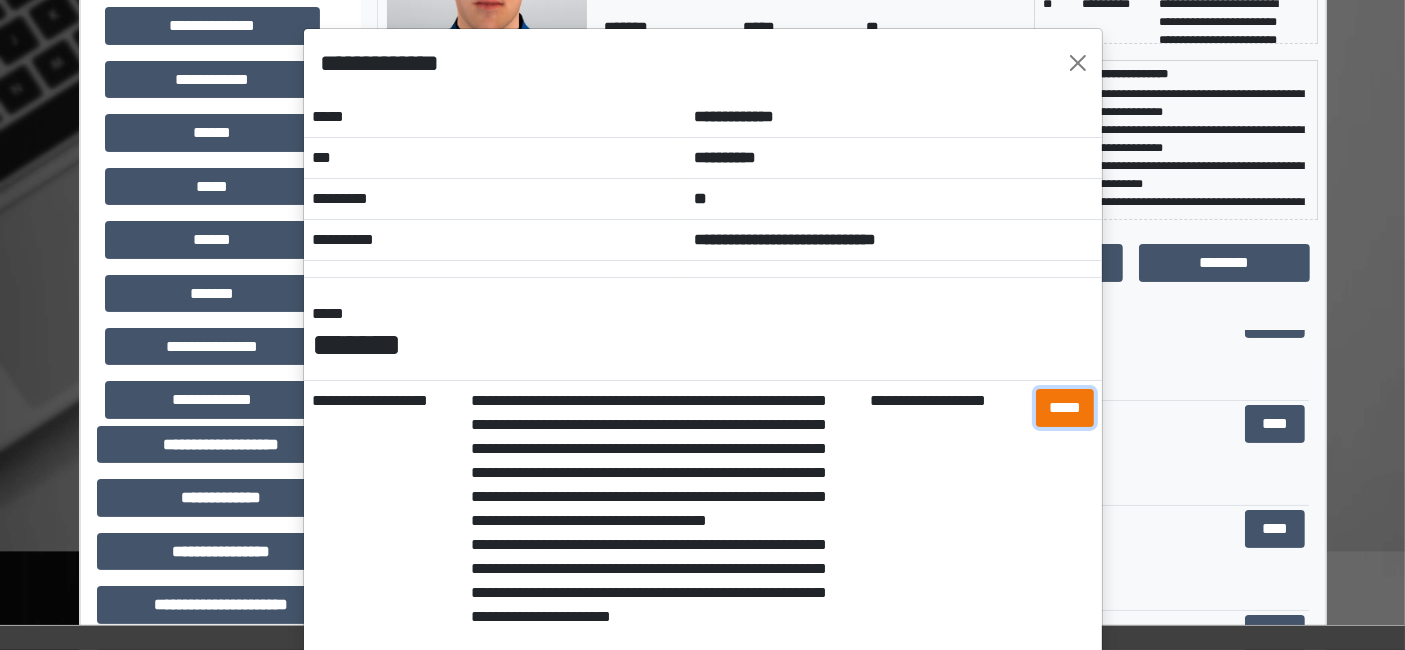 click on "*****" at bounding box center [1065, 407] 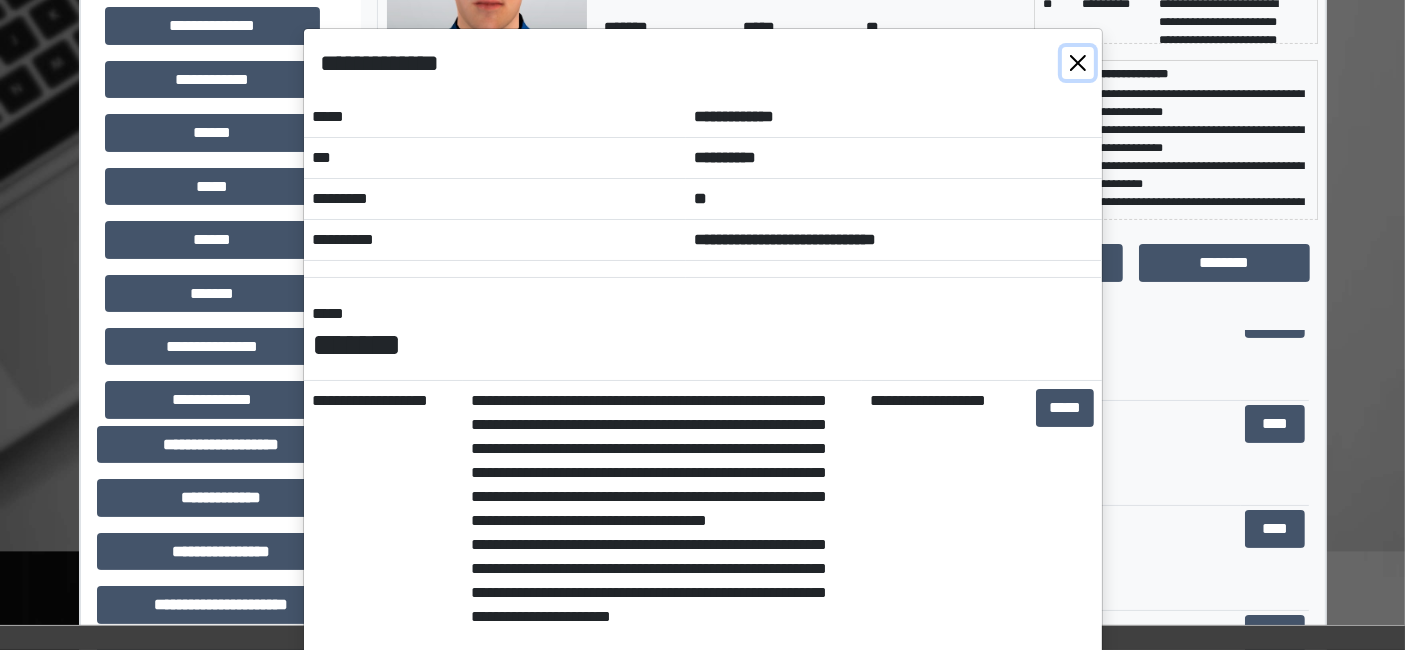click at bounding box center (1078, 63) 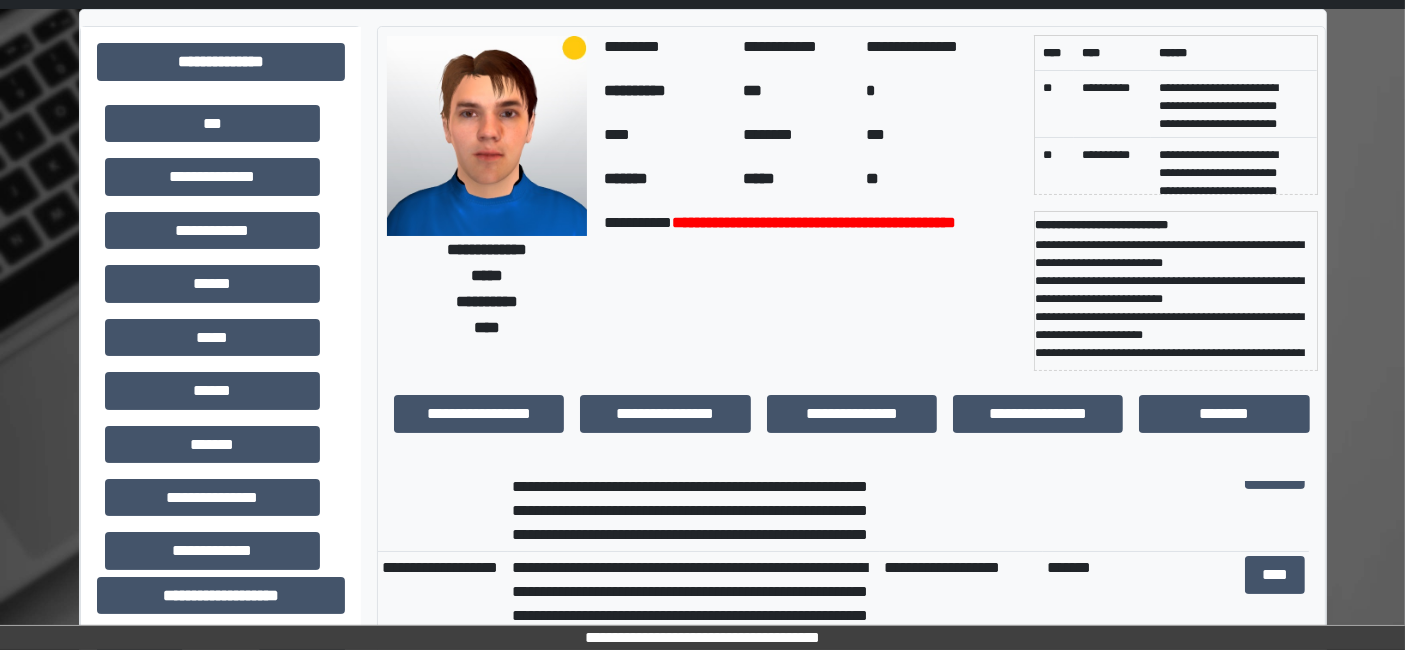 scroll, scrollTop: 0, scrollLeft: 0, axis: both 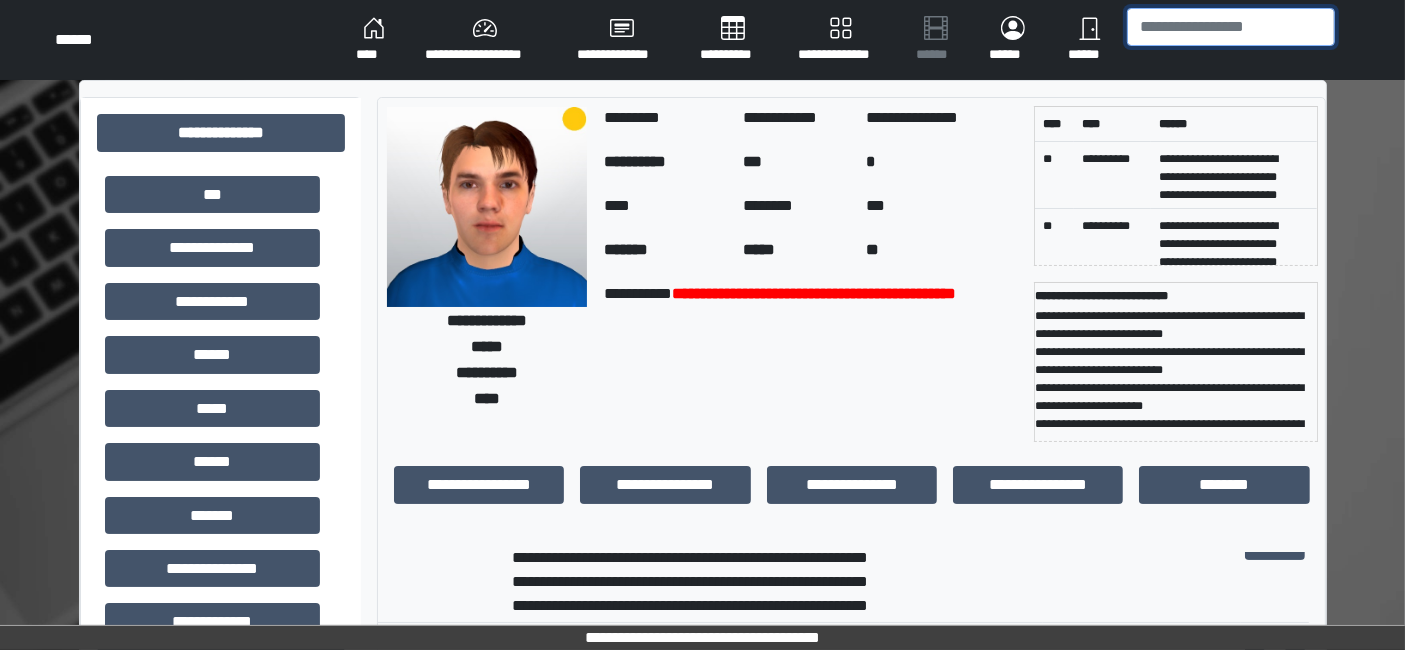 click at bounding box center [1231, 27] 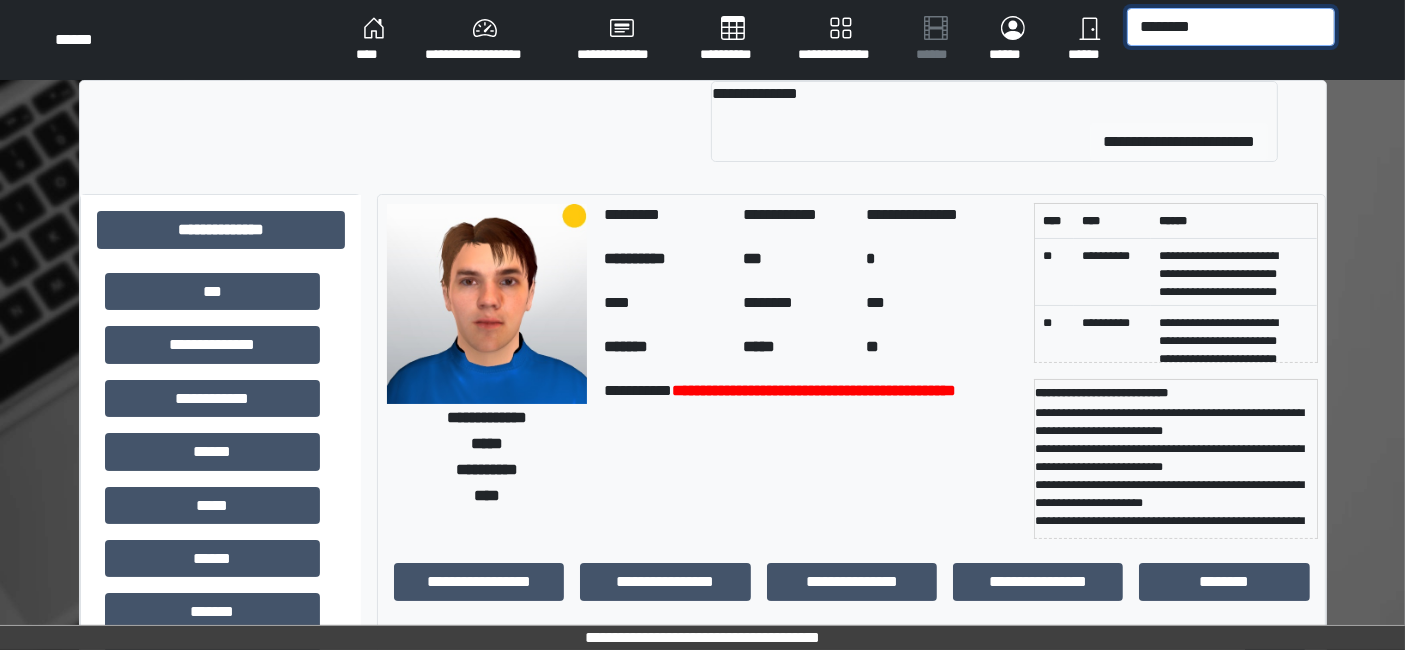 type on "********" 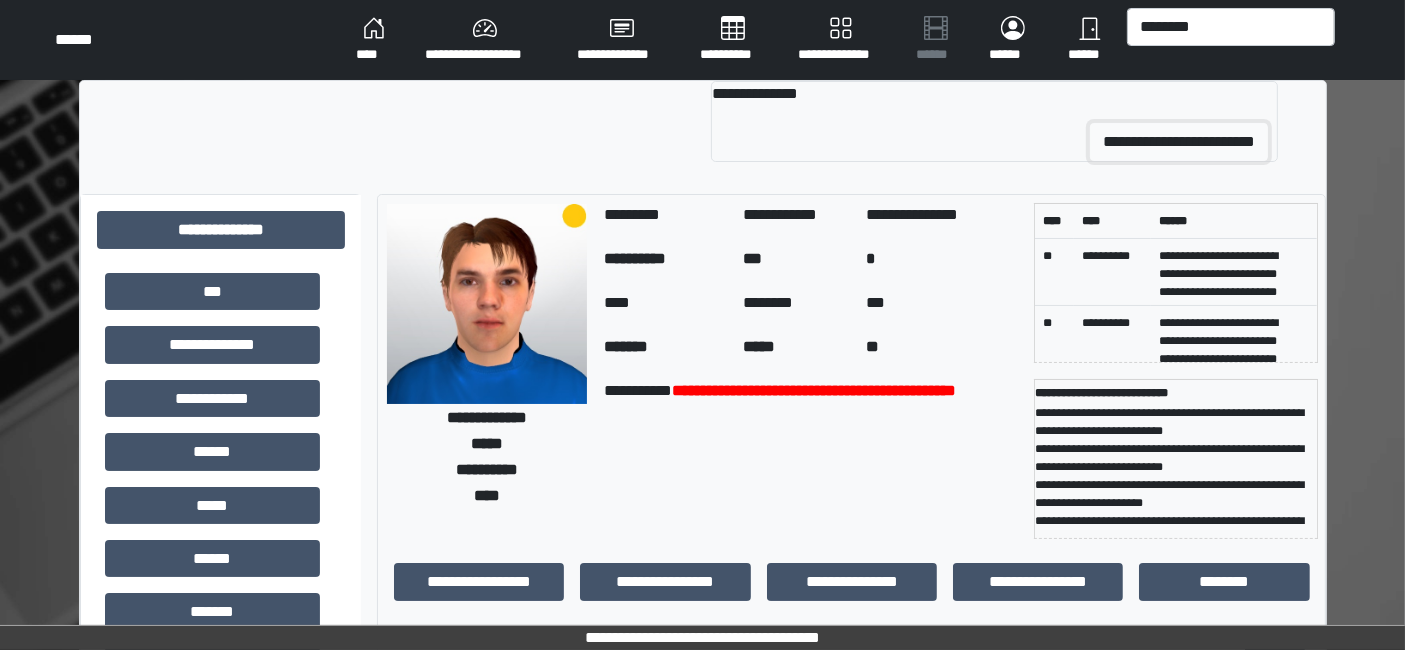click on "**********" at bounding box center [1179, 142] 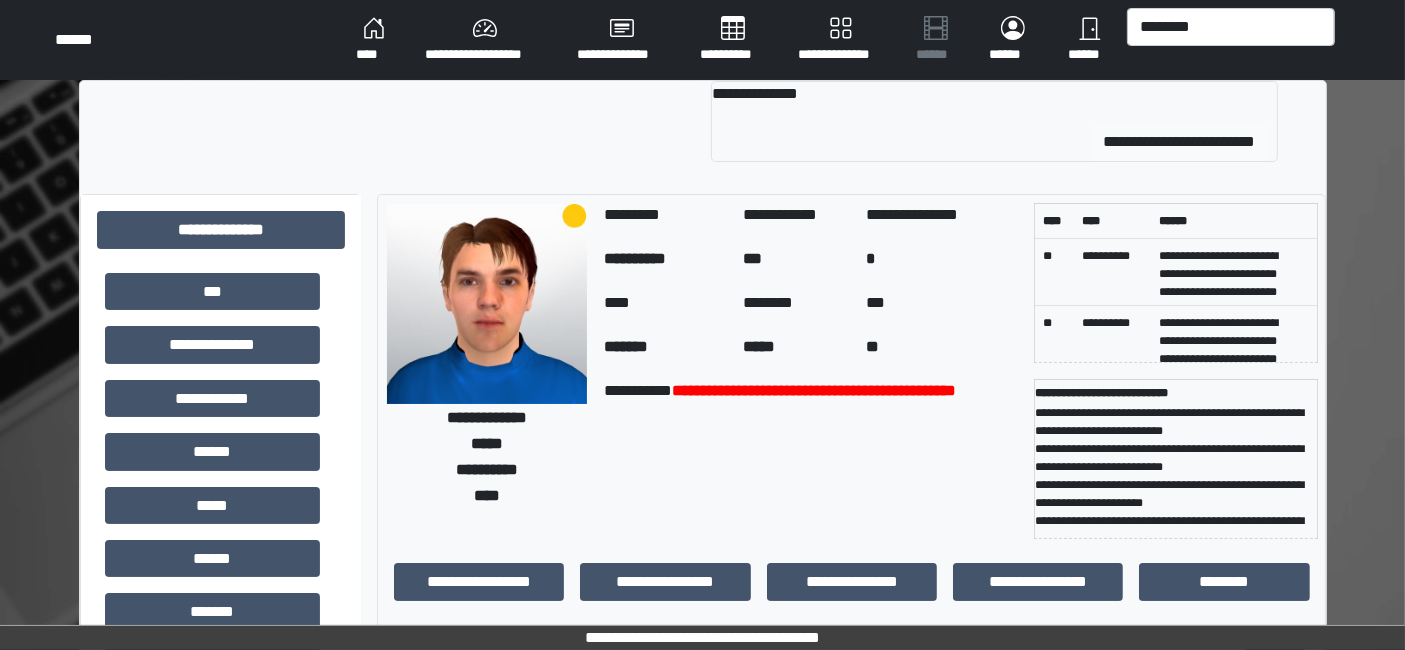 type 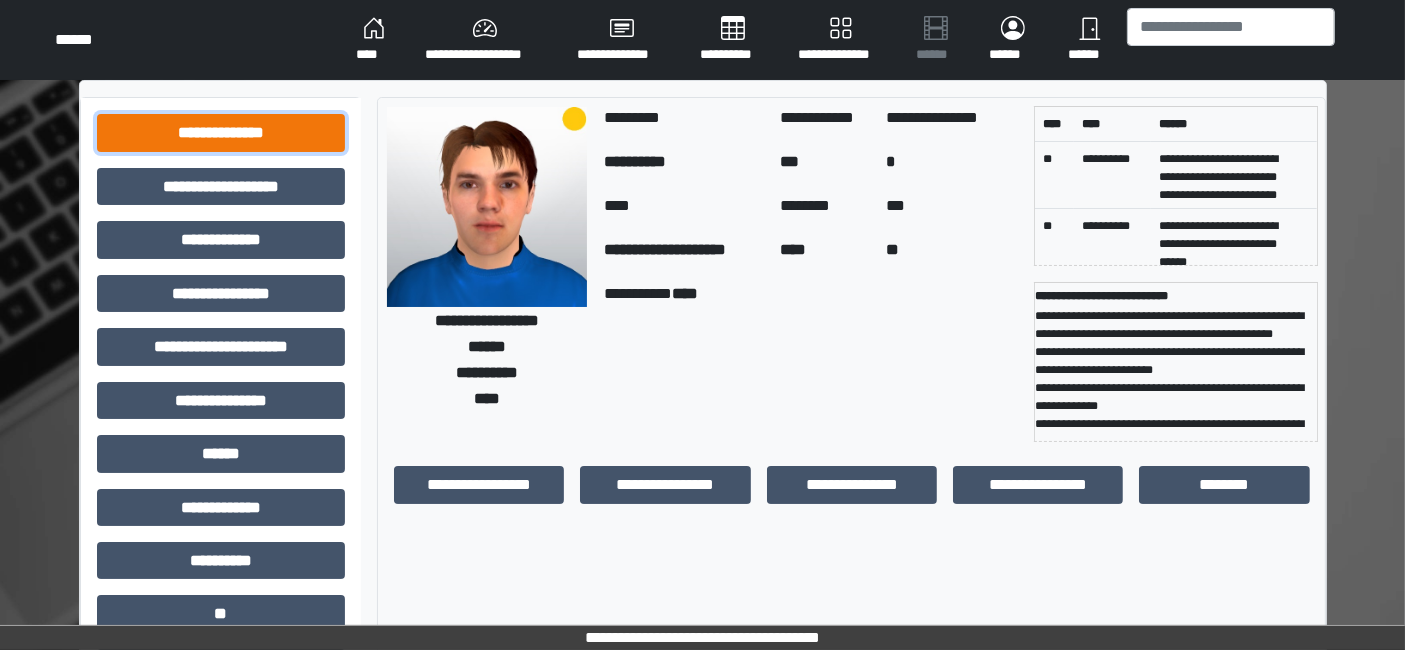 click on "**********" at bounding box center [221, 132] 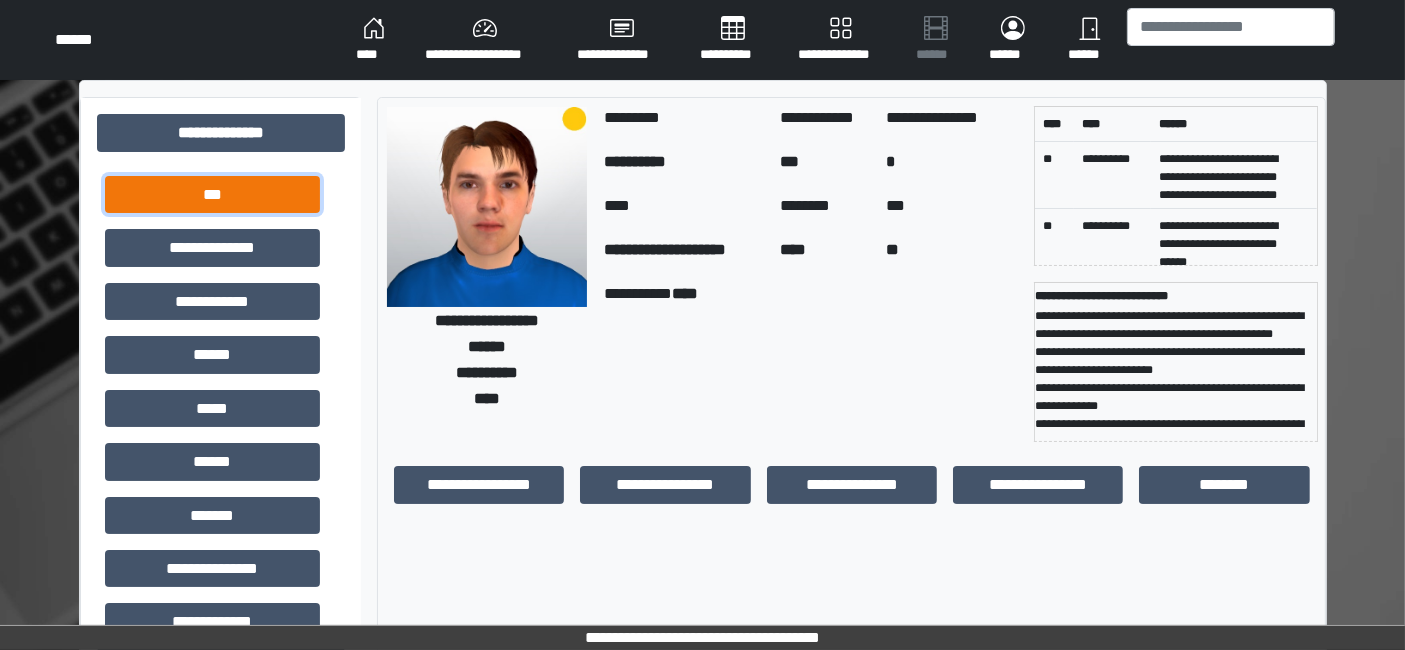 click on "***" at bounding box center (212, 194) 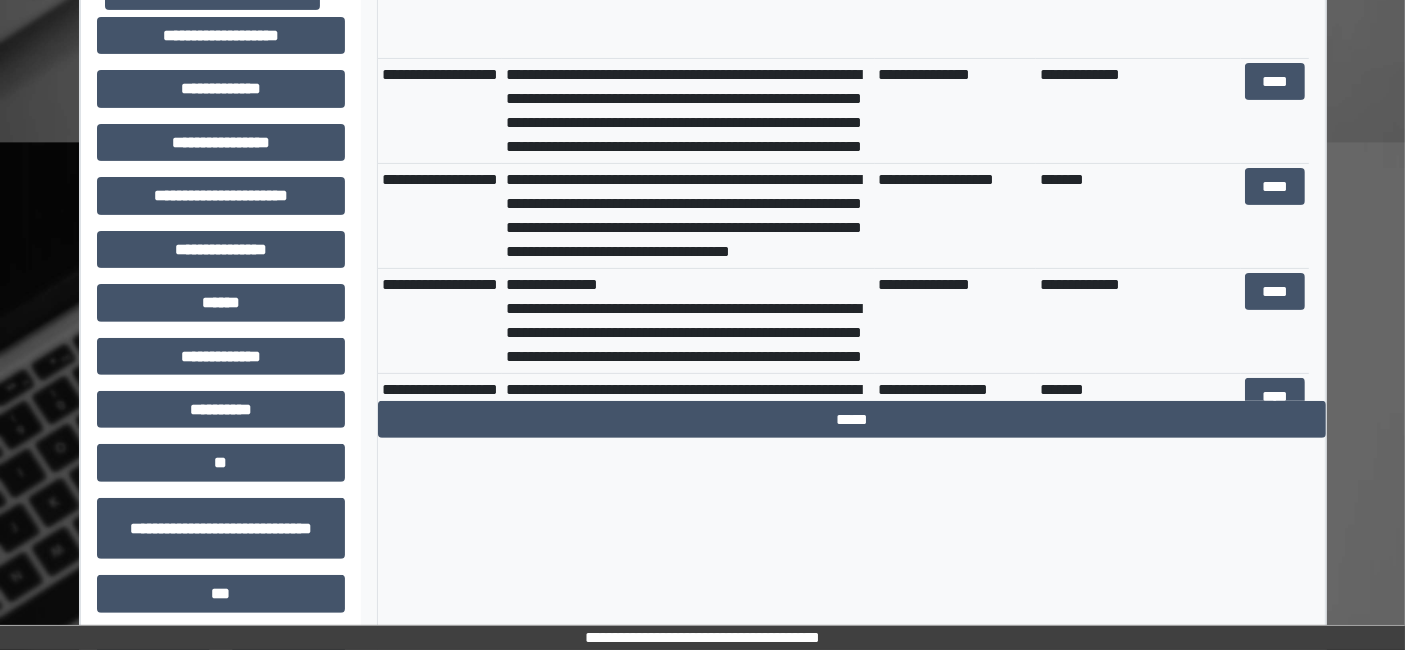 scroll, scrollTop: 666, scrollLeft: 0, axis: vertical 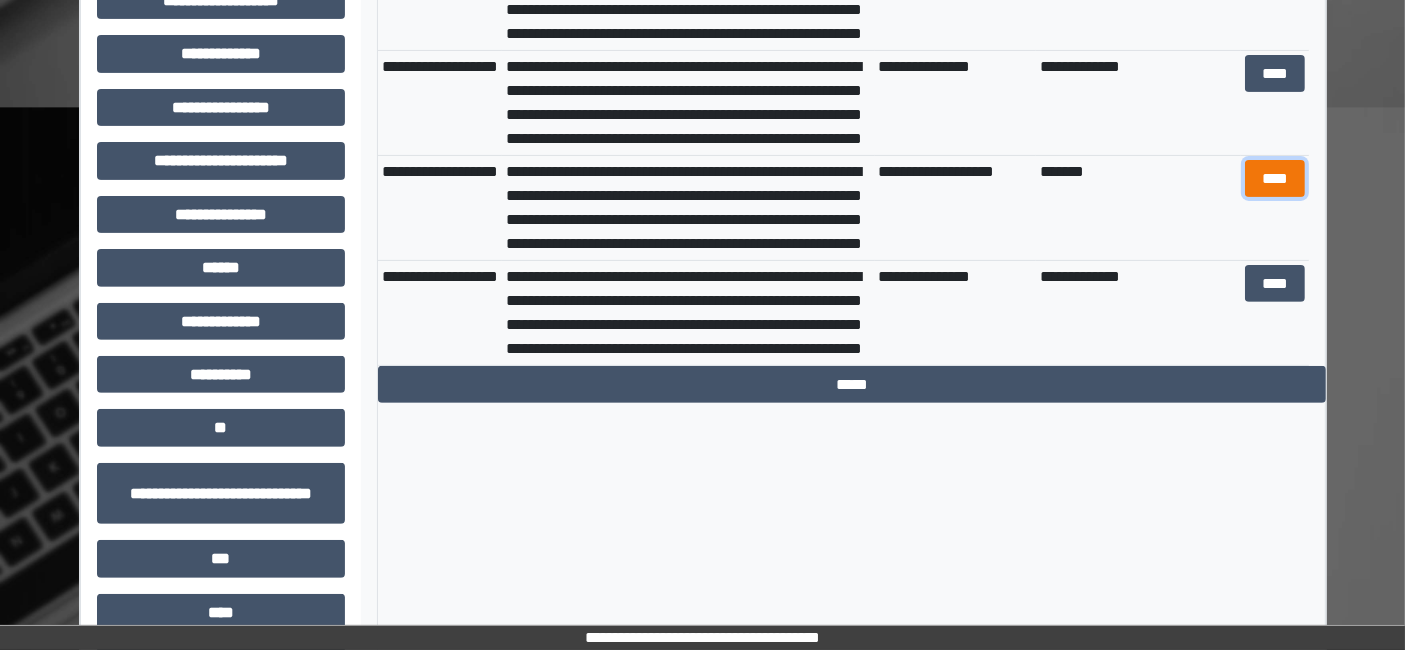 click on "****" at bounding box center [1274, 178] 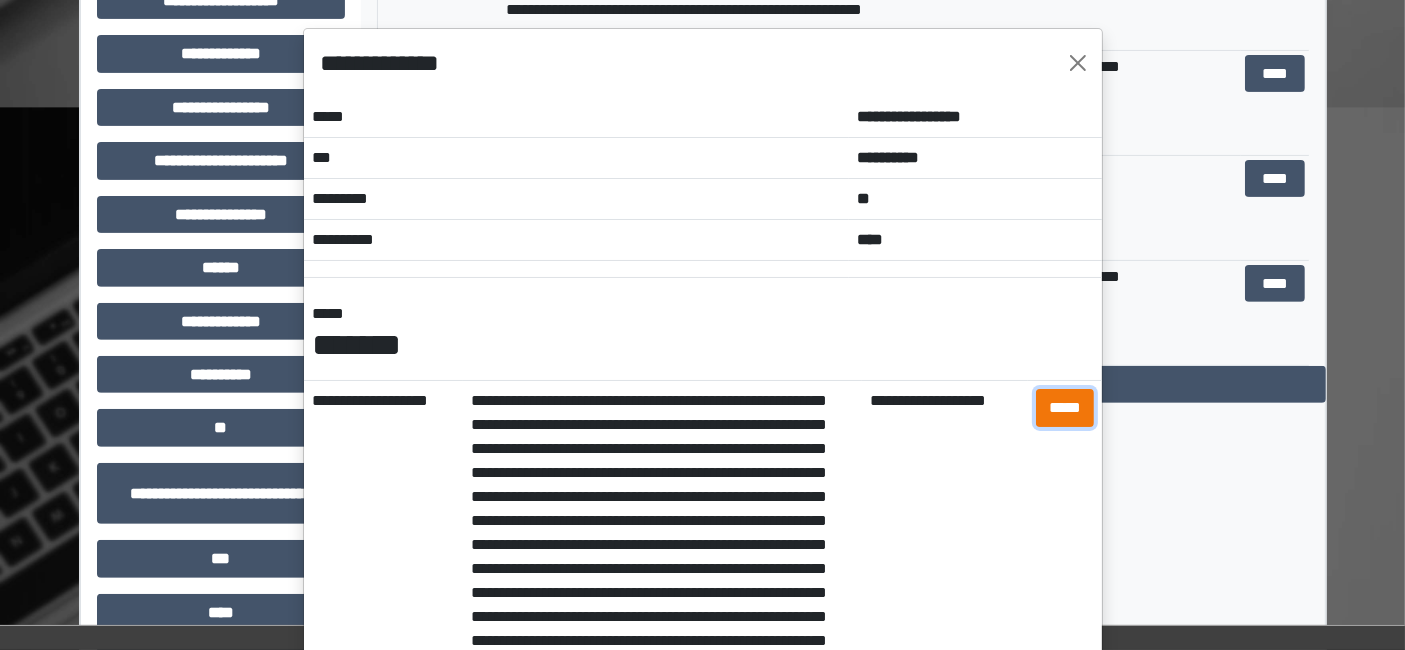 click on "*****" at bounding box center [1065, 407] 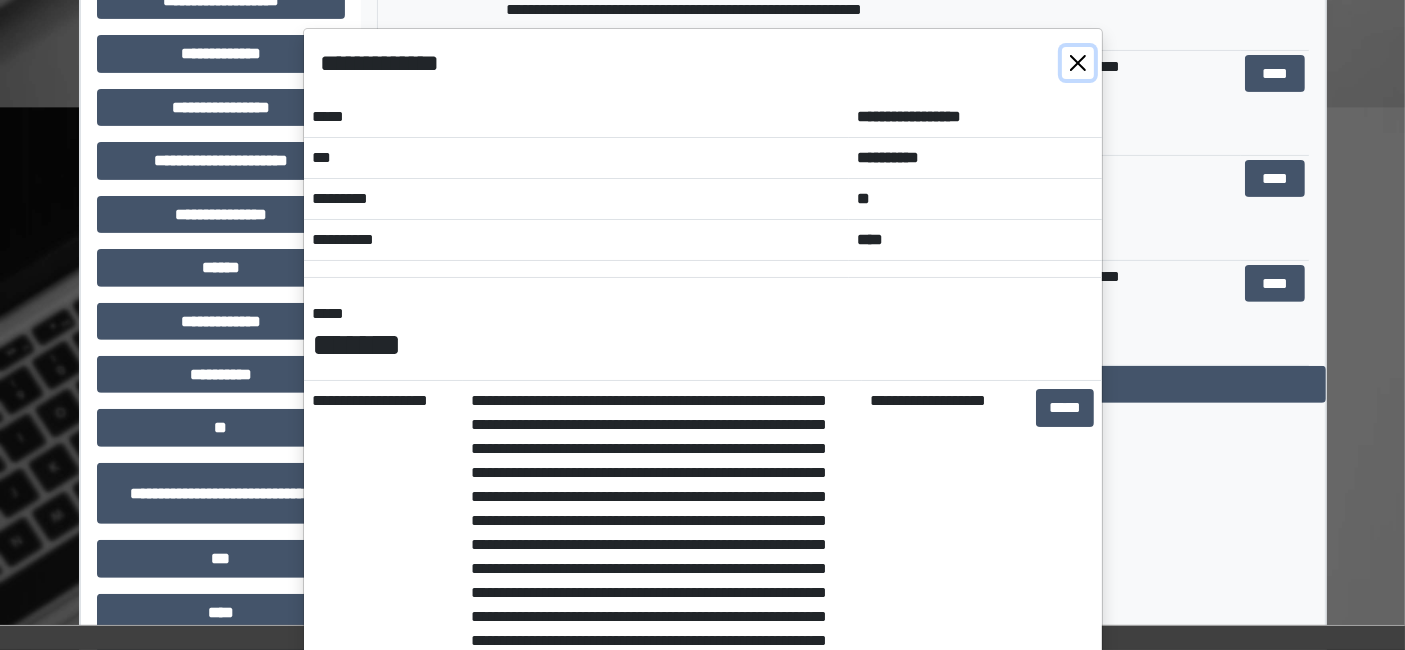 click at bounding box center [1078, 63] 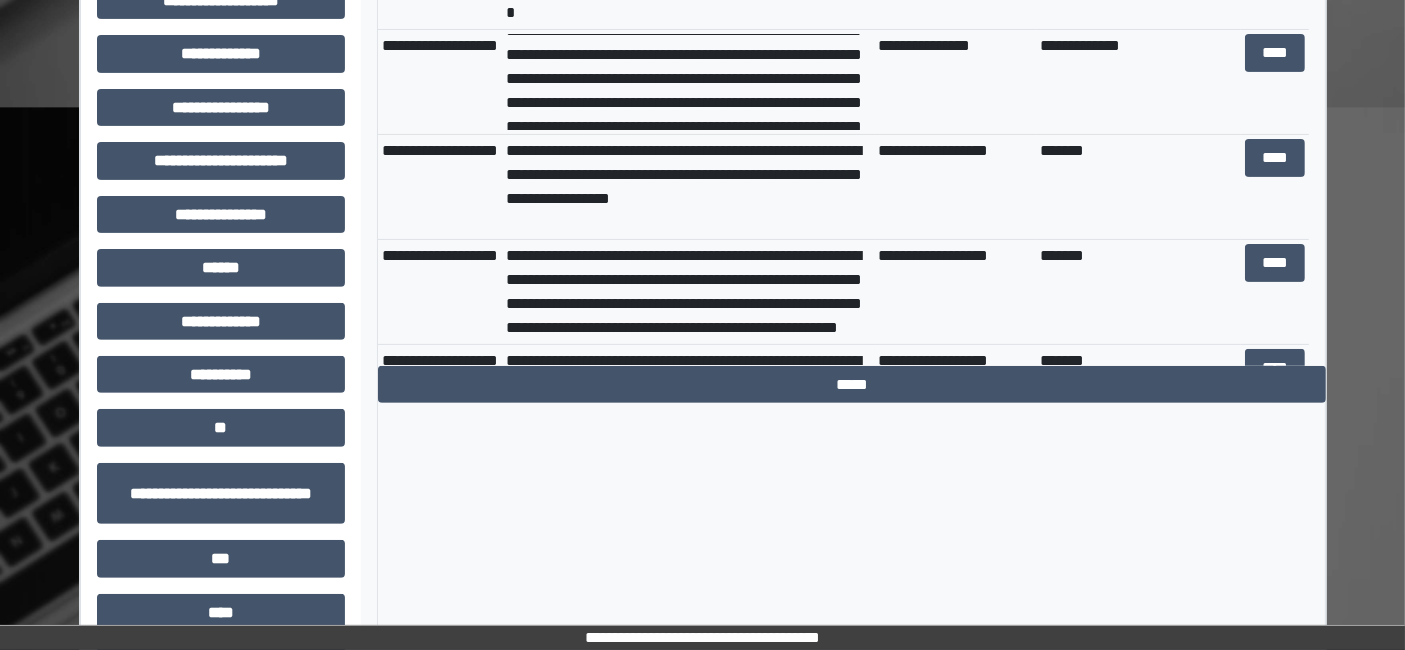 scroll, scrollTop: 3666, scrollLeft: 0, axis: vertical 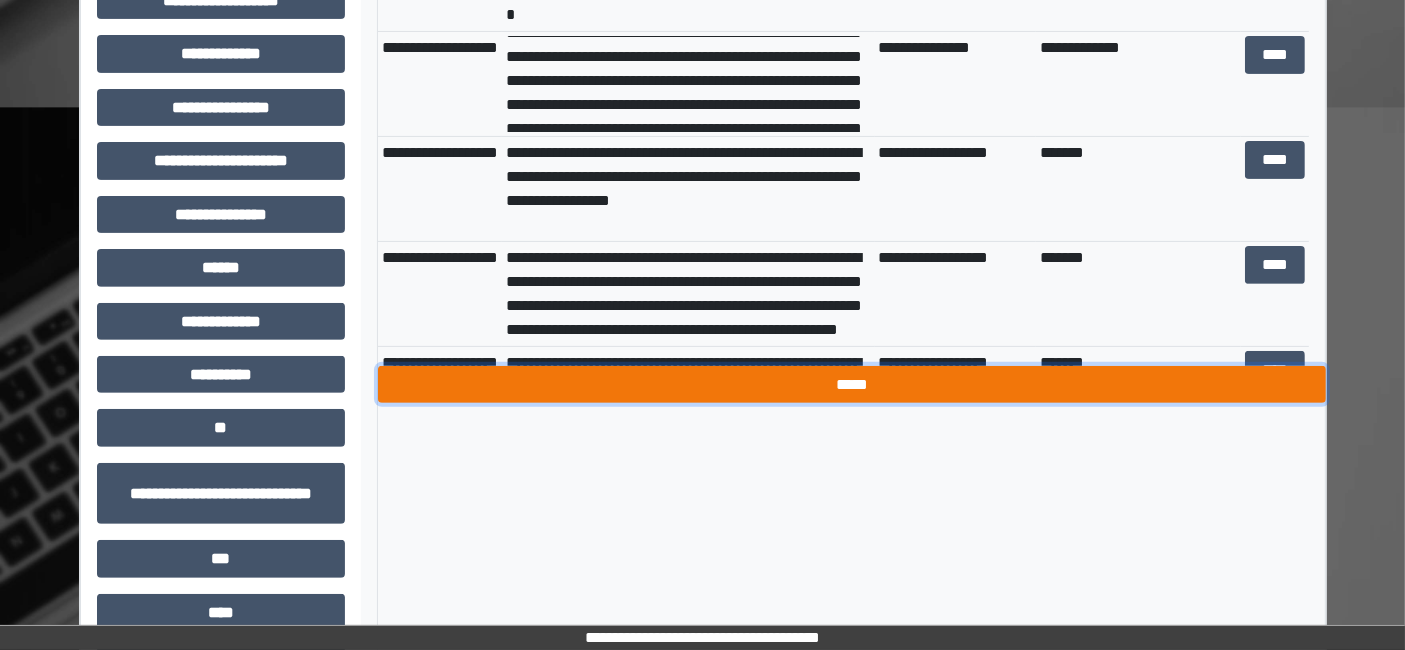 click on "*****" at bounding box center (852, 384) 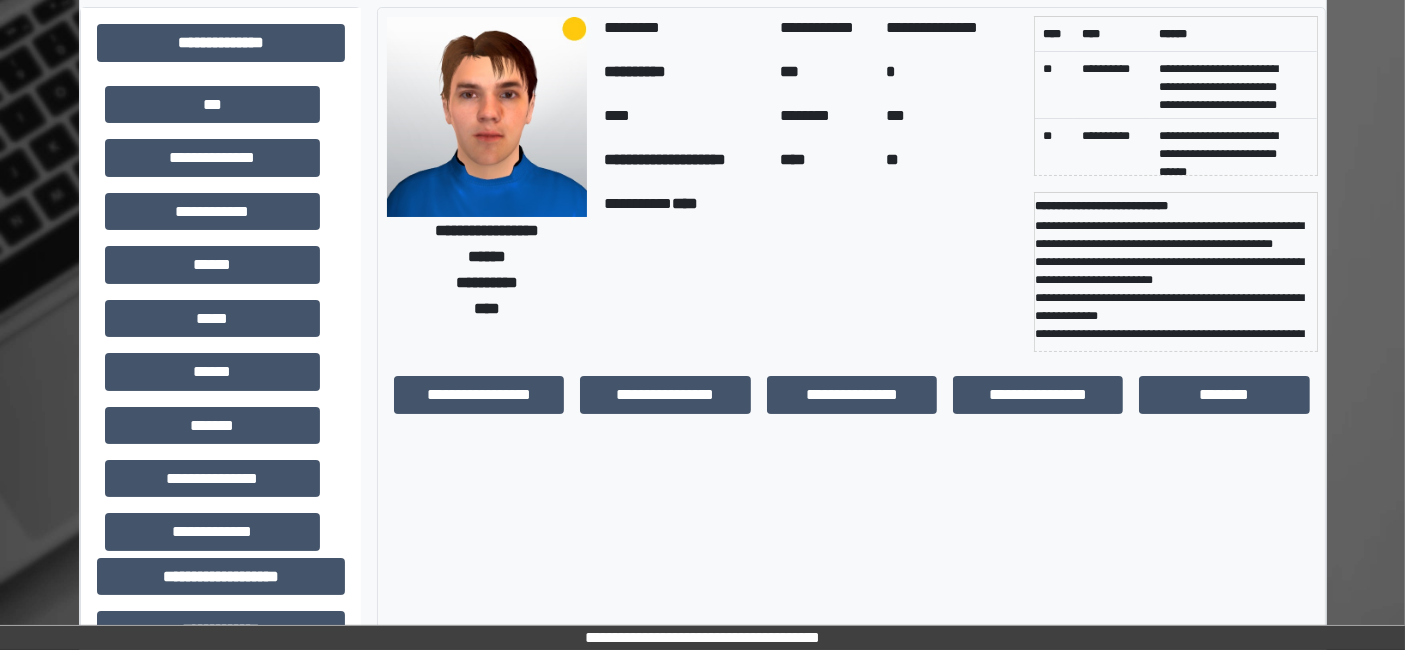 scroll, scrollTop: 0, scrollLeft: 0, axis: both 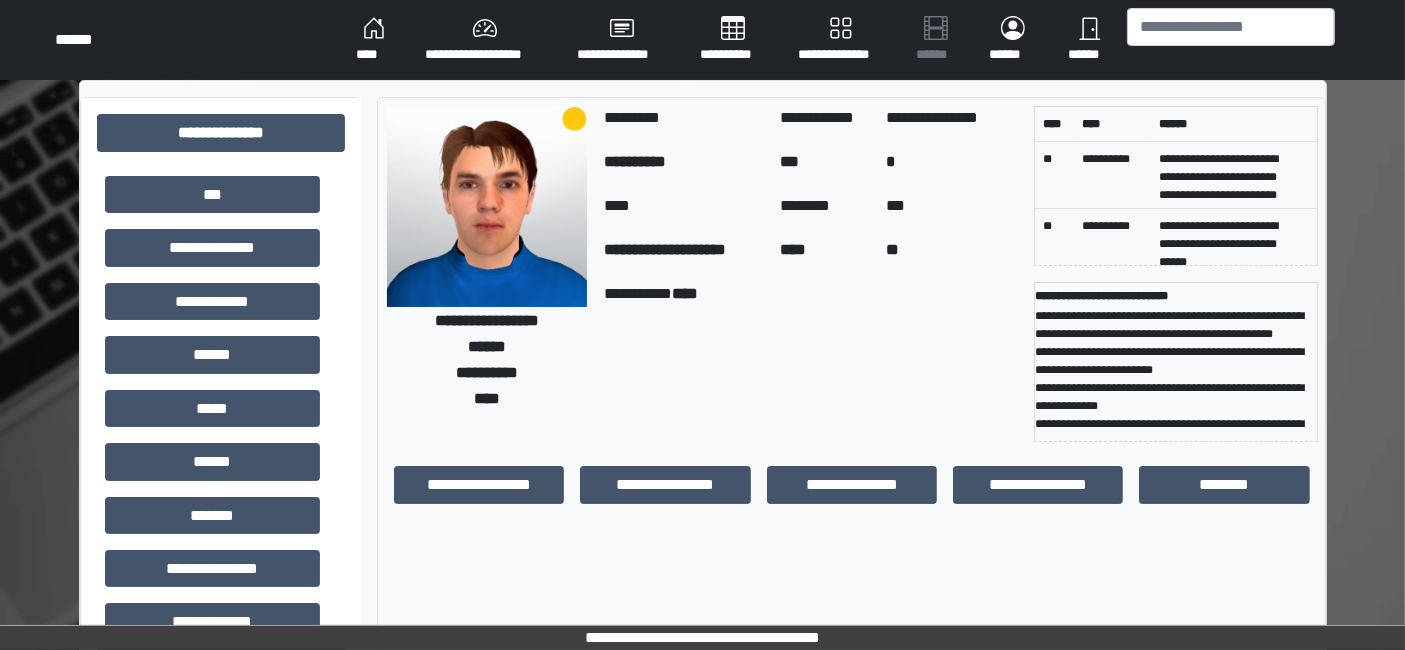 click on "**********" at bounding box center (485, 40) 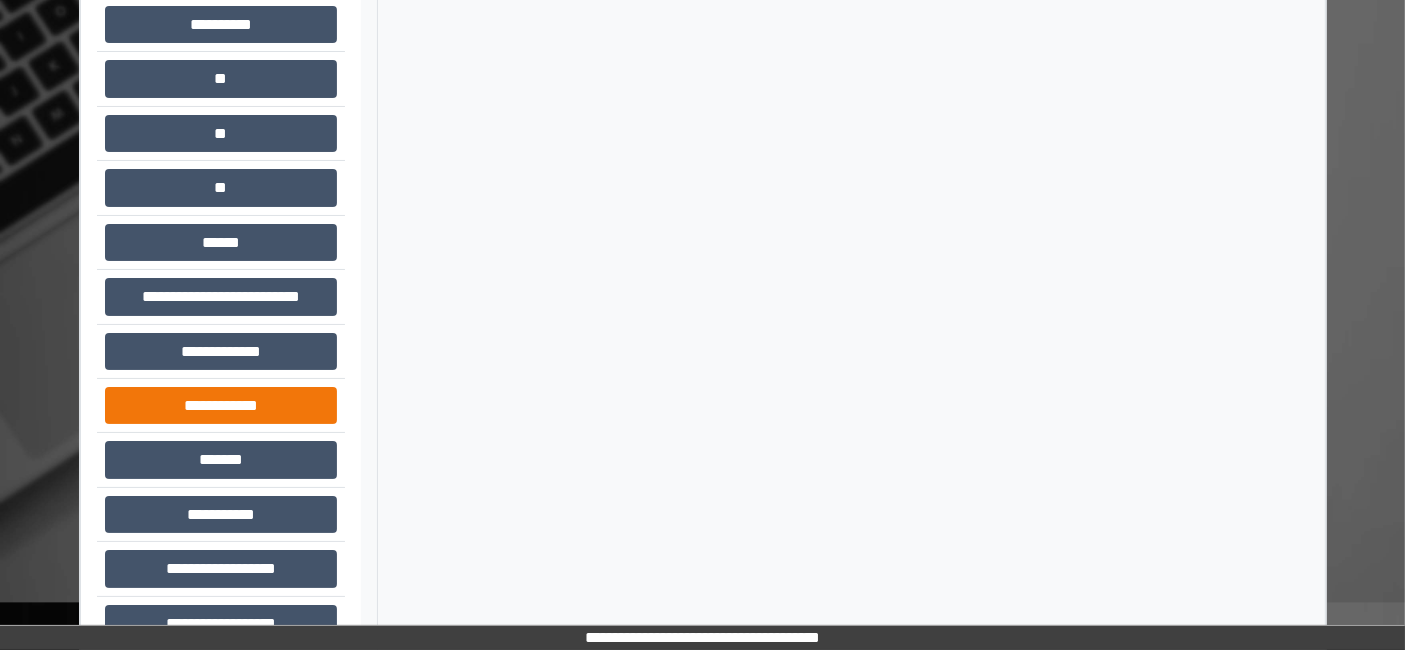 scroll, scrollTop: 217, scrollLeft: 0, axis: vertical 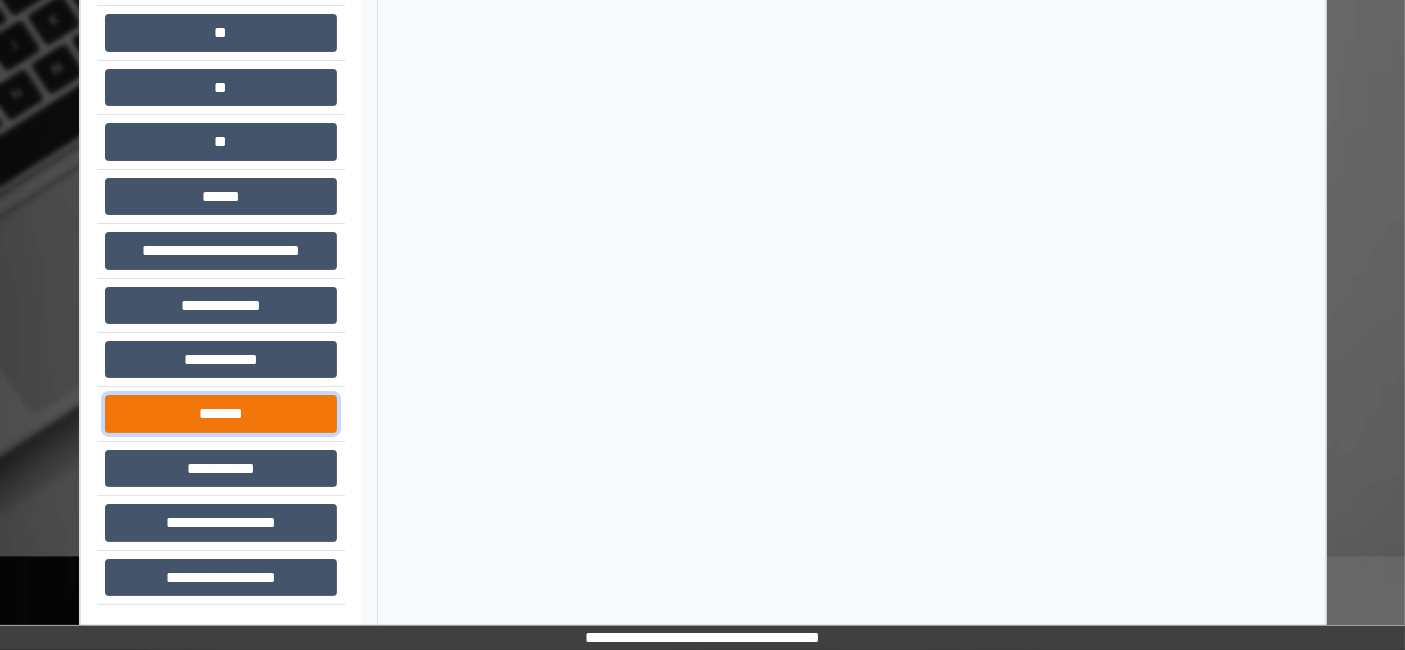 drag, startPoint x: 265, startPoint y: 412, endPoint x: 278, endPoint y: 408, distance: 13.601471 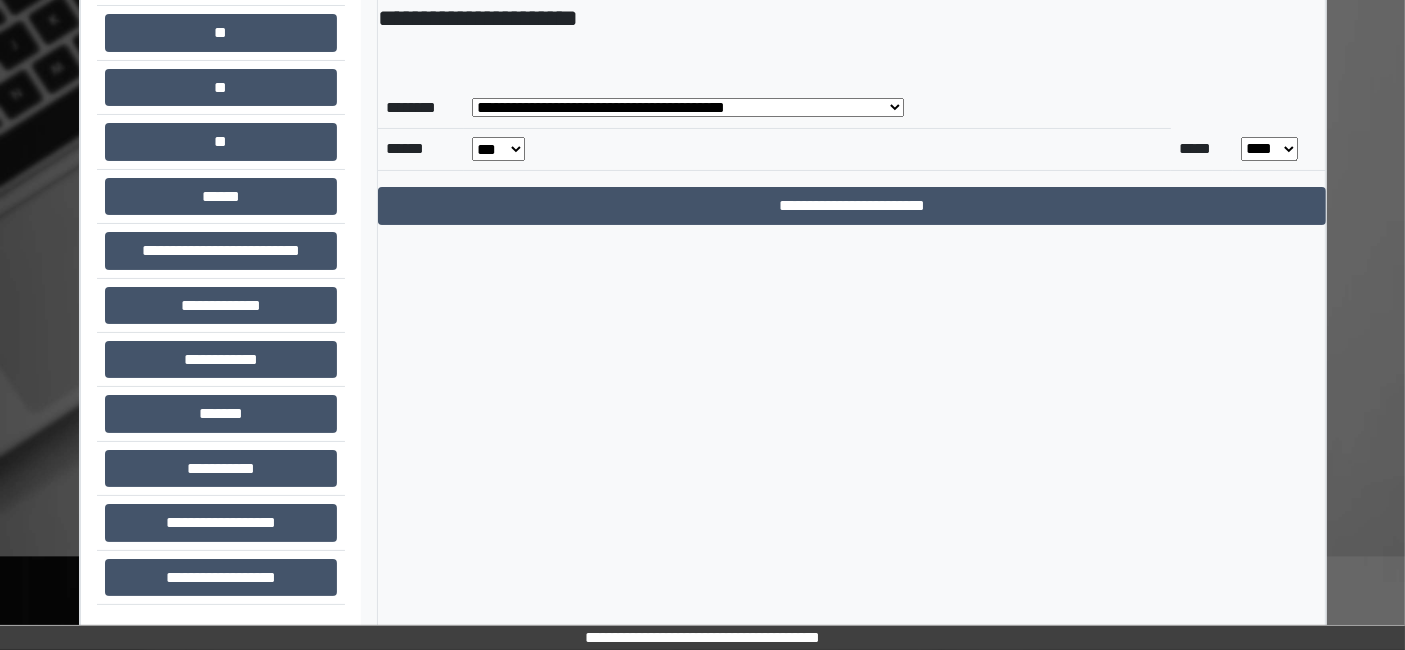 click on "***
***
***
***
***
***
***
***
***
***
***
***" at bounding box center (817, 149) 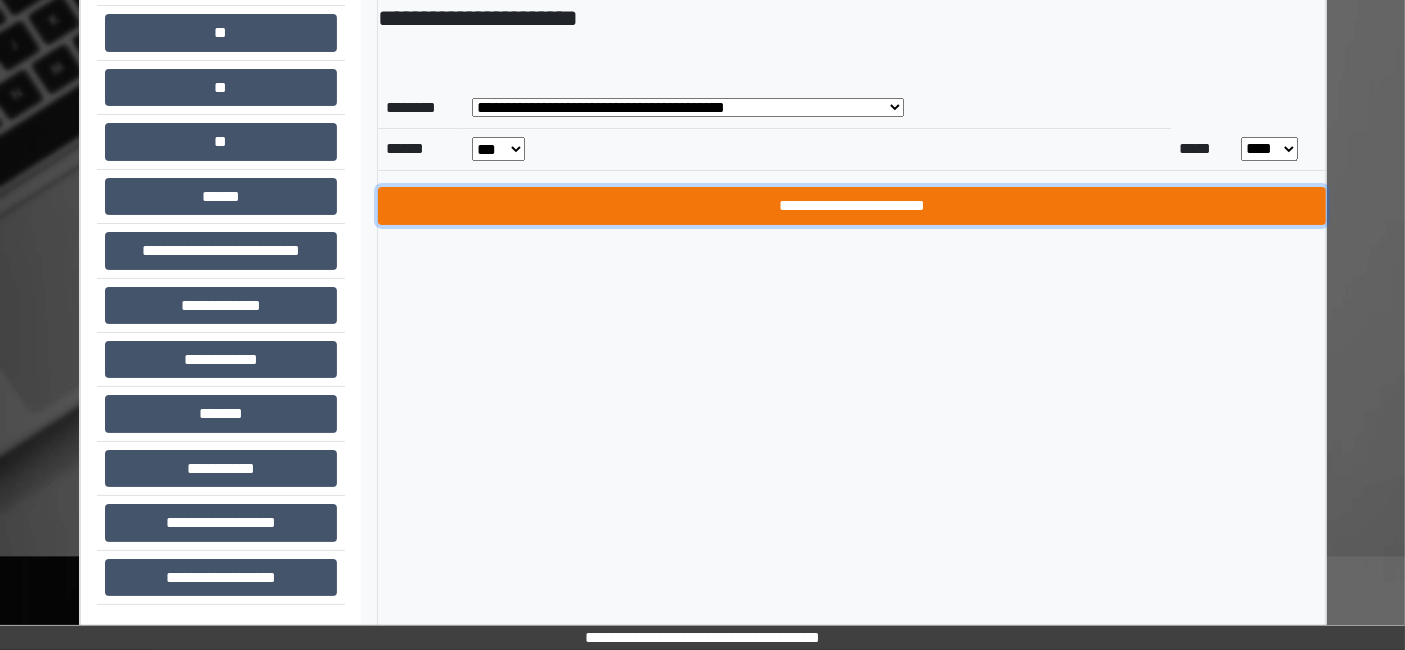 click on "**********" at bounding box center (852, 206) 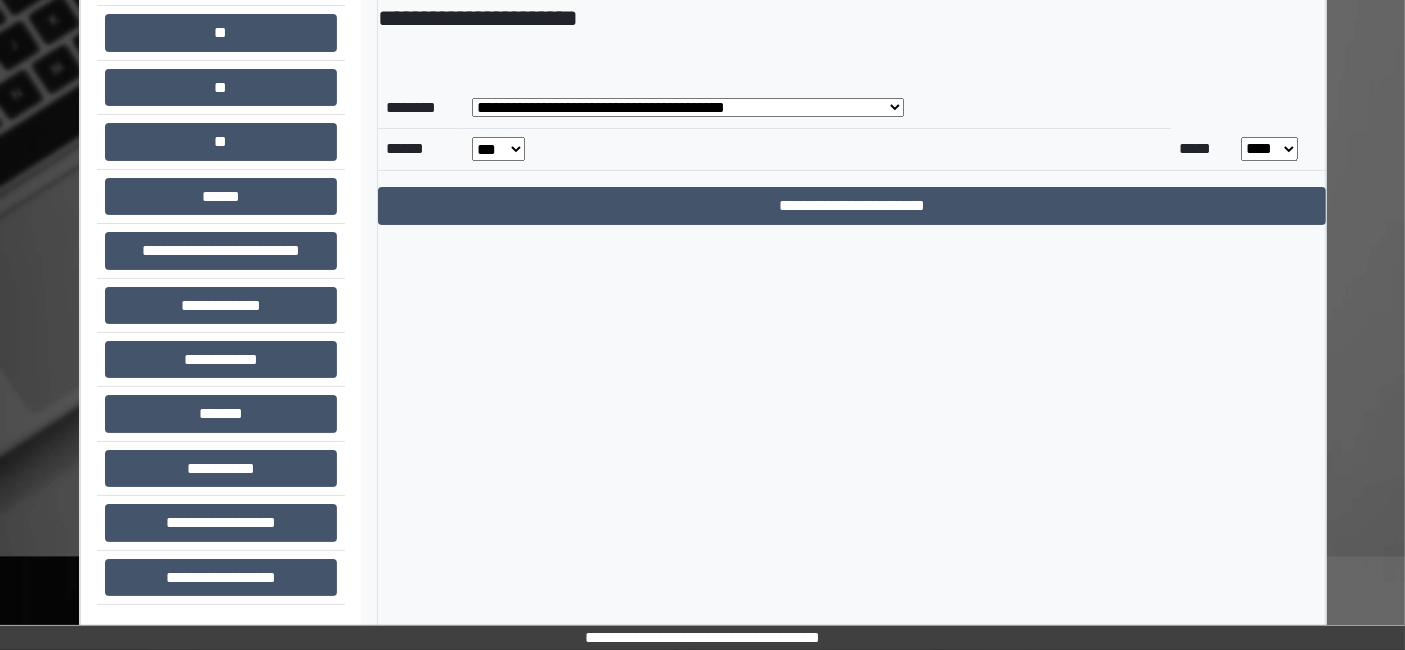 click on "**********" at bounding box center [688, 107] 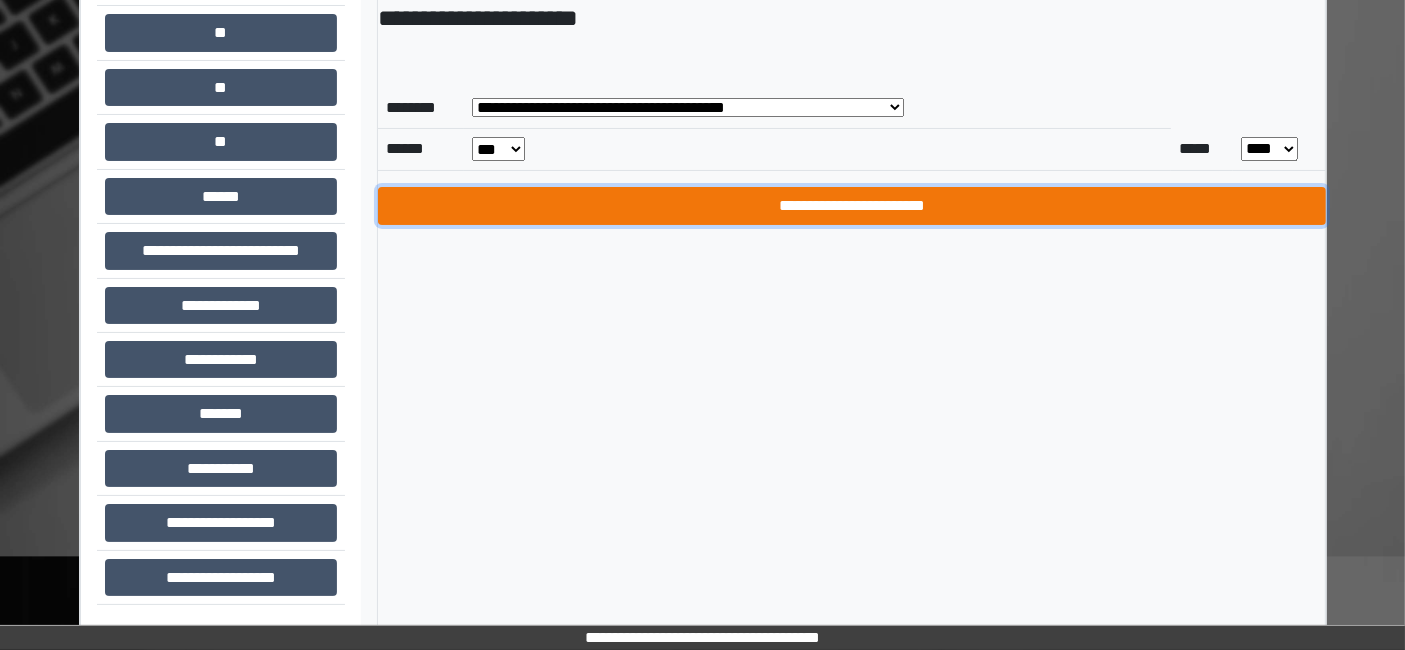 click on "**********" at bounding box center (852, 206) 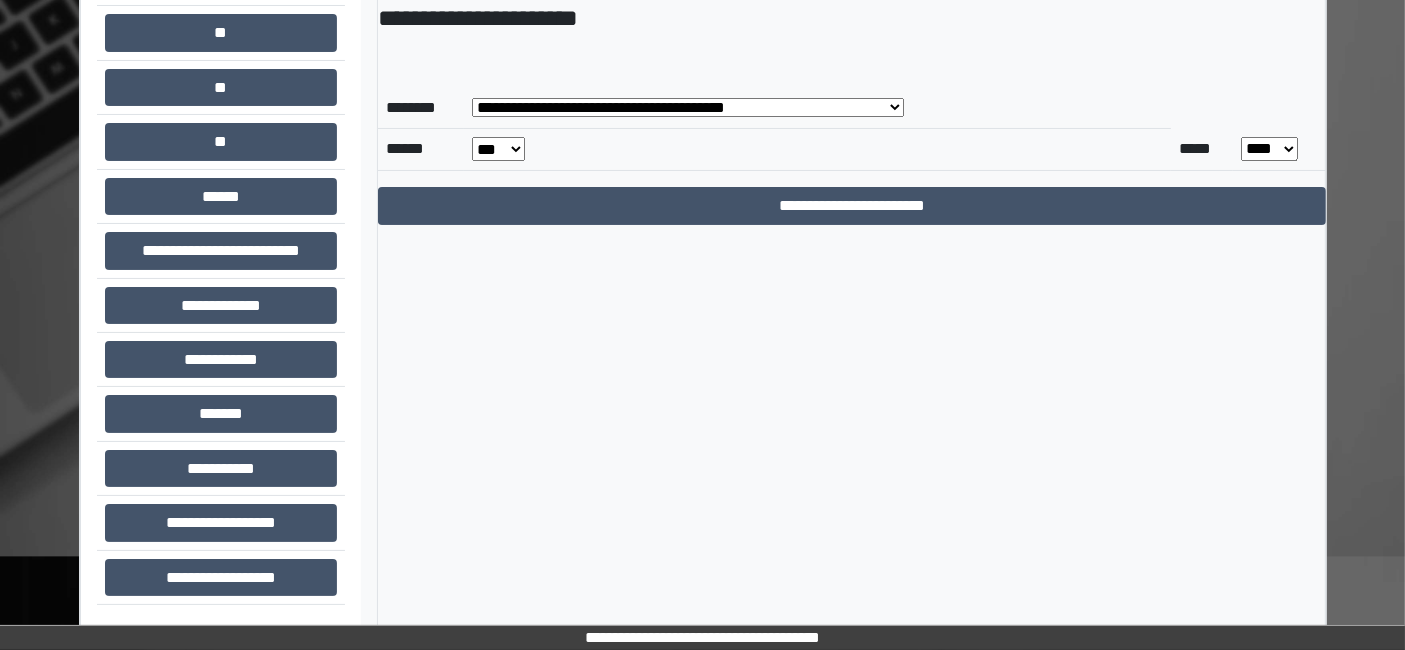 click on "**********" at bounding box center [688, 107] 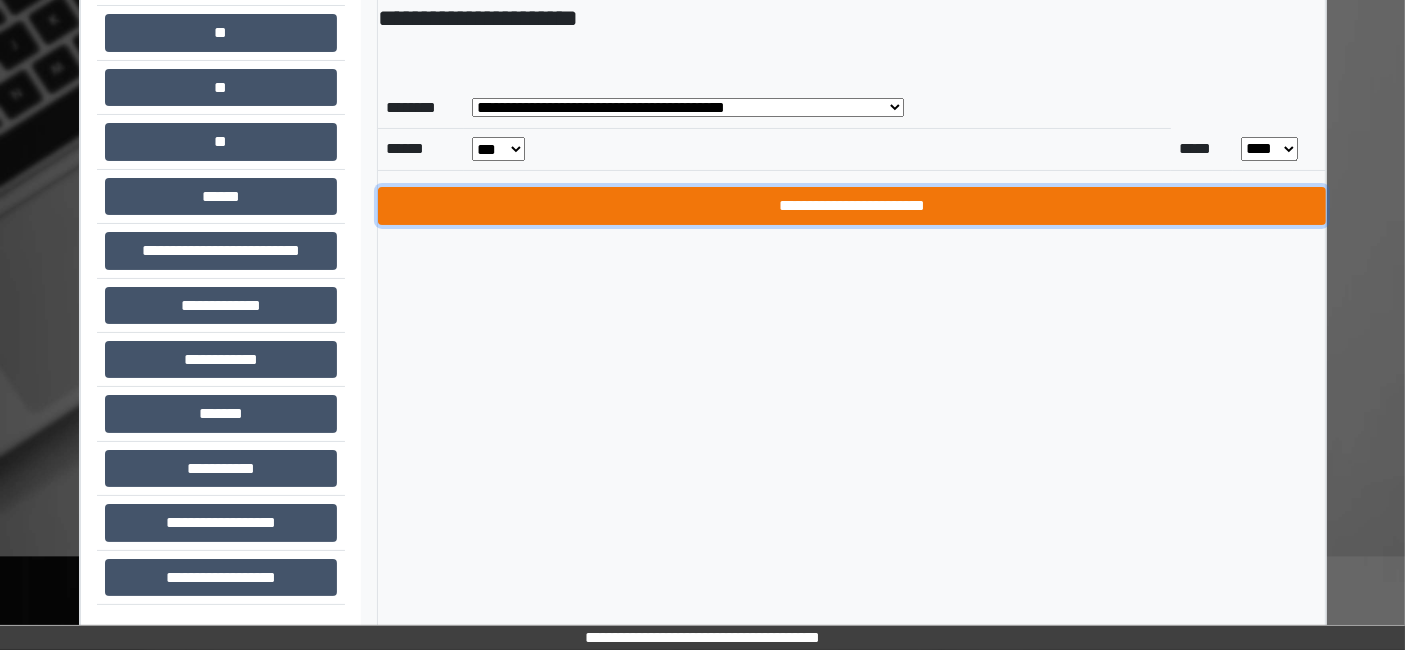 click on "**********" at bounding box center [852, 206] 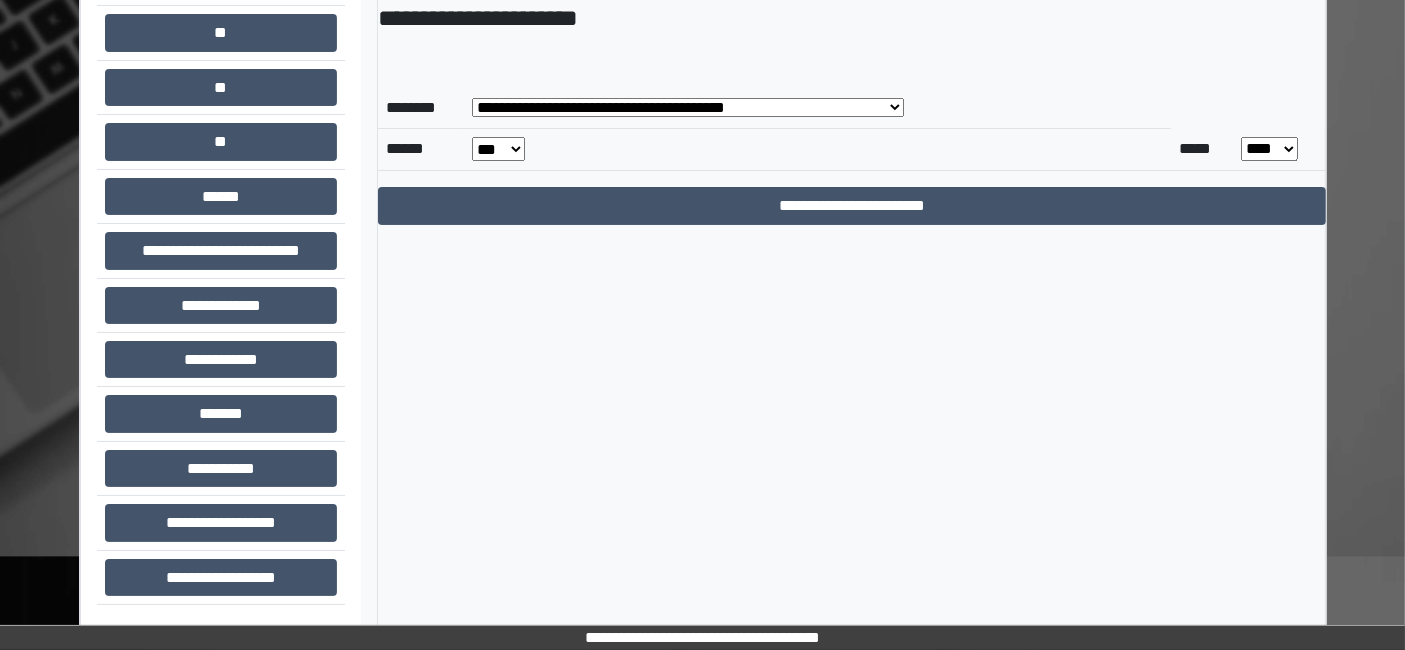 click on "**********" at bounding box center [688, 107] 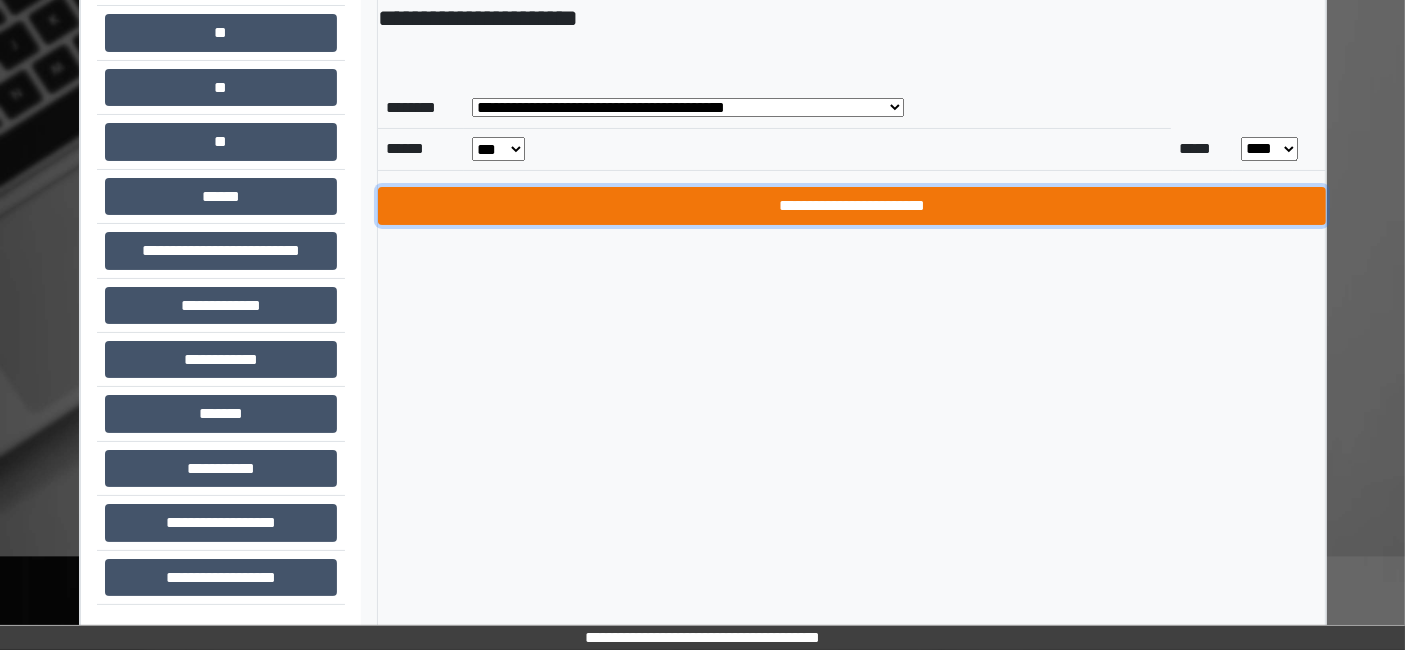 click on "**********" at bounding box center (852, 206) 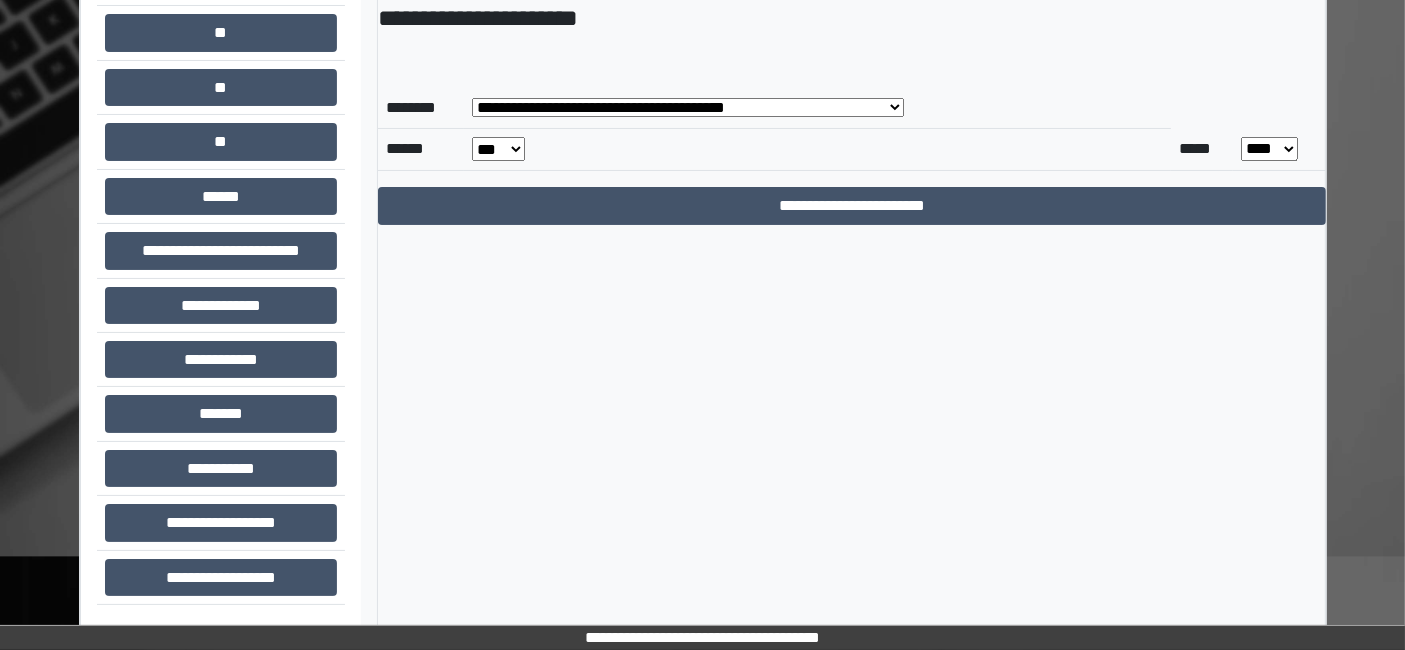 click on "**********" at bounding box center [688, 107] 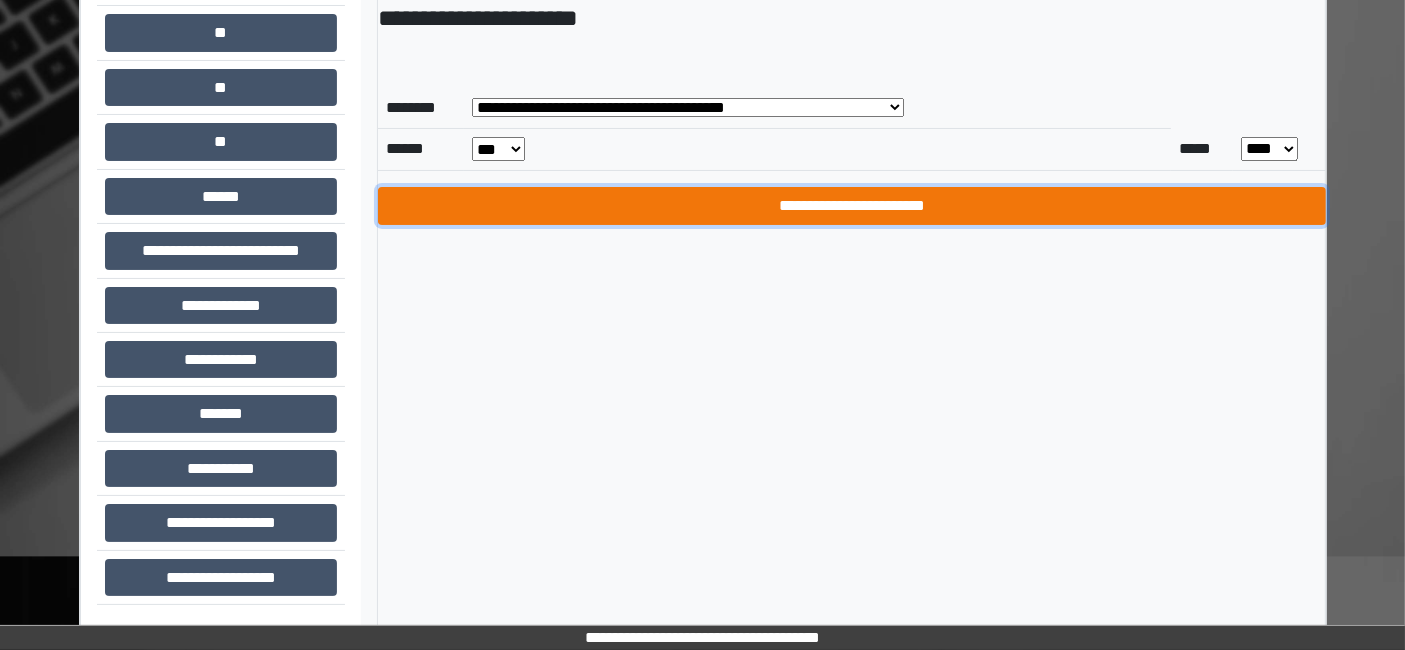 click on "**********" at bounding box center (852, 206) 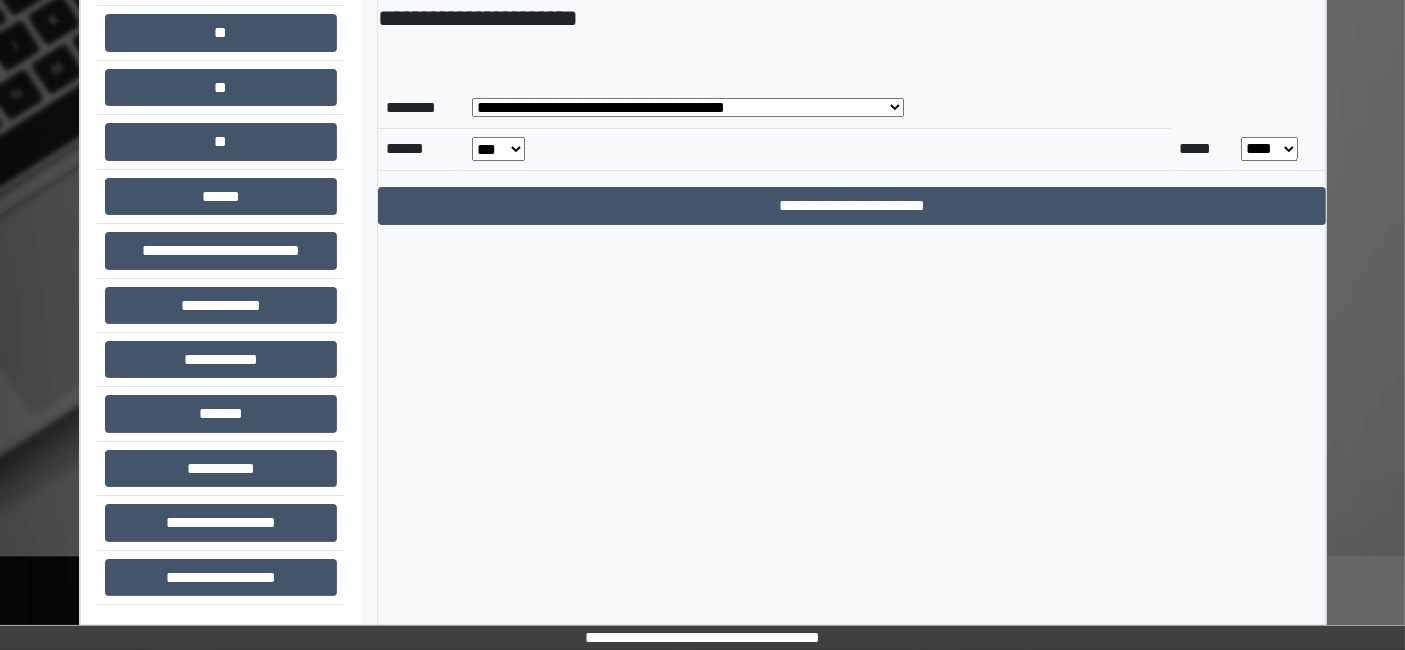 click on "**********" at bounding box center (688, 107) 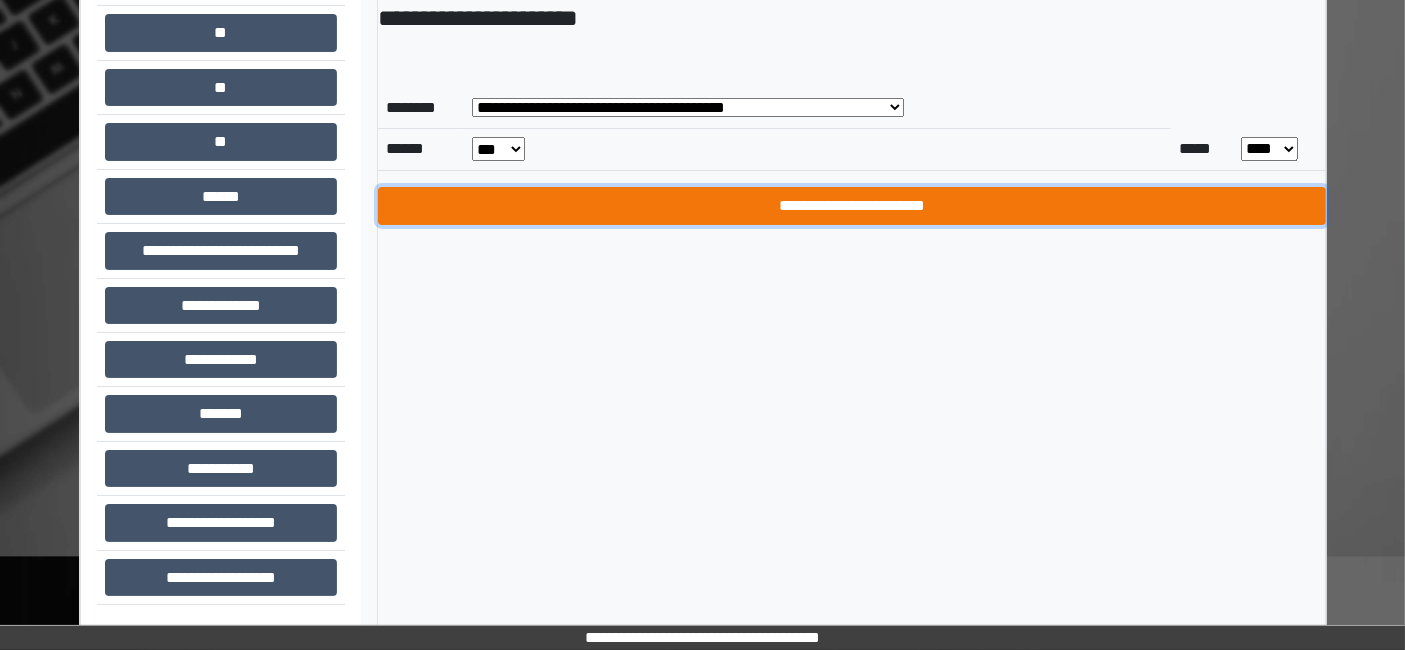 click on "**********" at bounding box center [852, 206] 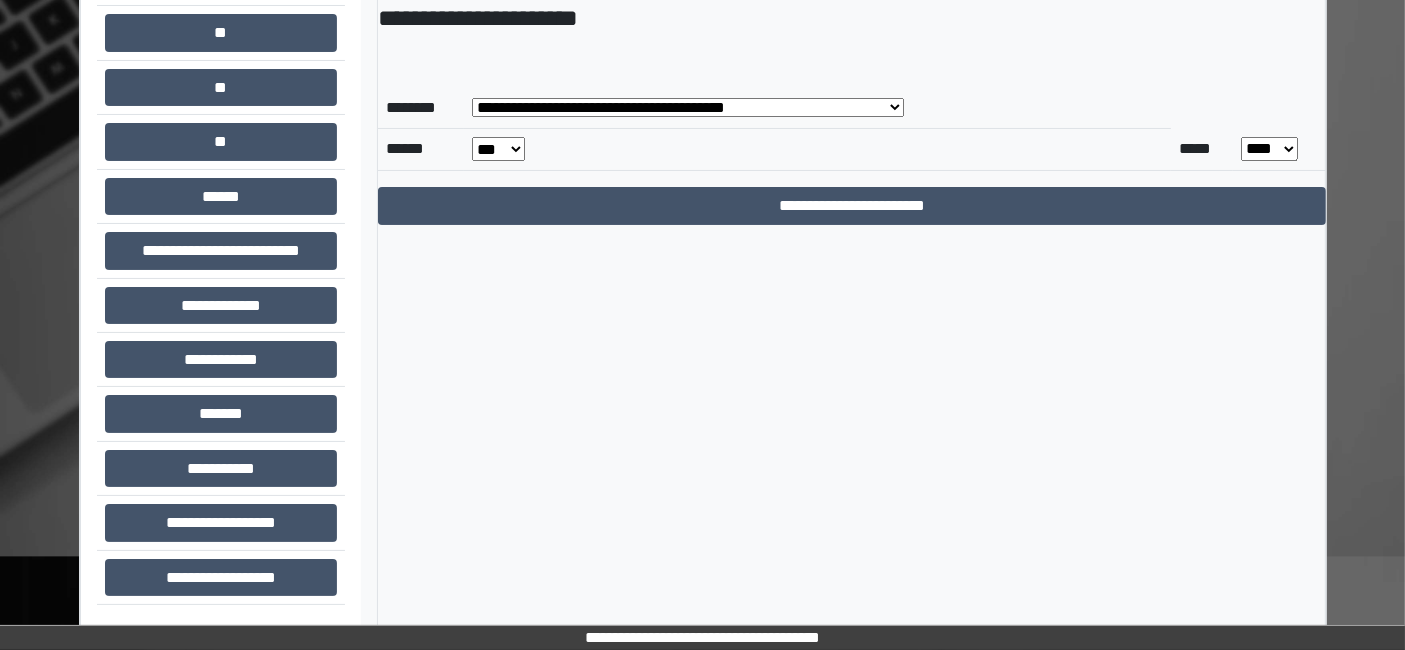 click on "**********" at bounding box center [817, 108] 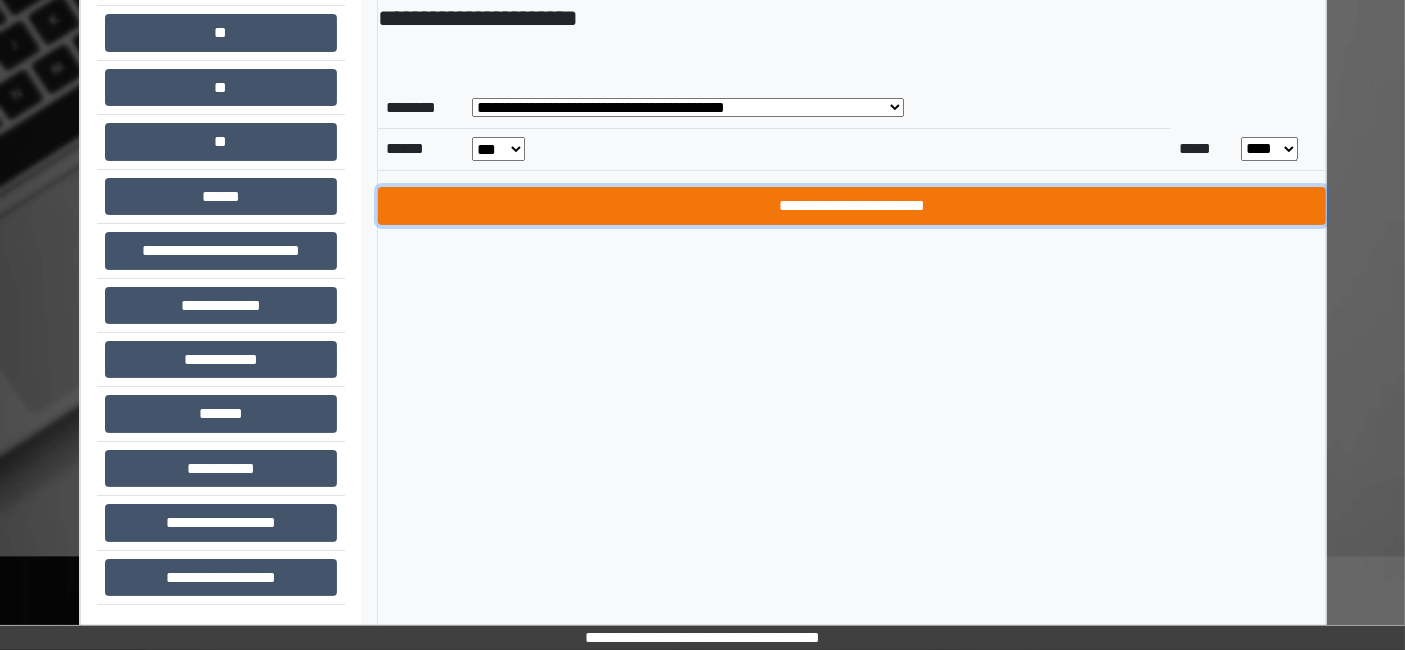 click on "**********" at bounding box center [852, 206] 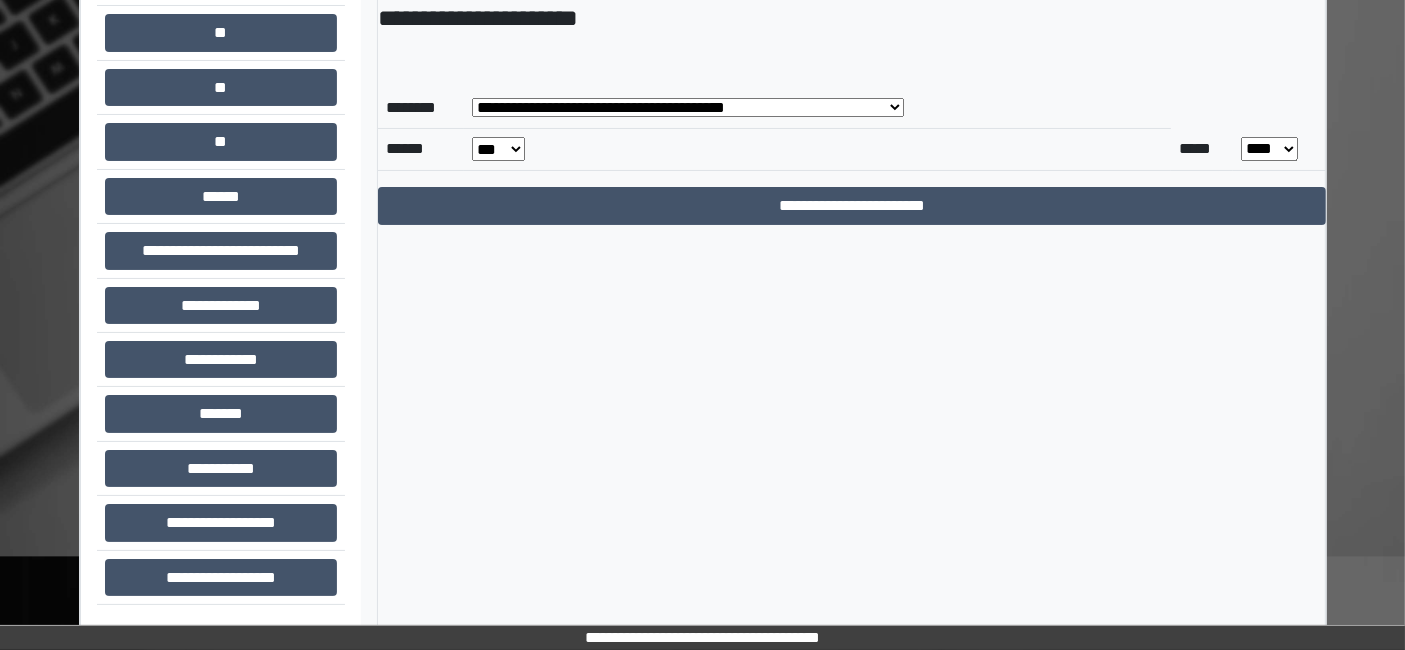 click on "**********" at bounding box center [688, 107] 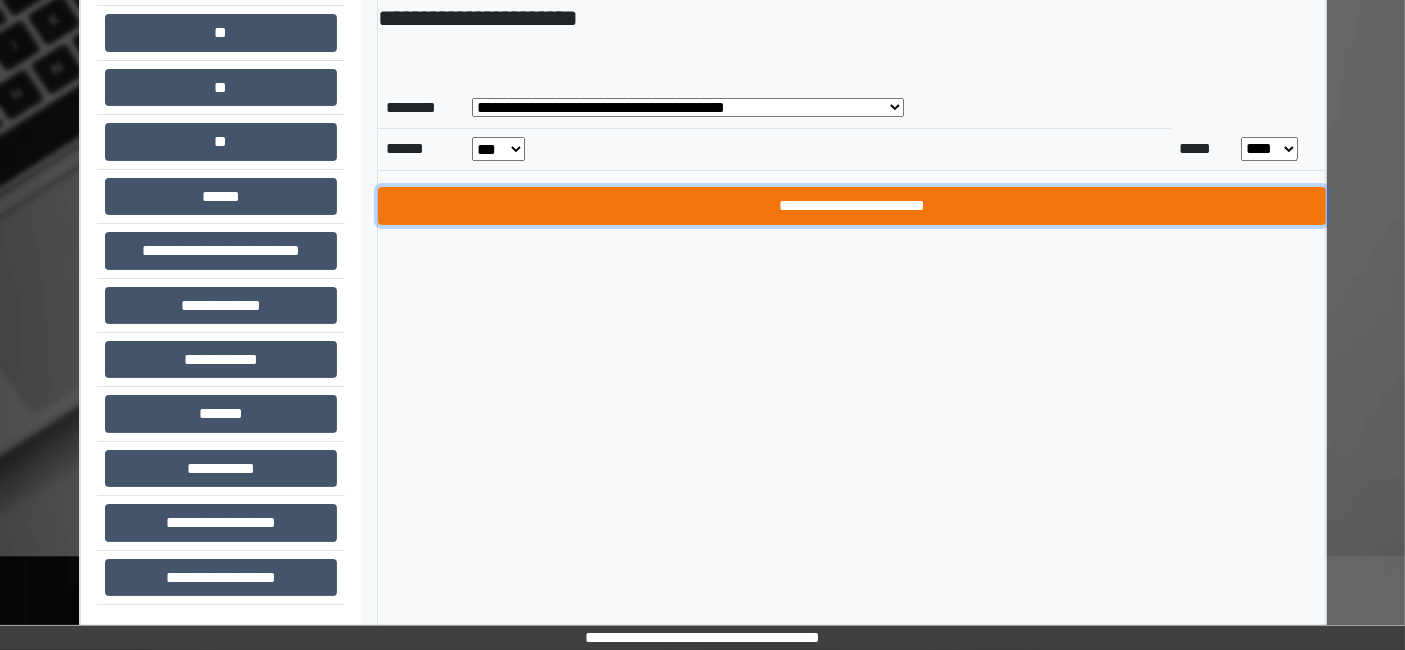 click on "**********" at bounding box center [852, 206] 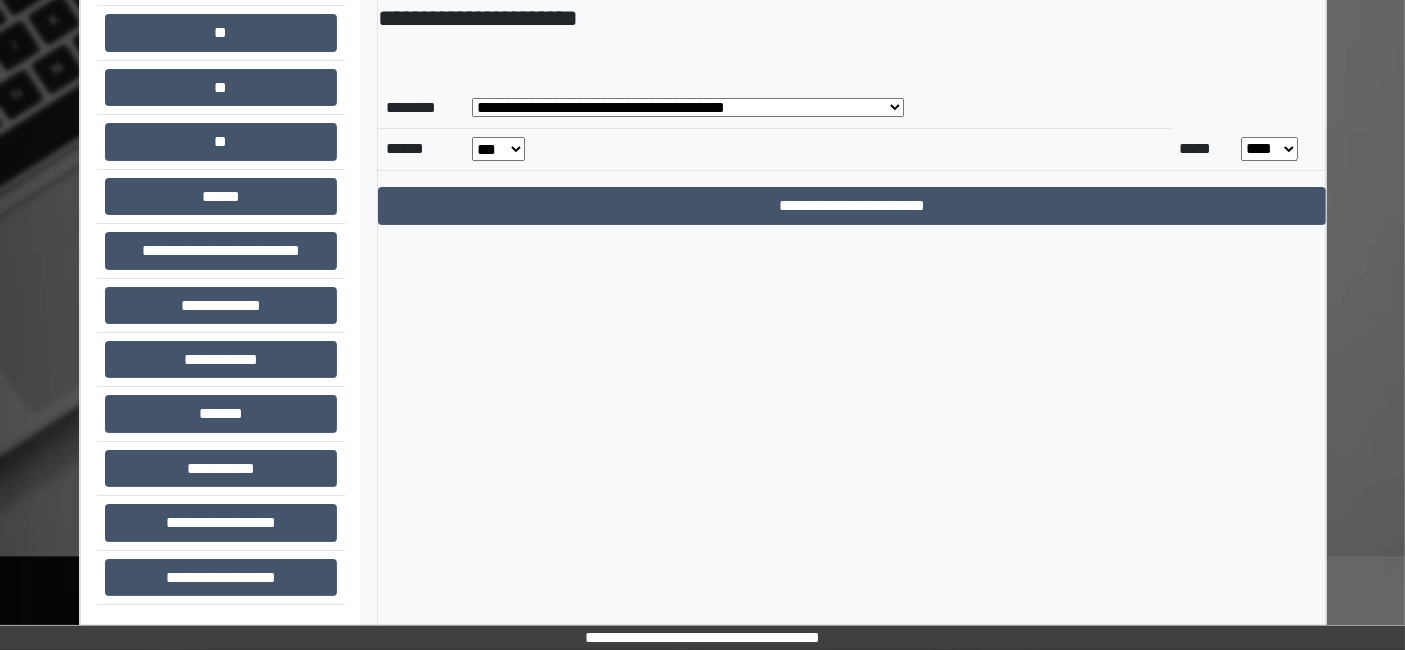 click on "**********" at bounding box center [688, 107] 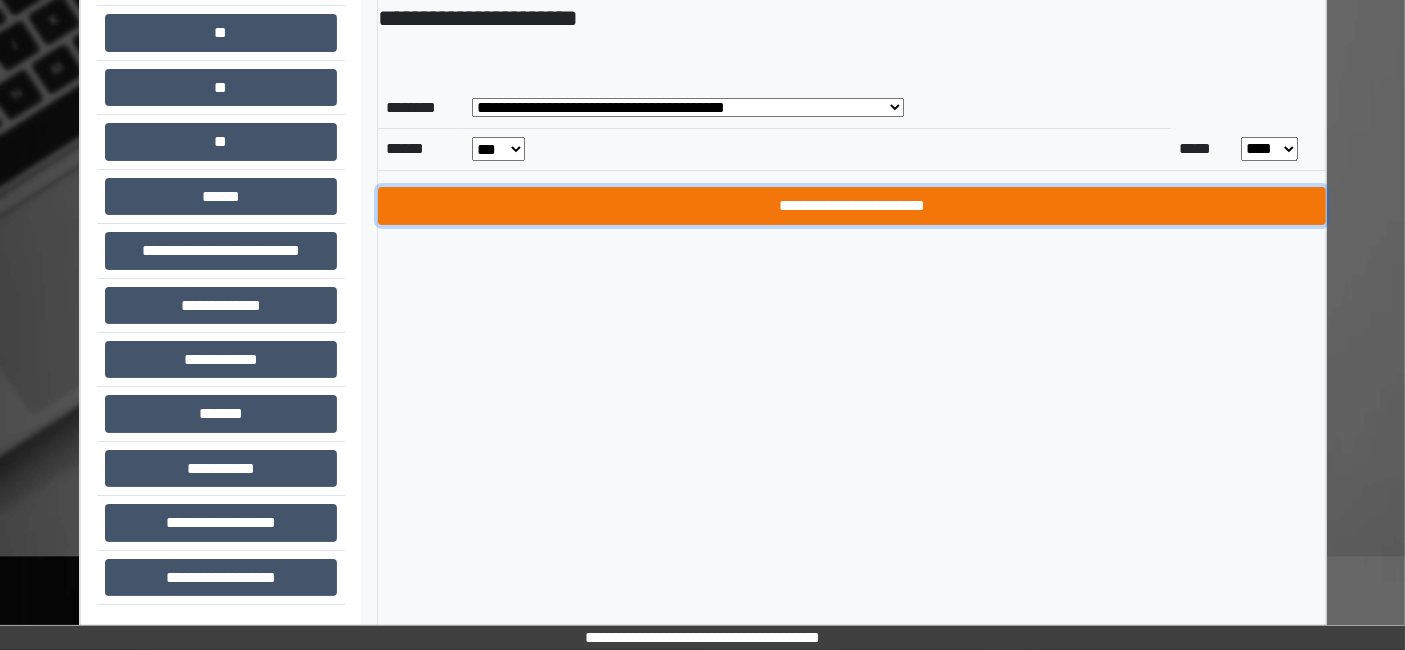 click on "**********" at bounding box center [852, 206] 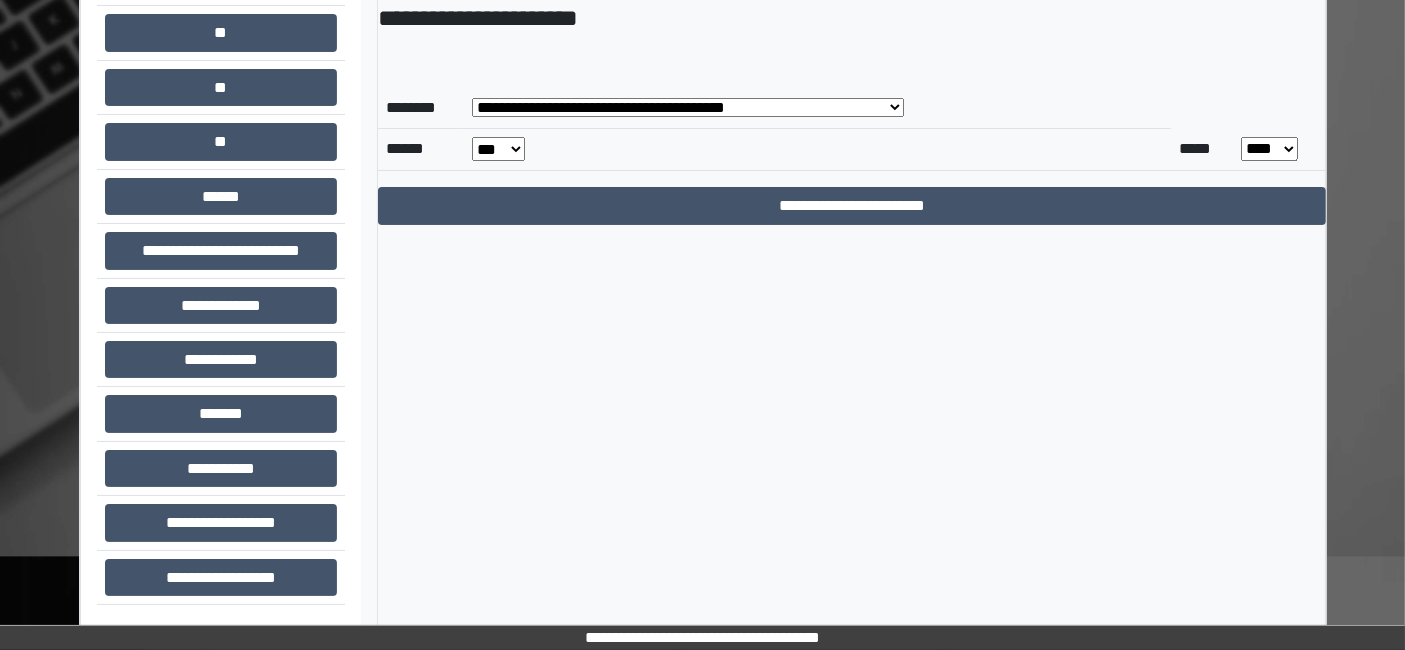 click on "**********" at bounding box center [688, 107] 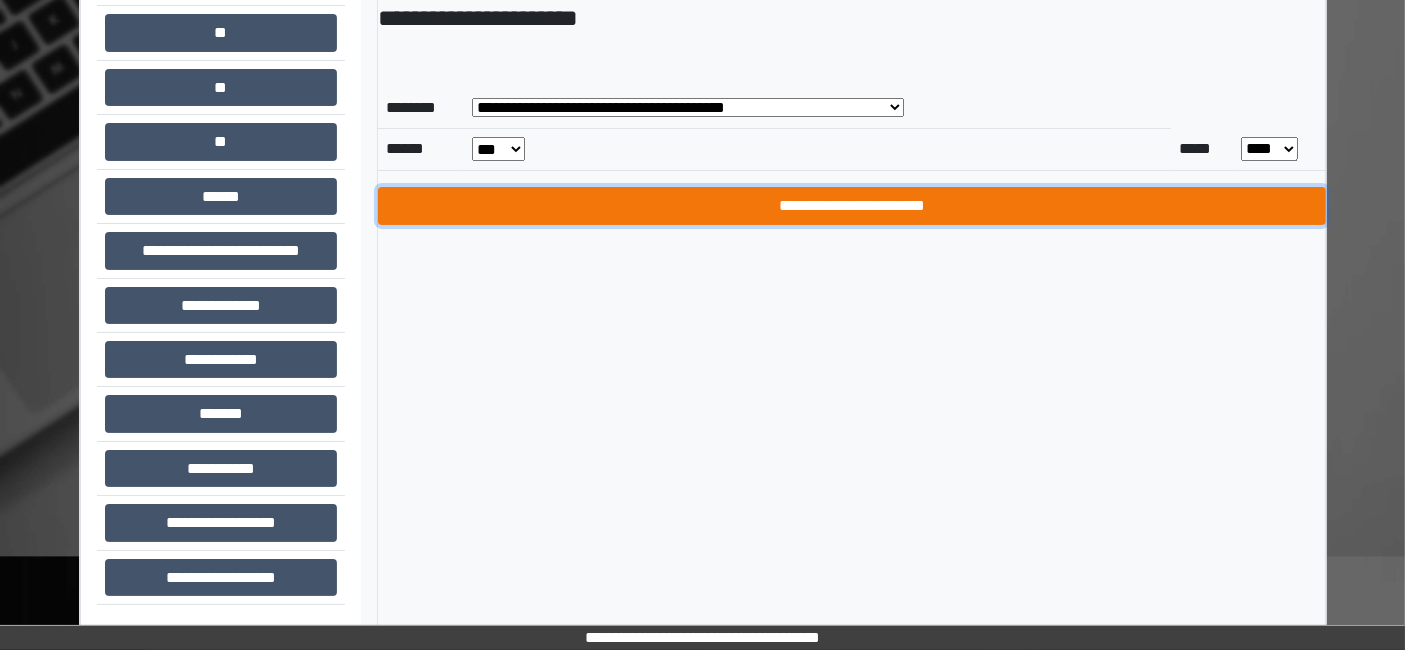 click on "**********" at bounding box center (852, 206) 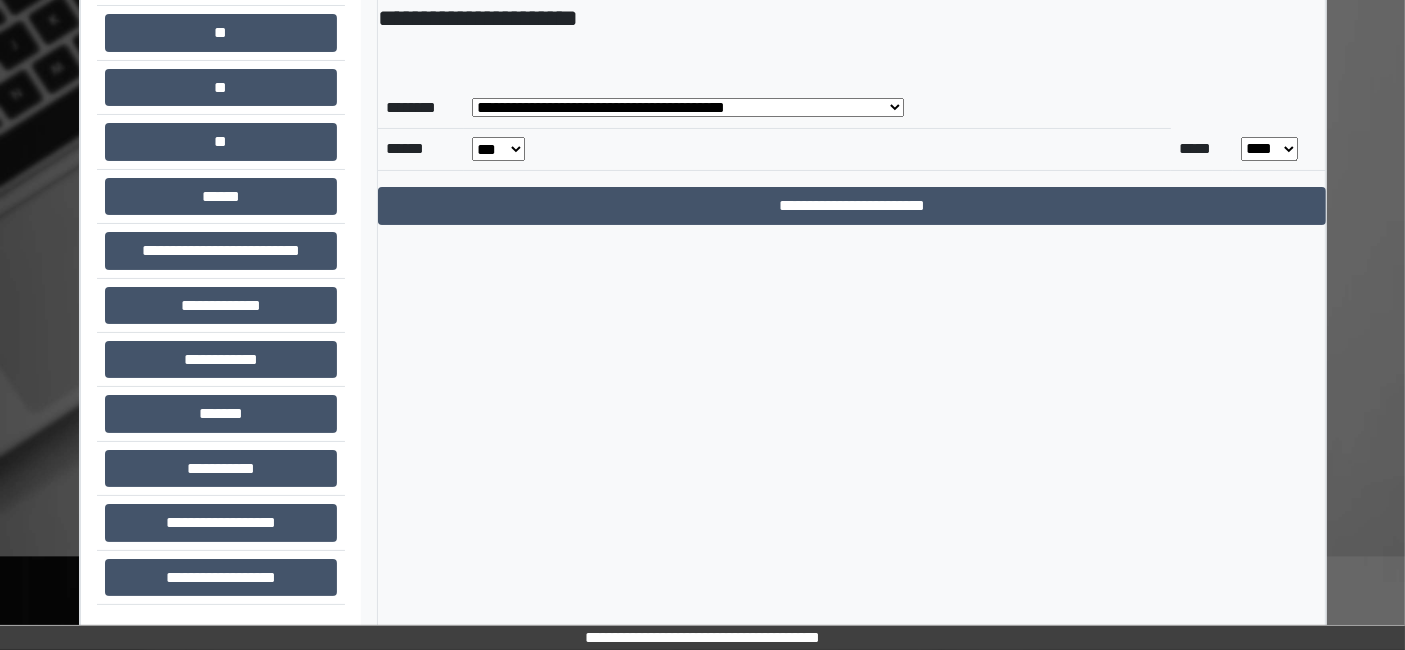 click on "***
***
***
***
***
***
***
***
***
***
***
***" at bounding box center [498, 149] 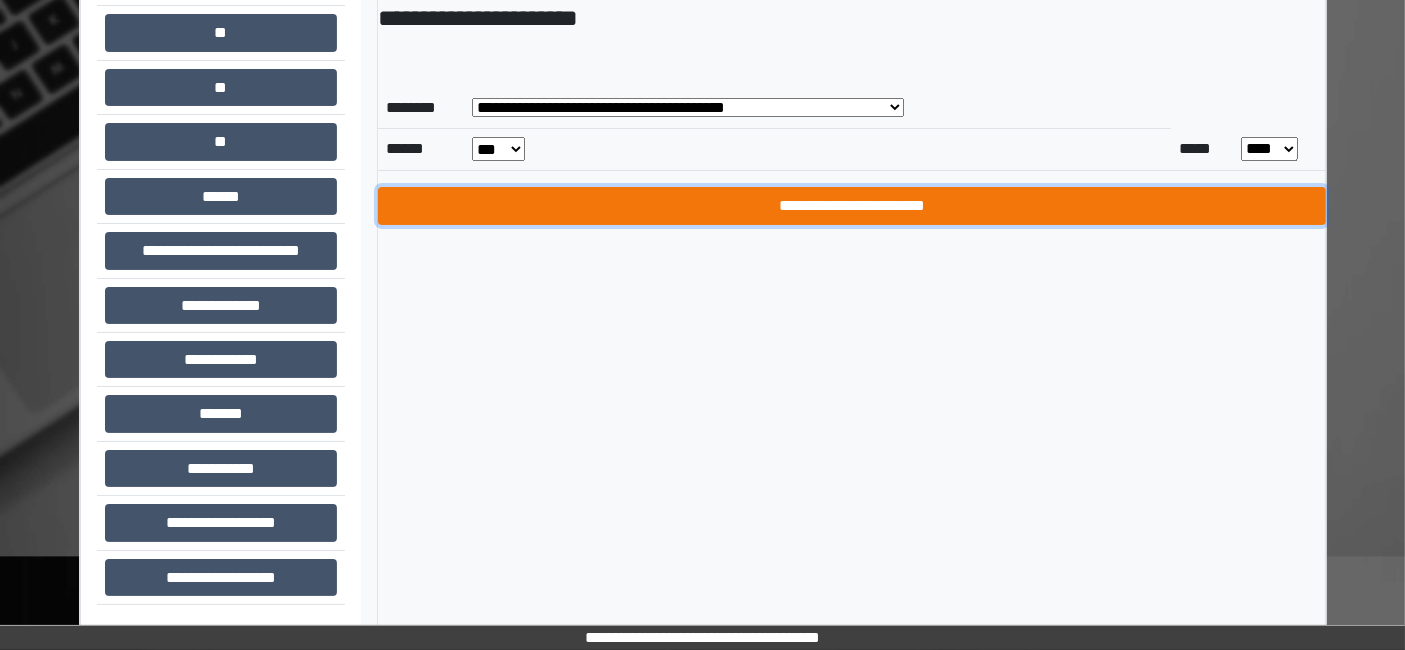 click on "**********" at bounding box center (852, 206) 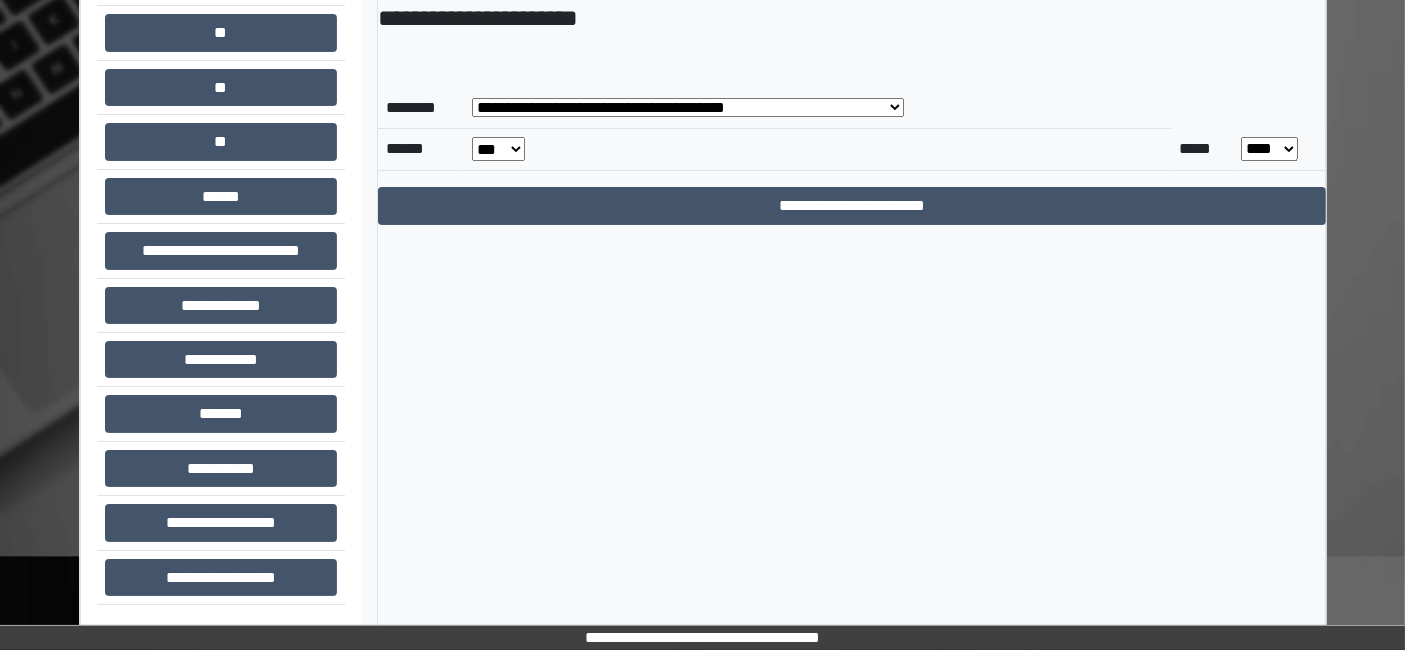 click on "***
***
***
***
***
***
***
***
***
***
***
***" at bounding box center [817, 149] 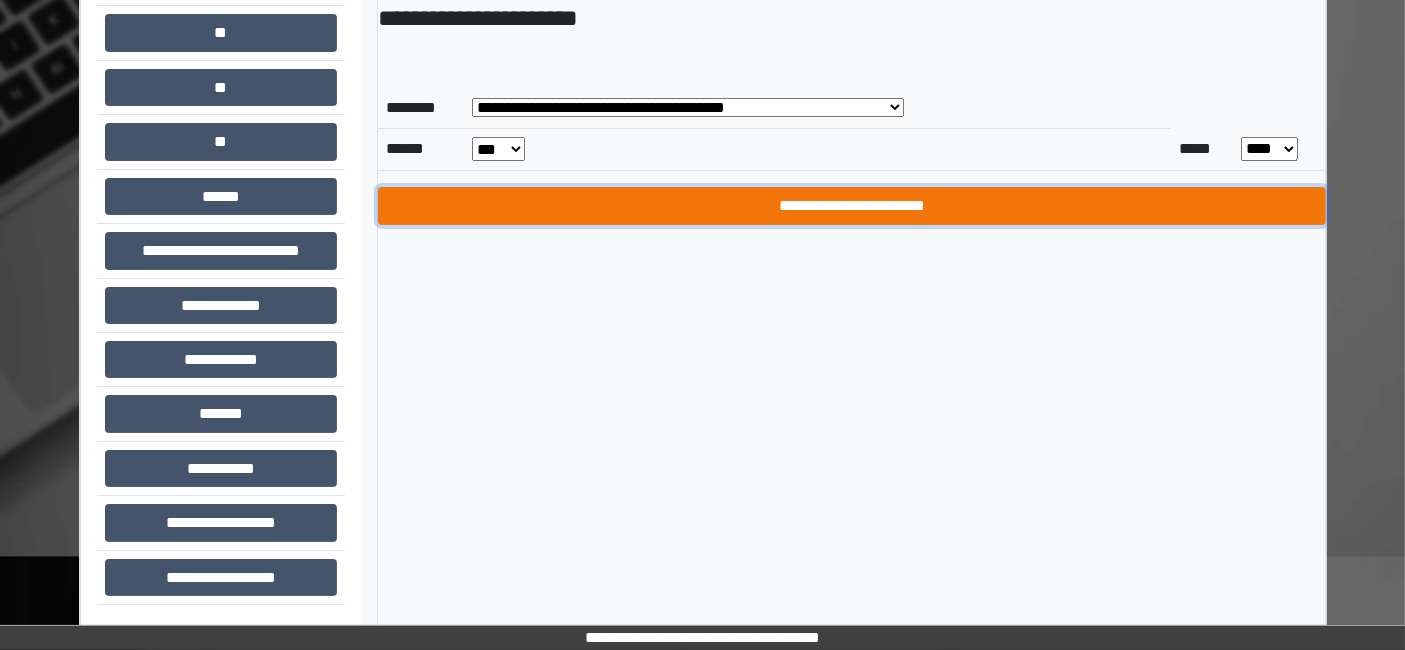 click on "**********" at bounding box center (852, 206) 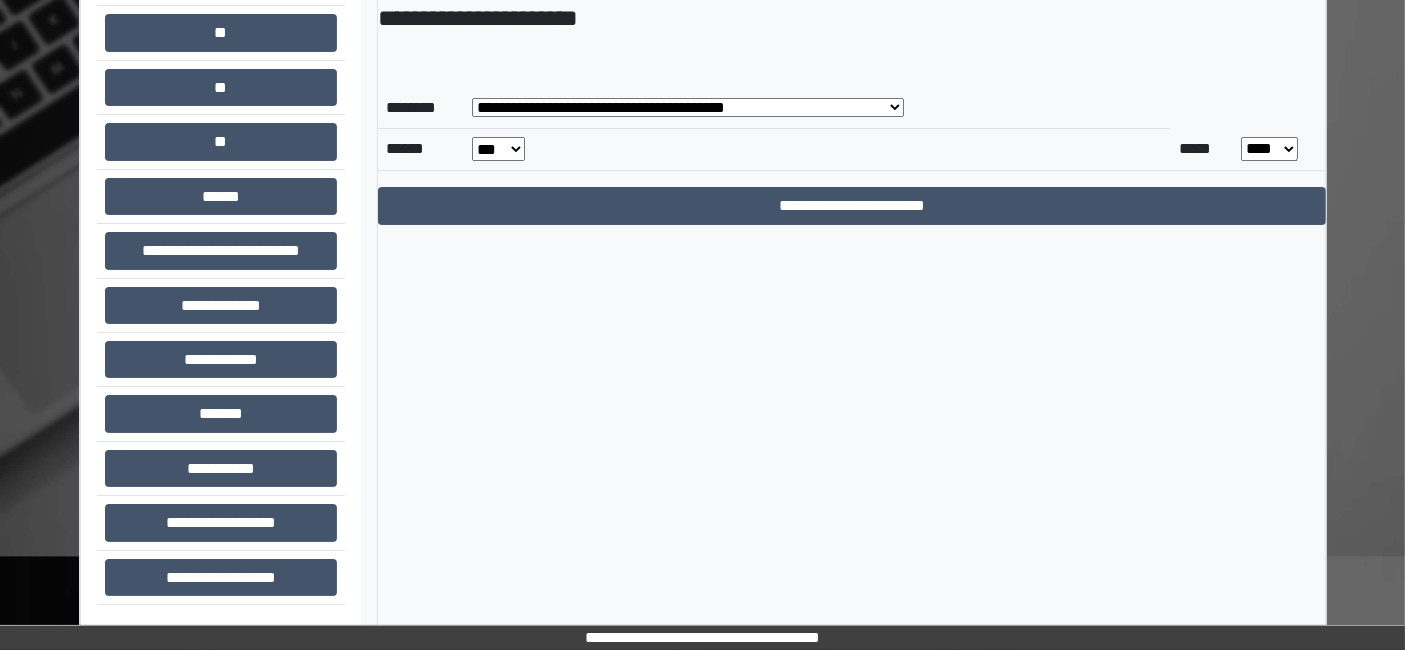 click on "**********" at bounding box center (688, 107) 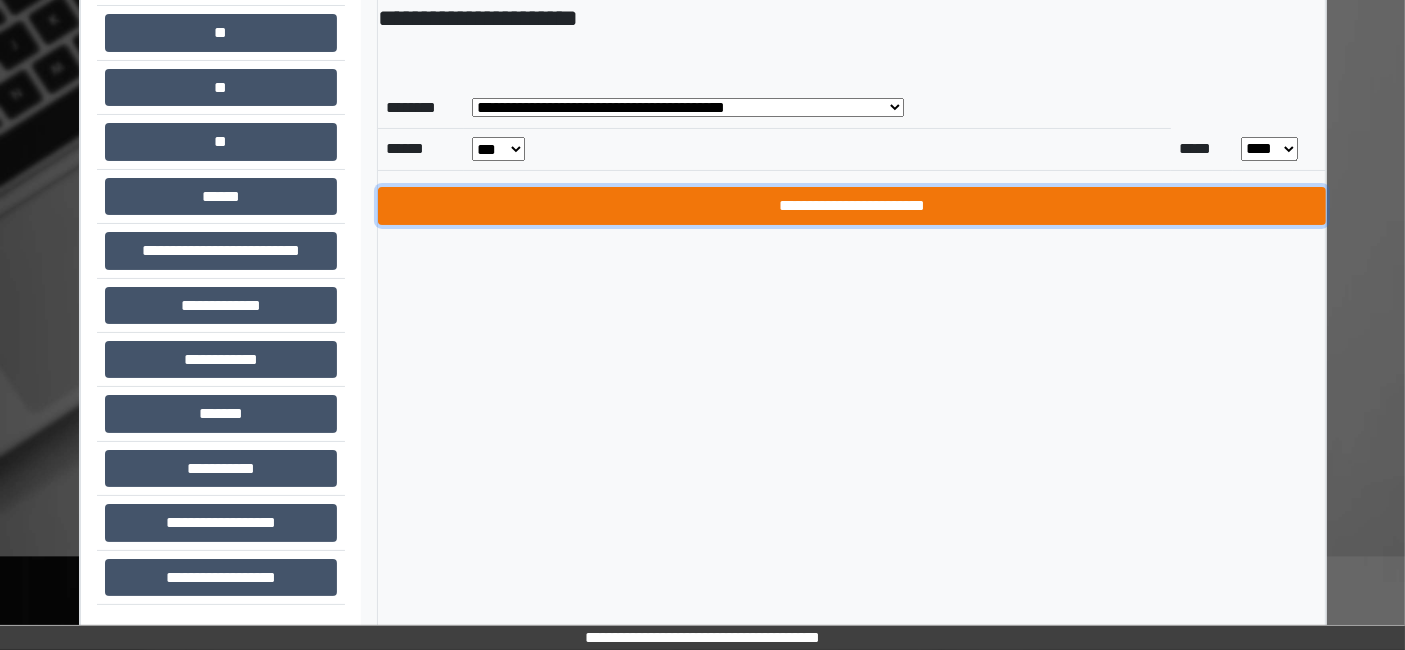 click on "**********" at bounding box center [852, 206] 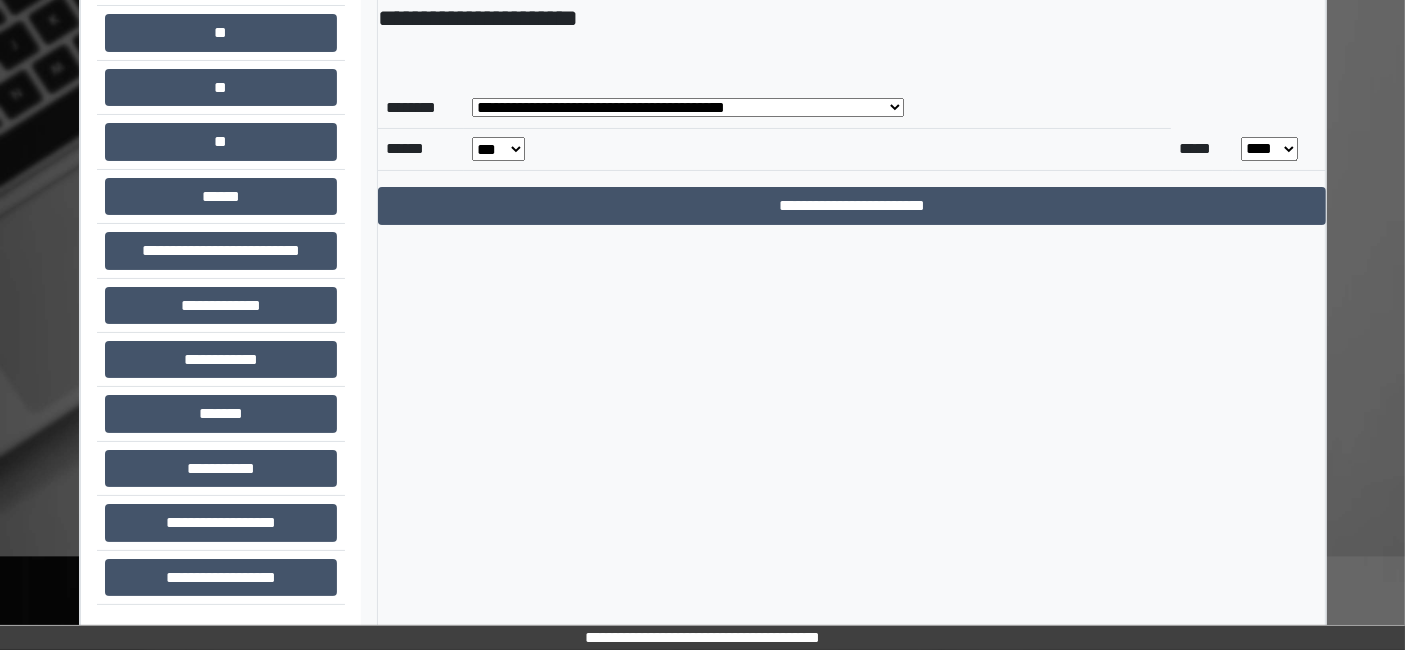 click on "**********" at bounding box center (688, 107) 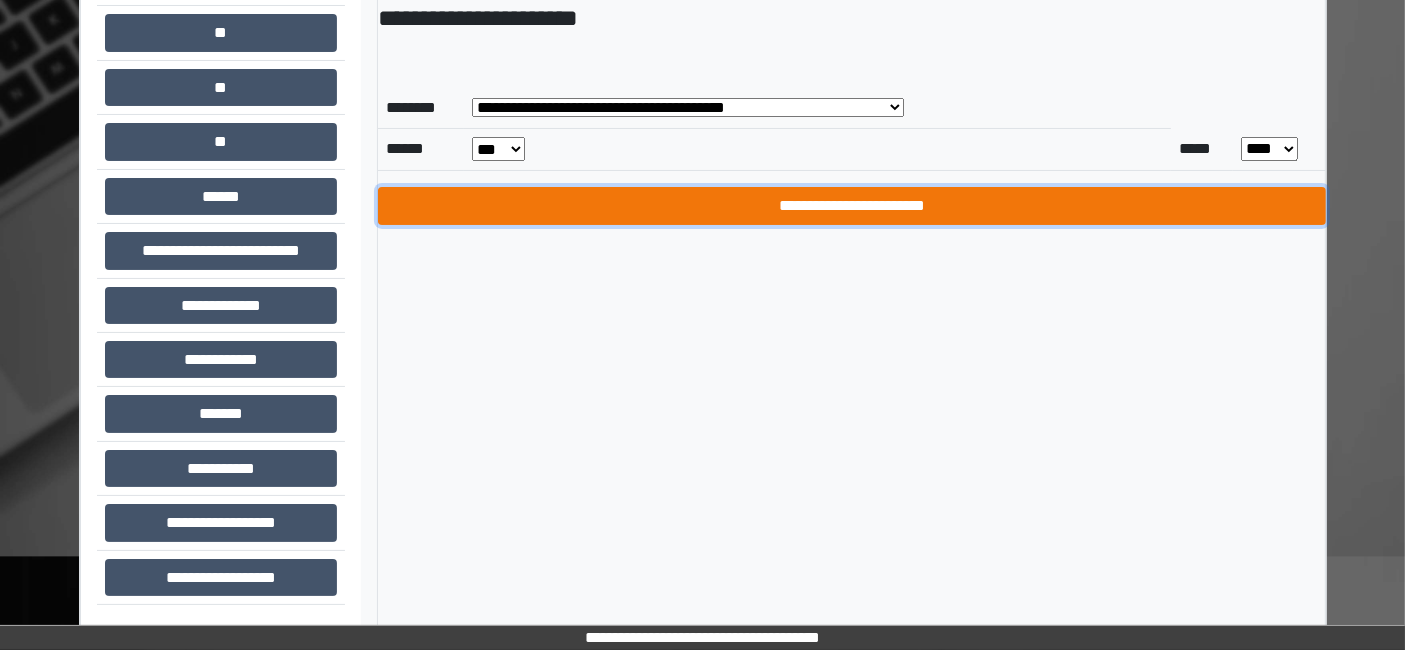 click on "**********" at bounding box center (852, 206) 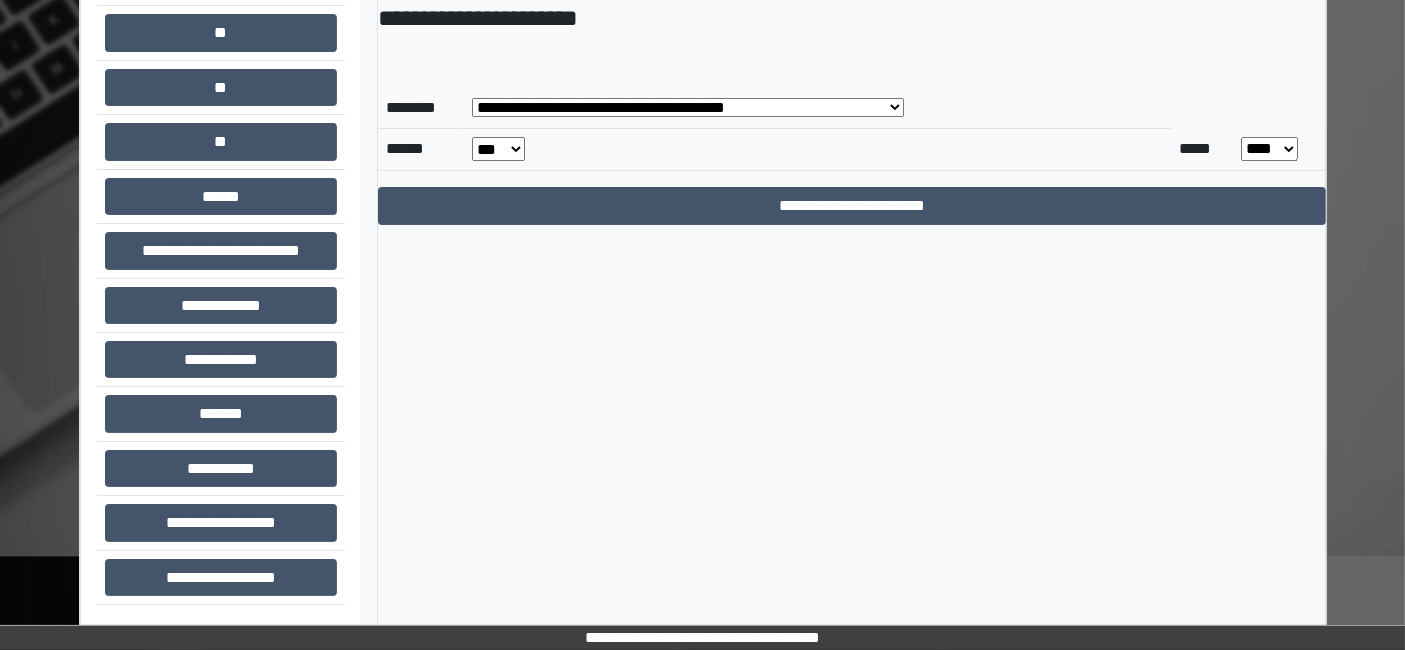 click on "**********" at bounding box center (688, 107) 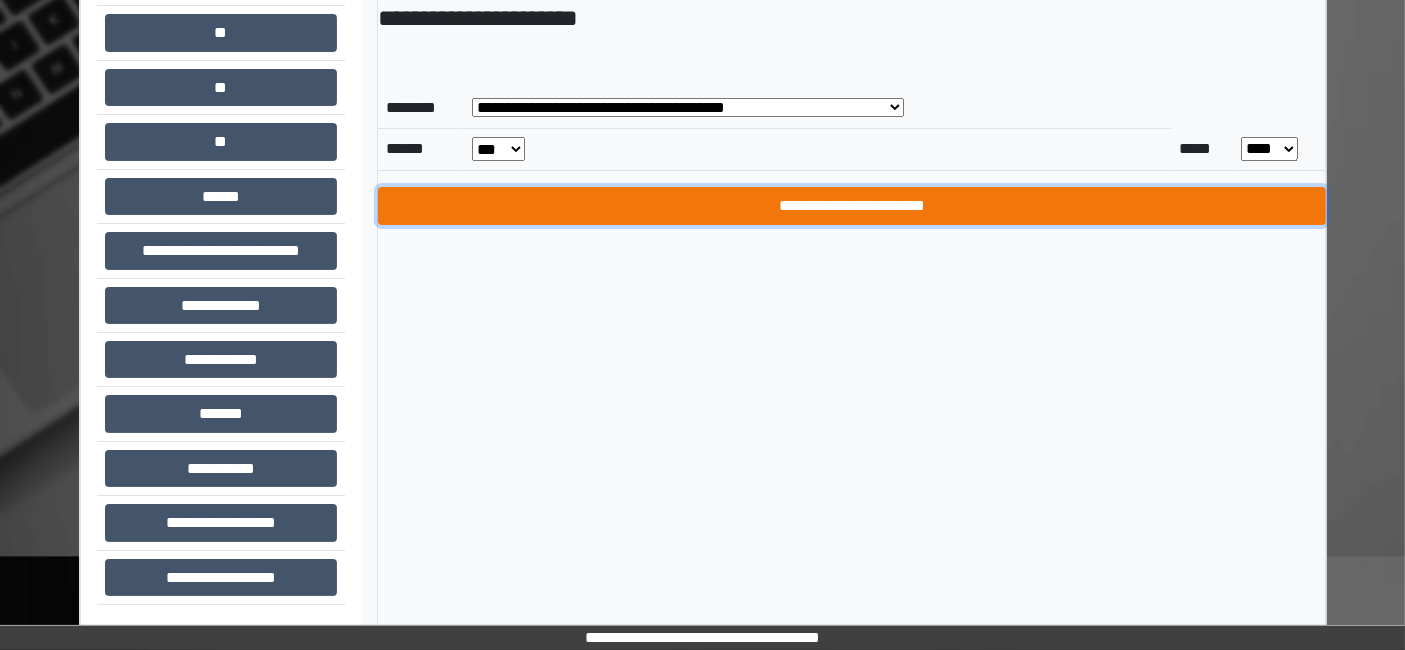 click on "**********" at bounding box center [852, 206] 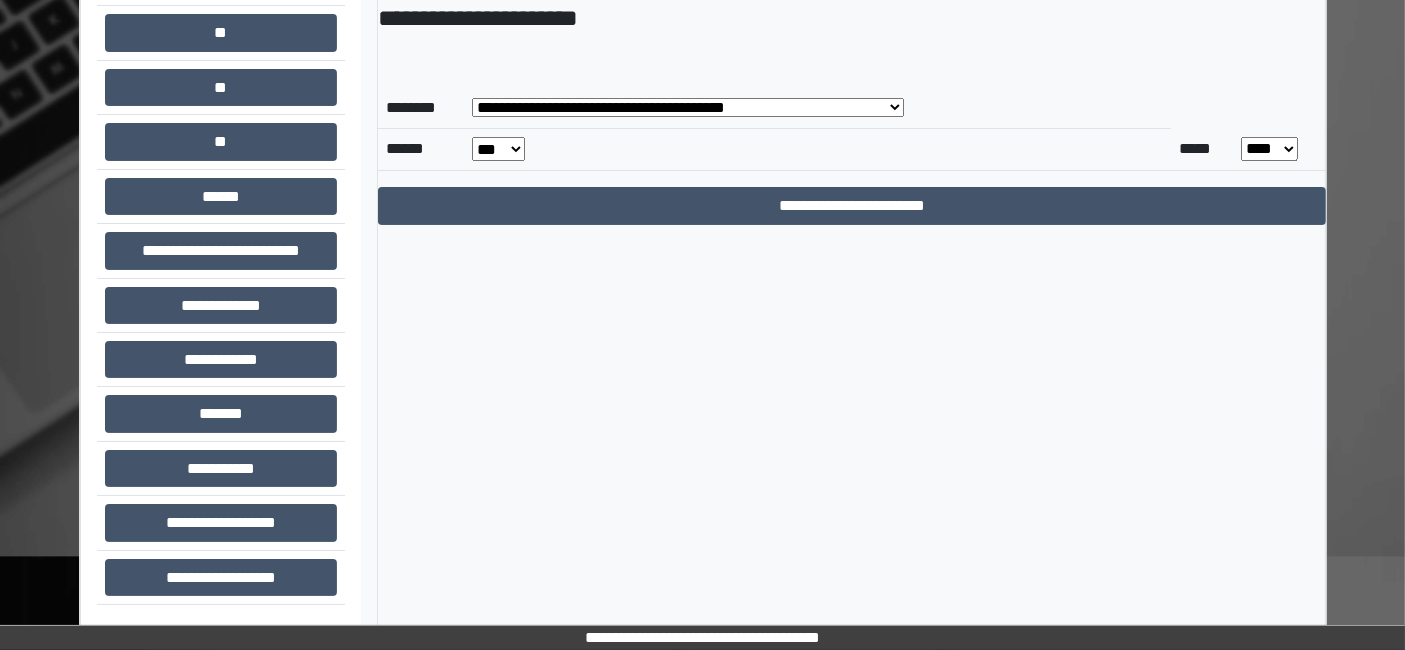 click on "**********" at bounding box center [688, 107] 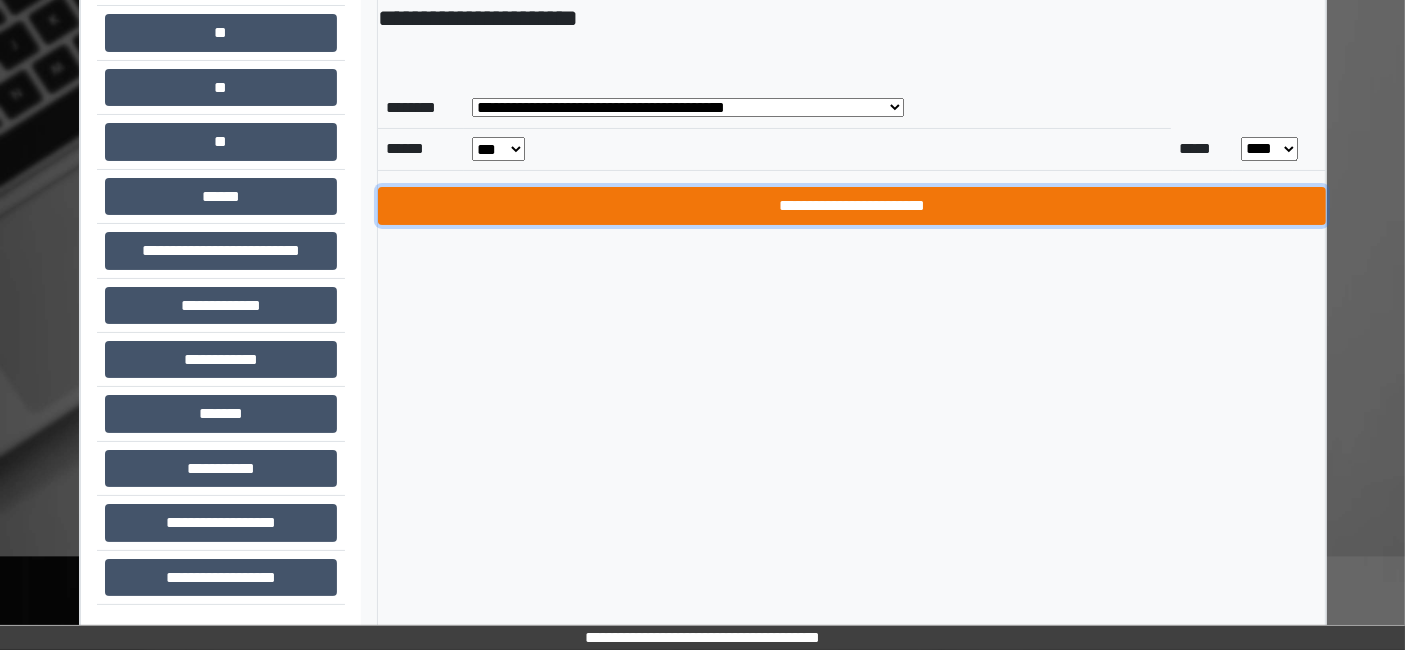 click on "**********" at bounding box center (852, 206) 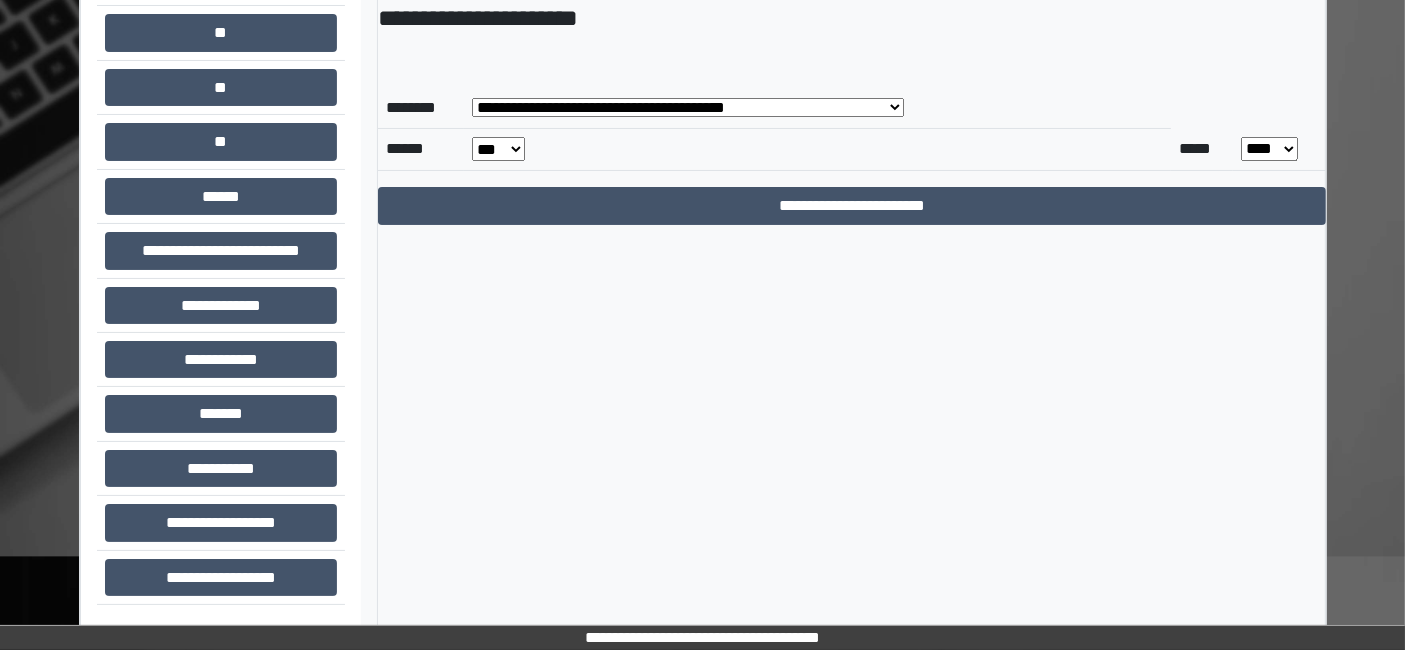 click on "***
***
***
***
***
***
***
***
***
***
***
***" at bounding box center [498, 149] 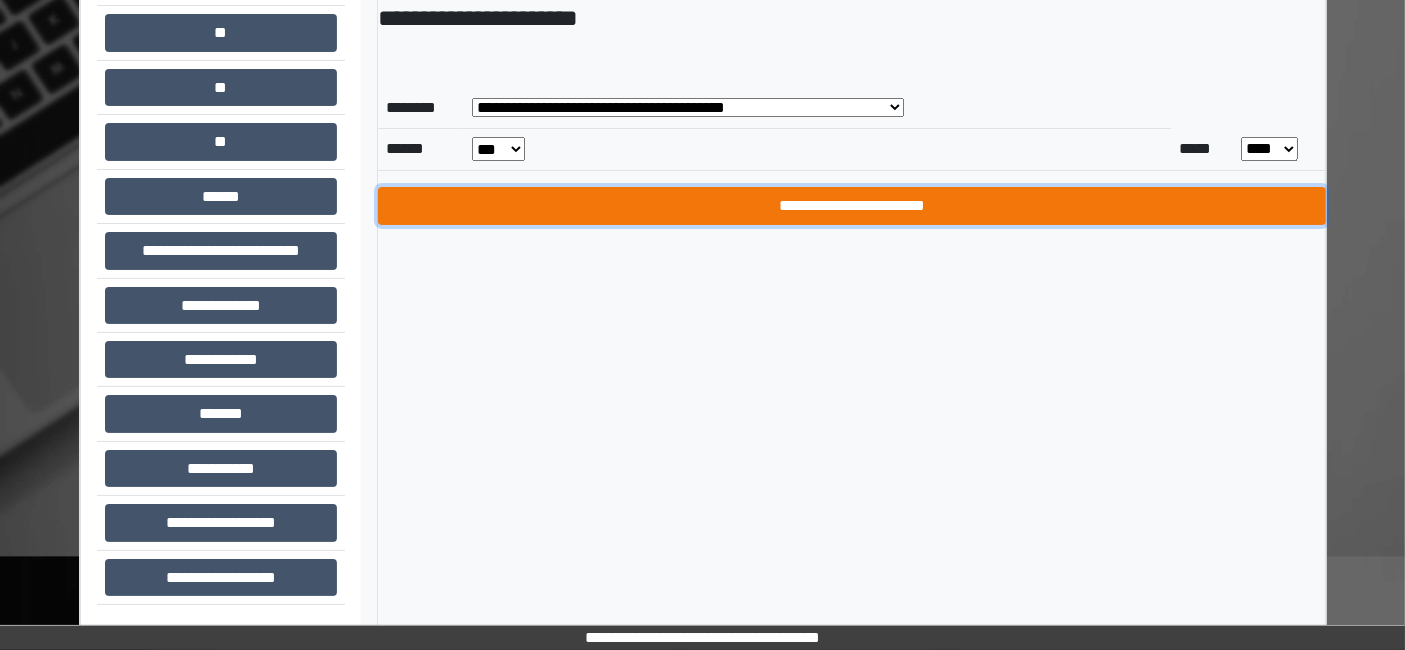 click on "**********" at bounding box center (852, 206) 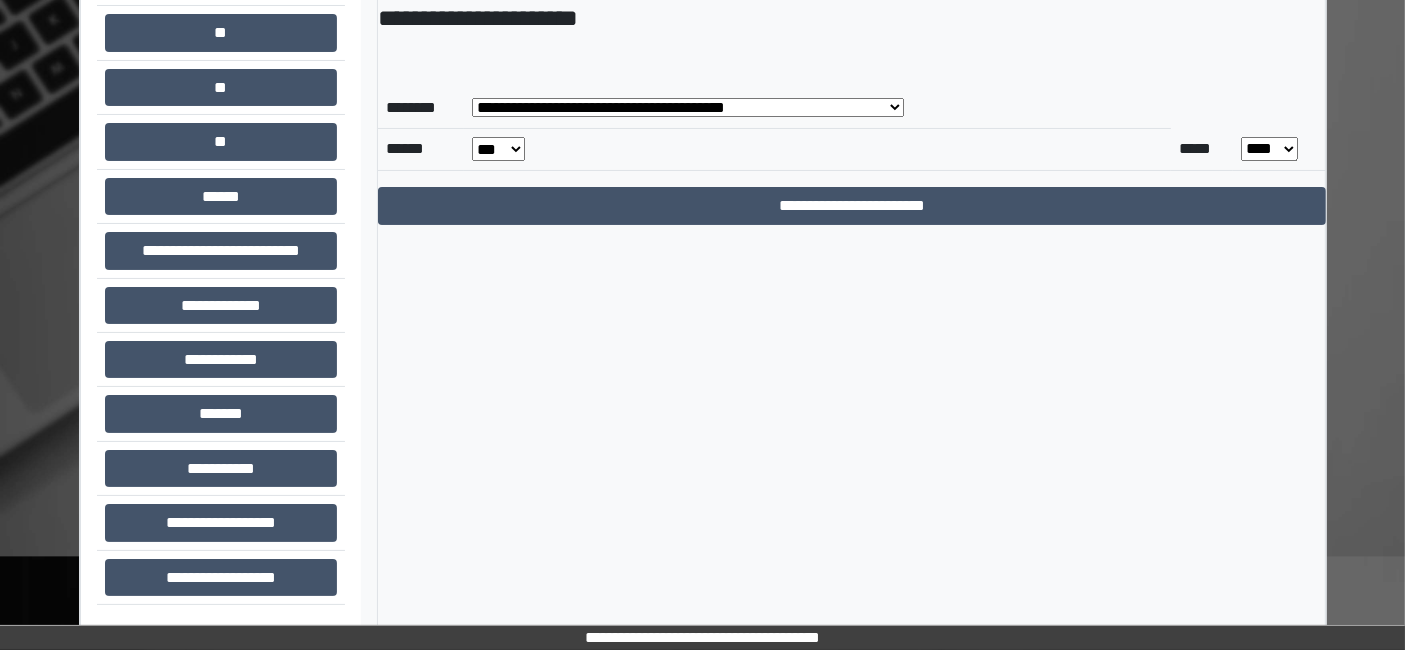 click on "**********" at bounding box center (688, 107) 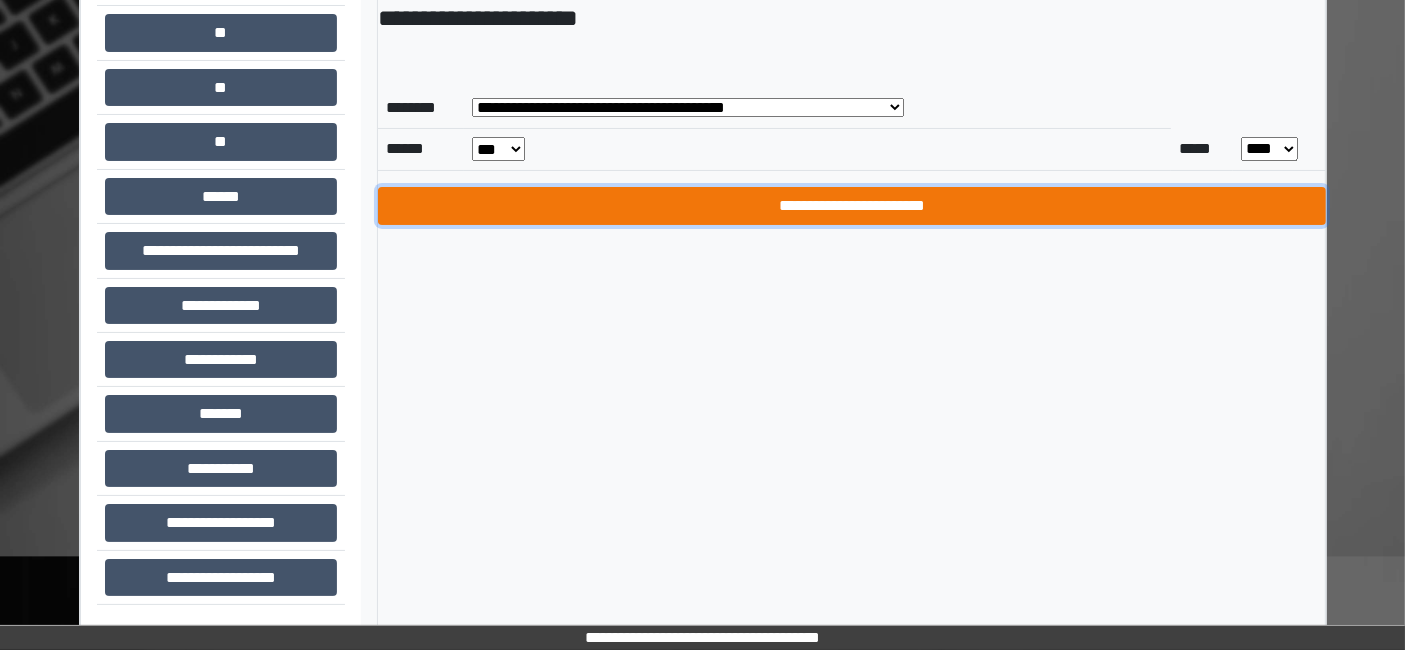 click on "**********" at bounding box center [852, 206] 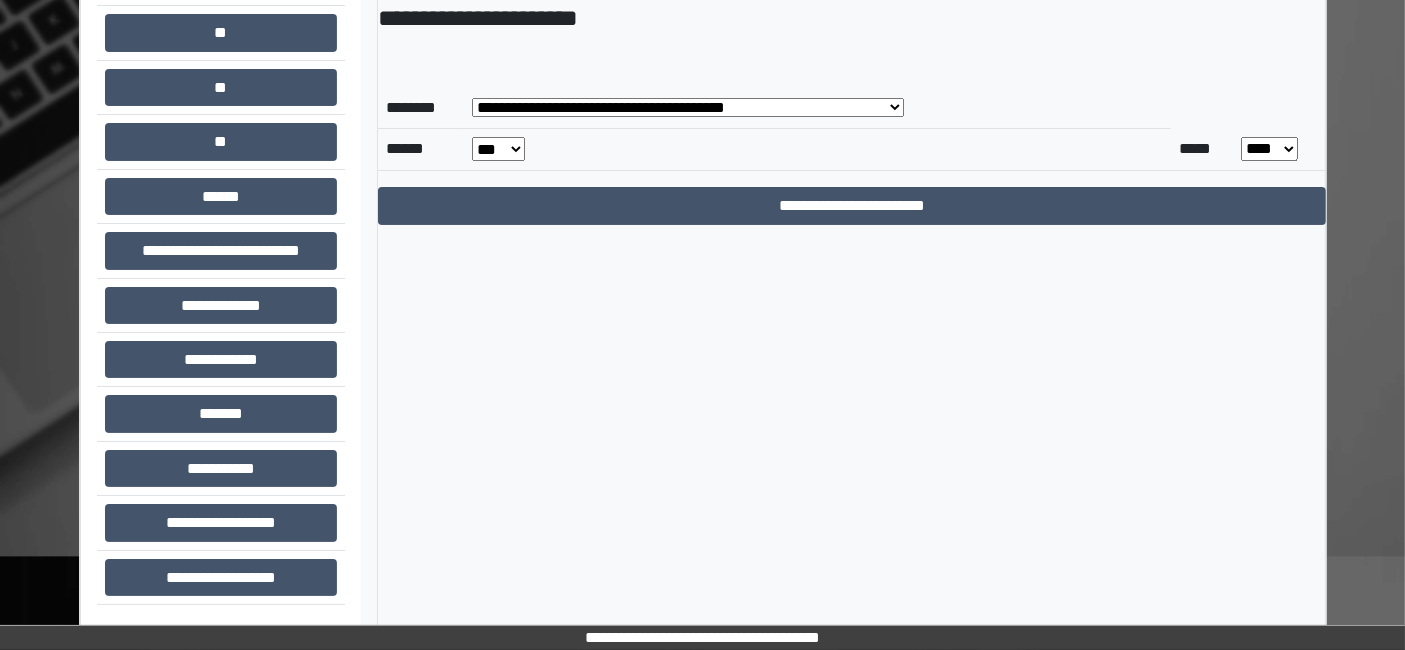 click on "**********" at bounding box center [688, 107] 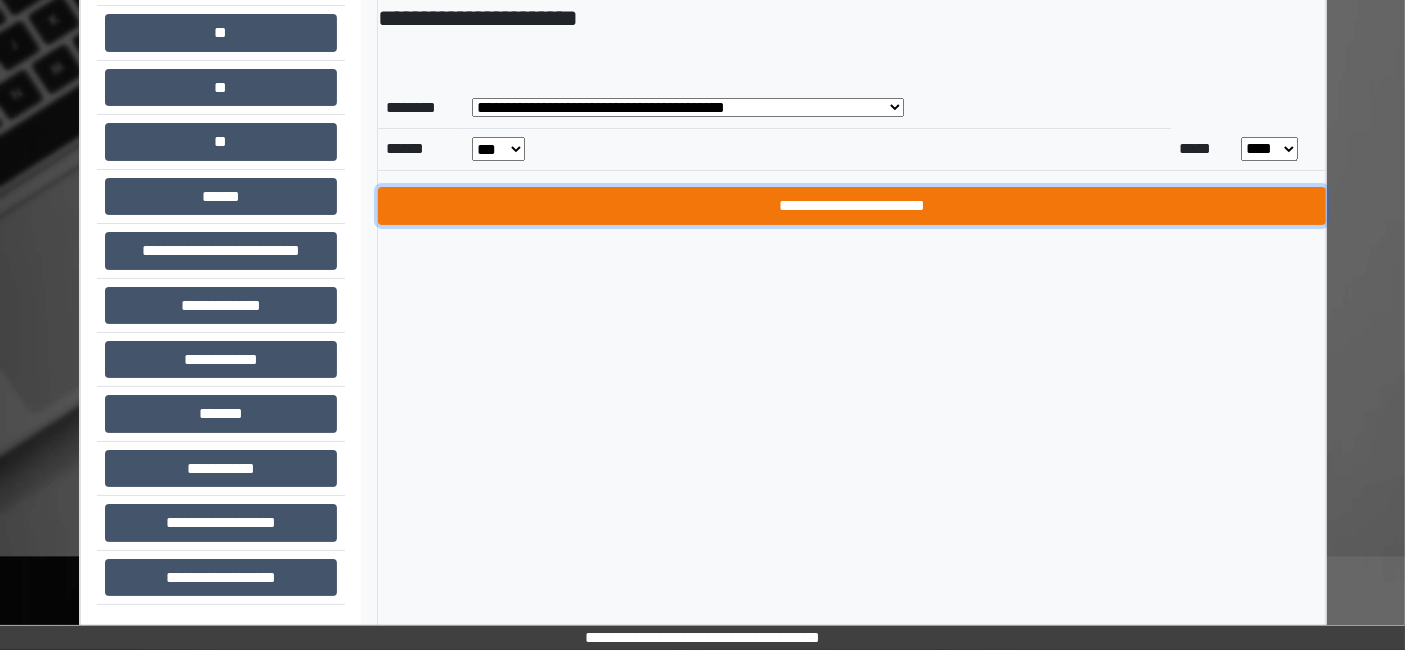 click on "**********" at bounding box center (852, 206) 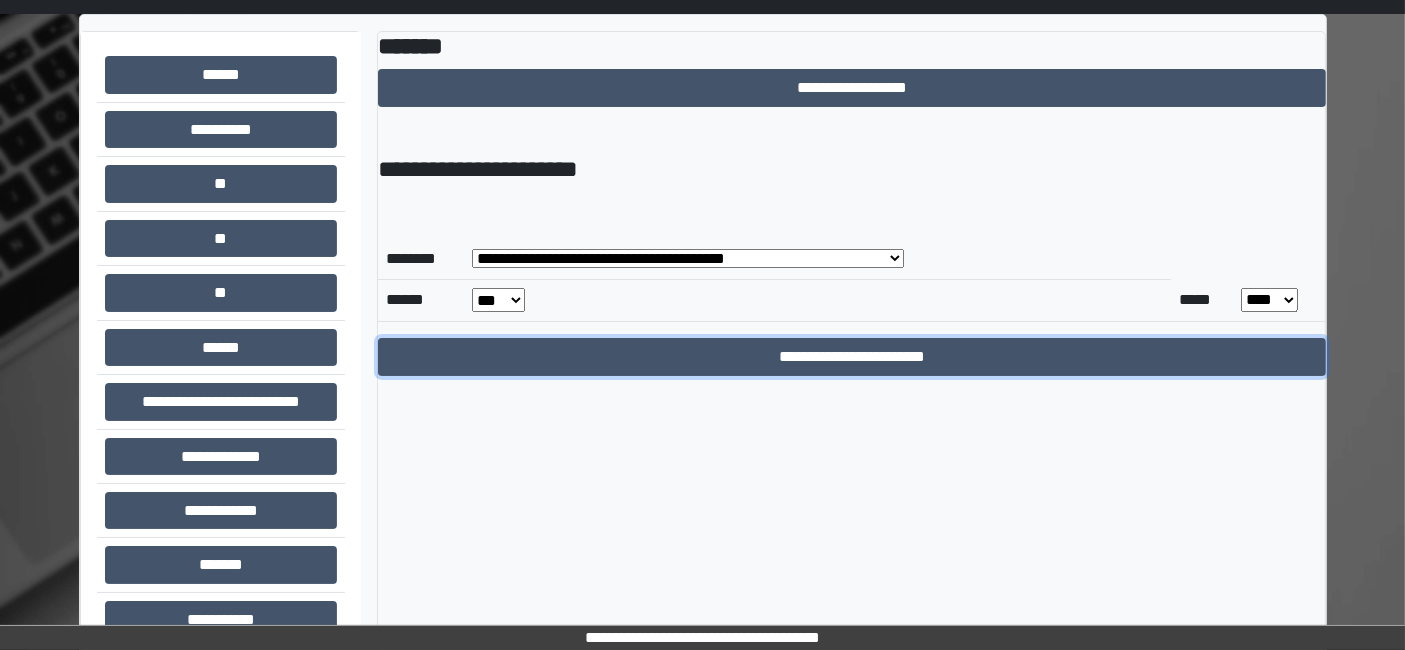 scroll, scrollTop: 0, scrollLeft: 0, axis: both 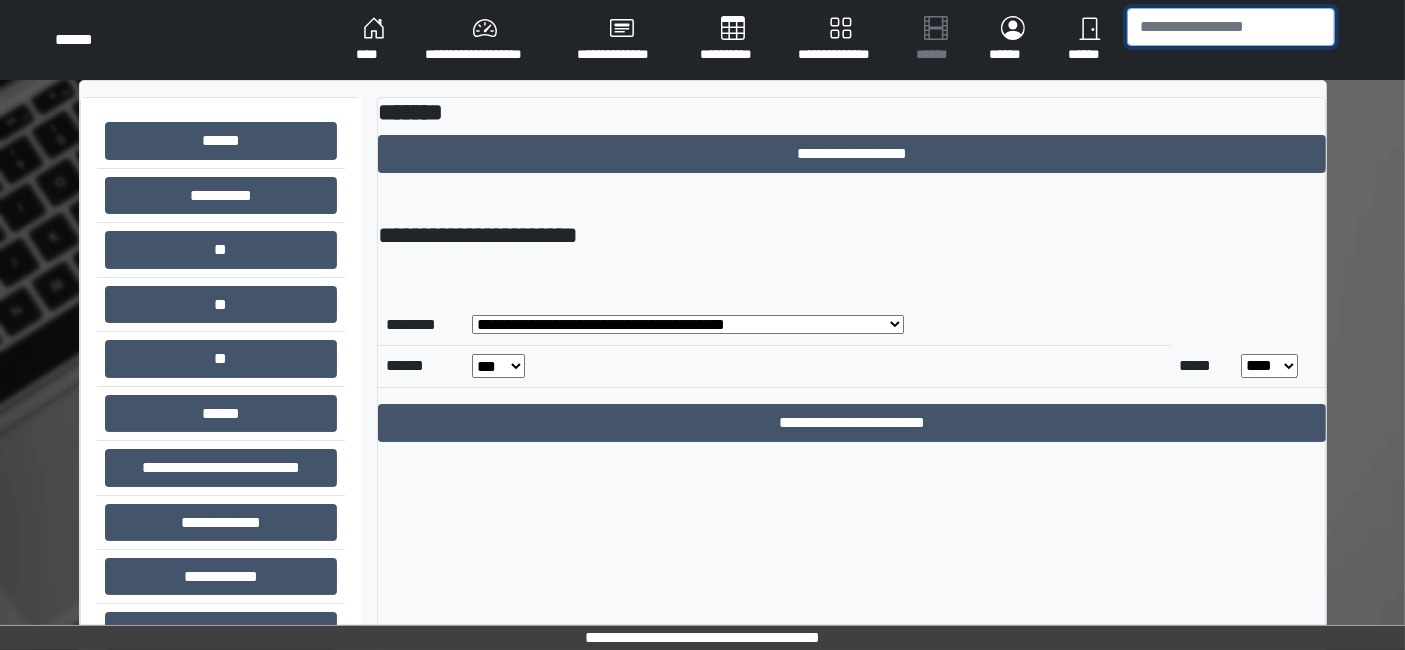 click at bounding box center (1231, 27) 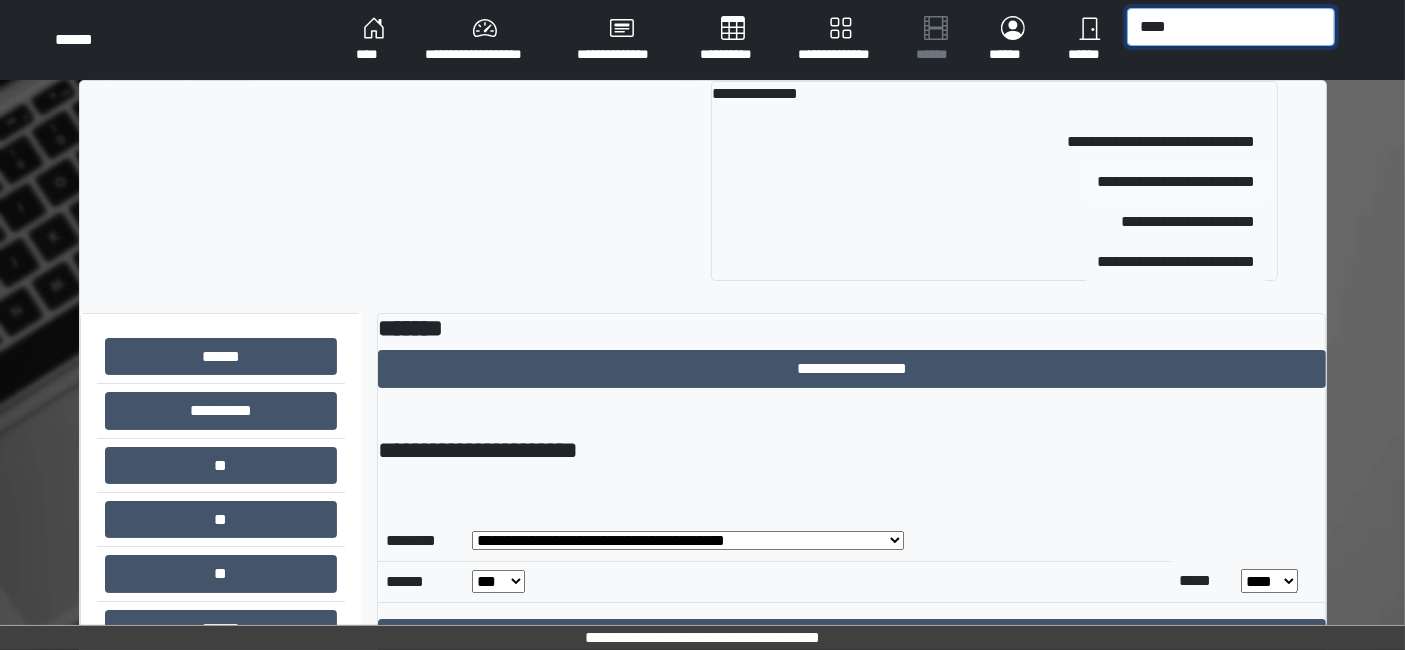 type on "****" 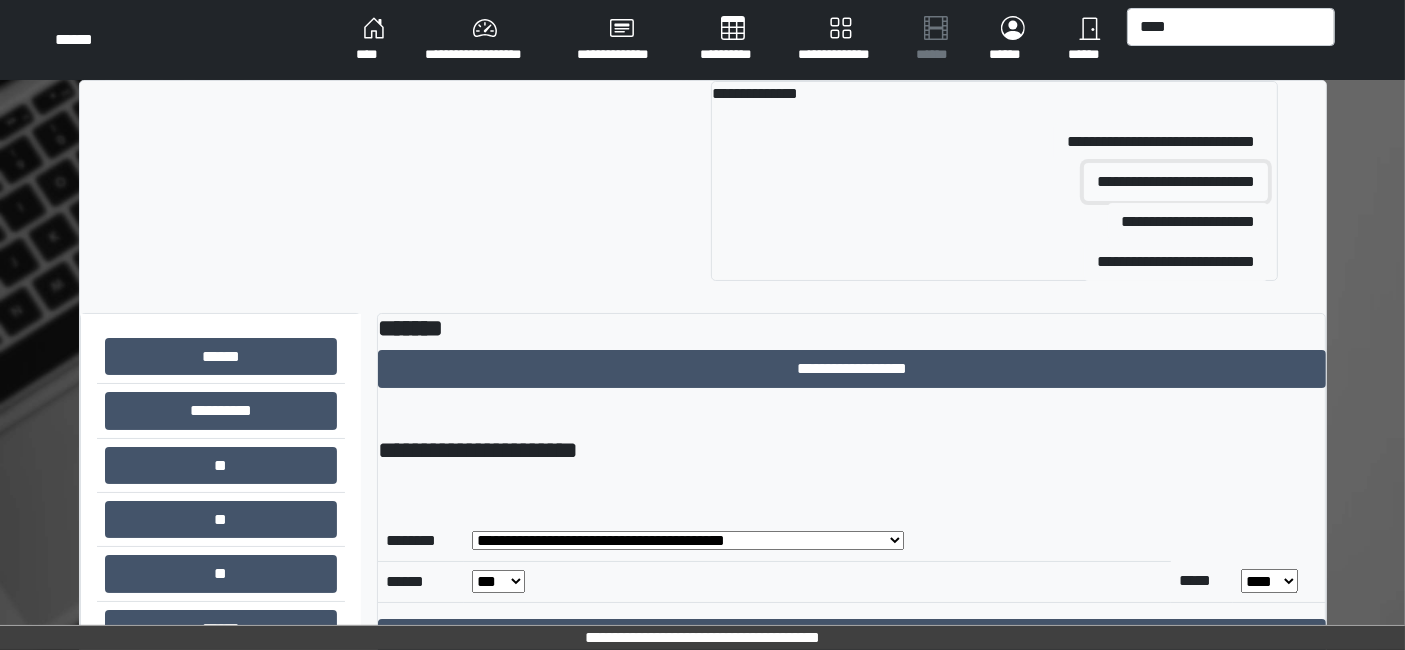click on "**********" at bounding box center (1176, 182) 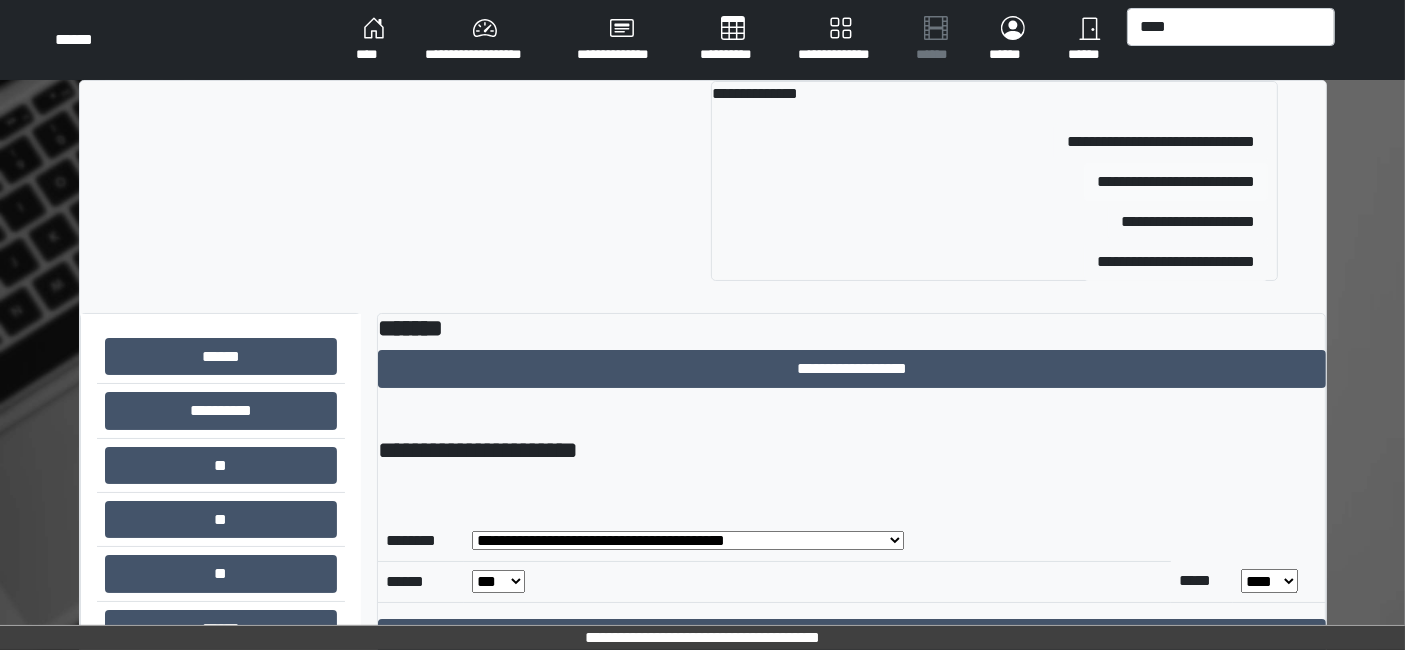 type 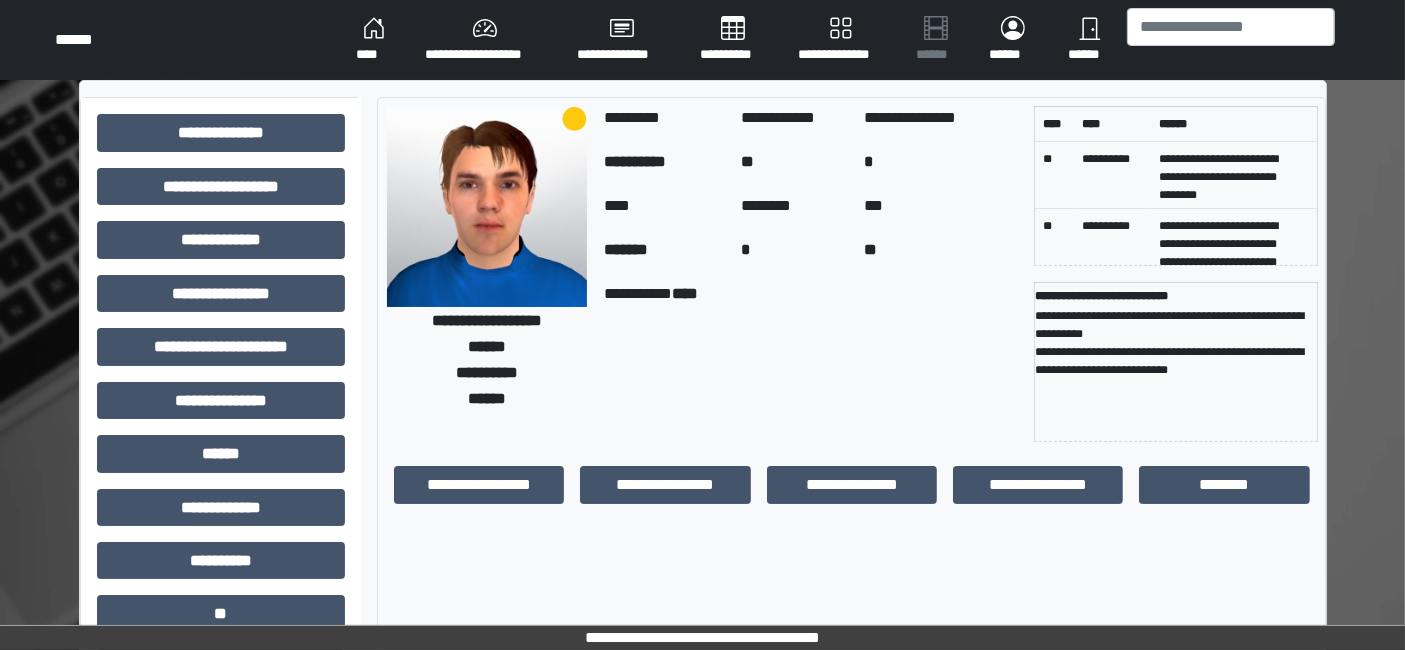 click on "**********" at bounding box center (485, 40) 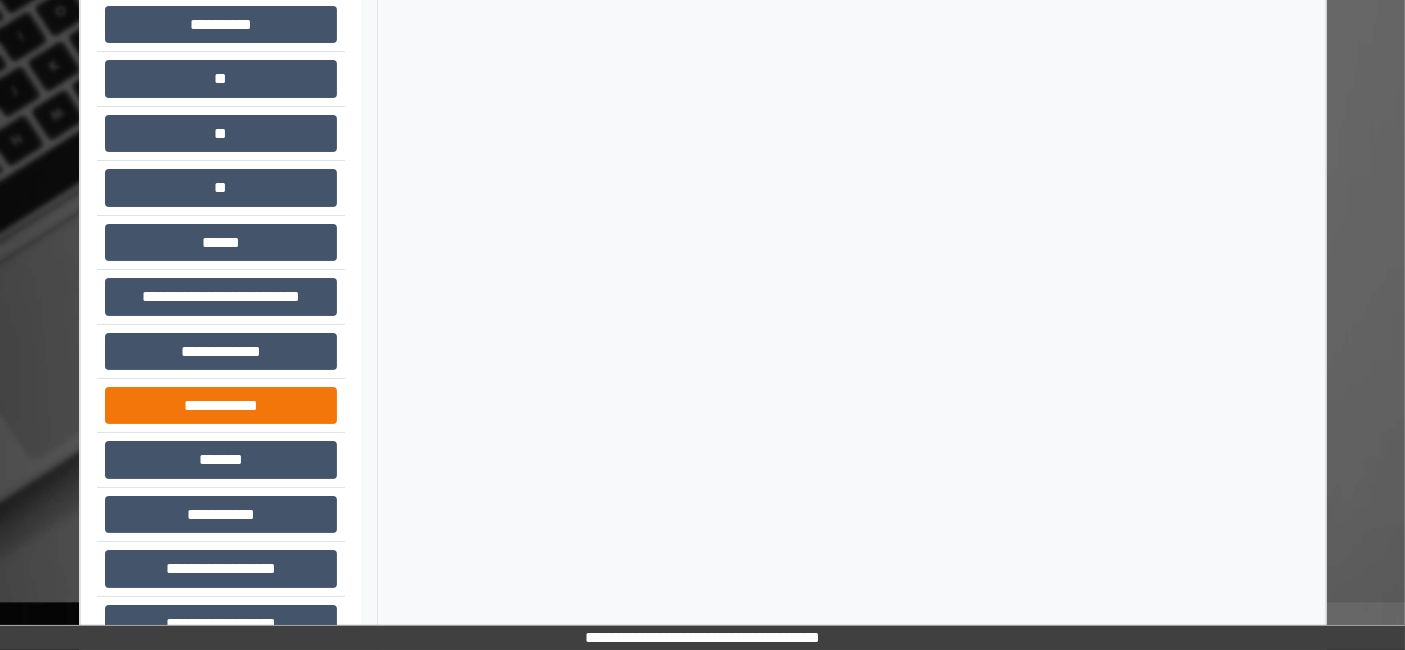 scroll, scrollTop: 217, scrollLeft: 0, axis: vertical 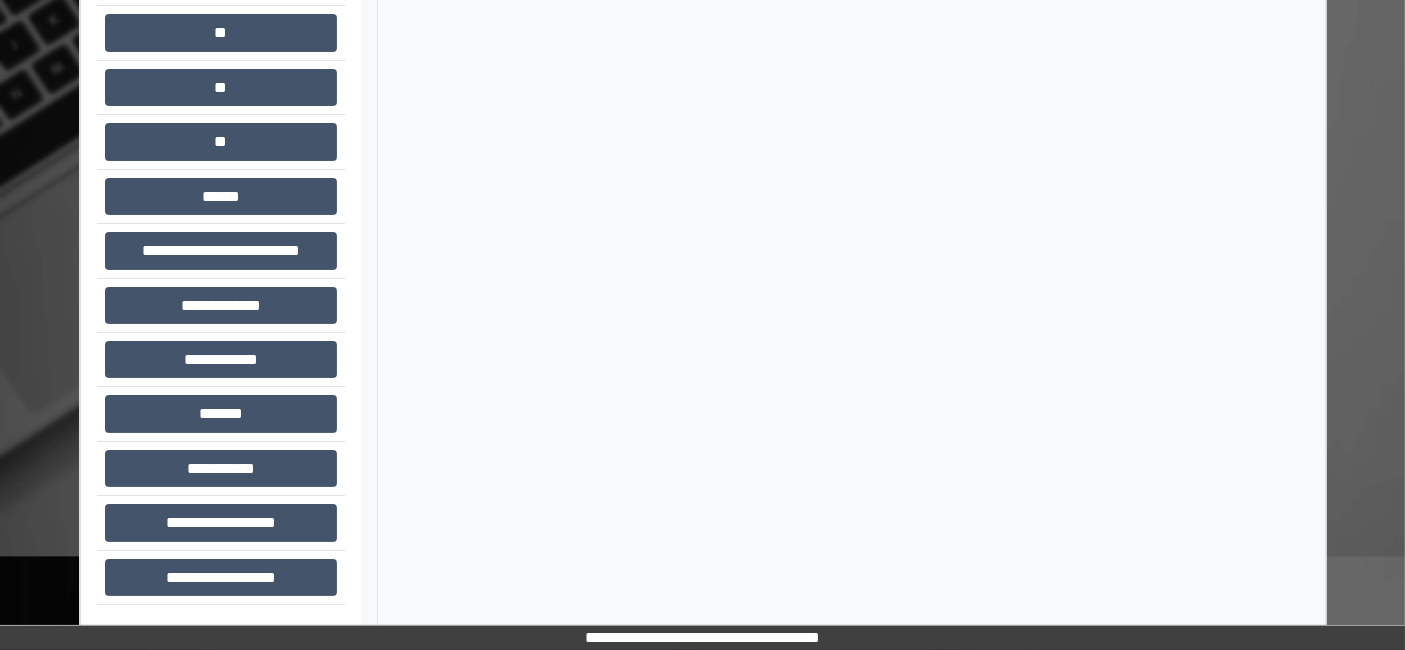 click on "*******" at bounding box center [221, 414] 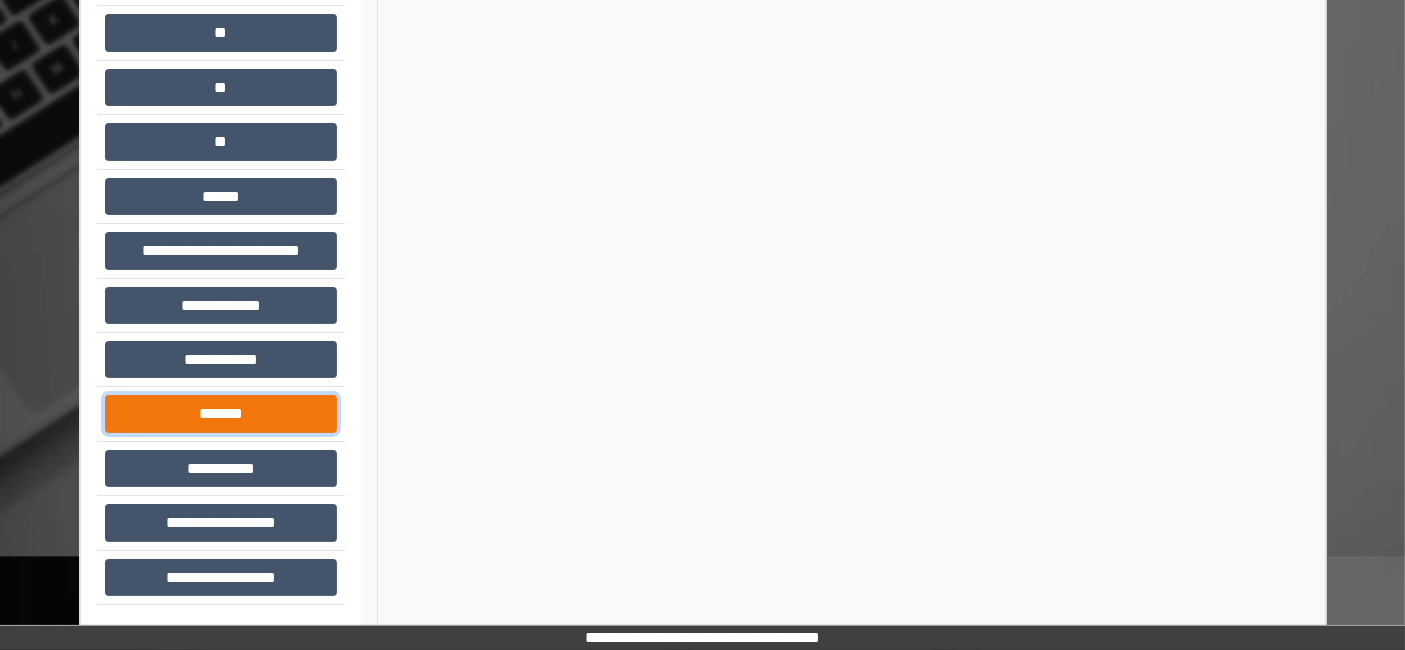 click on "*******" at bounding box center (221, 413) 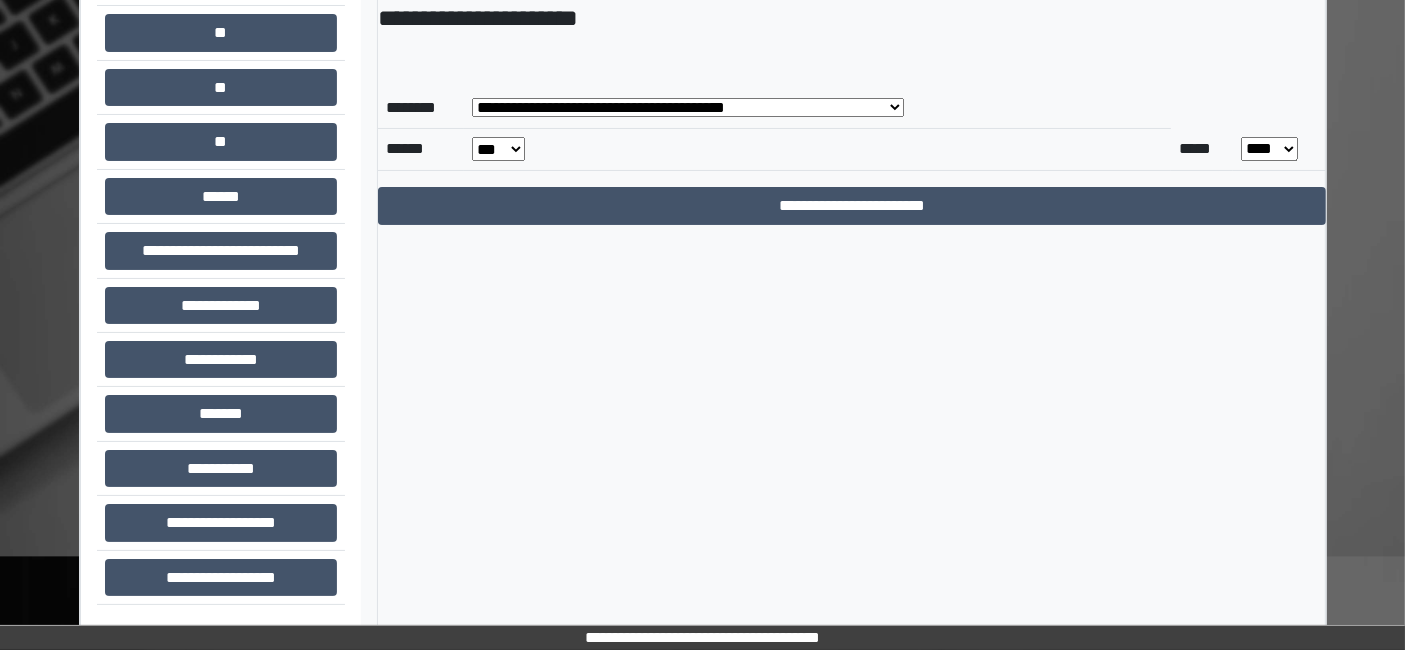 click on "**********" at bounding box center [688, 107] 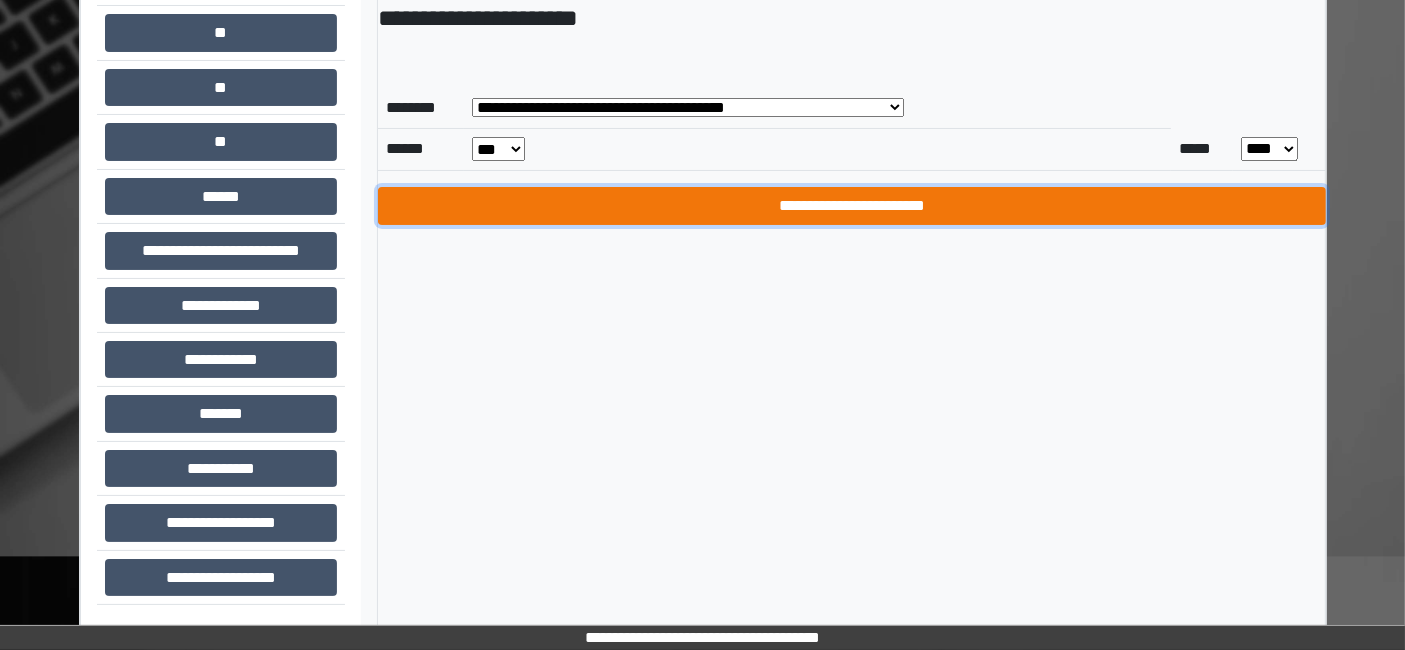 click on "**********" at bounding box center [852, 206] 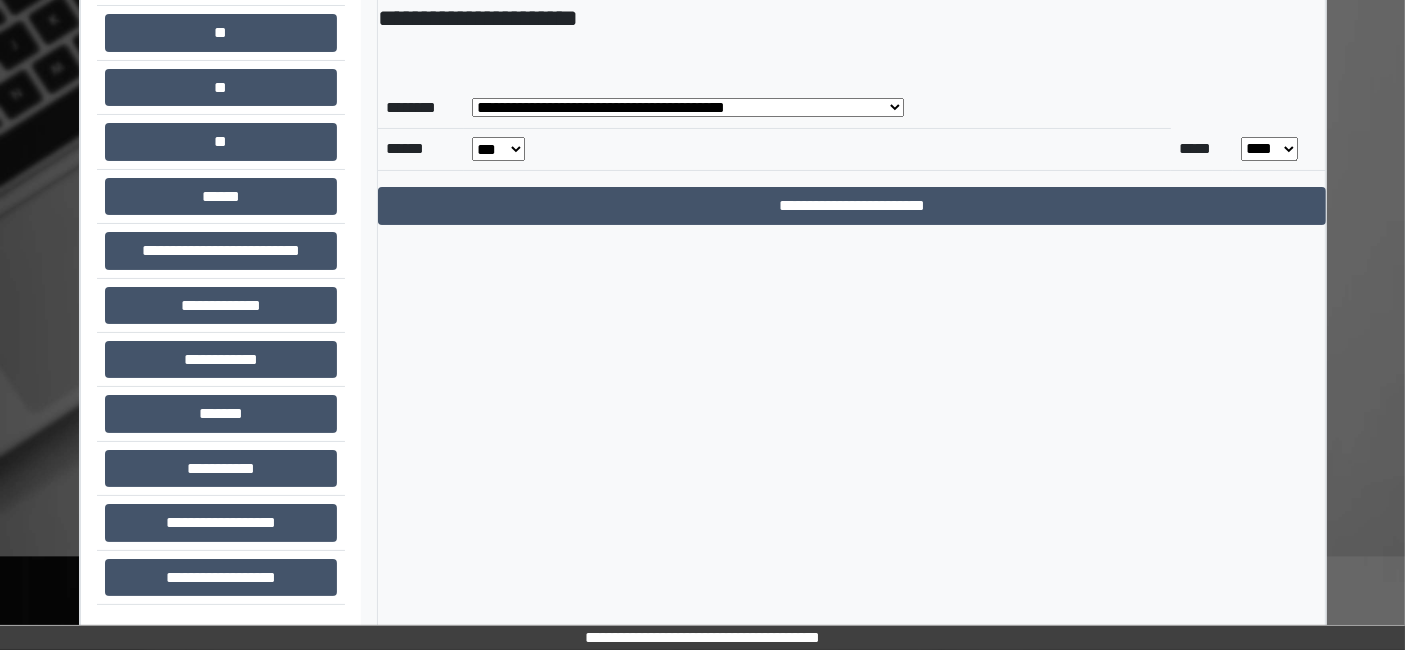 click on "****
****
****" at bounding box center (1269, 149) 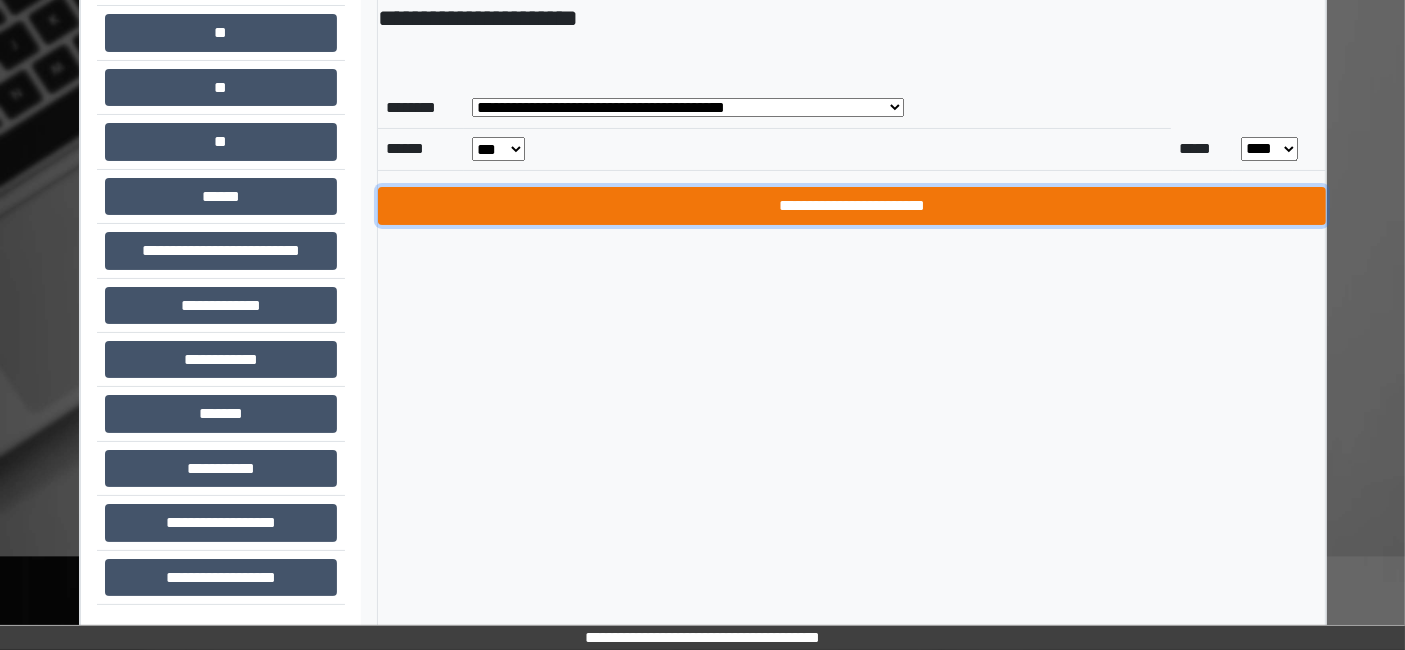 click on "**********" at bounding box center (852, 206) 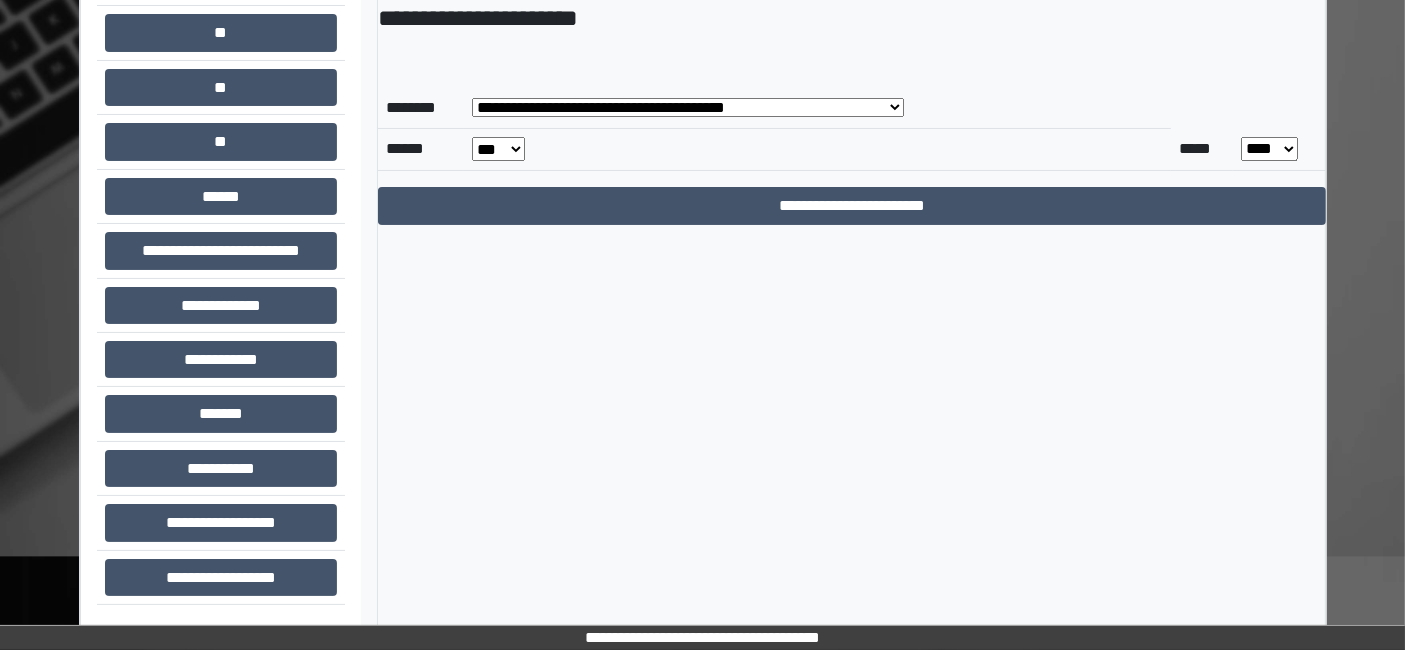 click on "***
***
***
***
***
***
***
***
***
***
***
***" at bounding box center (817, 149) 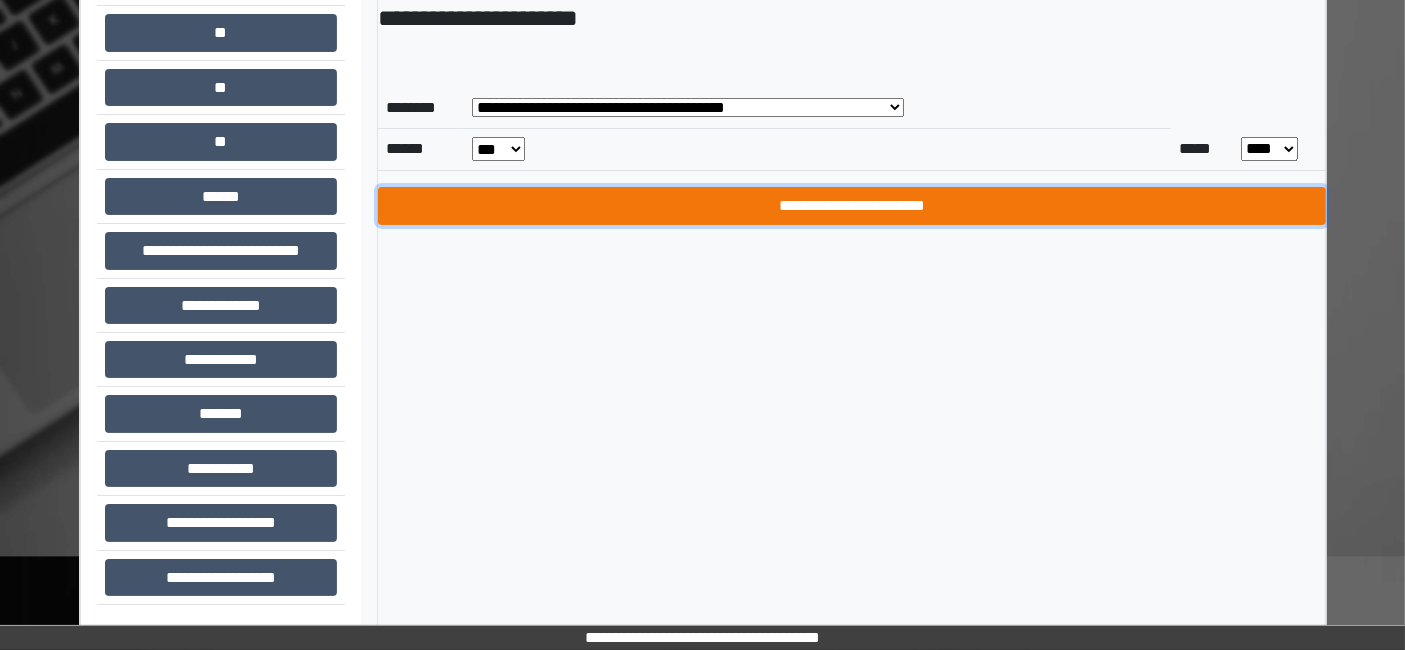 click on "**********" at bounding box center (852, 206) 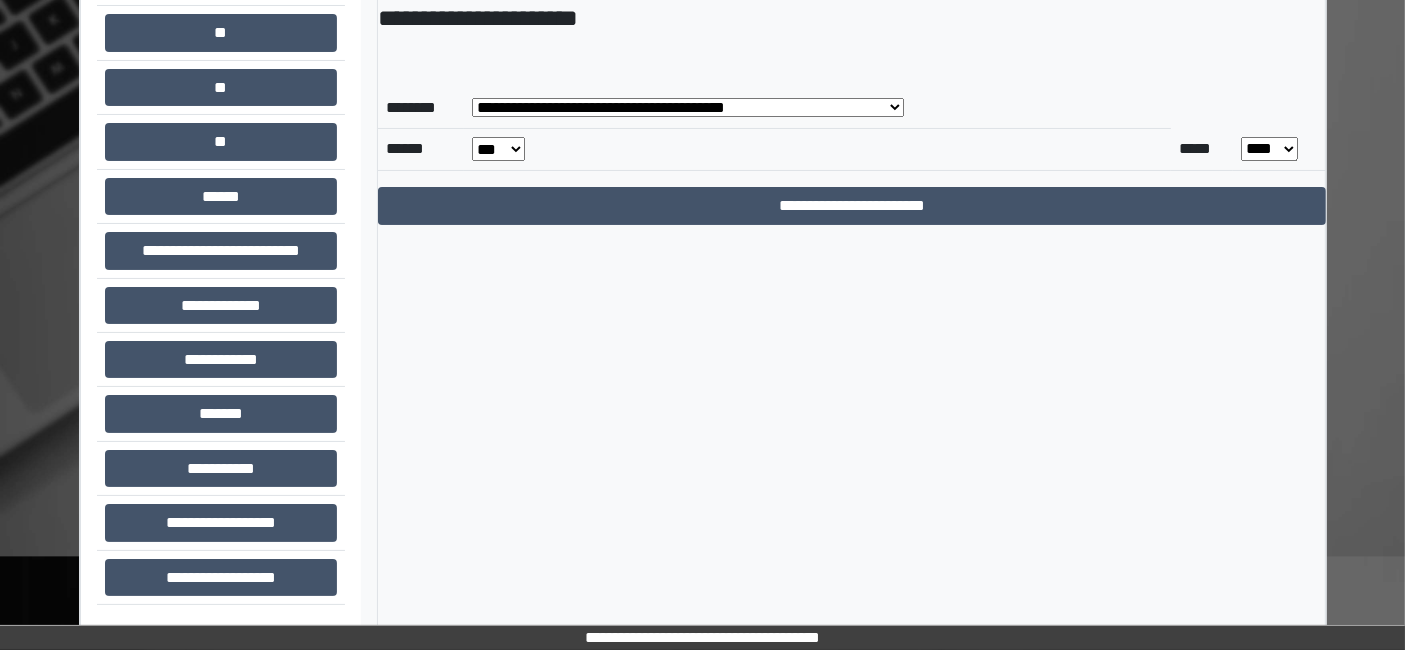 click on "***
***
***
***
***
***
***
***
***
***
***
***" at bounding box center (817, 149) 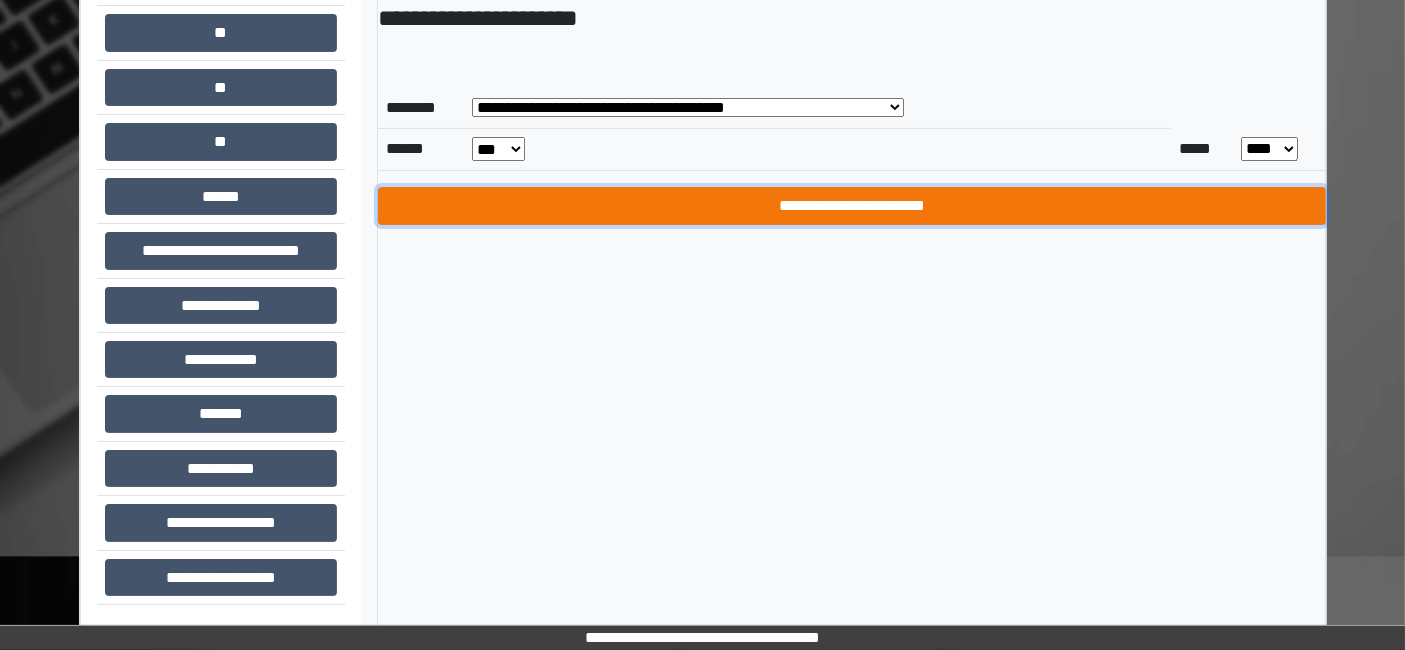 click on "**********" at bounding box center [852, 206] 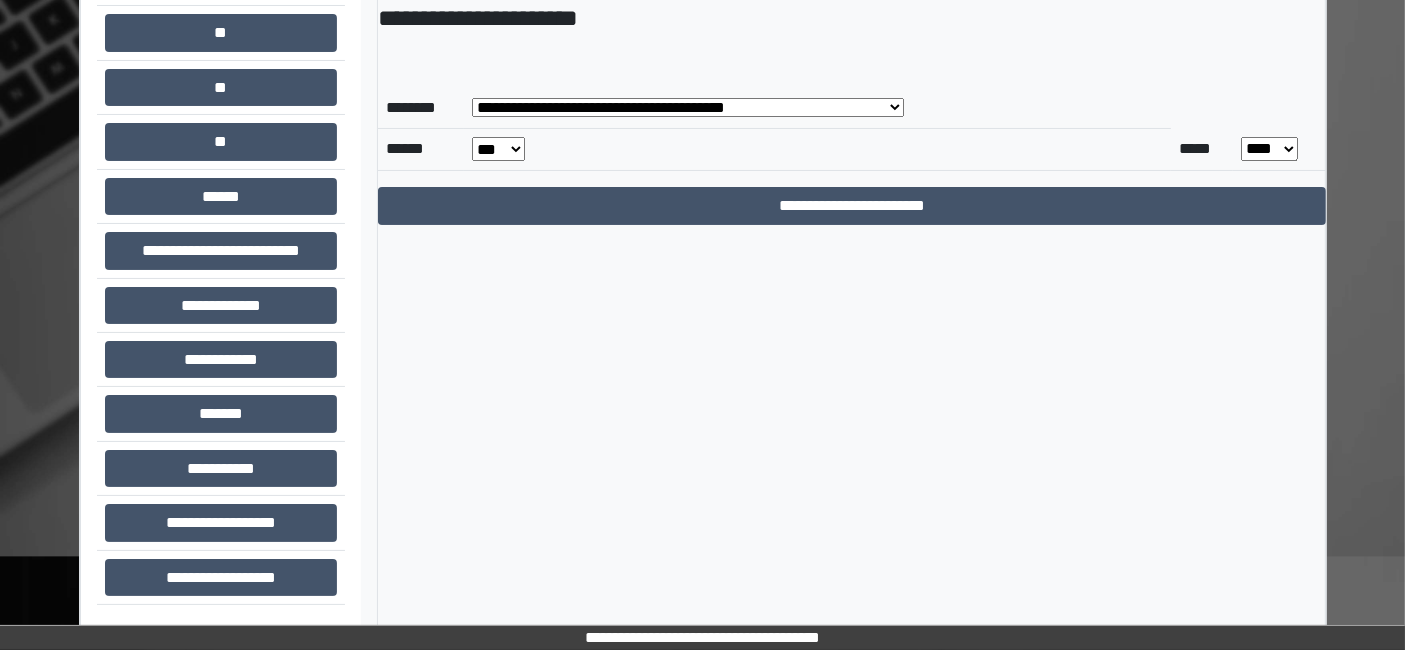 click on "**********" at bounding box center (688, 107) 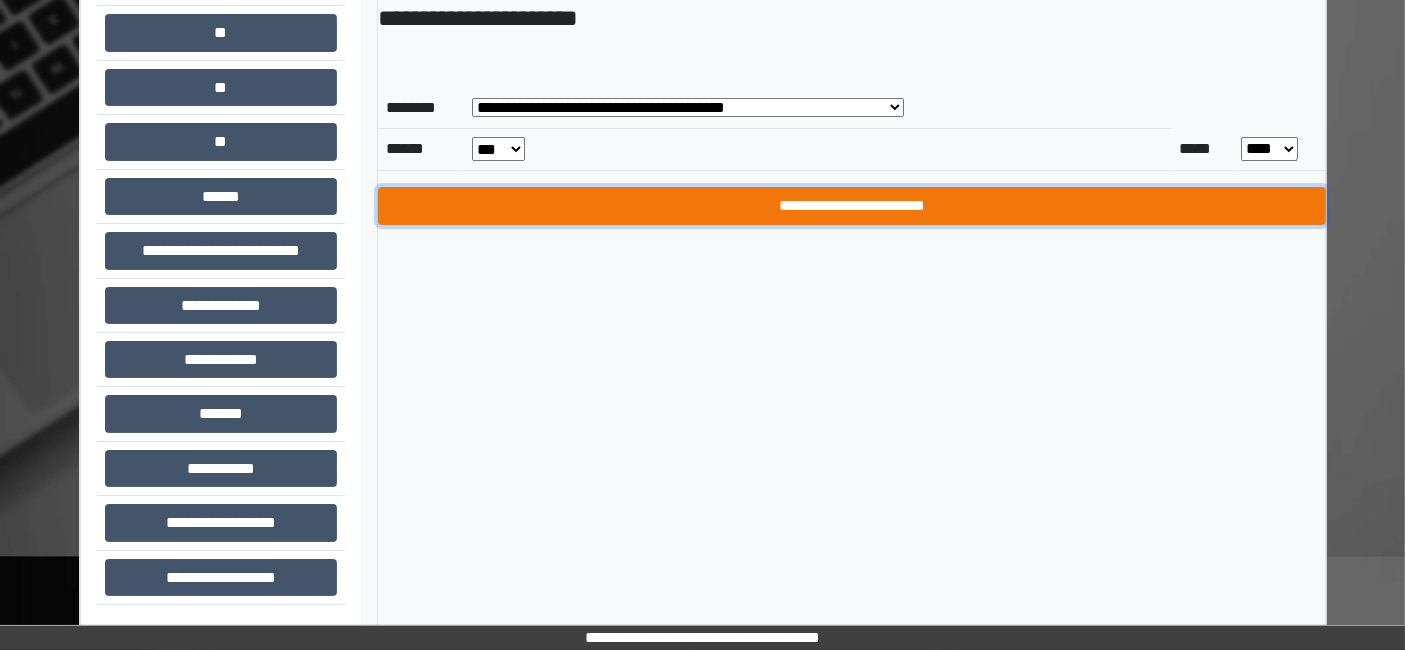 click on "**********" at bounding box center (852, 206) 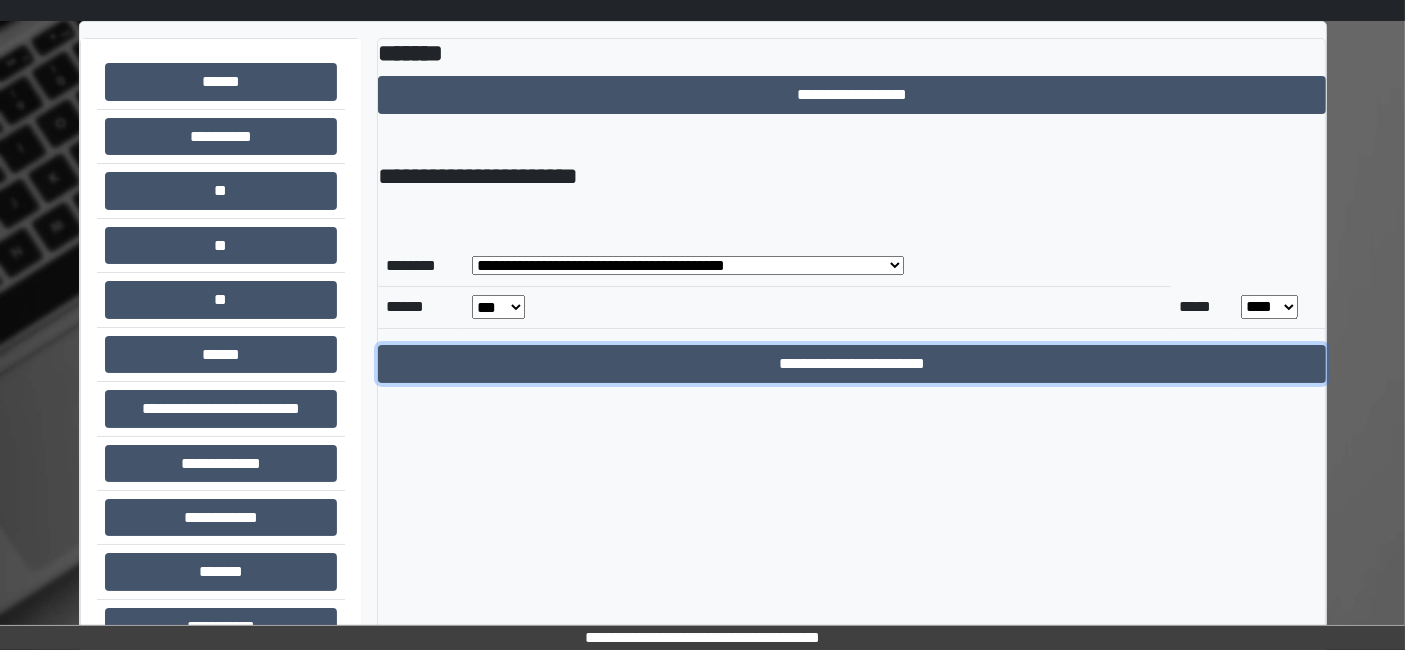 scroll, scrollTop: 0, scrollLeft: 0, axis: both 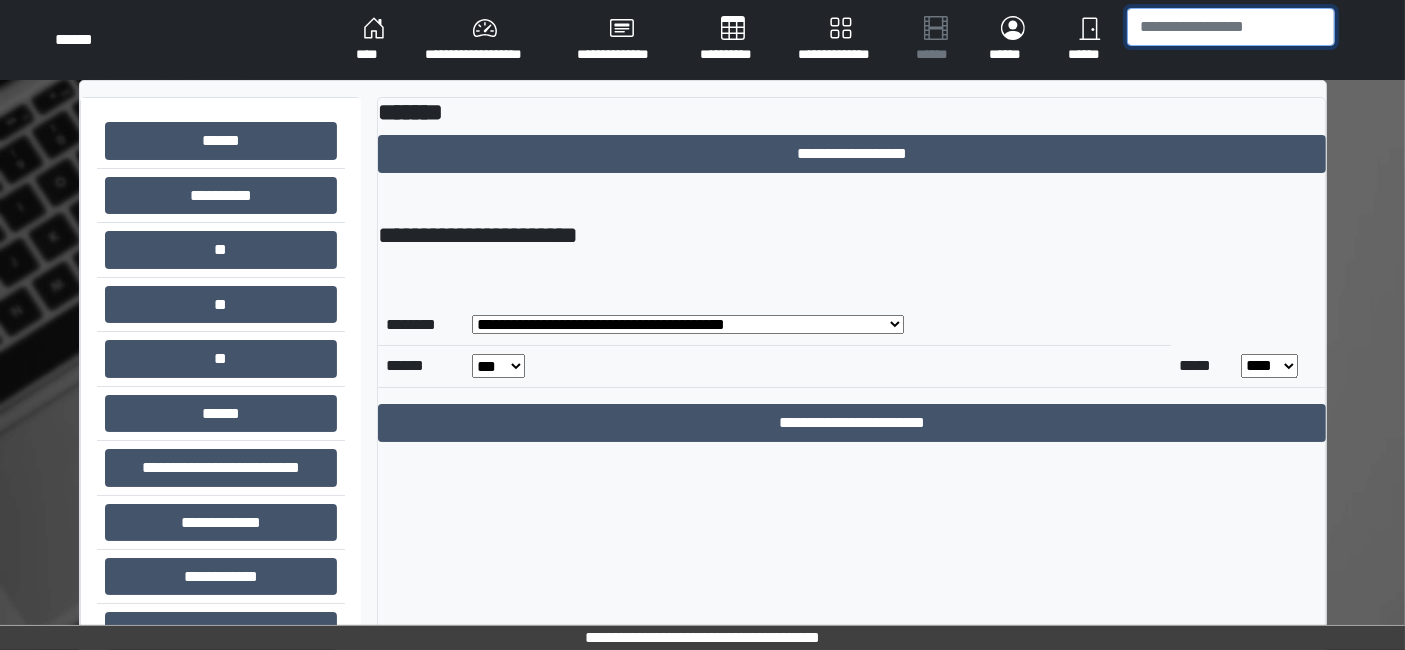 click at bounding box center (1231, 27) 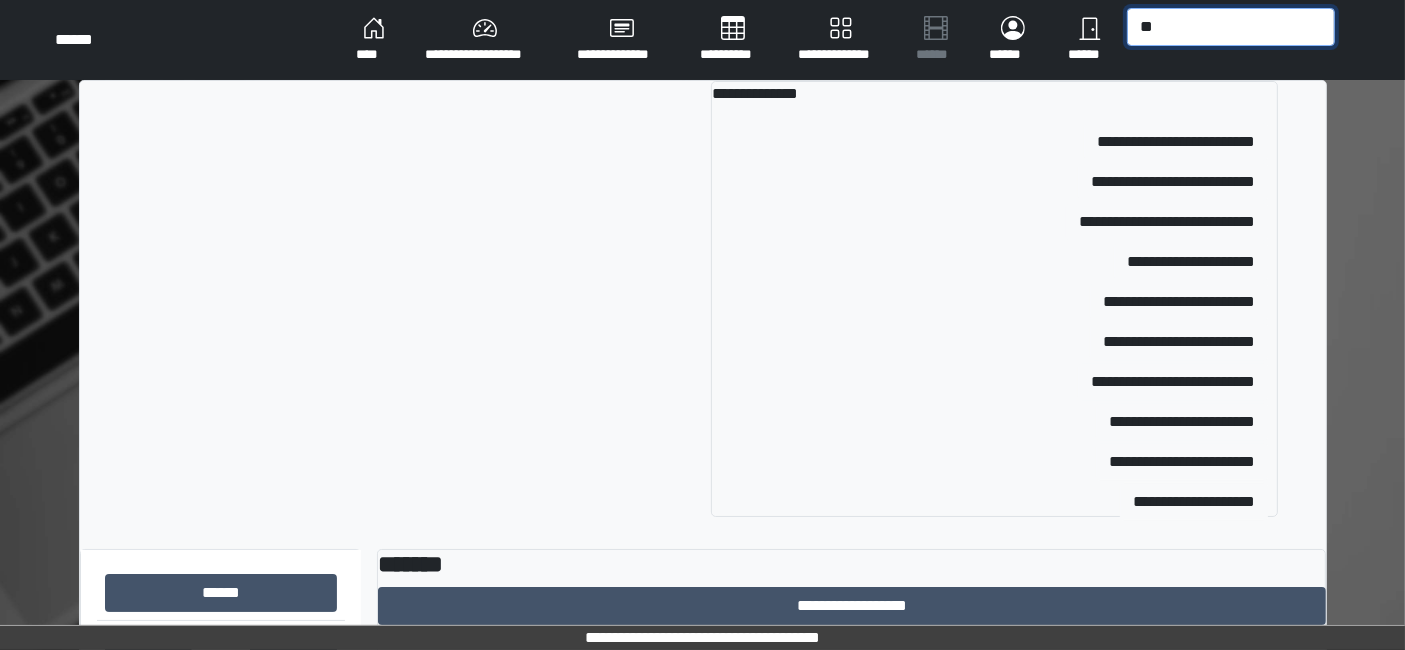 type on "*" 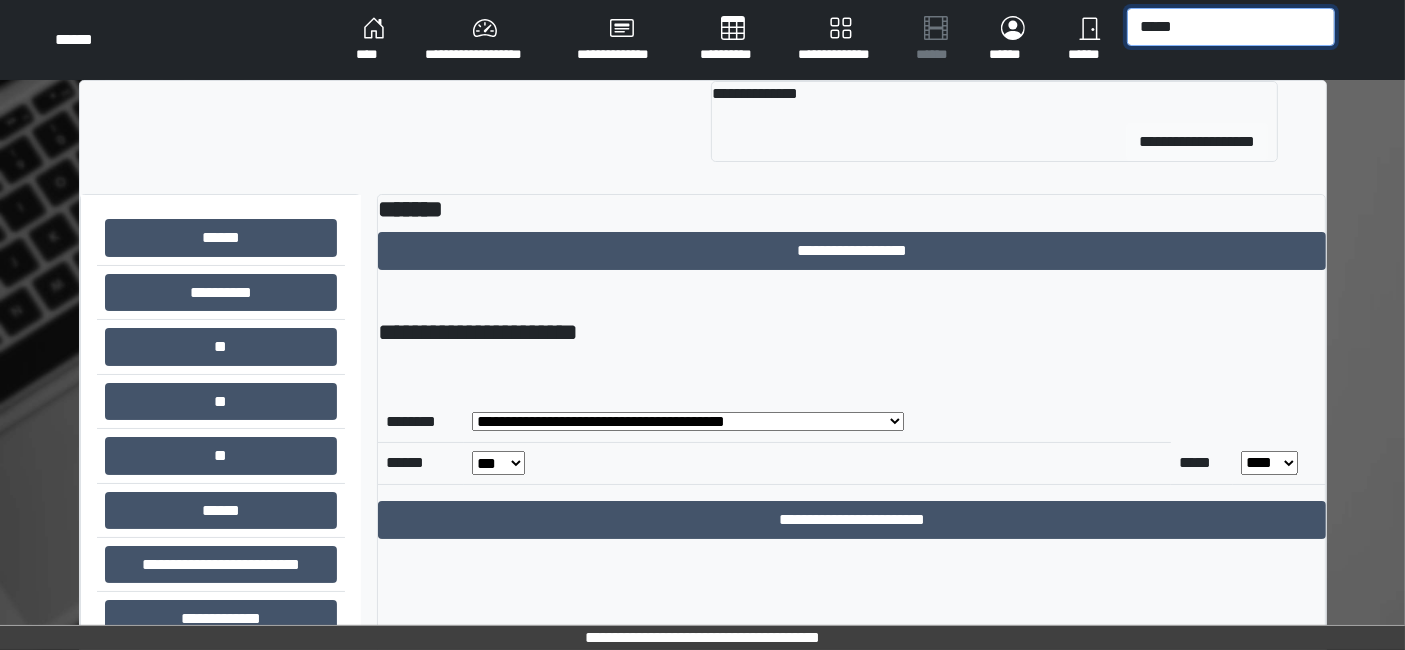 type on "*****" 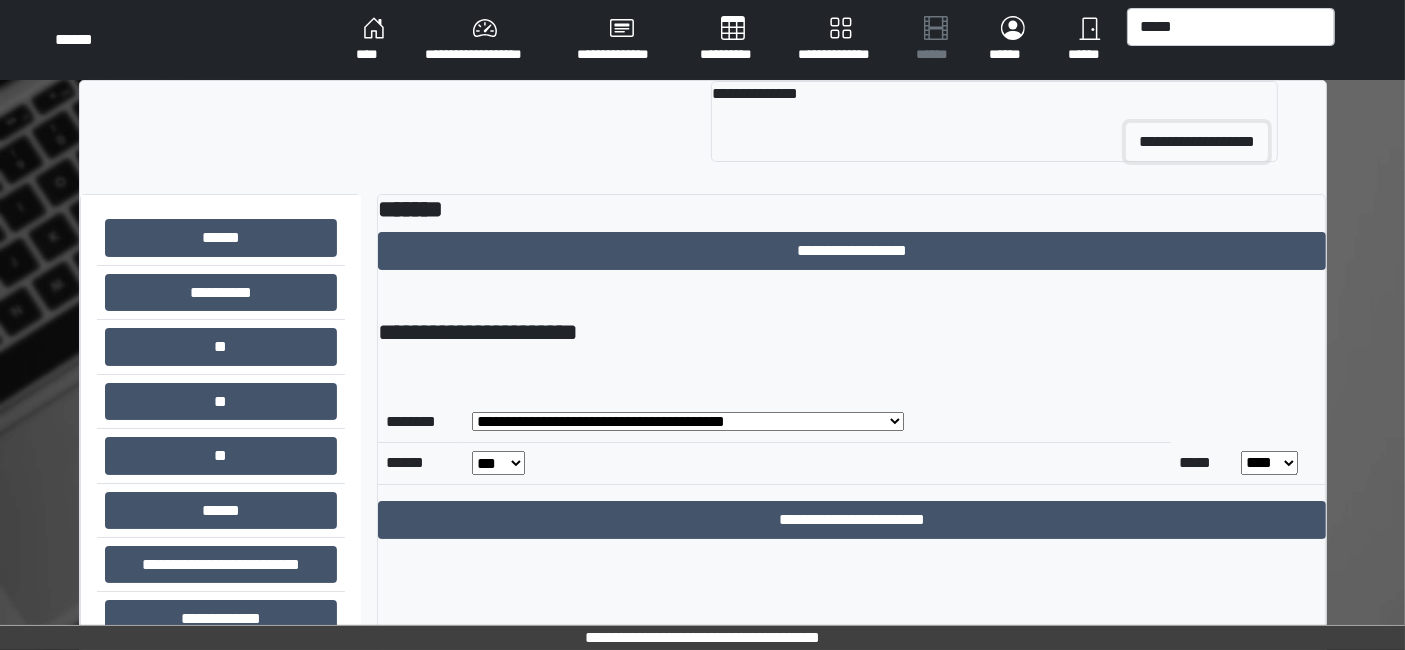 click on "**********" at bounding box center [1197, 142] 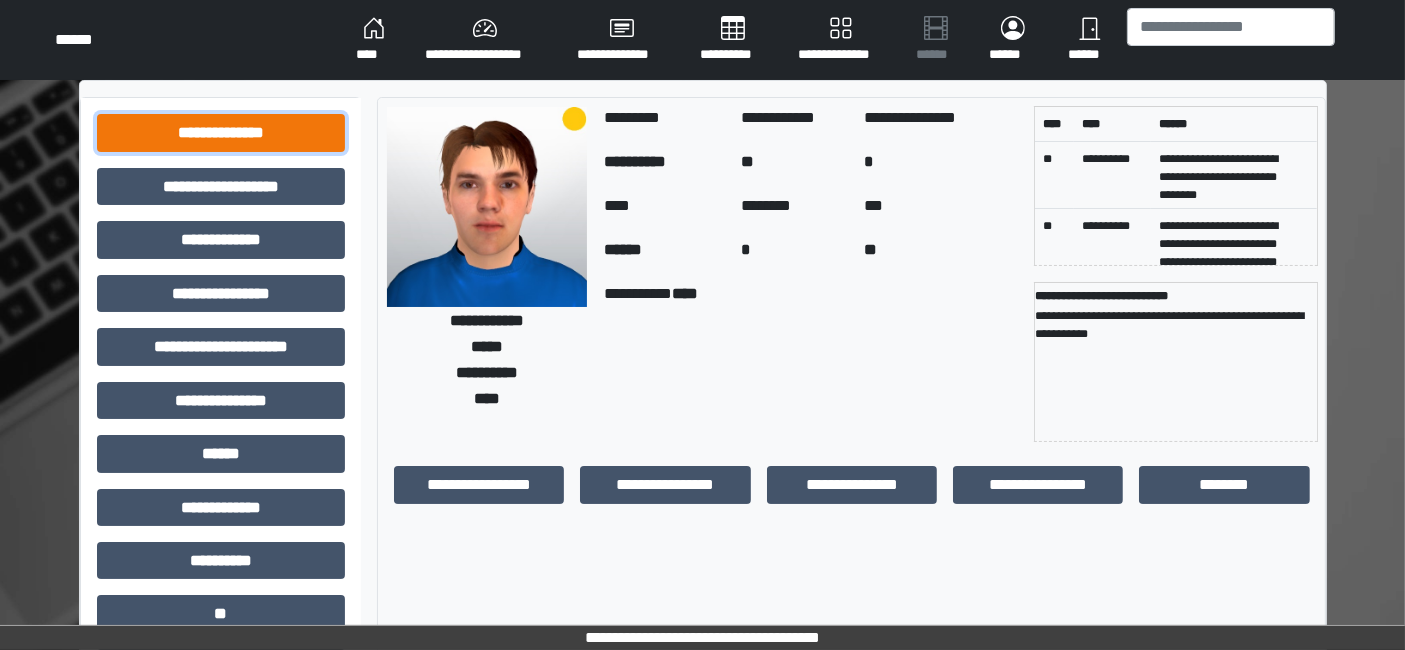 click on "**********" at bounding box center [221, 132] 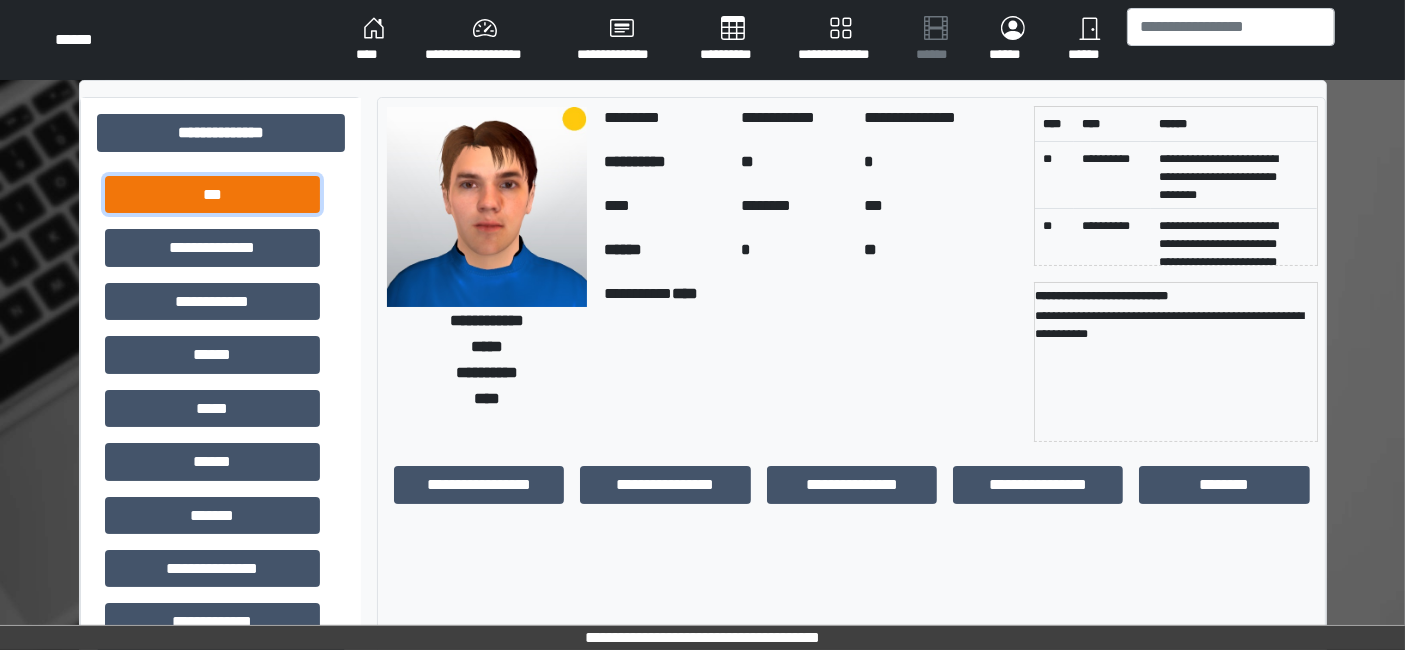 click on "***" at bounding box center (212, 194) 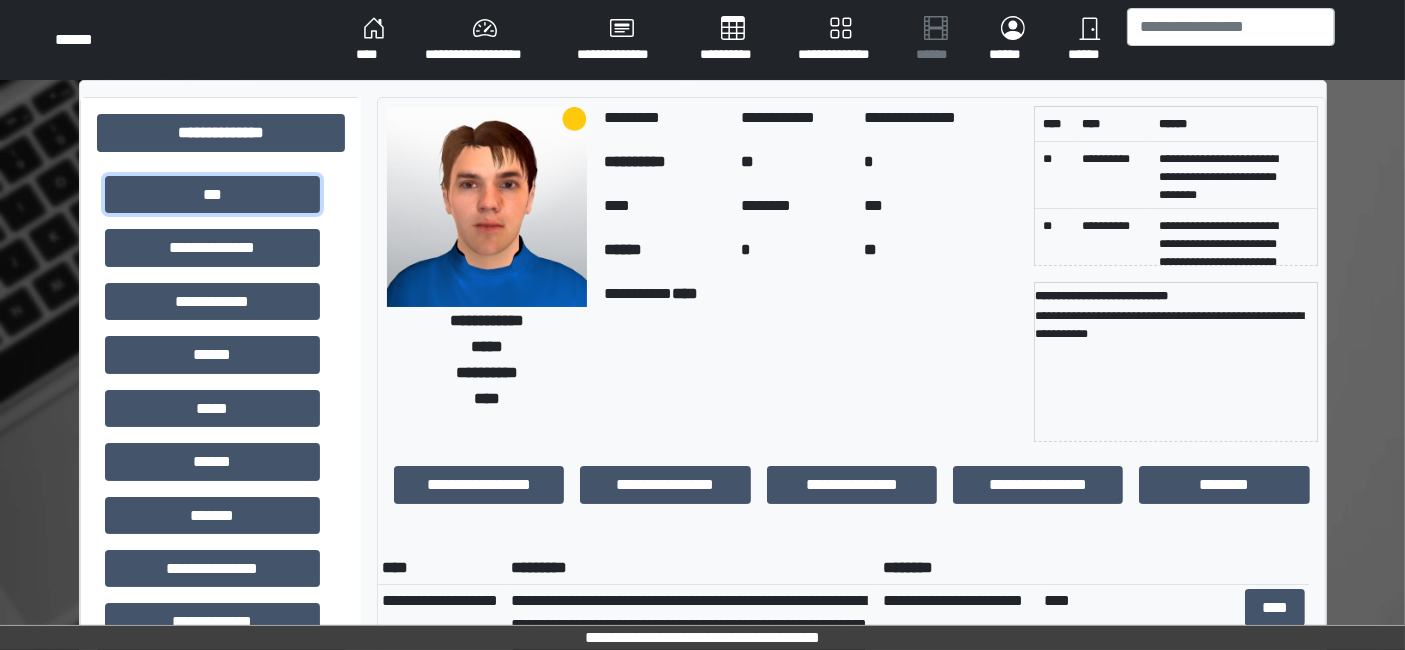 scroll, scrollTop: 111, scrollLeft: 0, axis: vertical 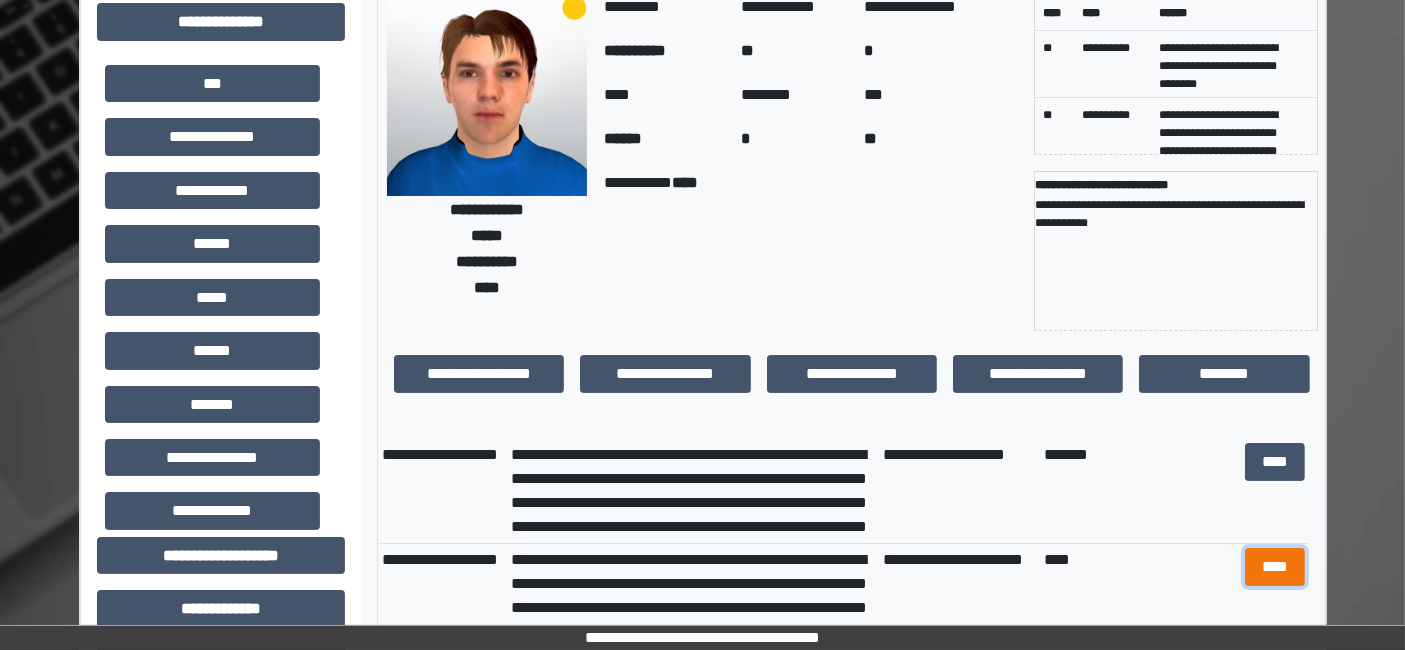 click on "****" at bounding box center (1274, 566) 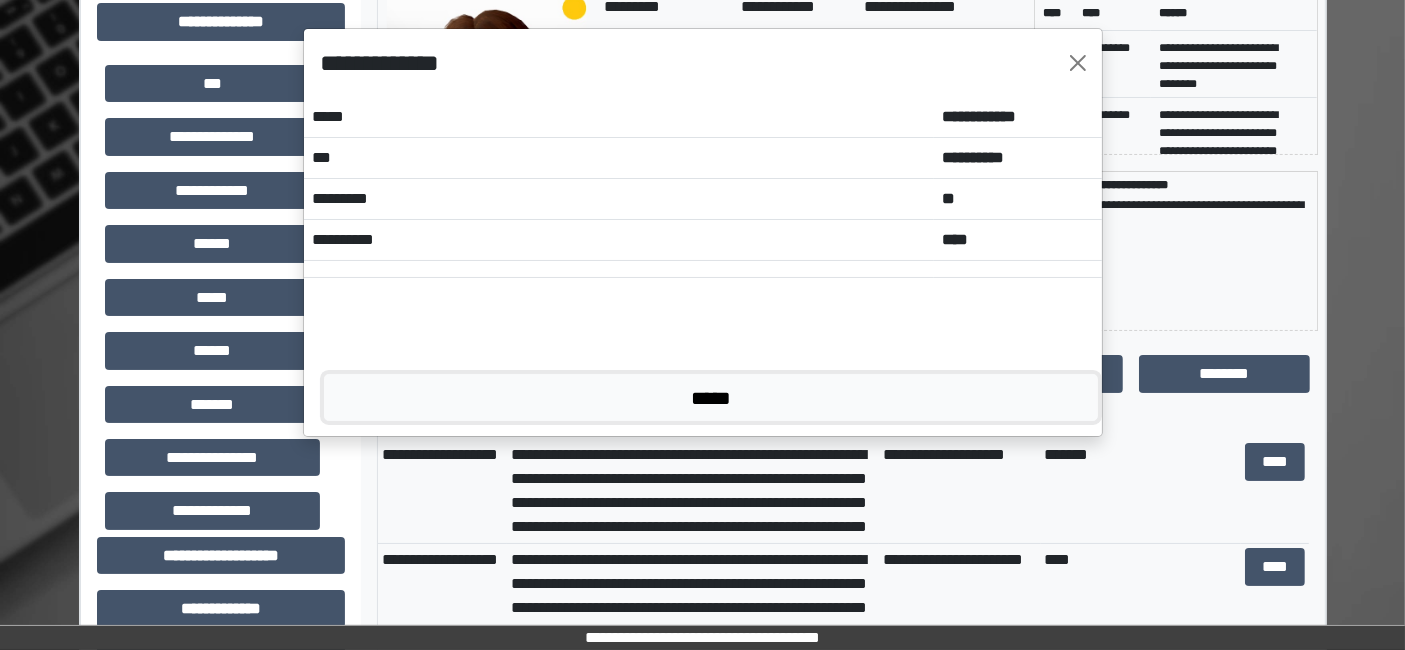 click on "*****" at bounding box center (711, 397) 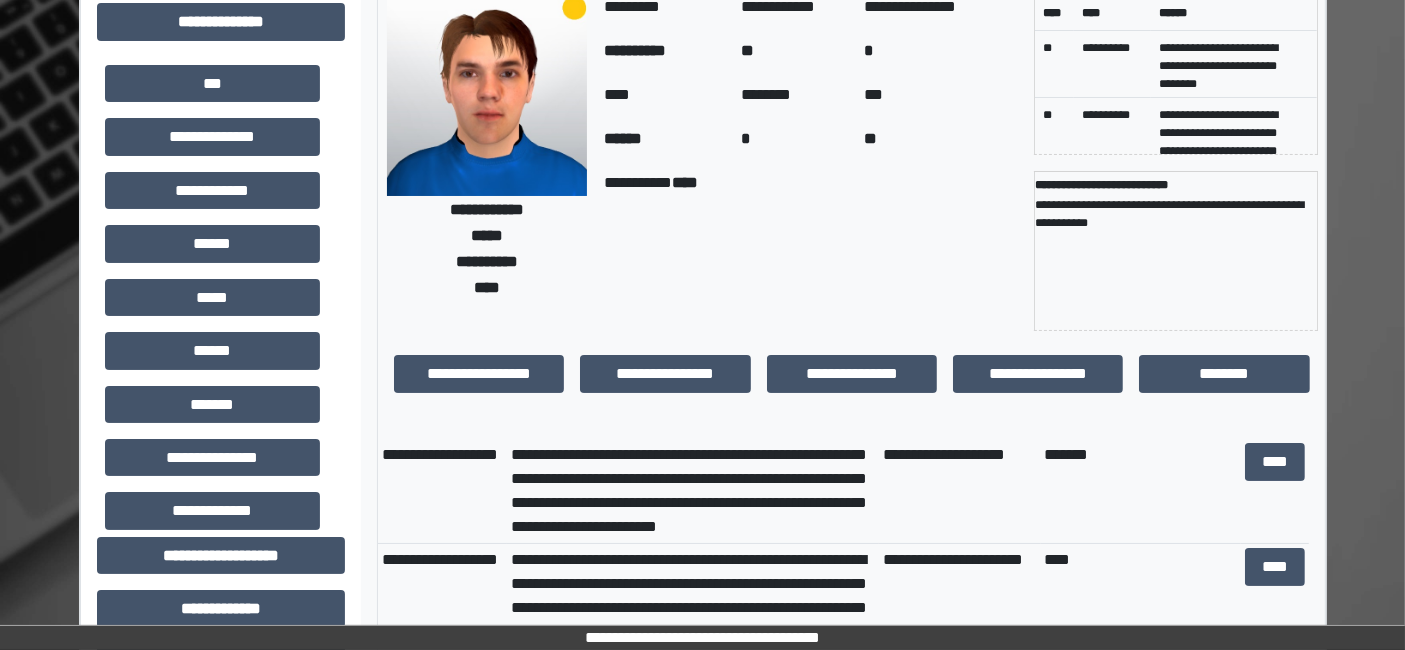 scroll, scrollTop: 47, scrollLeft: 0, axis: vertical 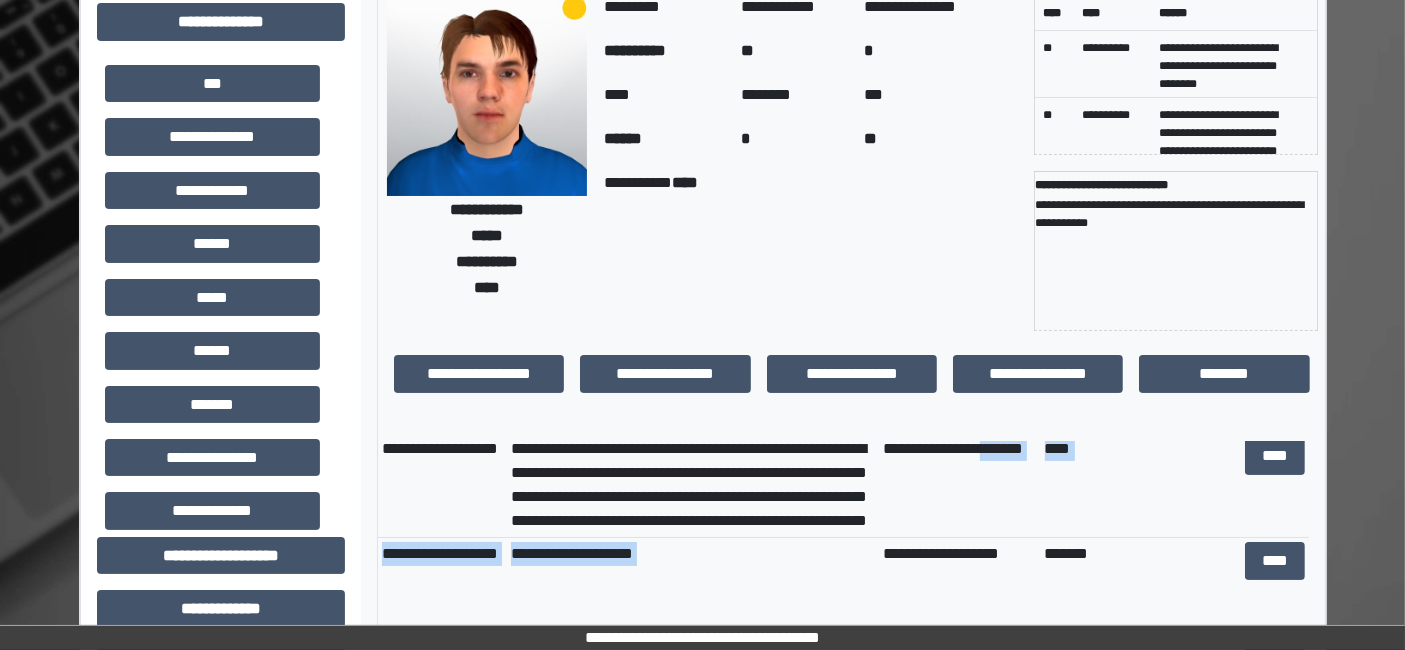 drag, startPoint x: 878, startPoint y: 521, endPoint x: 882, endPoint y: 539, distance: 18.439089 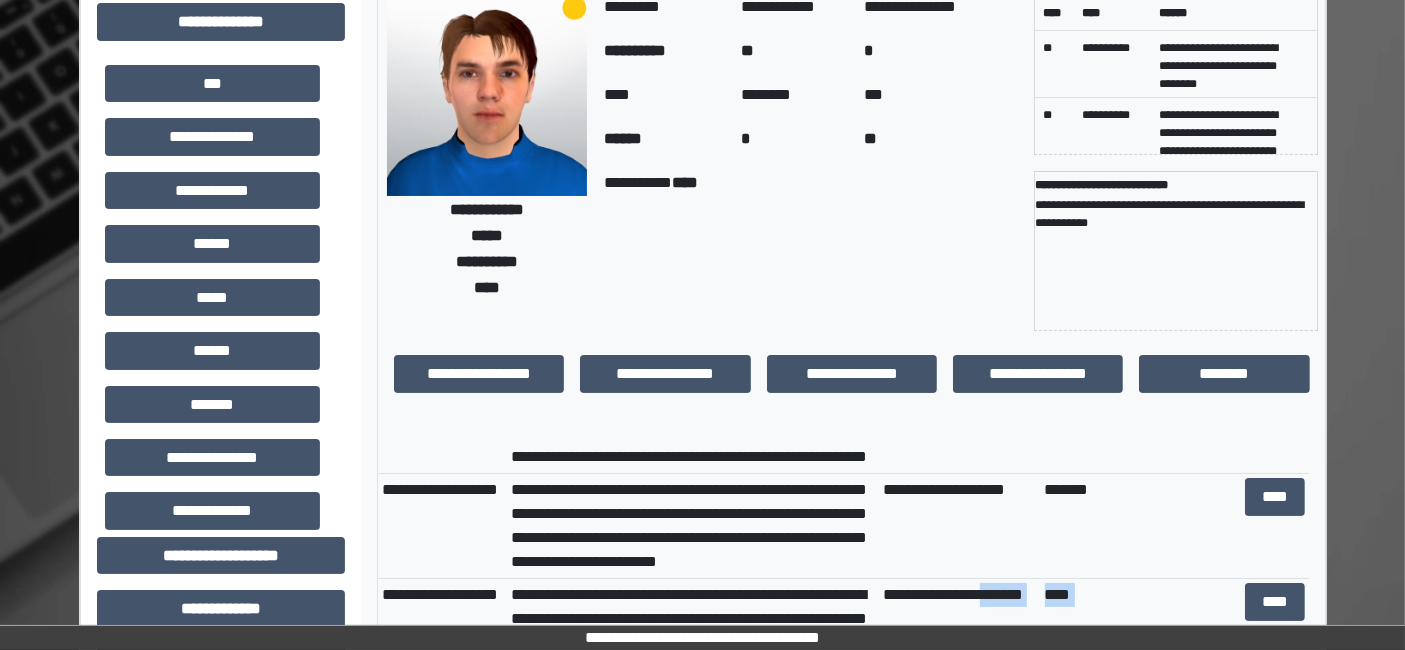 scroll, scrollTop: 4444, scrollLeft: 0, axis: vertical 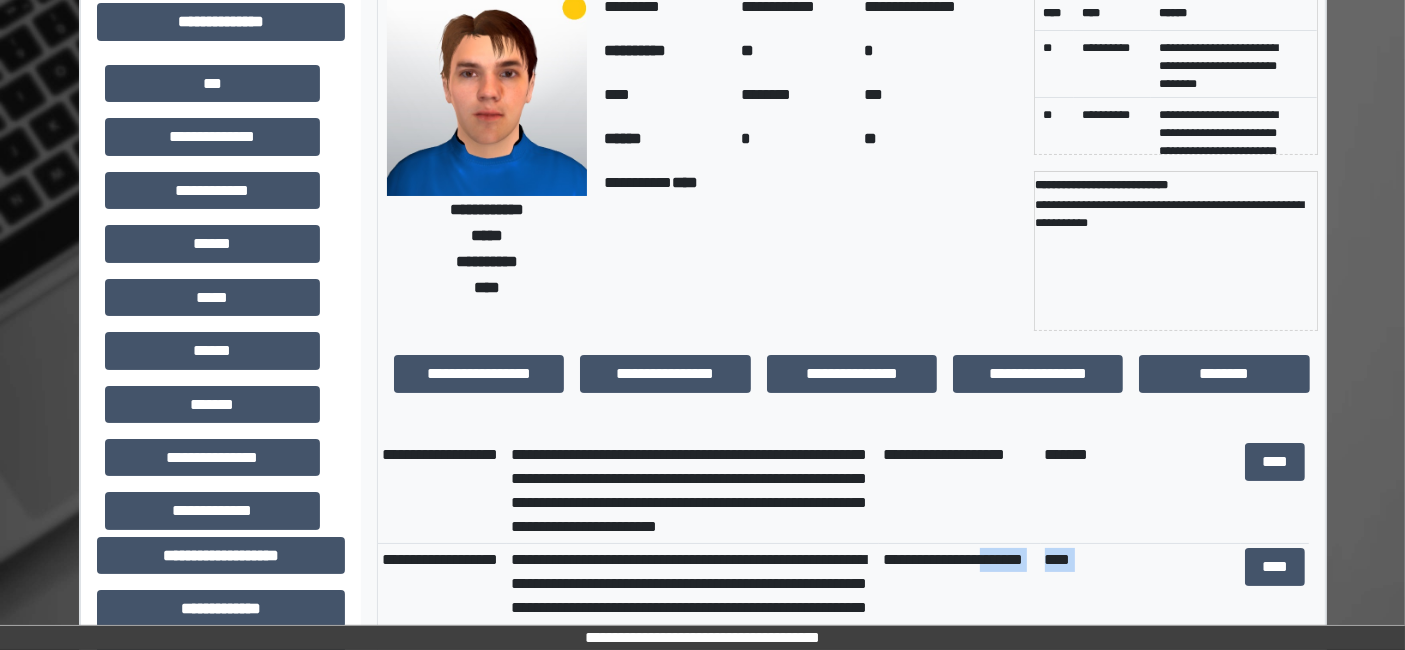 click on "****" at bounding box center [1141, 596] 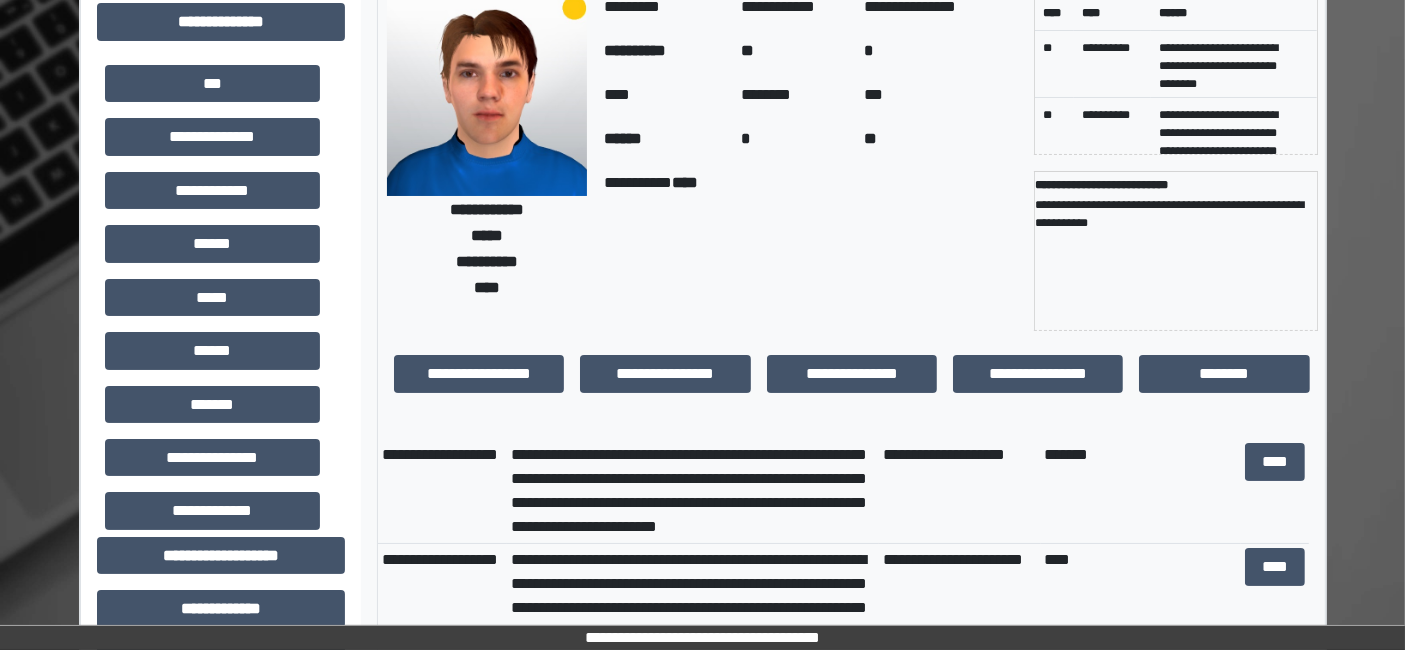 scroll, scrollTop: 222, scrollLeft: 0, axis: vertical 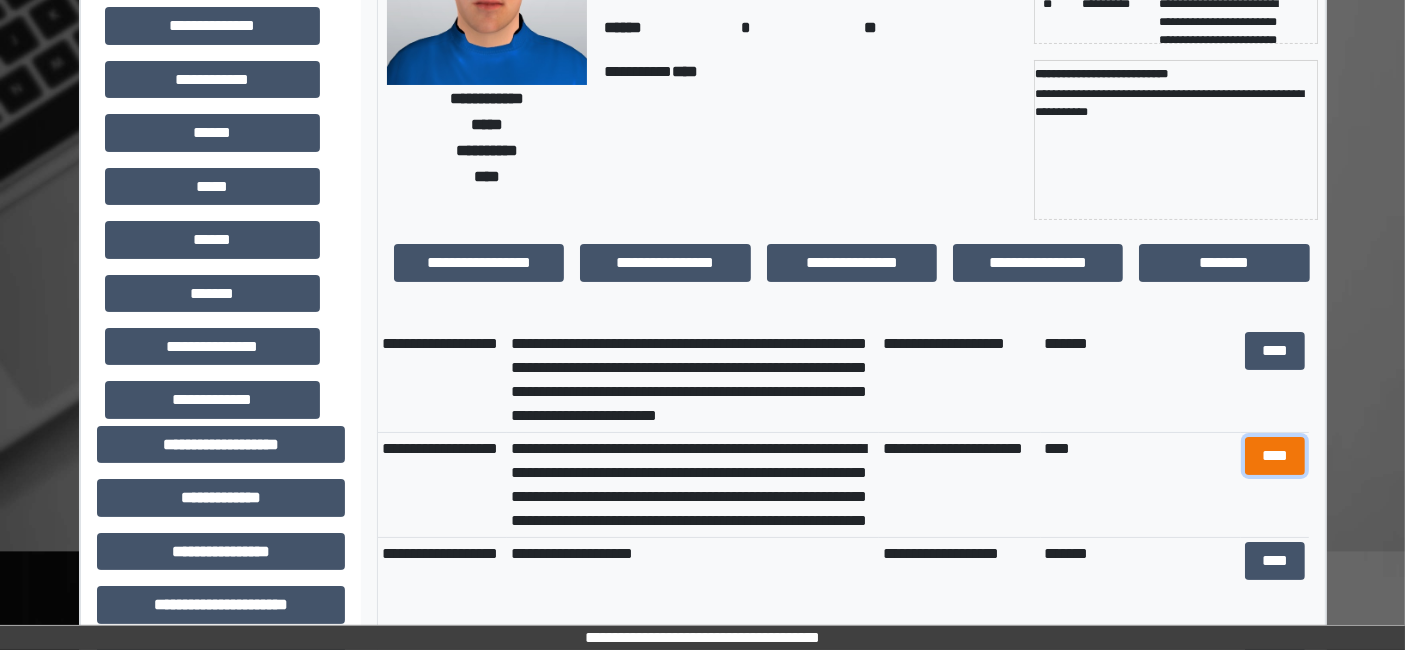 click on "****" at bounding box center [1274, 455] 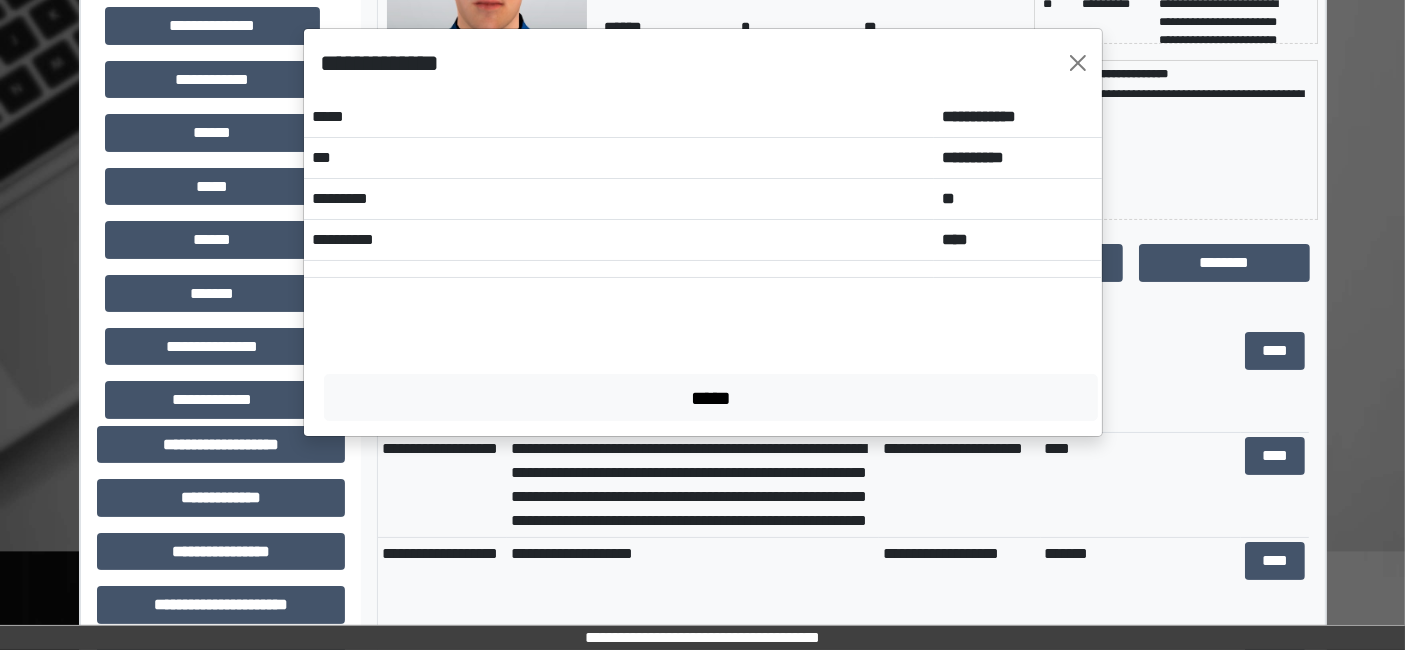 scroll, scrollTop: 555, scrollLeft: 0, axis: vertical 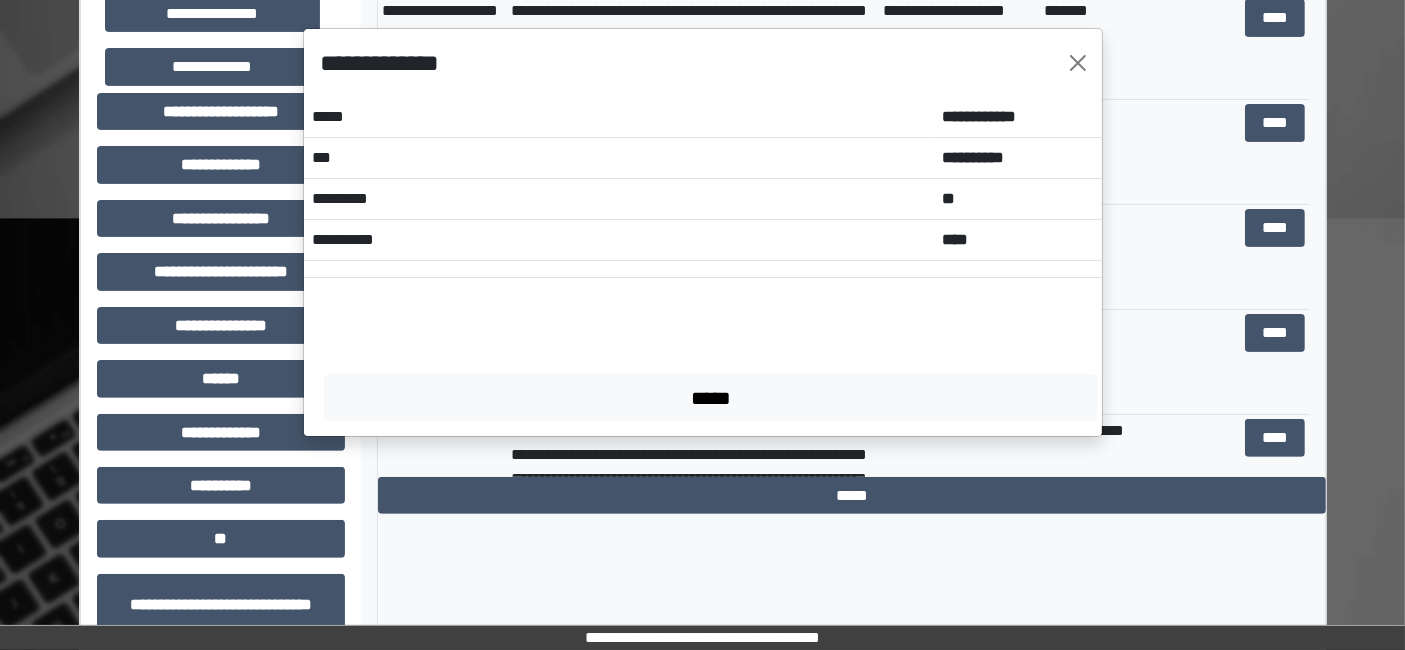 click on "***" at bounding box center (619, 157) 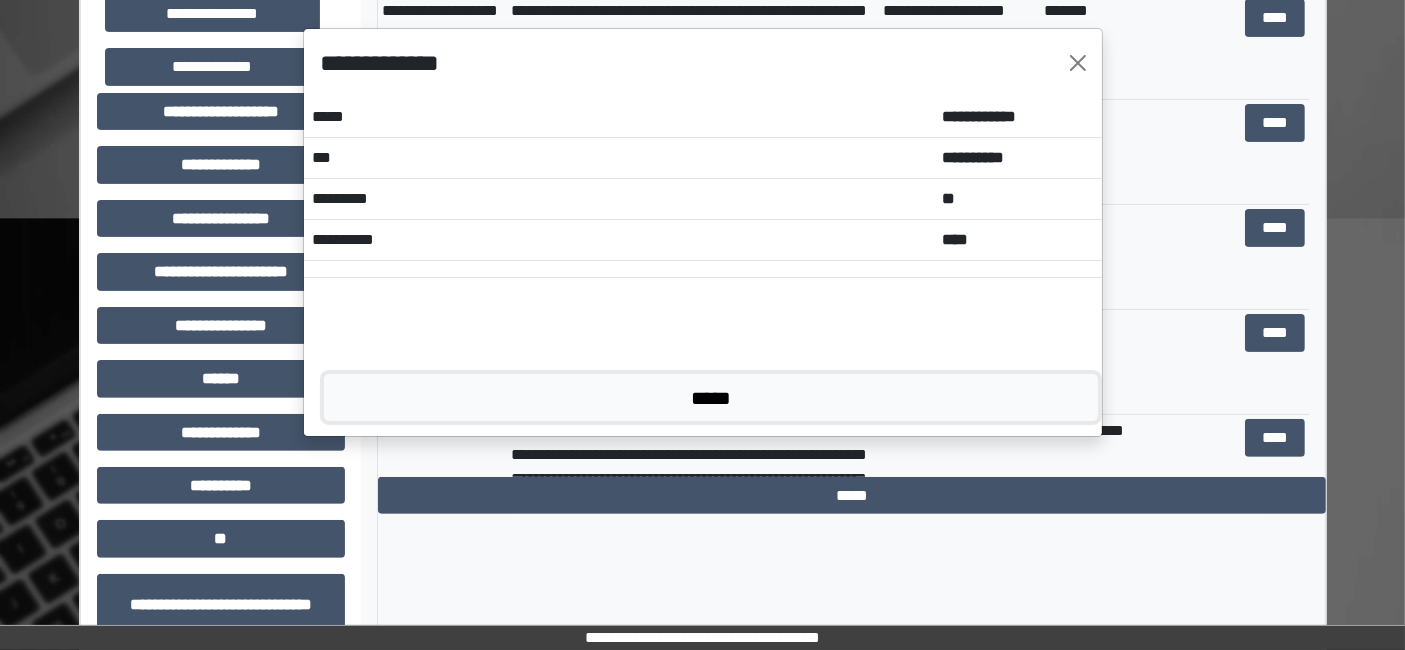 click on "*****" at bounding box center (711, 397) 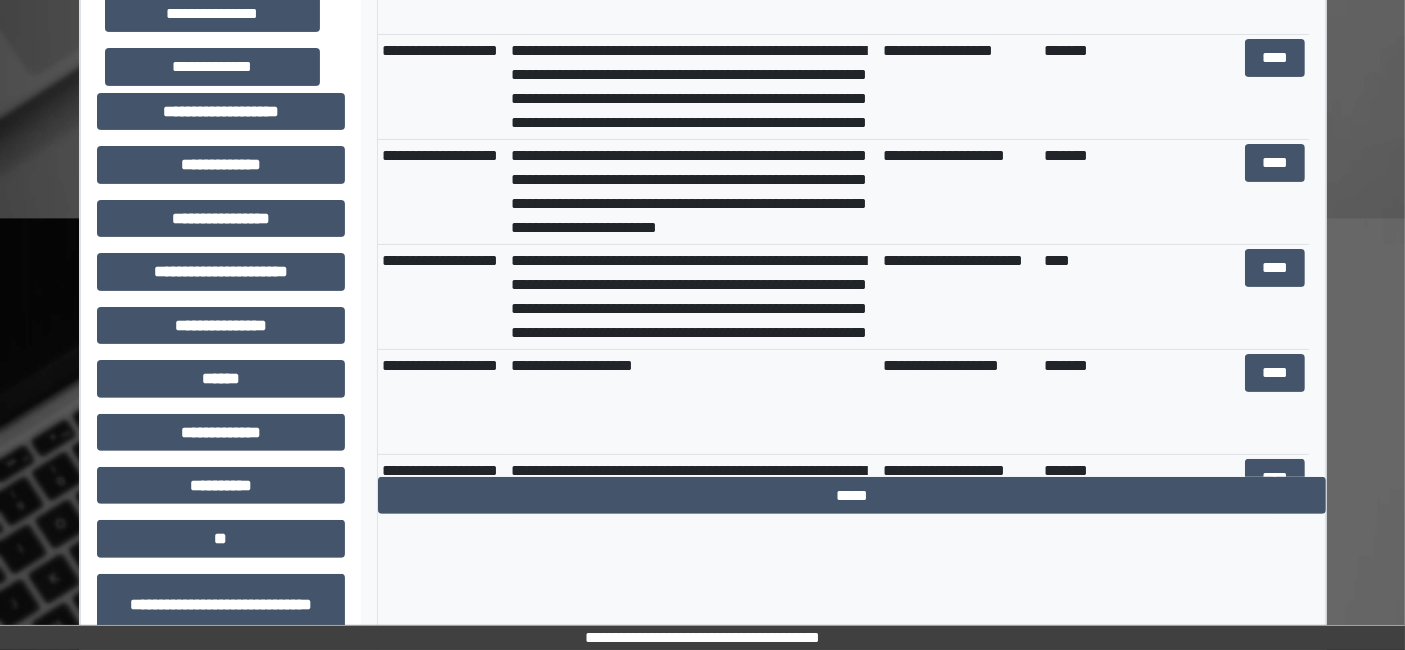 scroll, scrollTop: 4333, scrollLeft: 0, axis: vertical 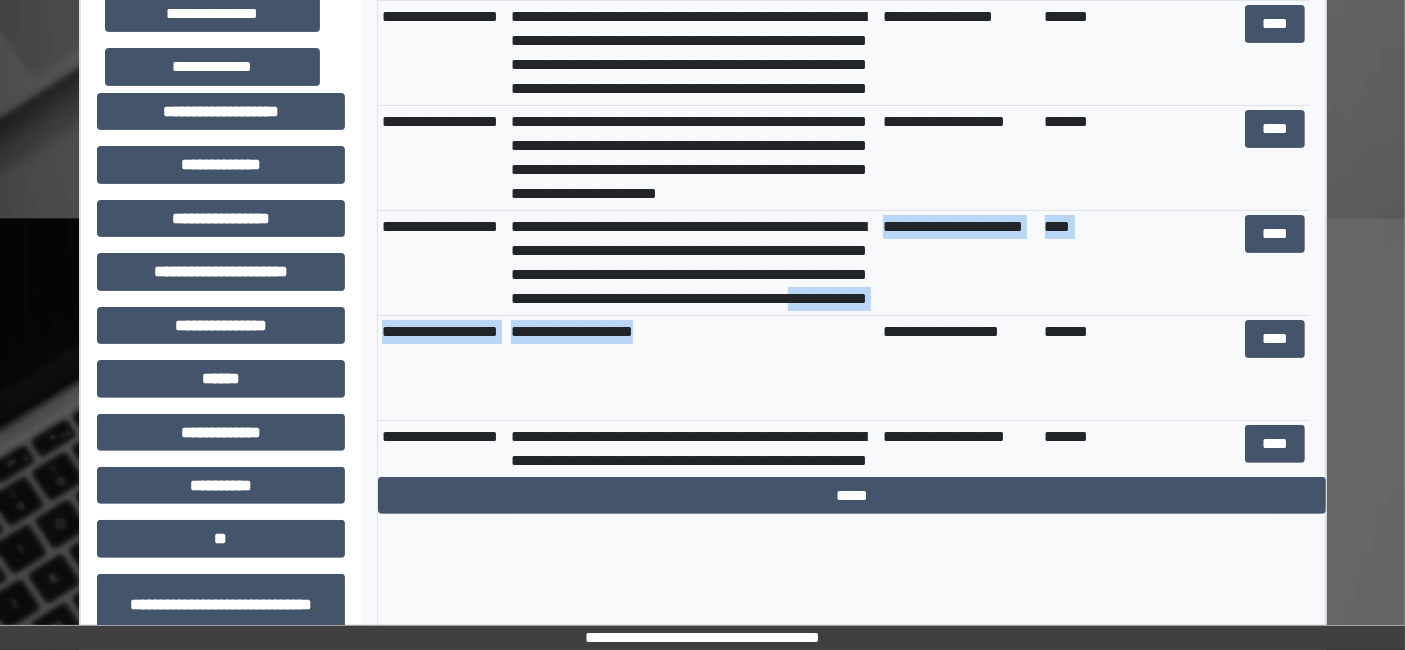 click on "**********" at bounding box center (843, -436) 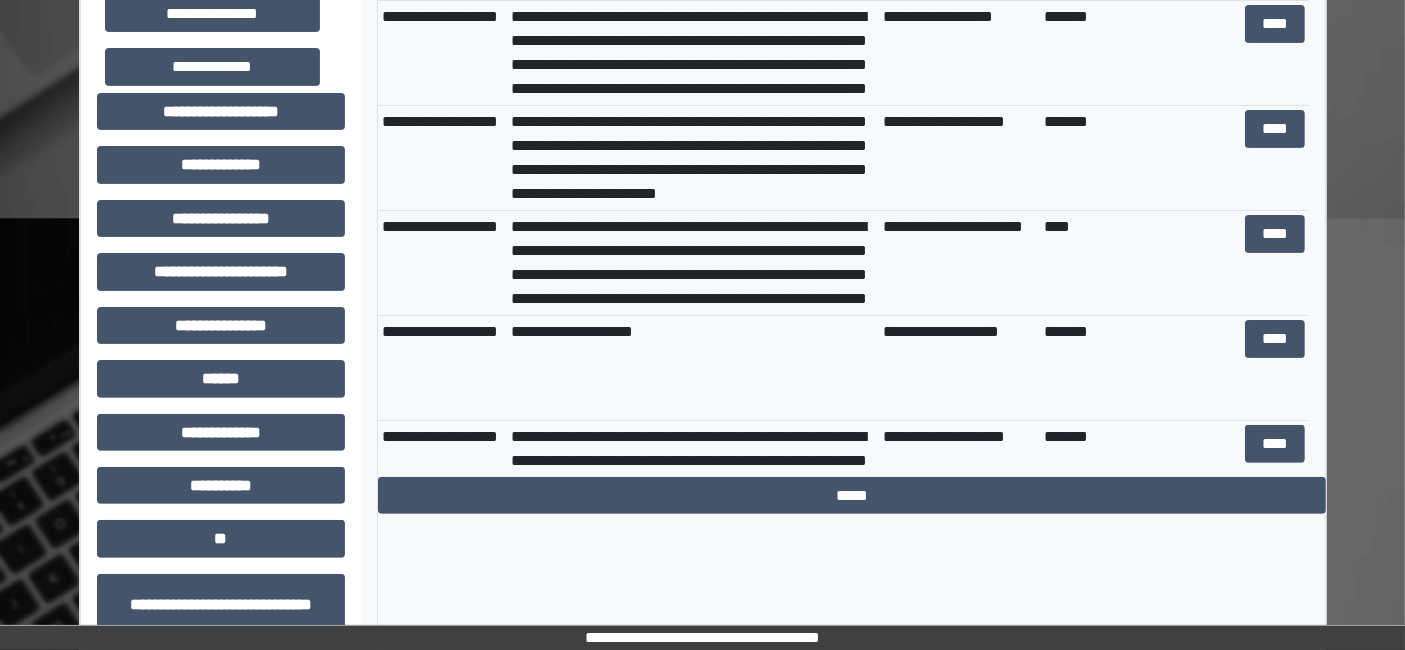 click on "**********" at bounding box center [693, 263] 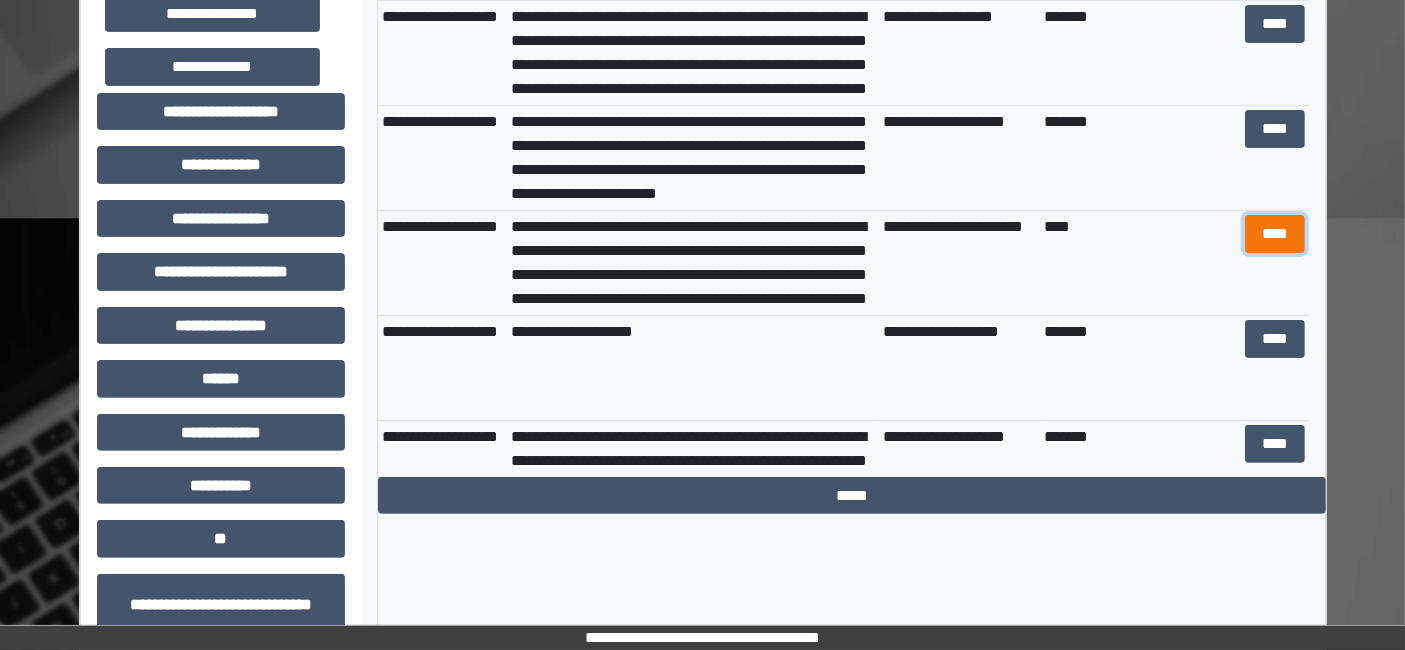 click on "****" at bounding box center (1274, 233) 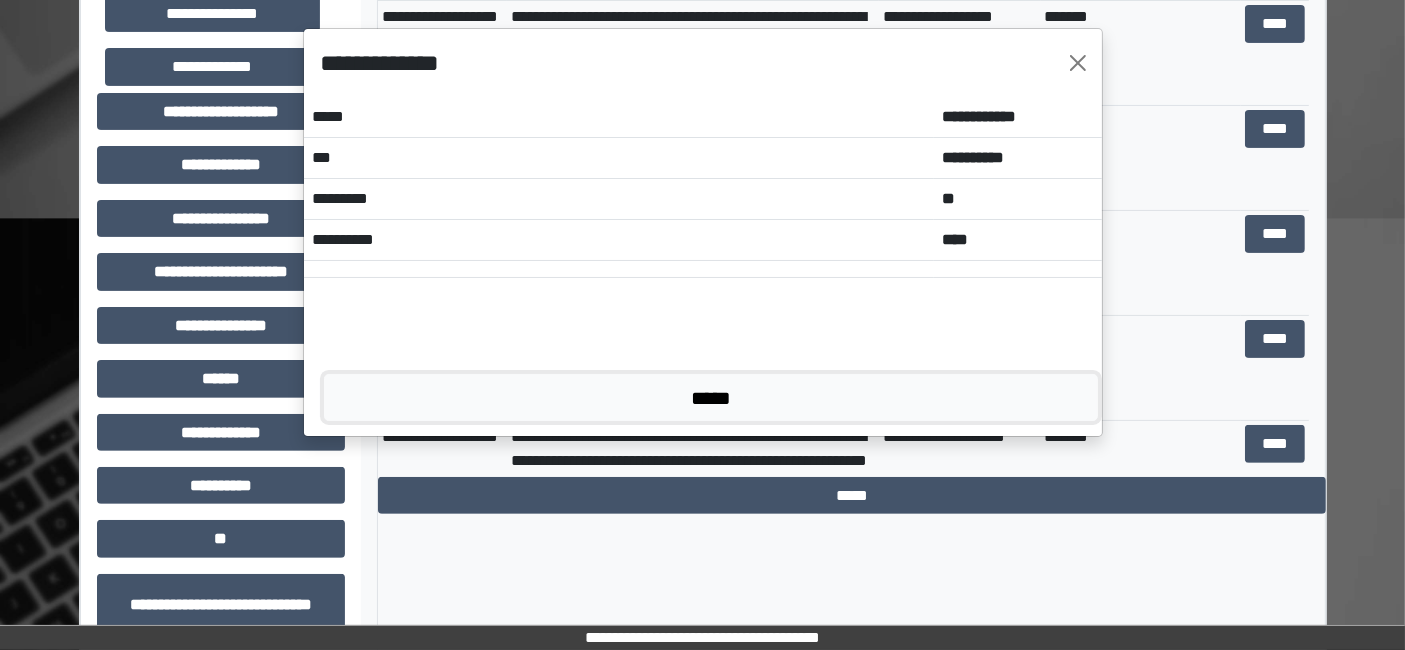 click on "*****" at bounding box center (711, 397) 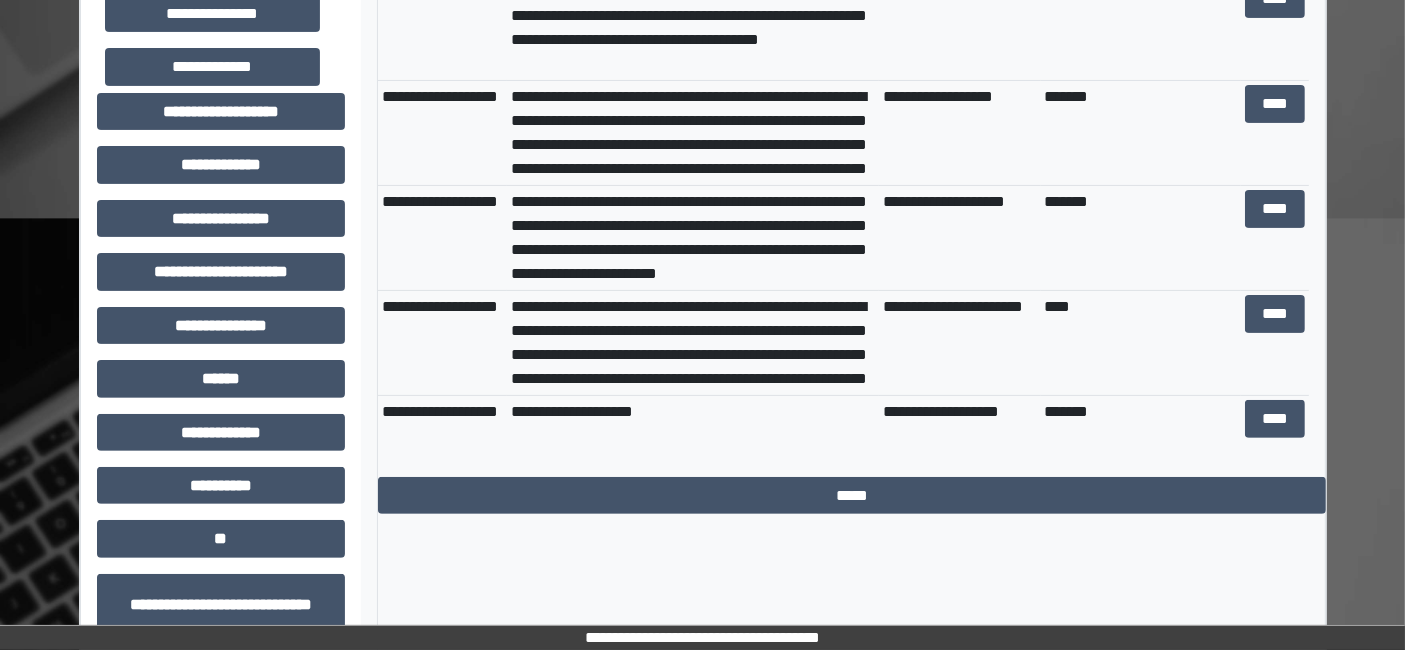 scroll, scrollTop: 4333, scrollLeft: 0, axis: vertical 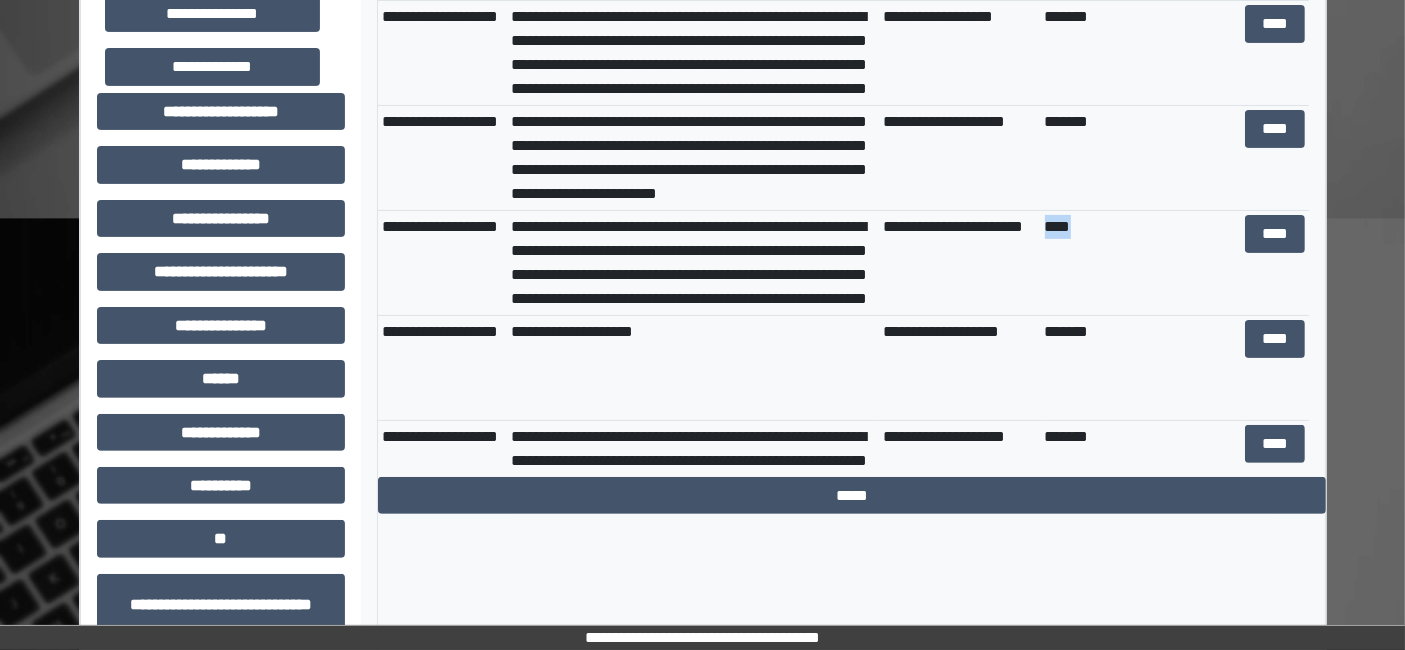 drag, startPoint x: 1042, startPoint y: 210, endPoint x: 1102, endPoint y: 215, distance: 60.207973 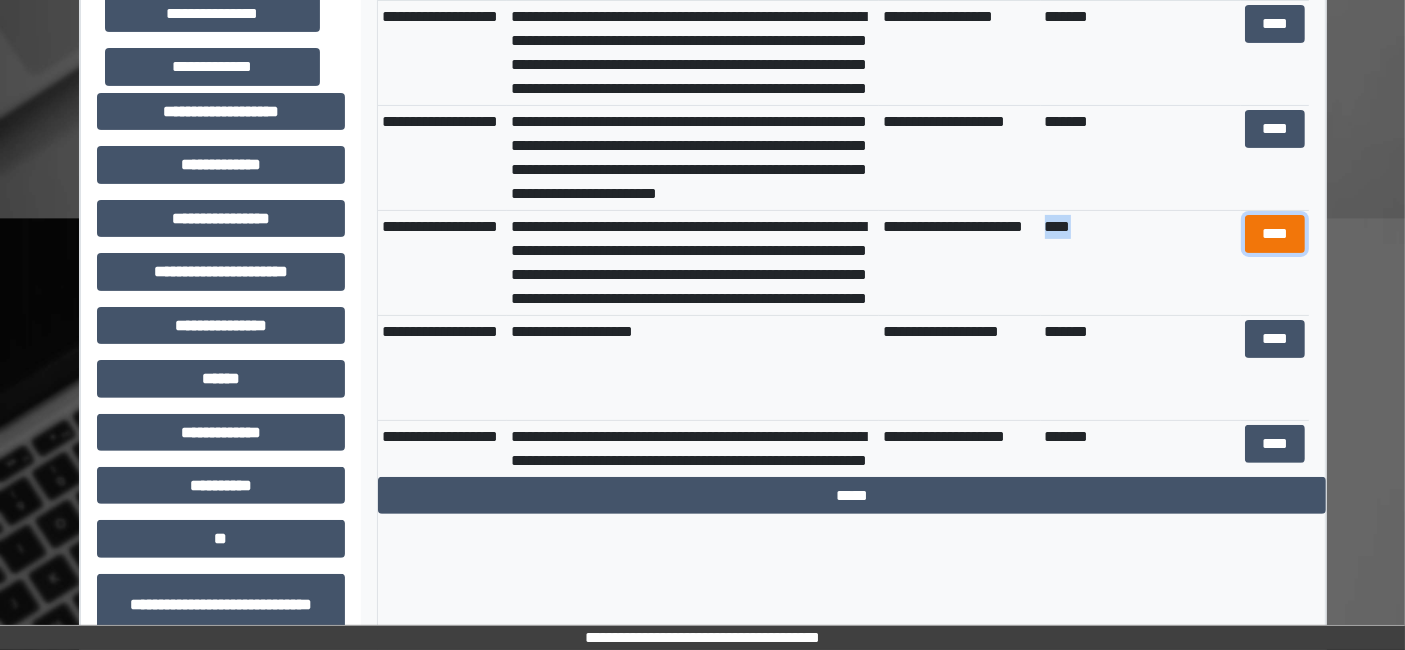 click on "****" at bounding box center (1274, 233) 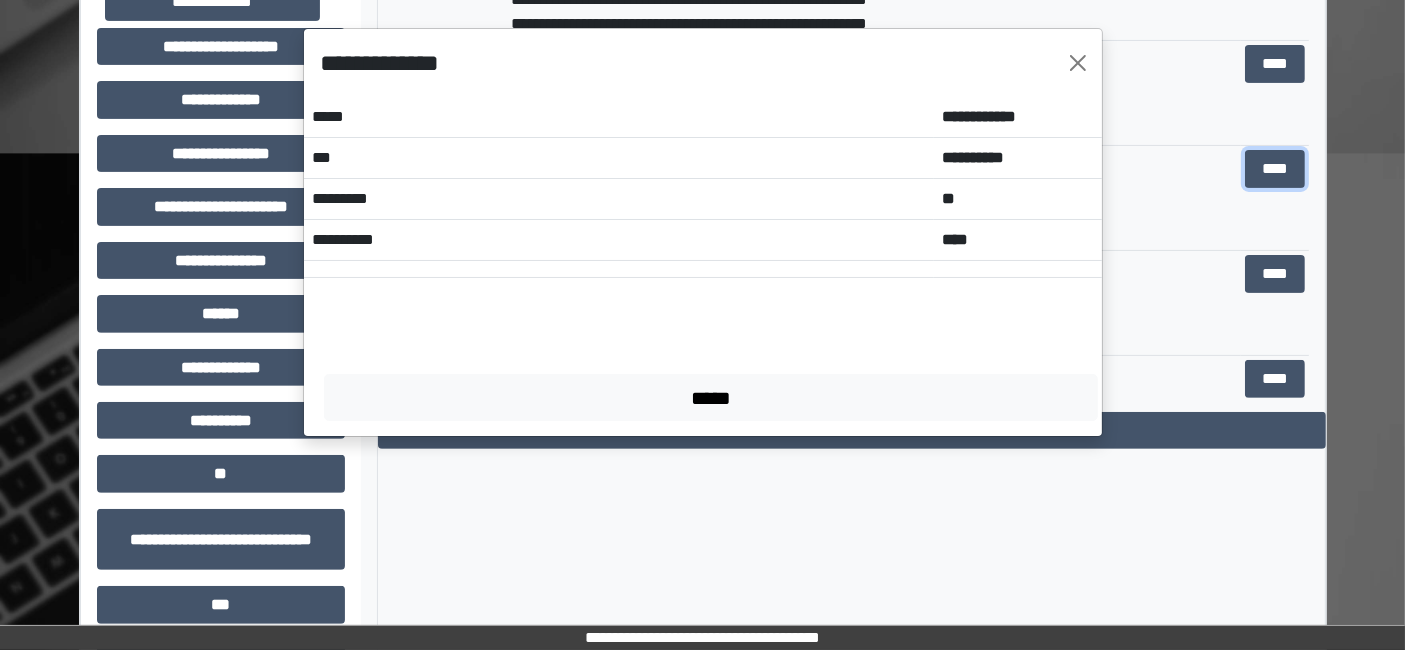 scroll, scrollTop: 666, scrollLeft: 0, axis: vertical 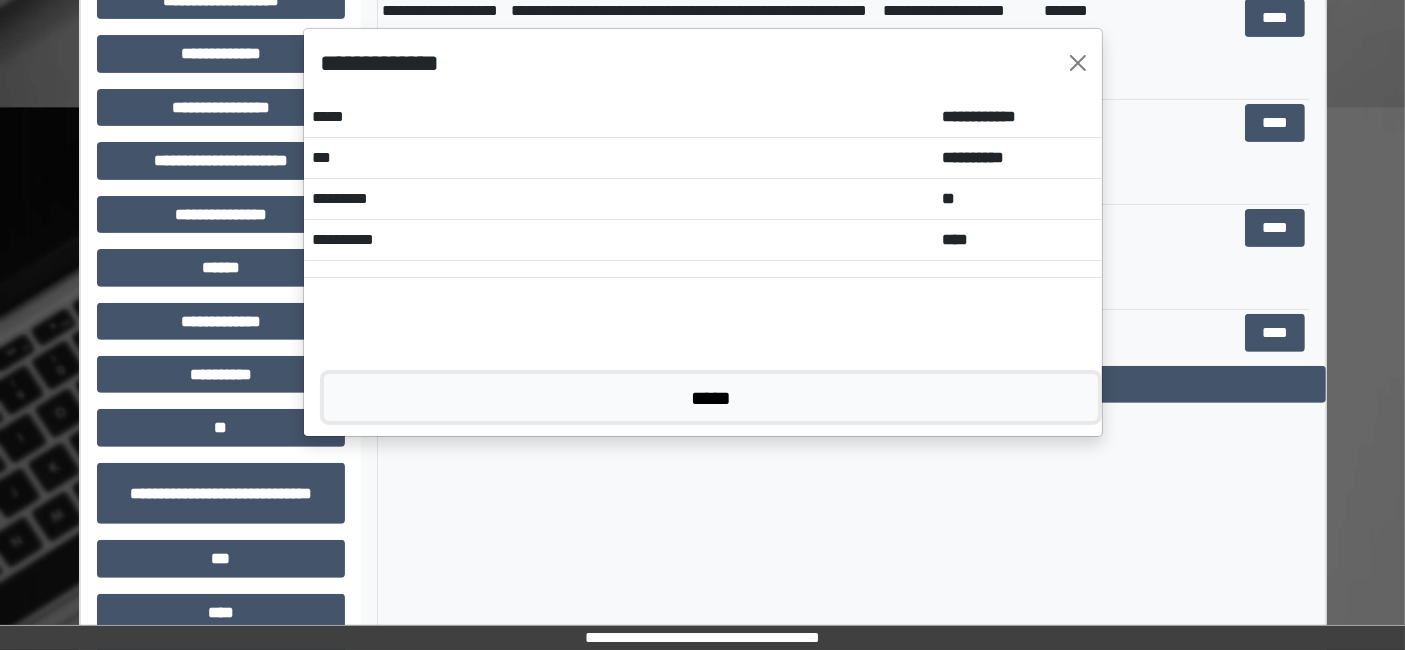 click on "*****" at bounding box center [711, 397] 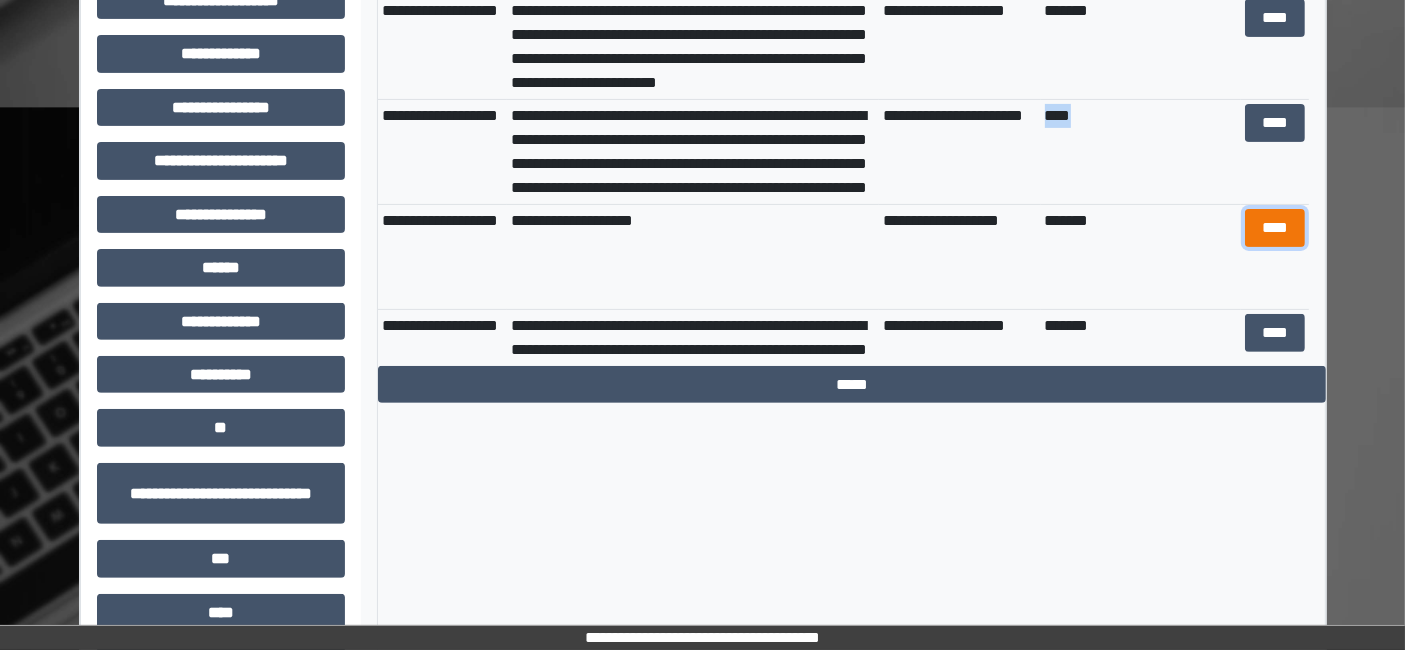 click on "****" at bounding box center [1274, 227] 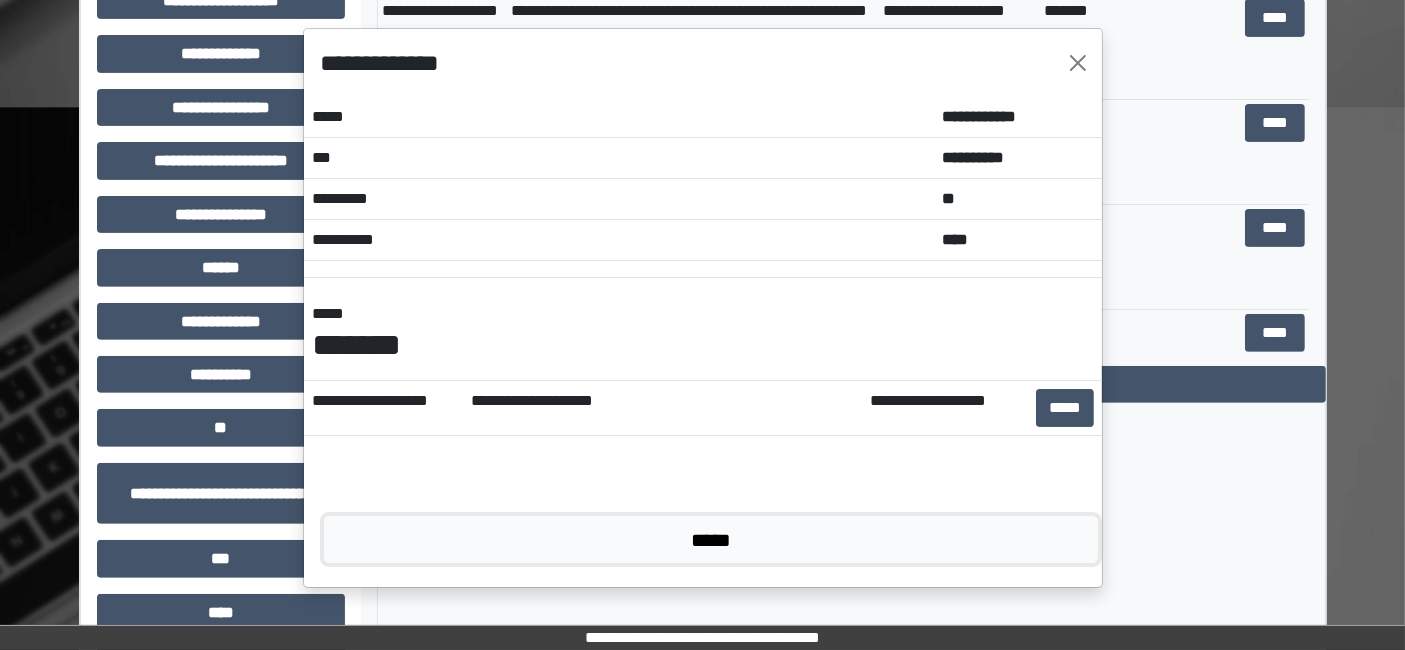 click on "*****" at bounding box center (711, 539) 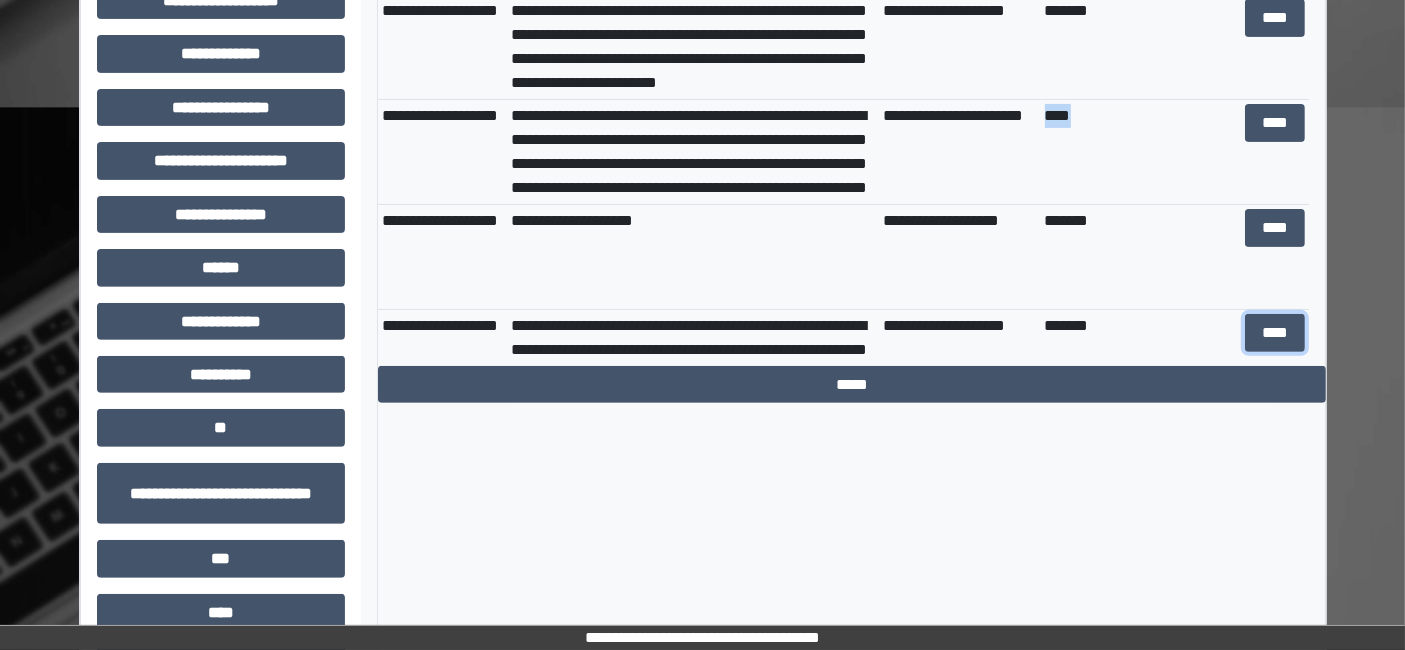 click on "****" at bounding box center [1274, 332] 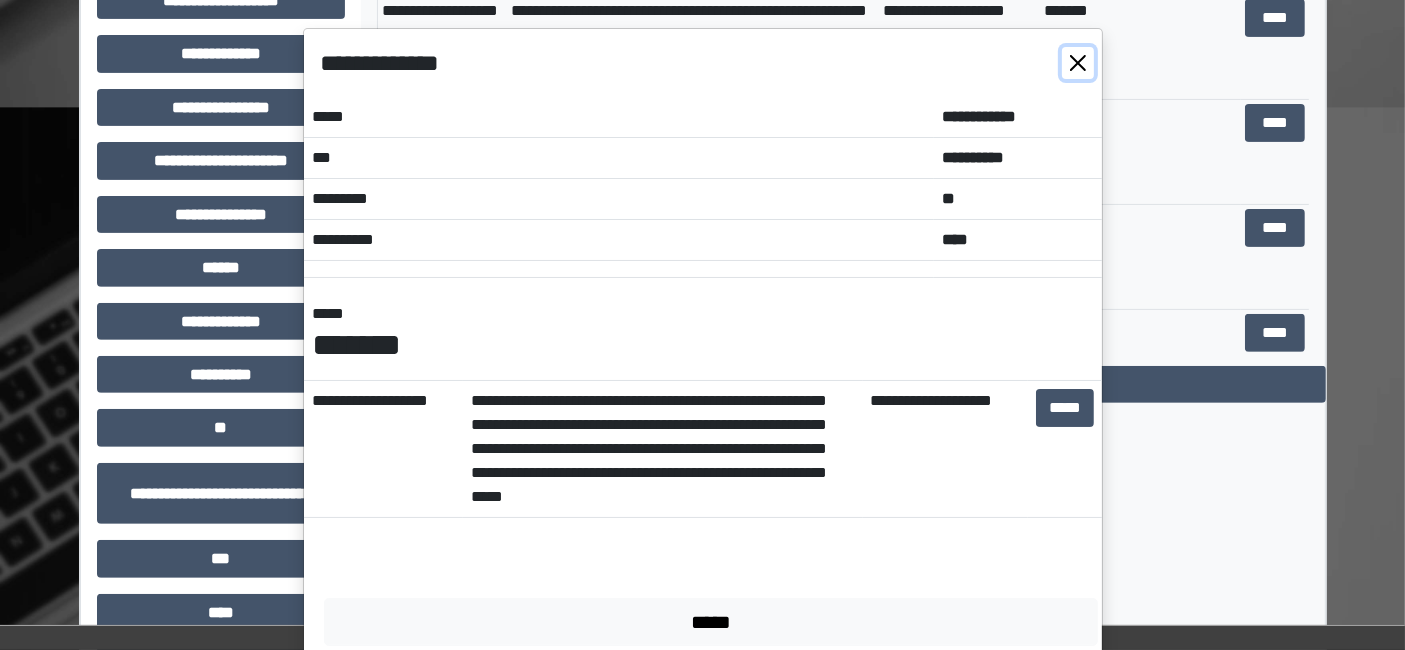 click at bounding box center [1078, 63] 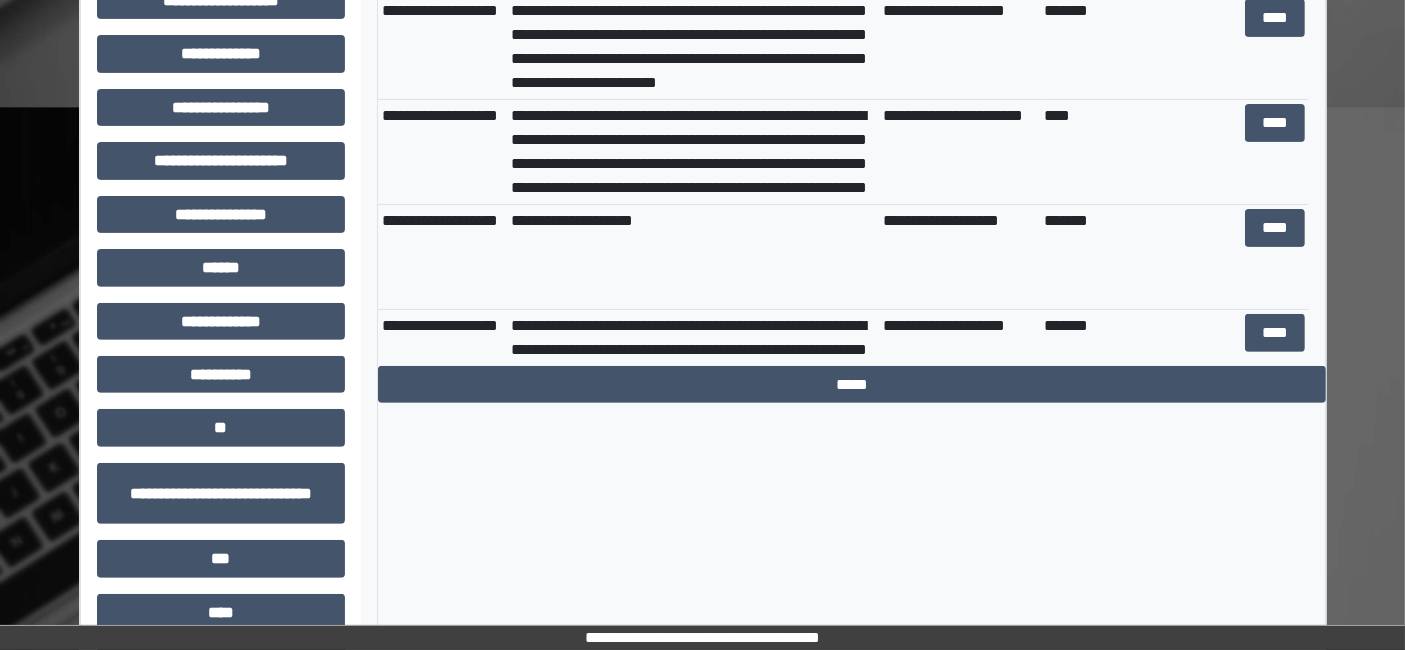click on "**********" at bounding box center (959, 257) 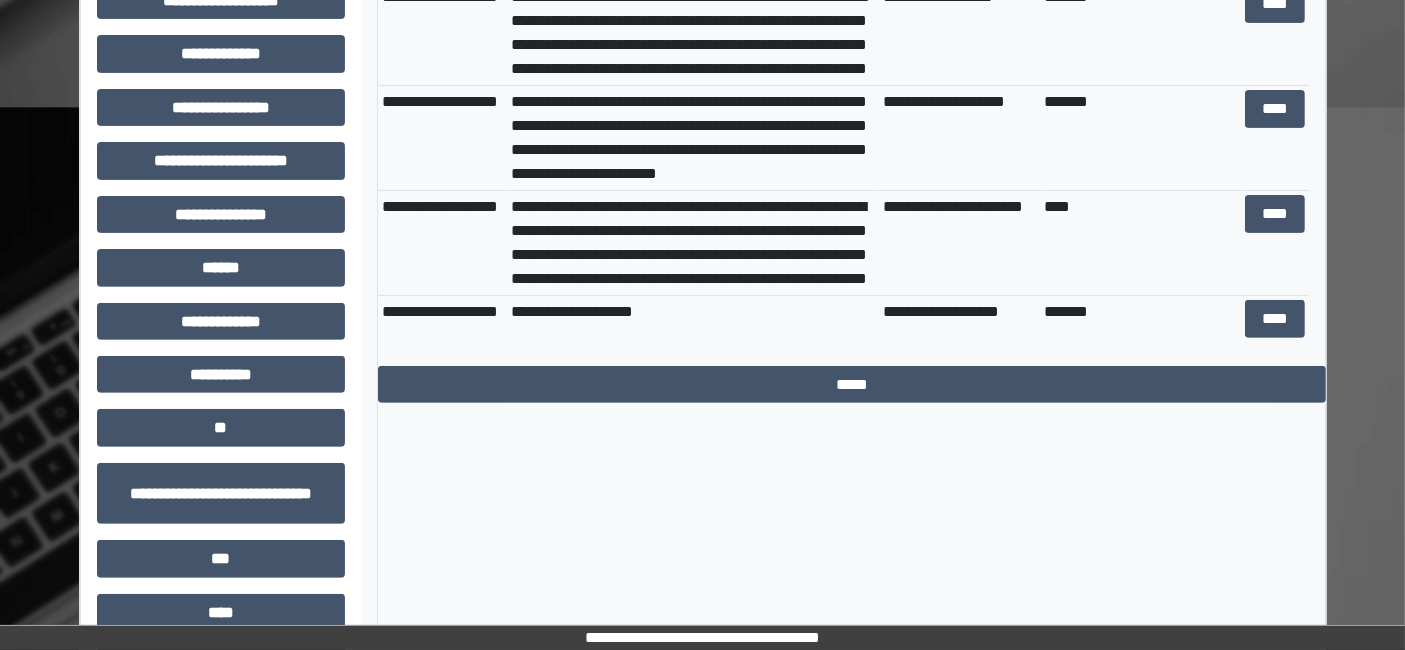 scroll, scrollTop: 4222, scrollLeft: 0, axis: vertical 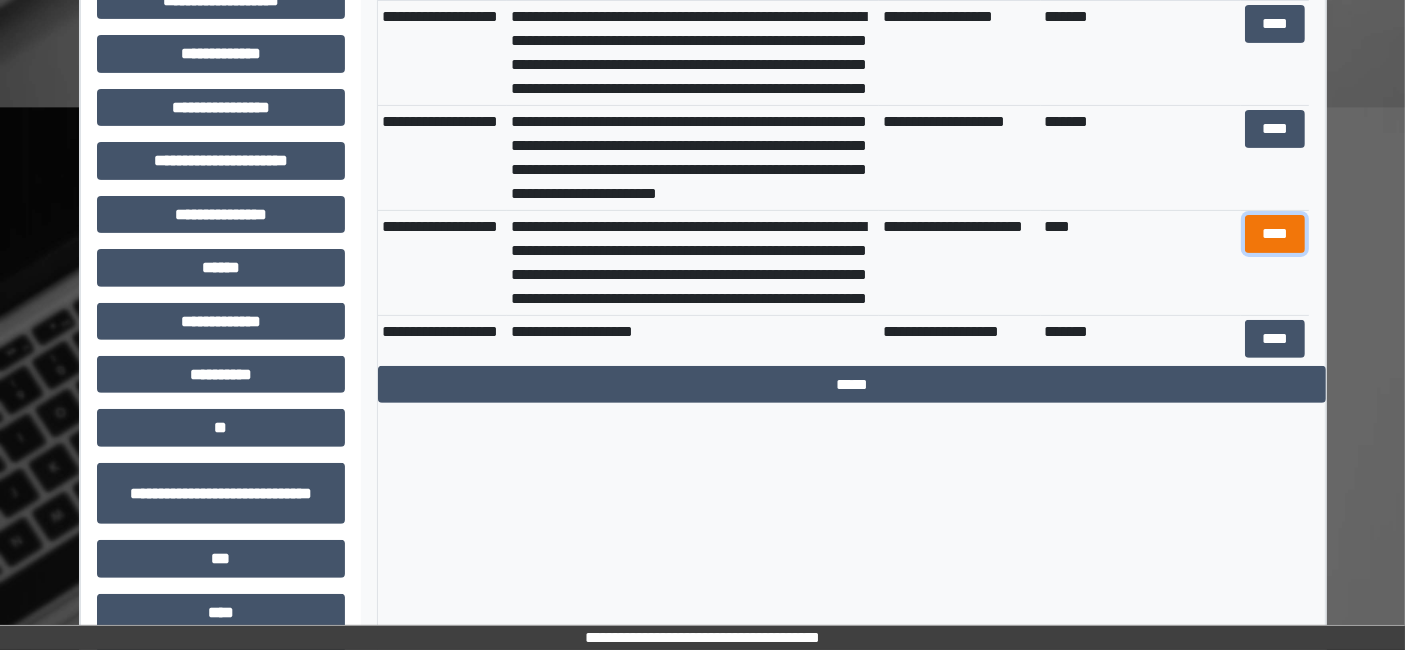 click on "****" at bounding box center [1274, 233] 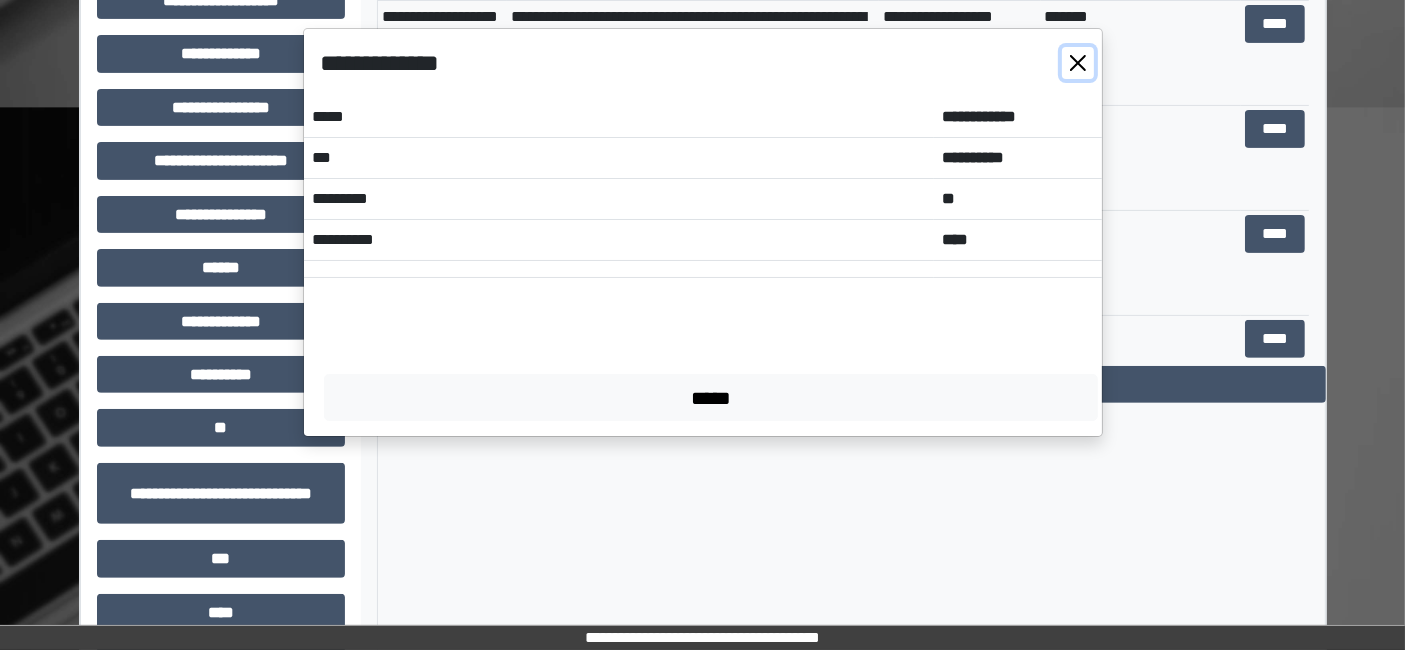 click at bounding box center (1078, 63) 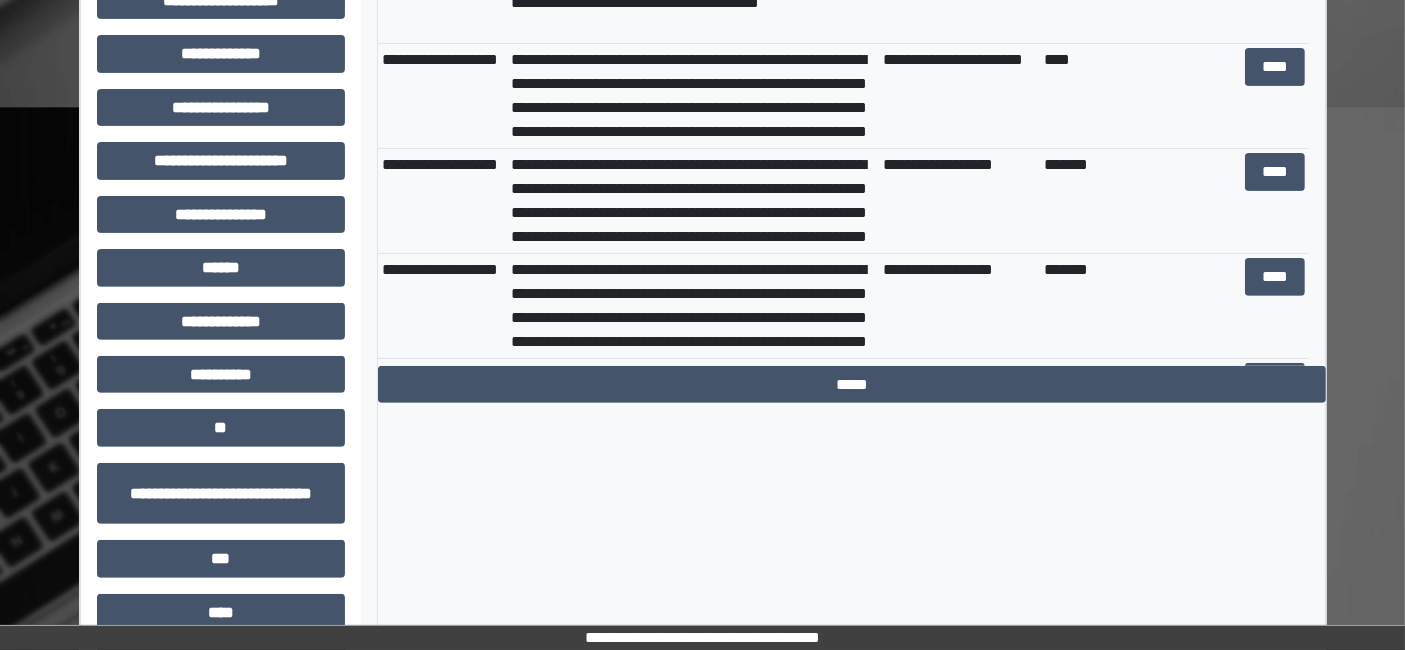 scroll, scrollTop: 3222, scrollLeft: 0, axis: vertical 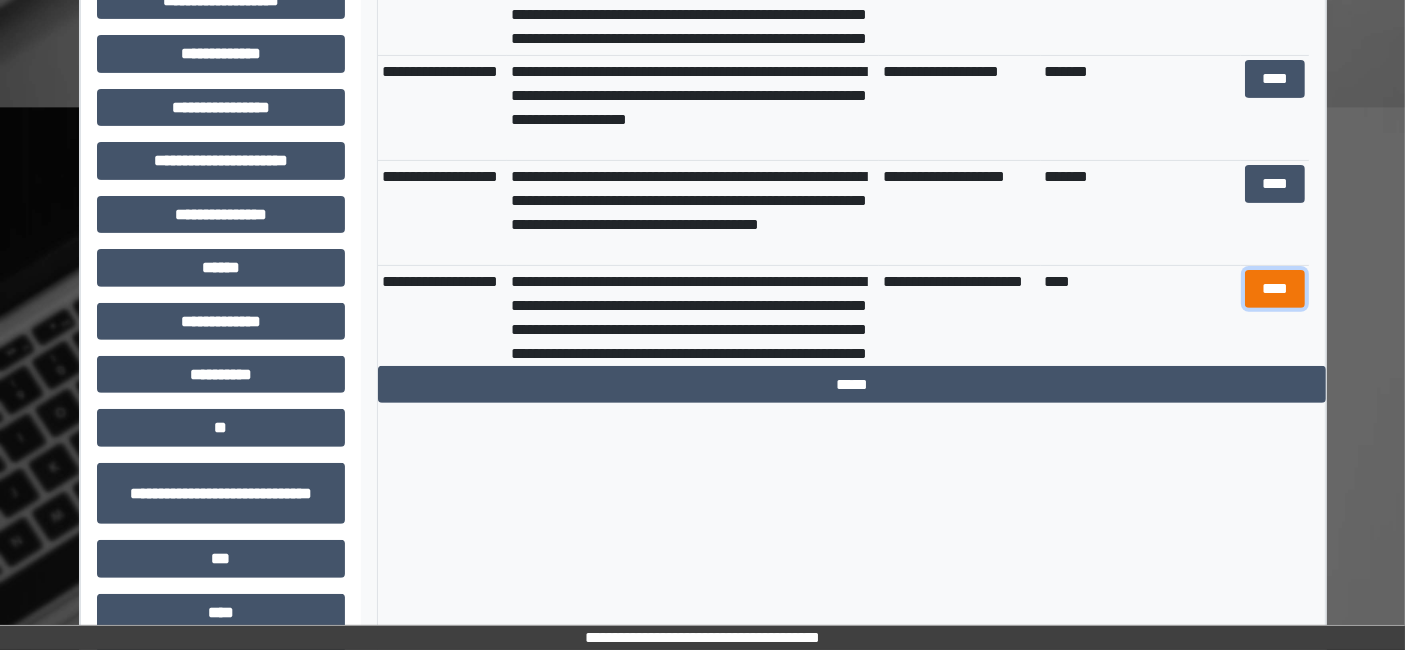 click on "****" at bounding box center (1274, 288) 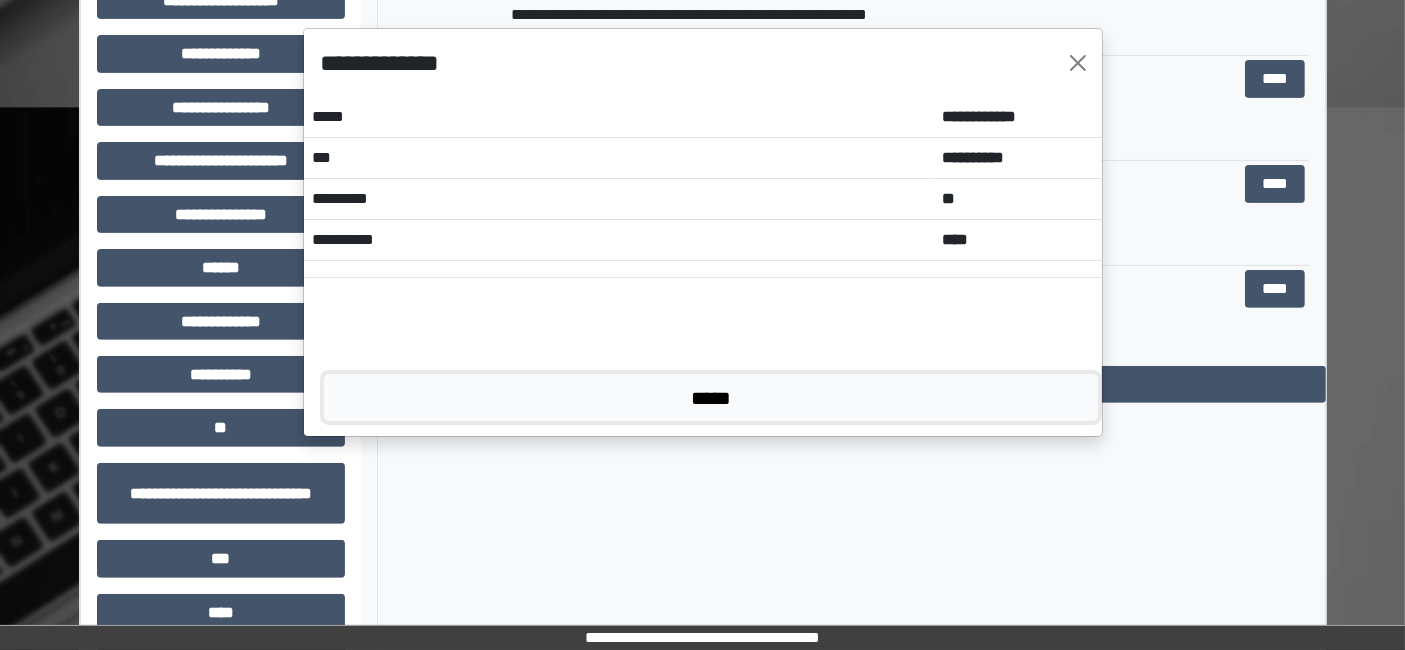 click on "*****" at bounding box center [711, 397] 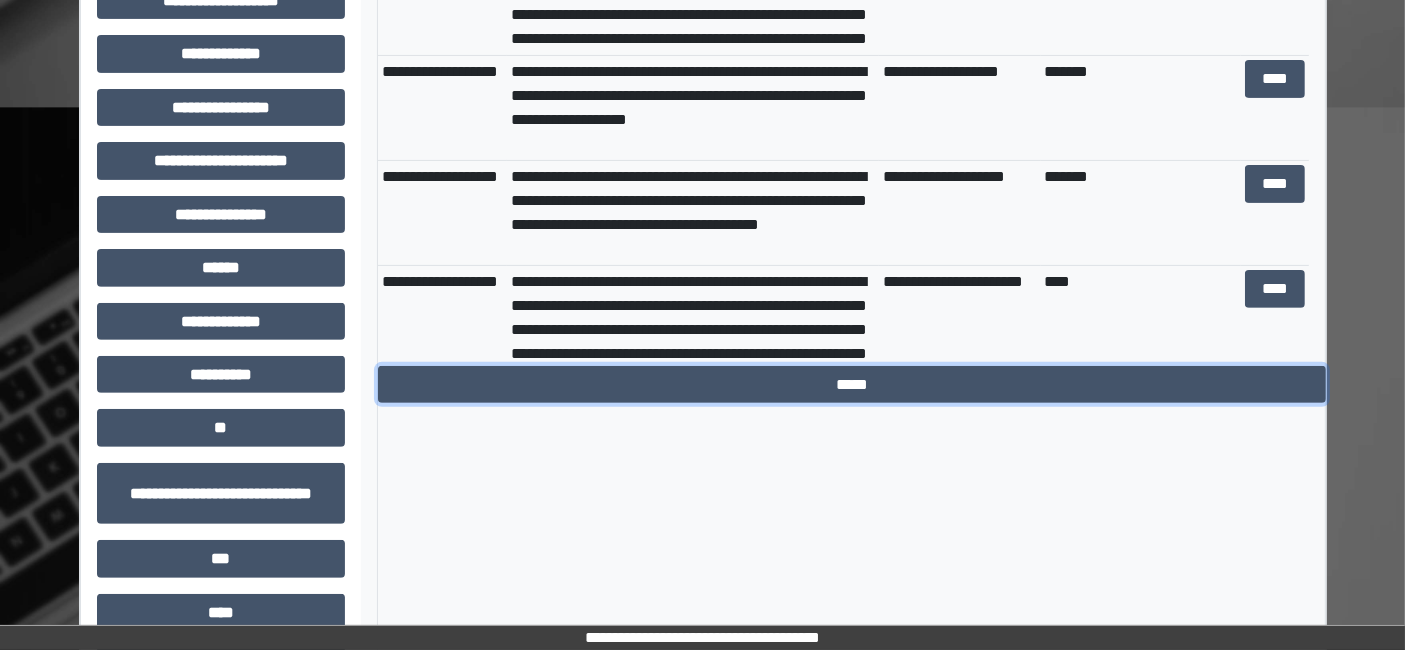 click on "*****" at bounding box center [852, 384] 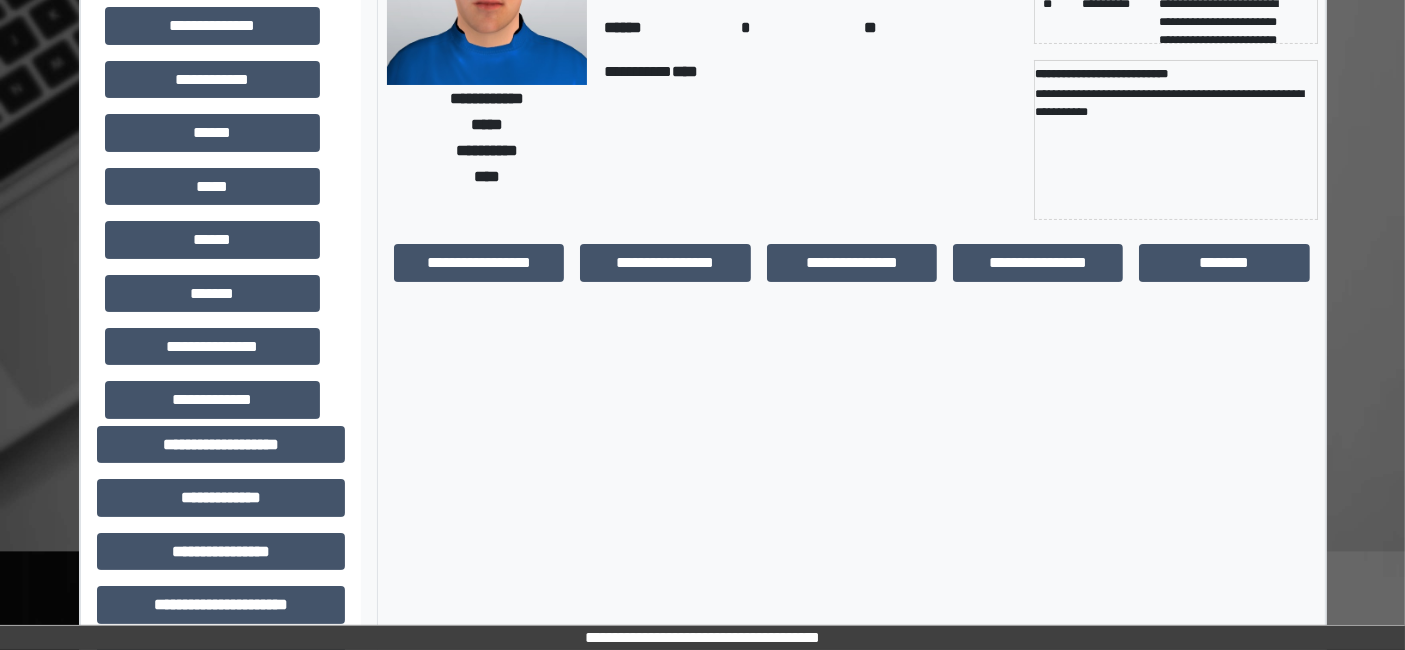 scroll, scrollTop: 0, scrollLeft: 0, axis: both 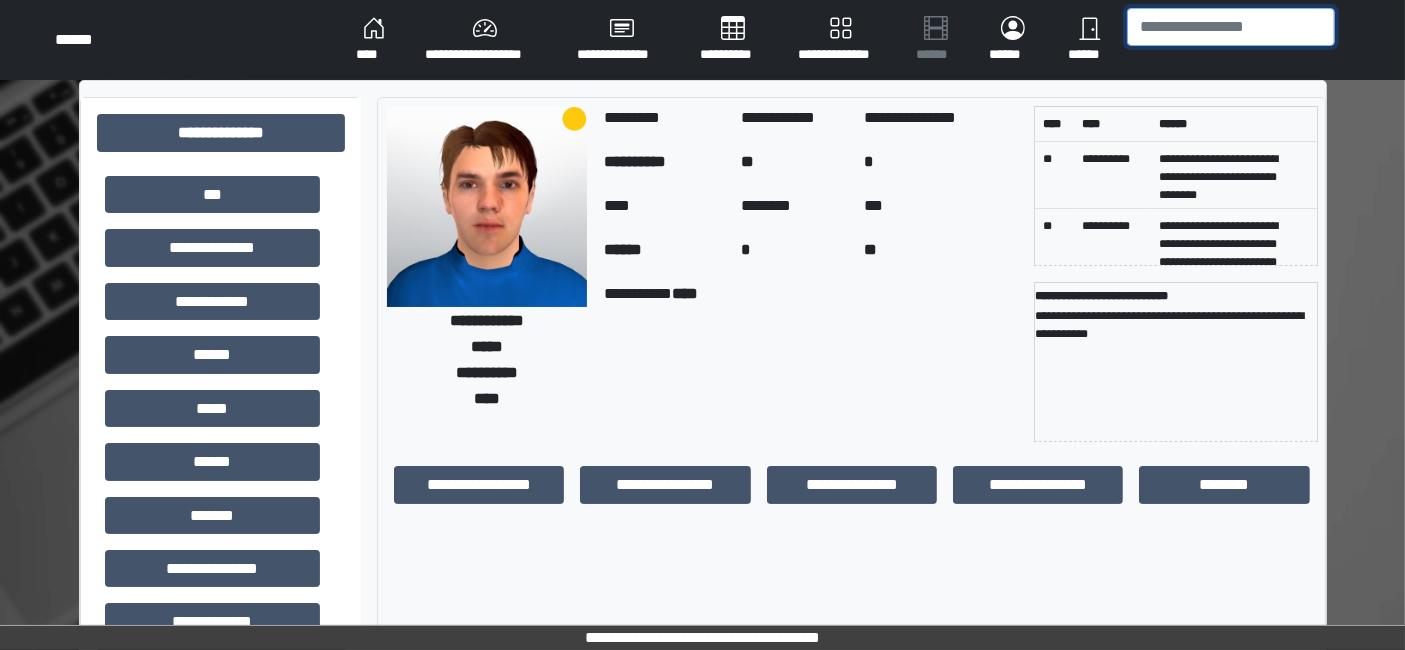 click at bounding box center (1231, 27) 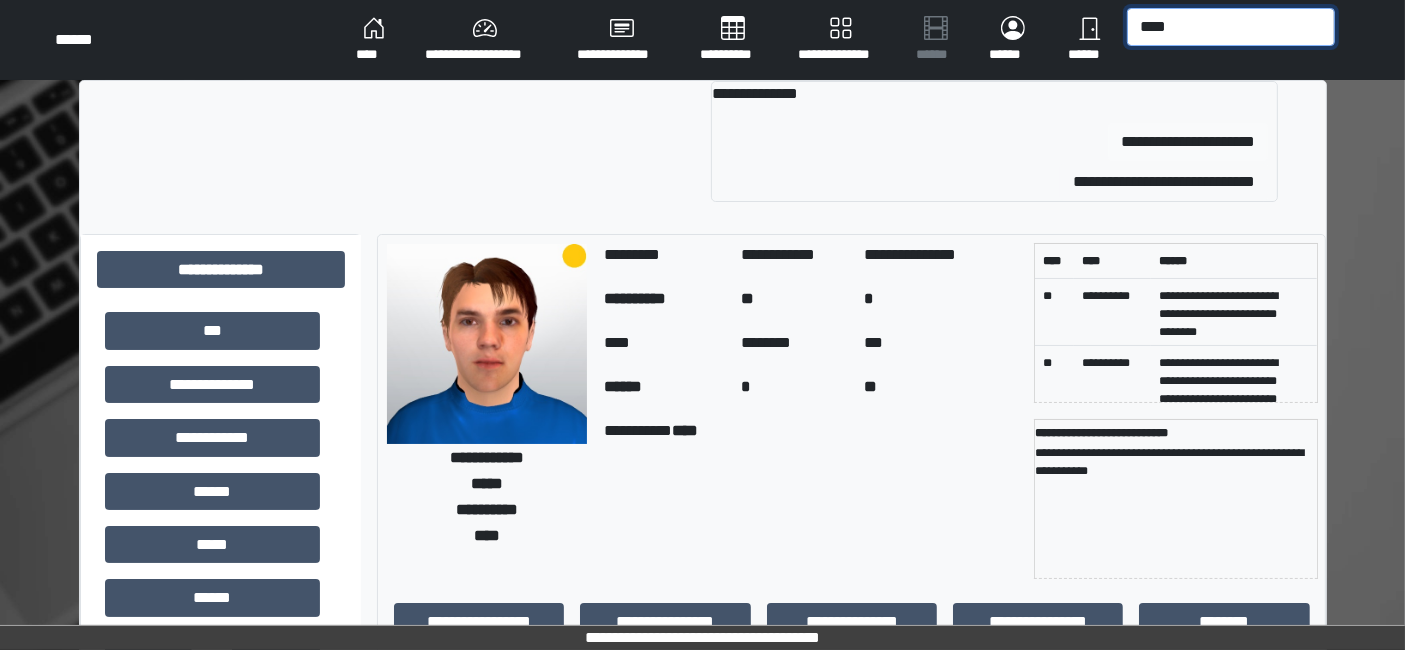 type on "****" 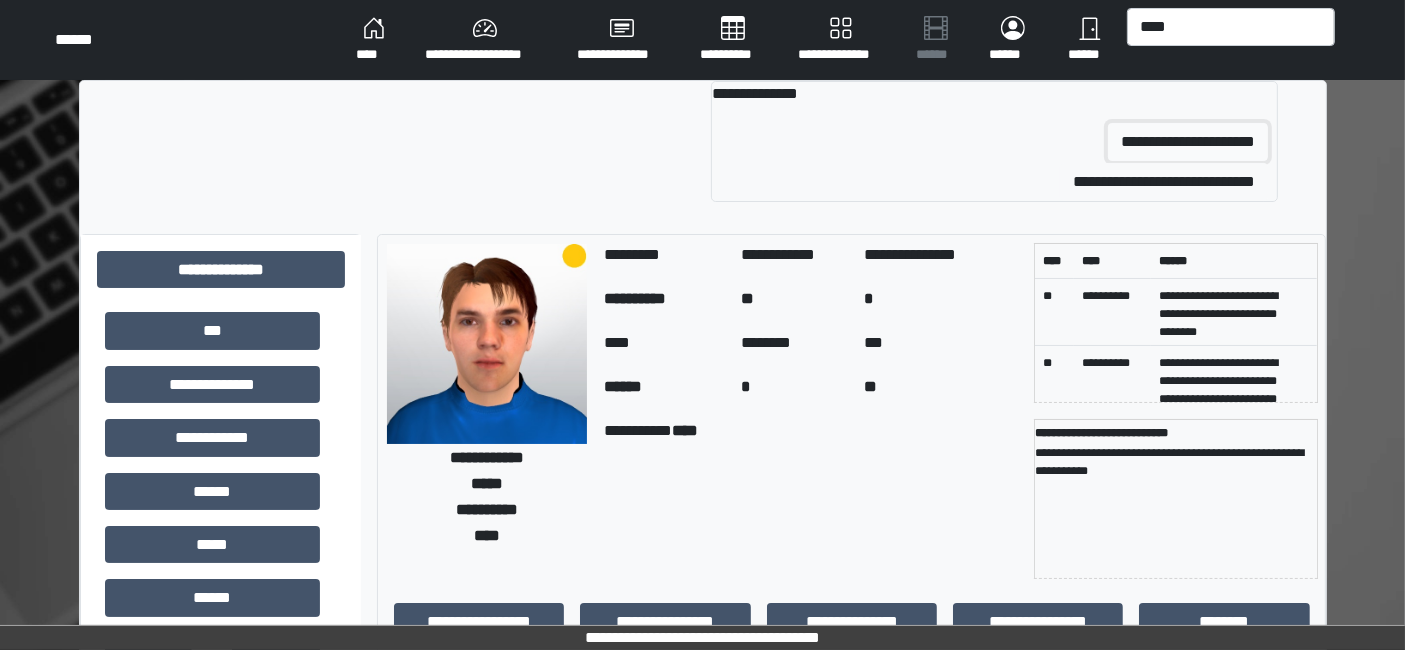 click on "**********" at bounding box center [1188, 142] 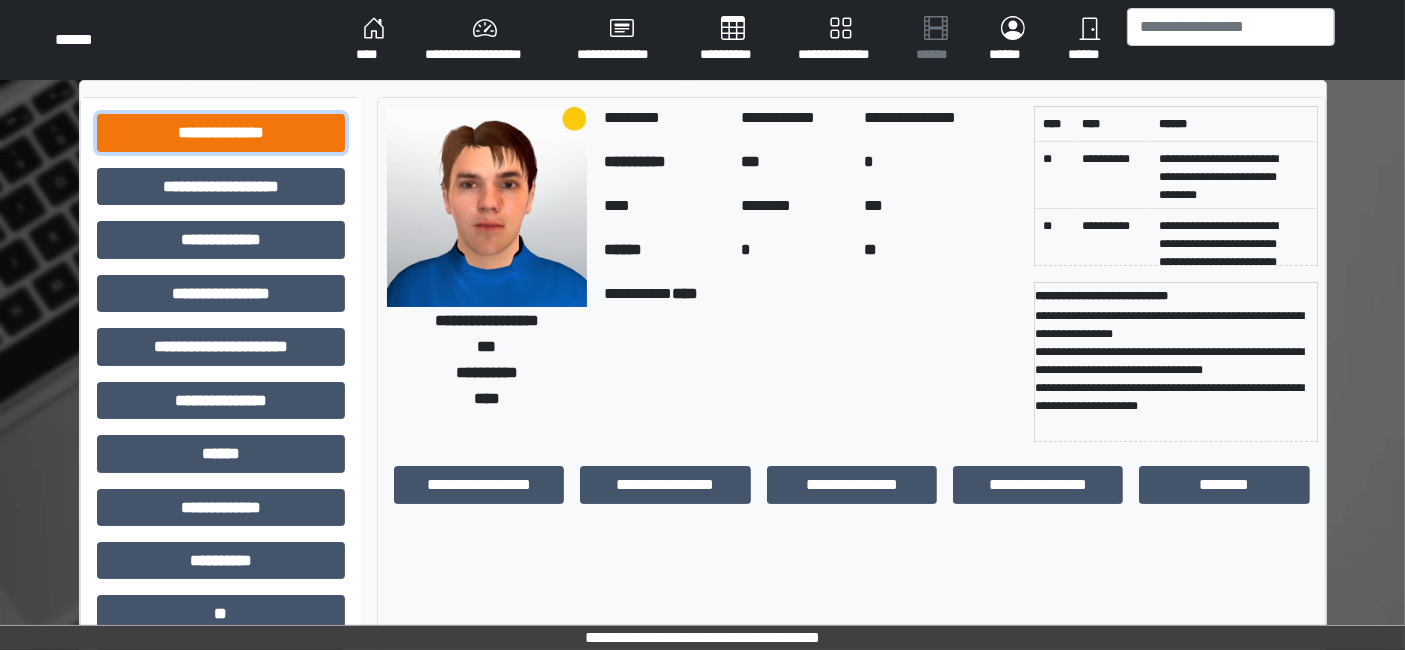 click on "**********" at bounding box center (221, 132) 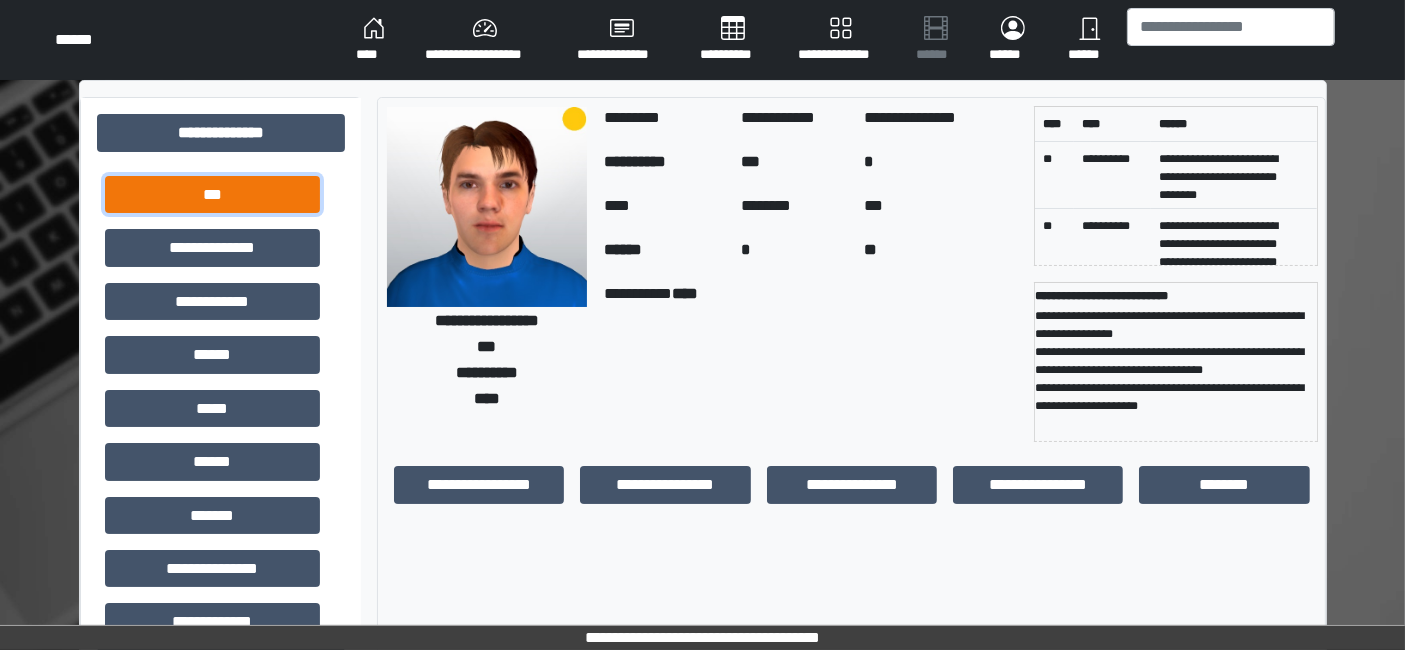 click on "***" at bounding box center (212, 194) 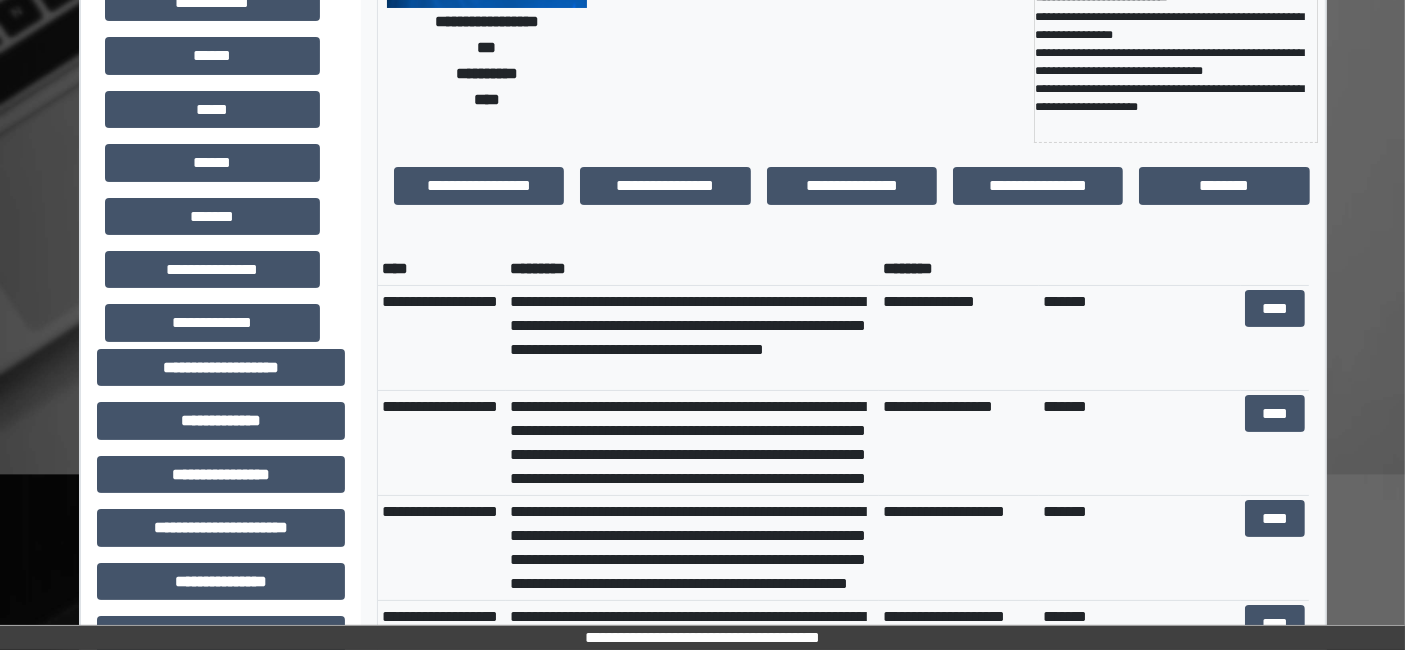 scroll, scrollTop: 333, scrollLeft: 0, axis: vertical 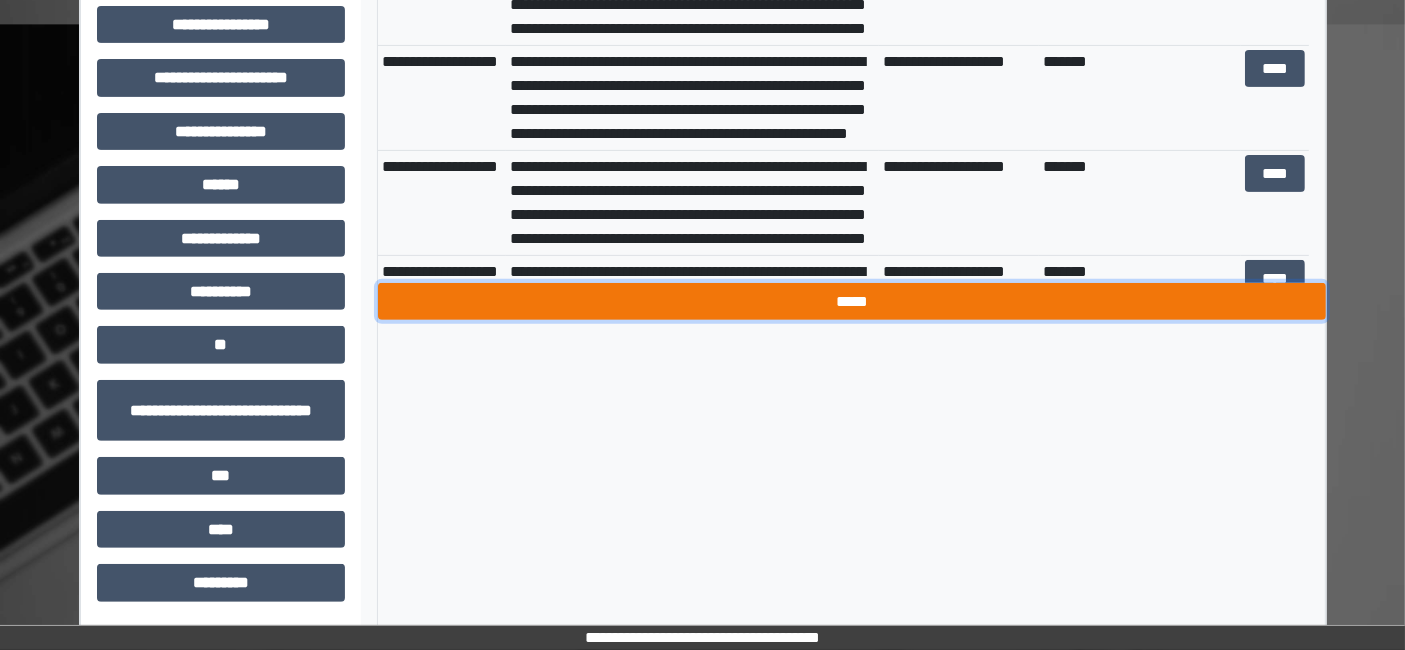 click on "*****" at bounding box center (852, 301) 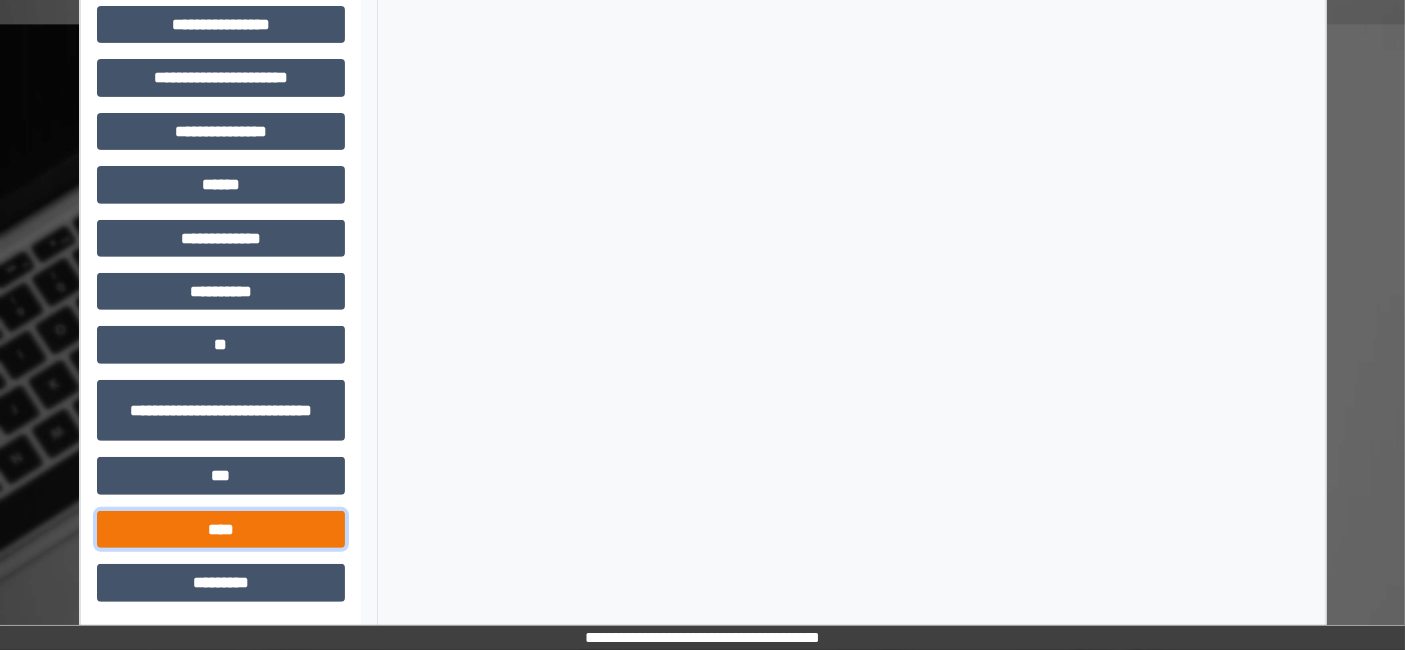 click on "****" at bounding box center [221, 529] 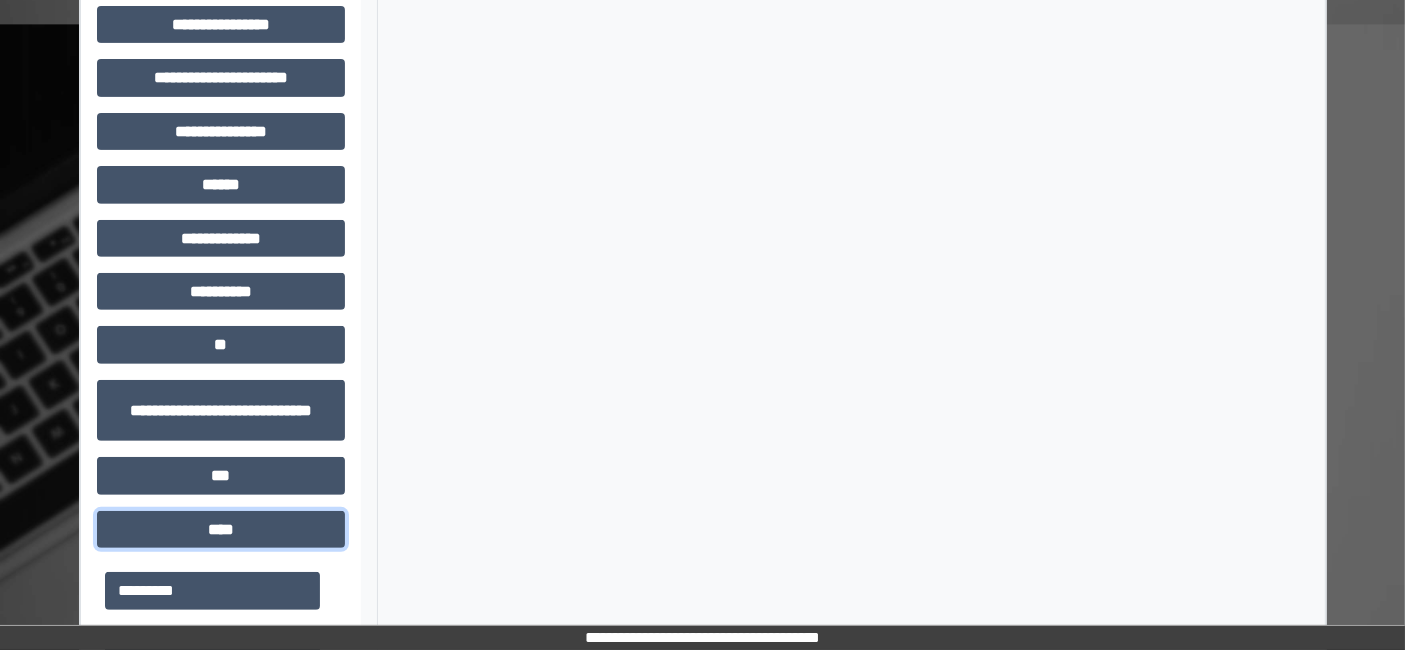 scroll, scrollTop: 1082, scrollLeft: 0, axis: vertical 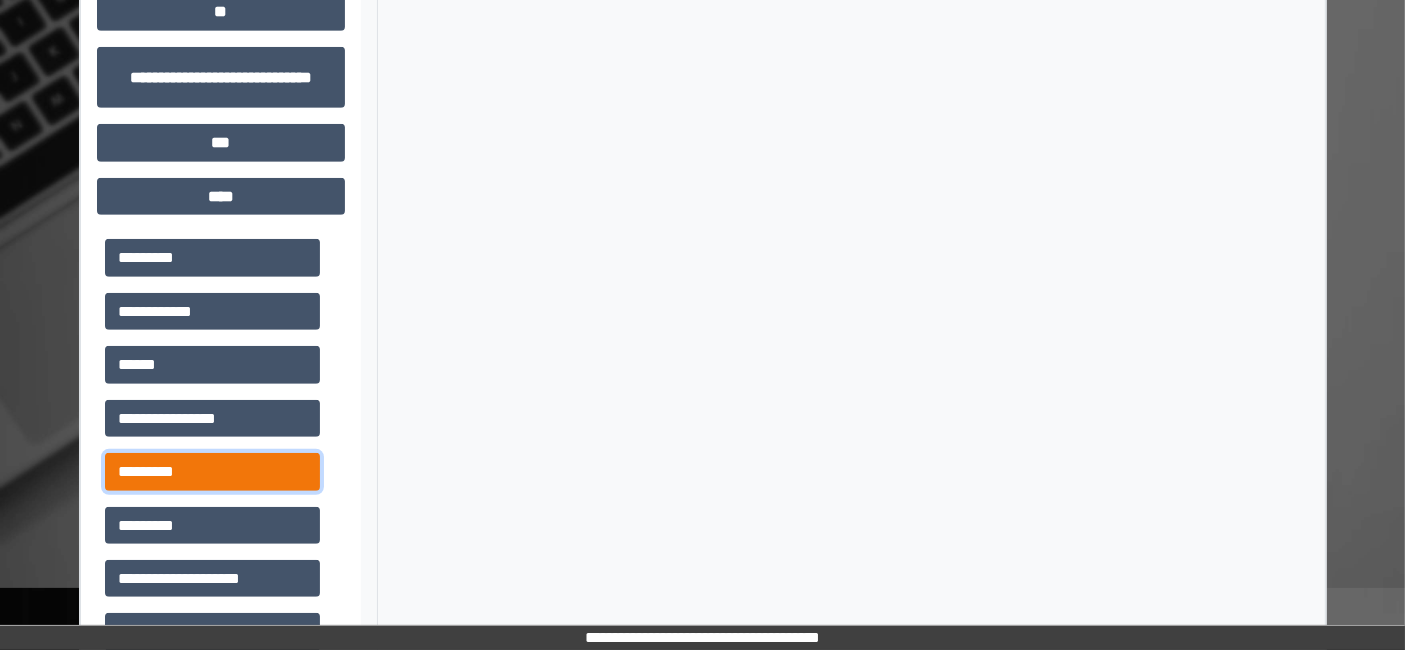 click on "*********" at bounding box center (212, 471) 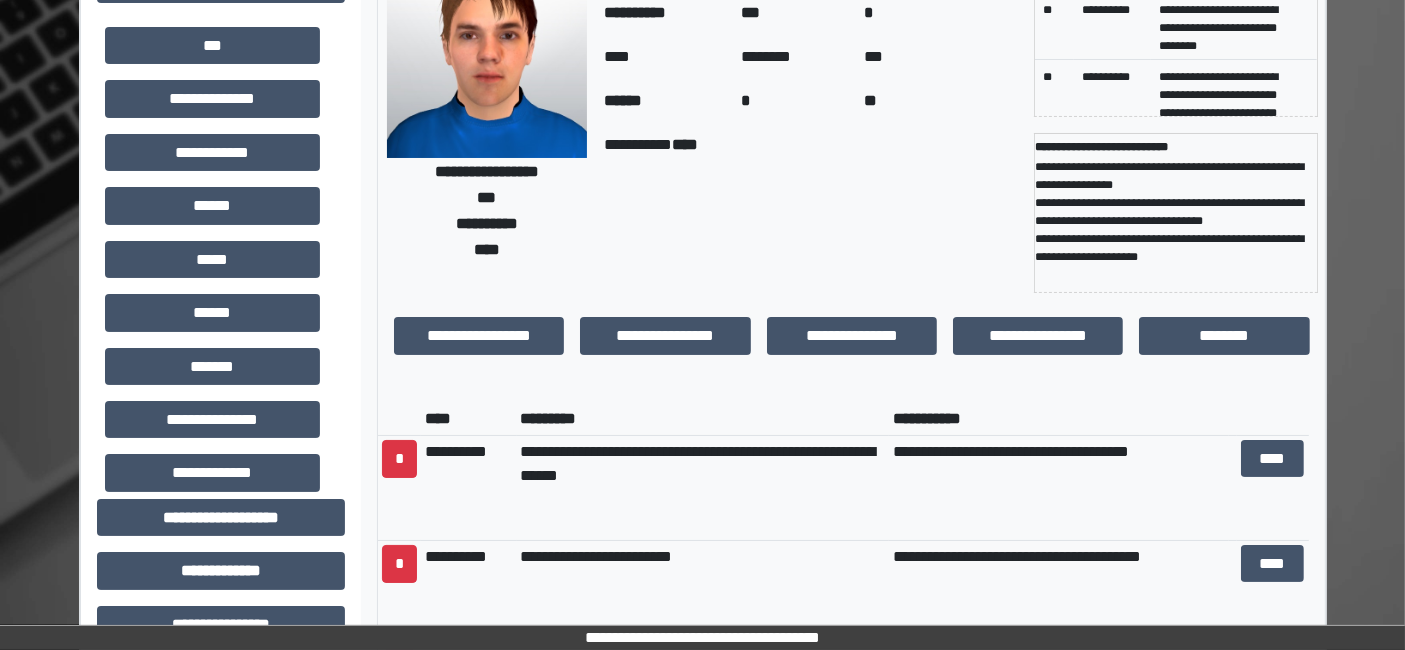 scroll, scrollTop: 0, scrollLeft: 0, axis: both 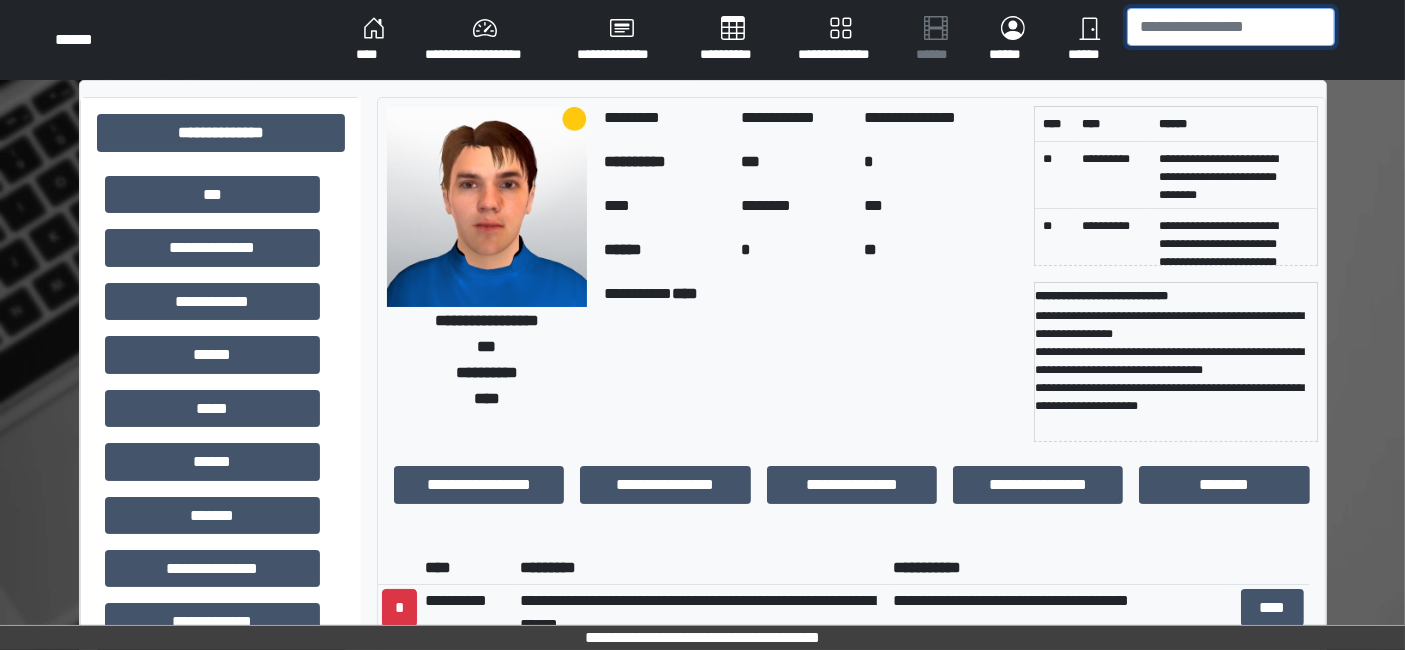 click at bounding box center (1231, 27) 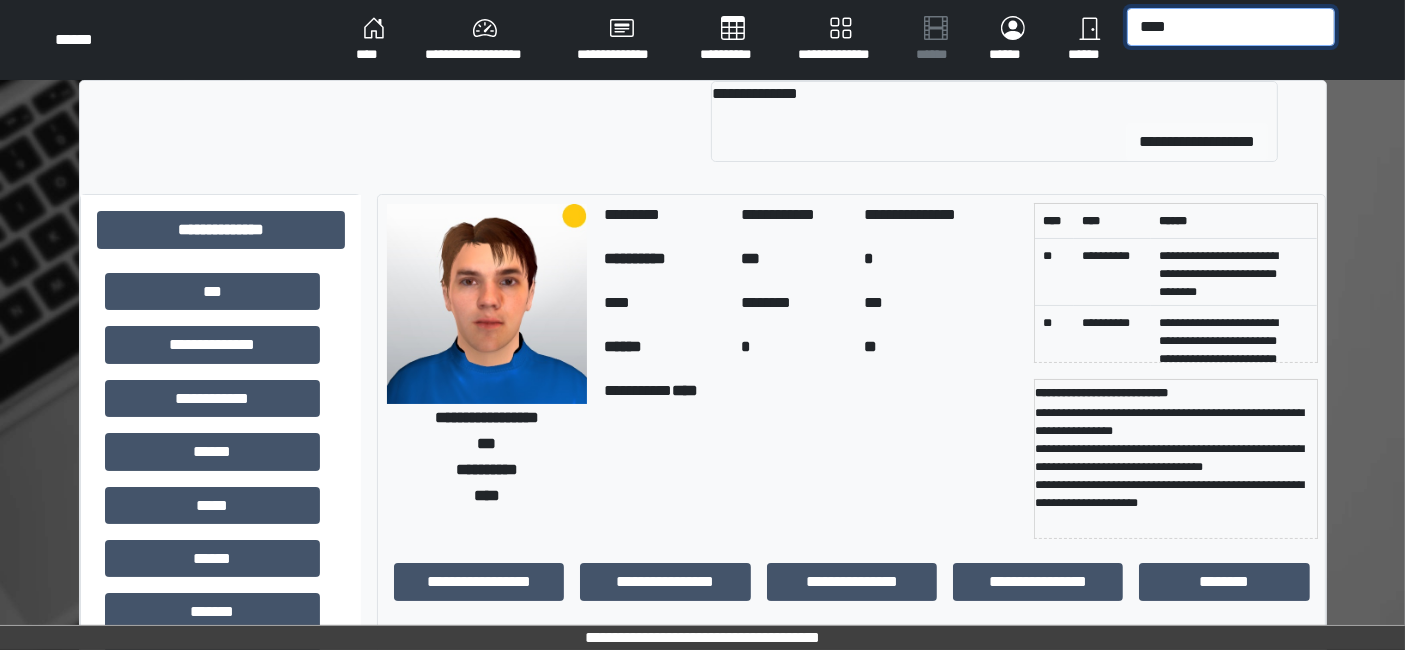 type on "****" 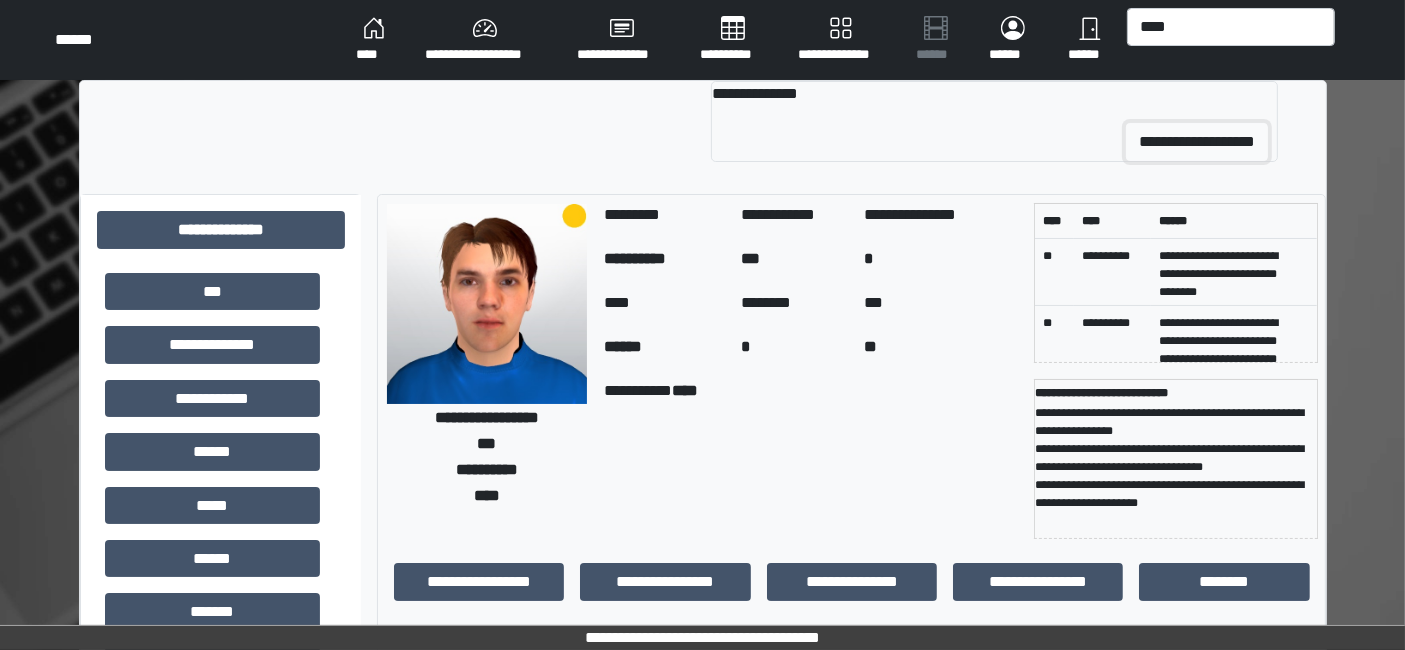 click on "**********" at bounding box center (1197, 142) 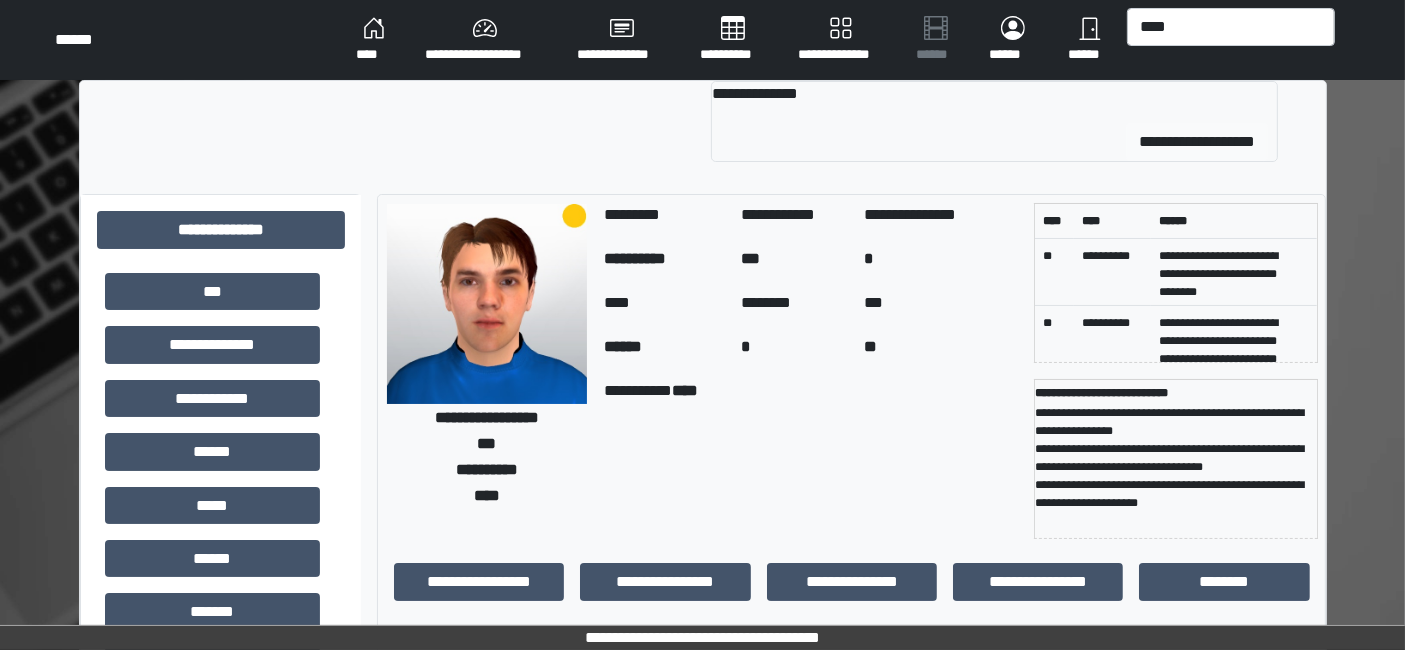 type 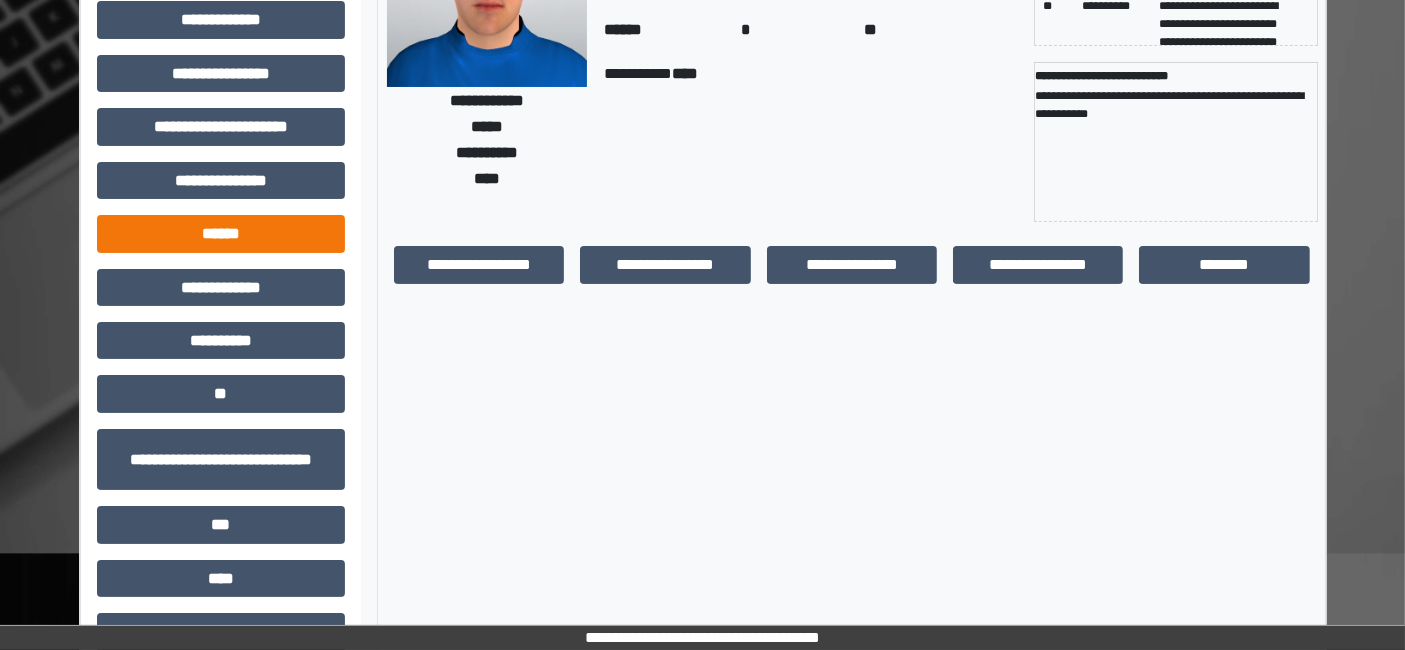 scroll, scrollTop: 269, scrollLeft: 0, axis: vertical 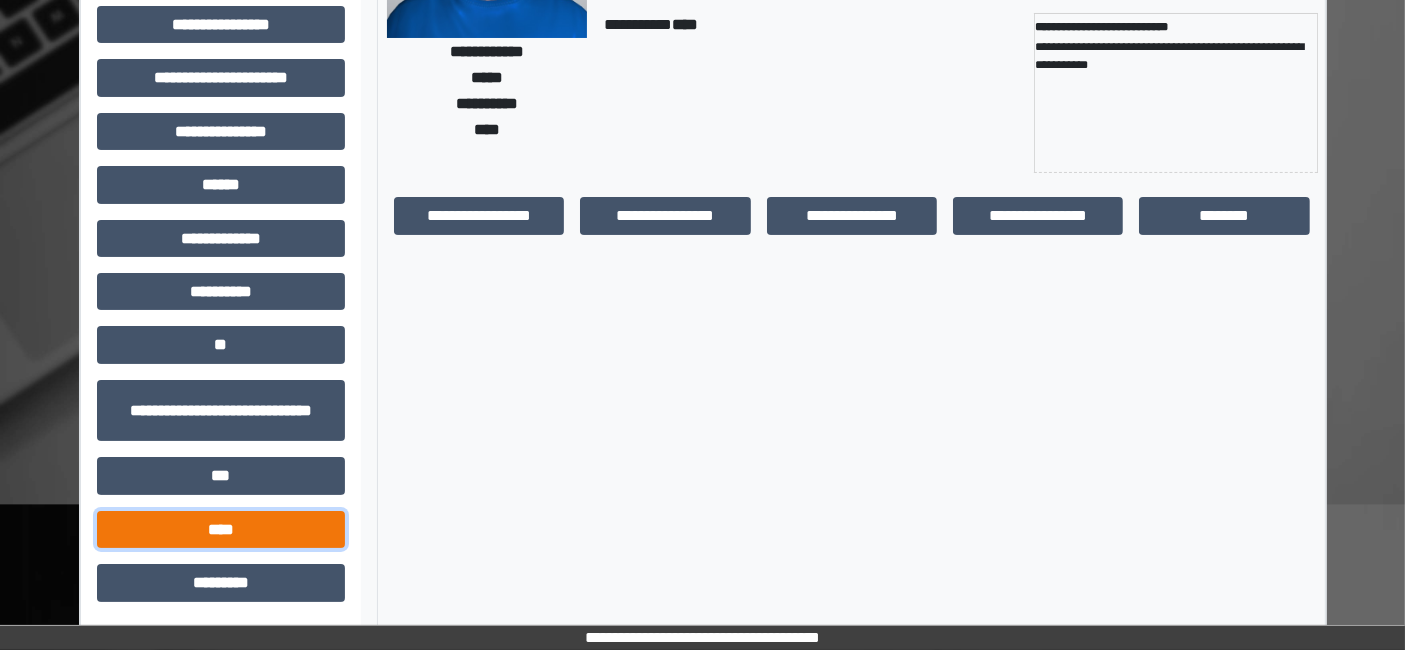 click on "****" at bounding box center [221, 529] 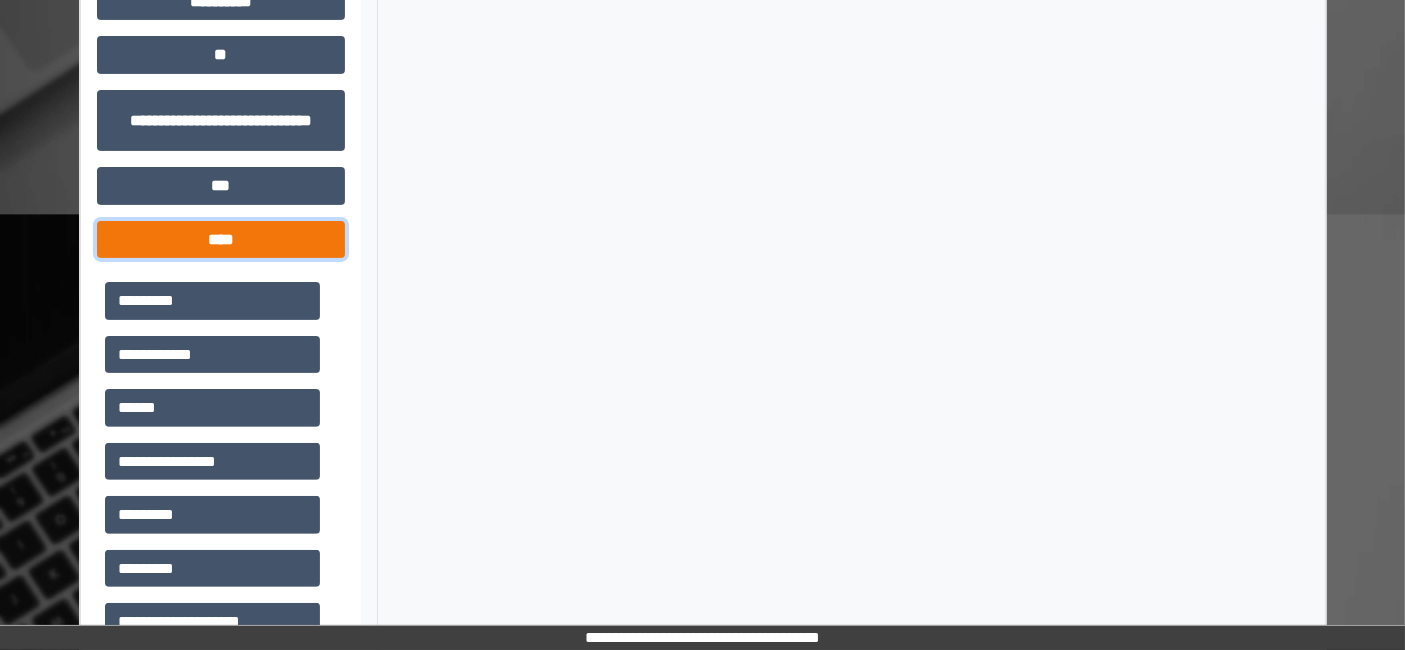 scroll, scrollTop: 714, scrollLeft: 0, axis: vertical 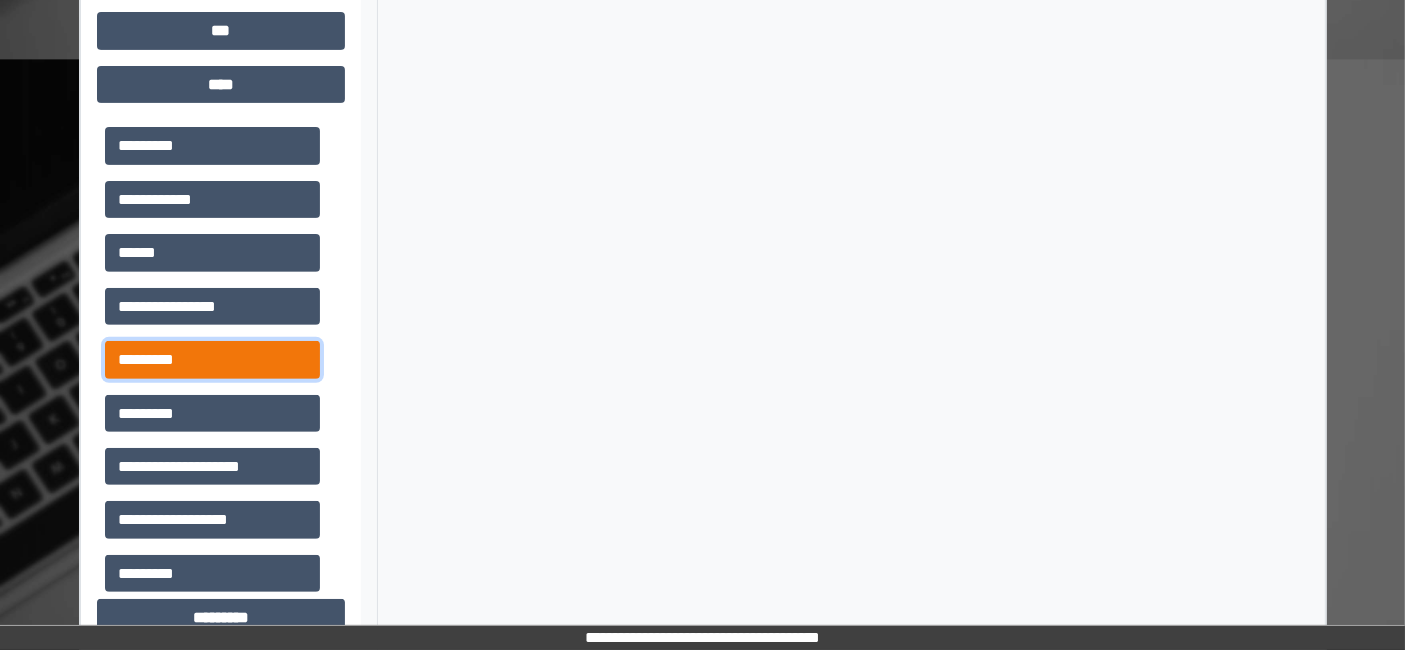click on "*********" at bounding box center [212, 359] 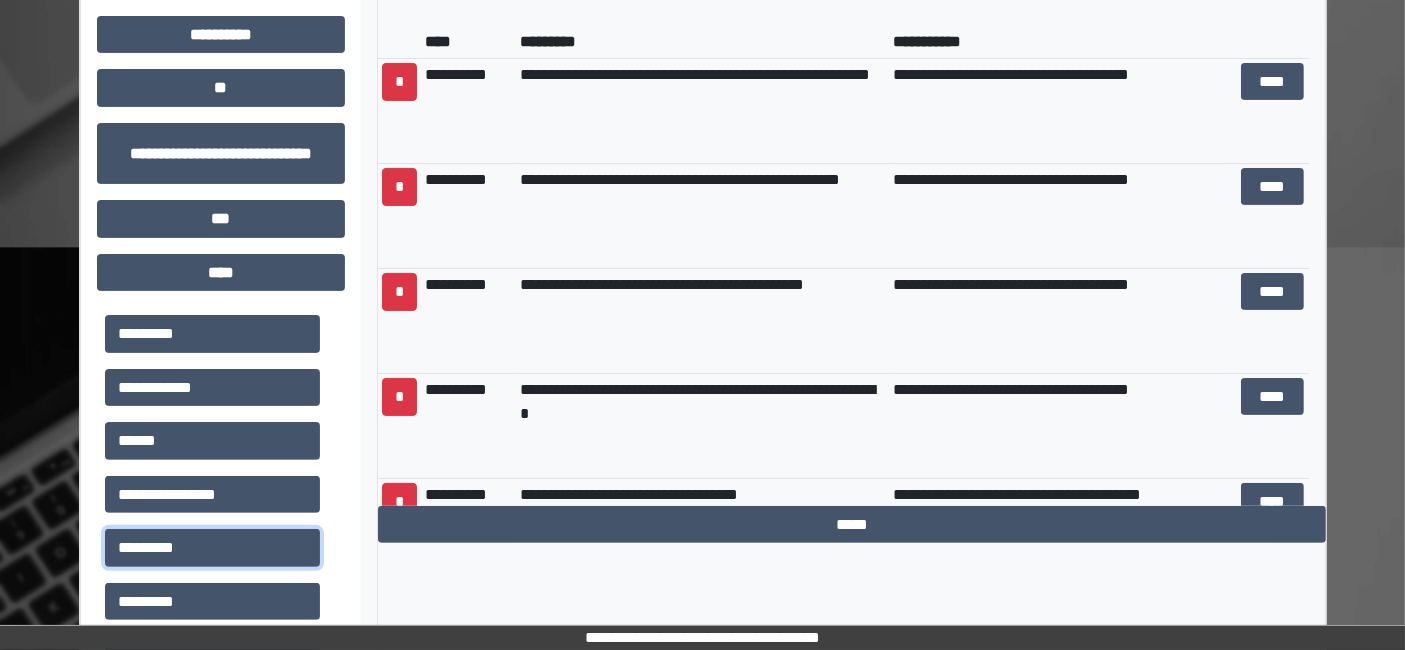 scroll, scrollTop: 380, scrollLeft: 0, axis: vertical 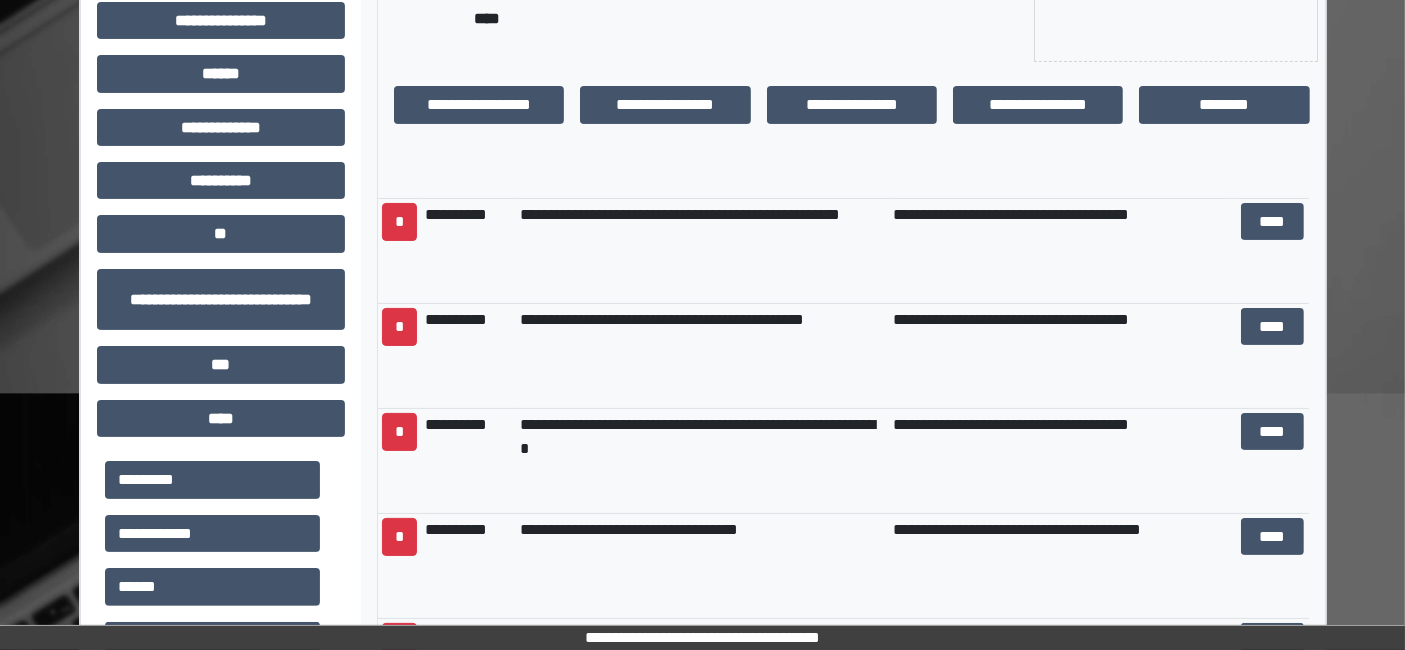 drag, startPoint x: 891, startPoint y: 381, endPoint x: 787, endPoint y: 478, distance: 142.21463 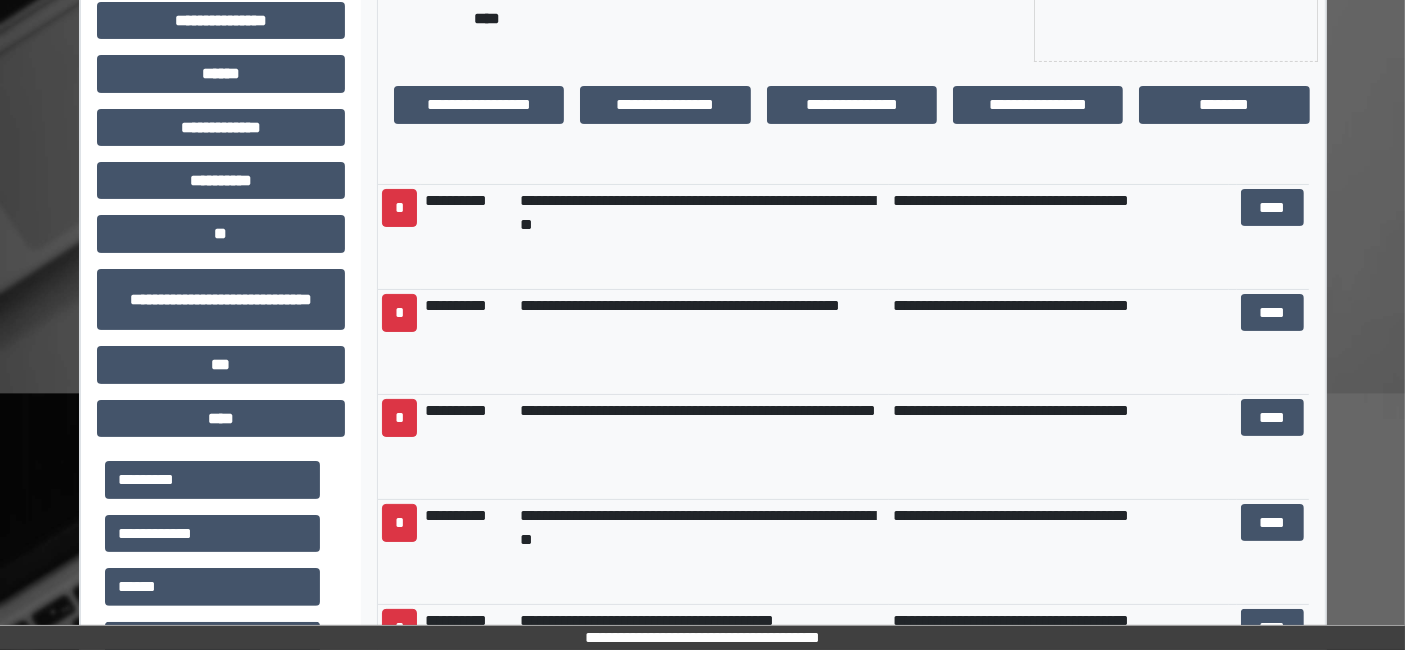 scroll, scrollTop: 1000, scrollLeft: 0, axis: vertical 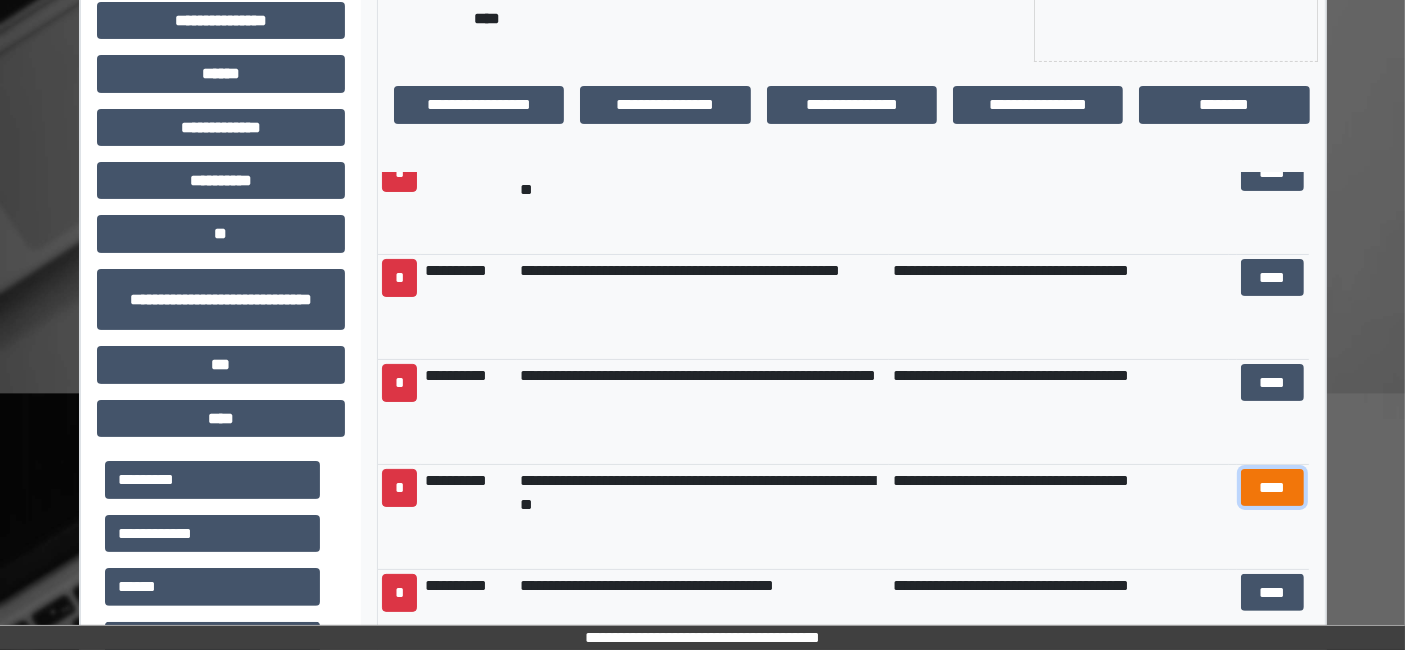click on "****" at bounding box center [1272, 487] 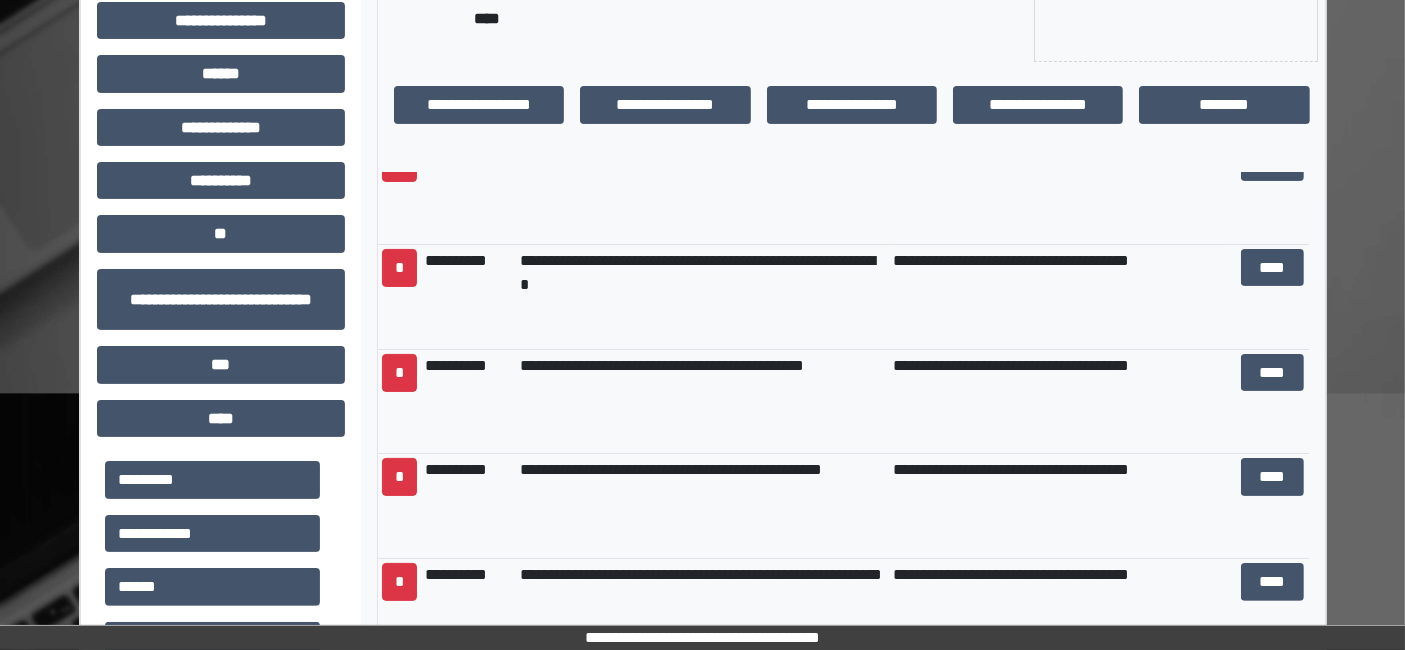 scroll, scrollTop: 2000, scrollLeft: 0, axis: vertical 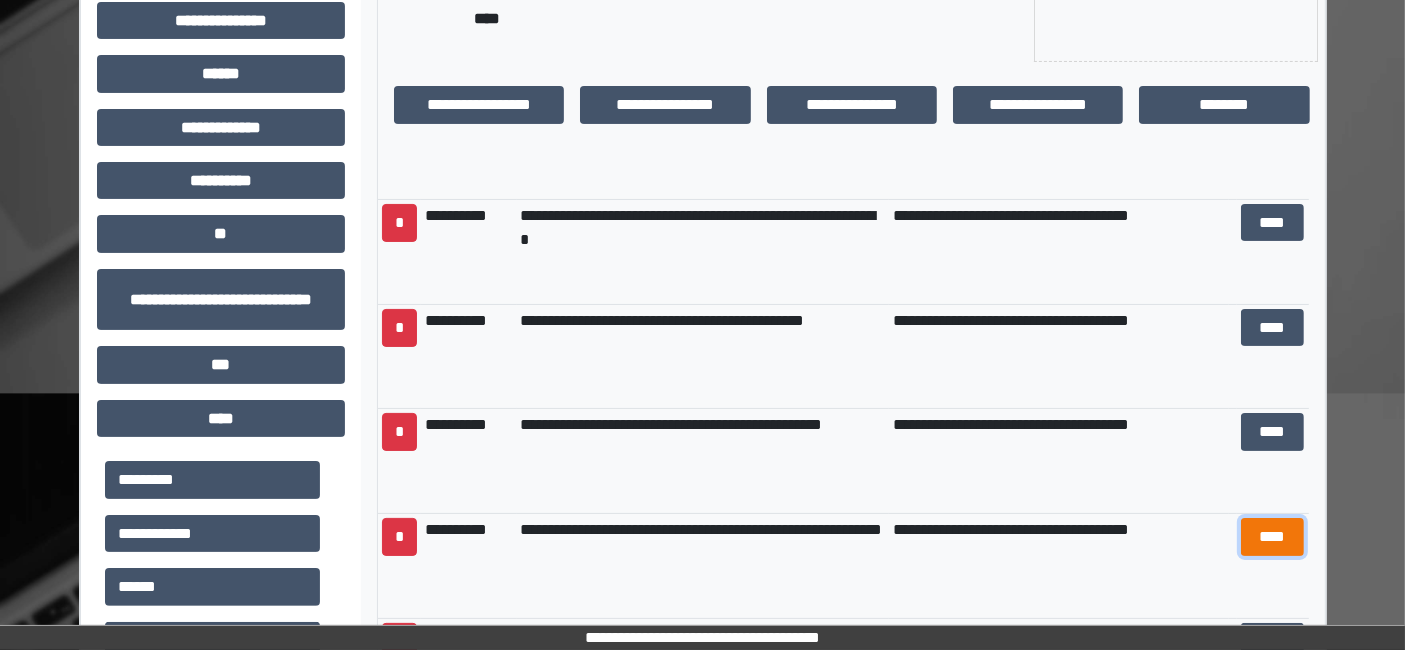 click on "****" at bounding box center (1272, 536) 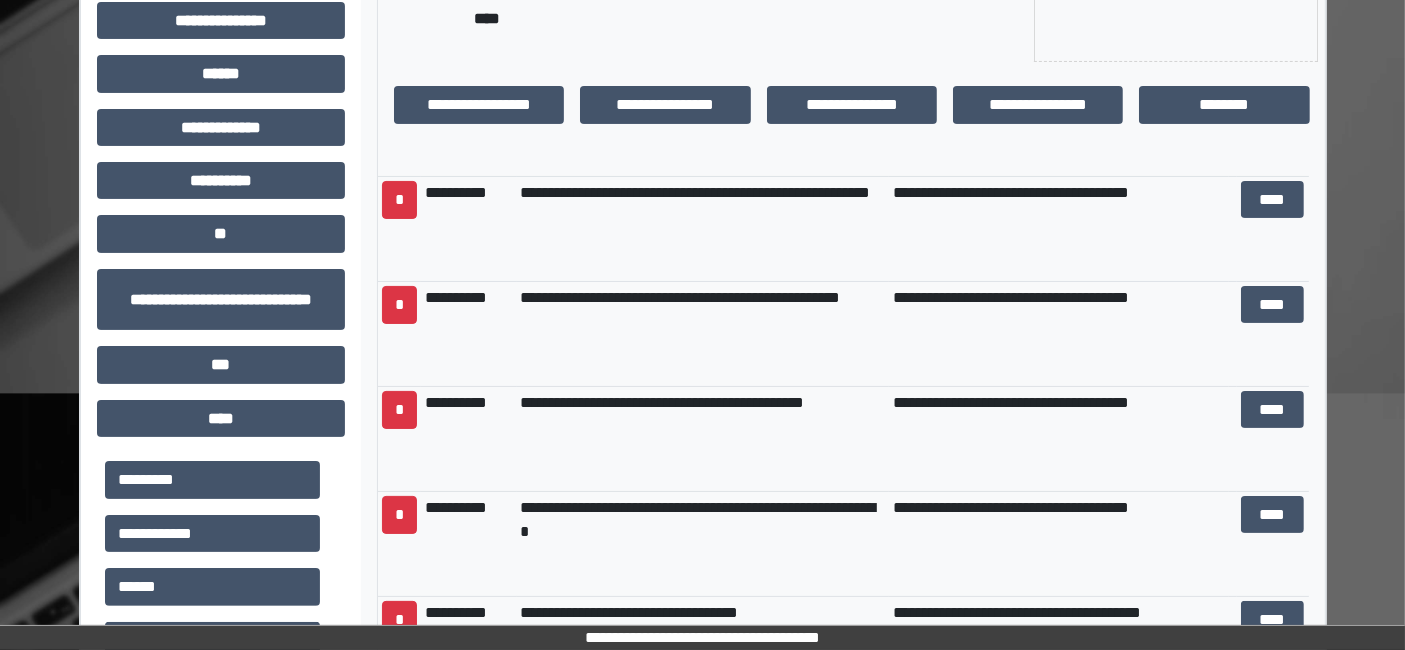 scroll, scrollTop: 0, scrollLeft: 0, axis: both 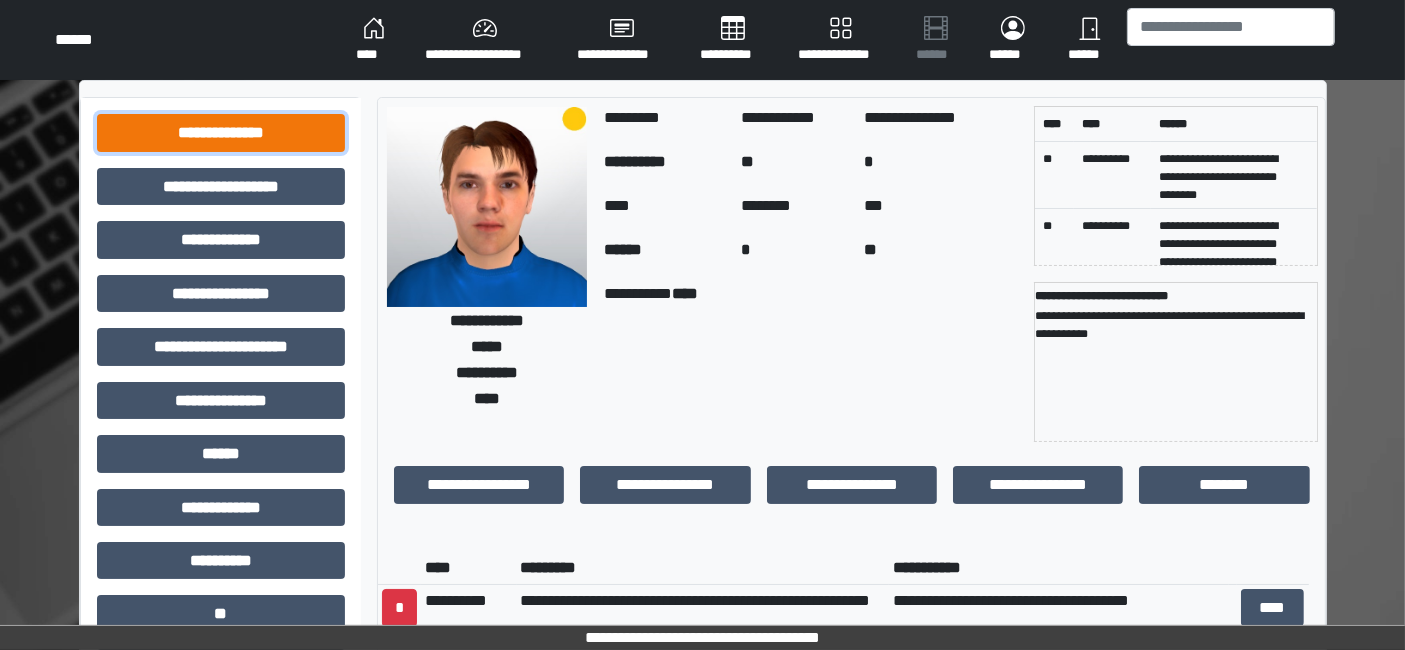 click on "**********" at bounding box center [221, 132] 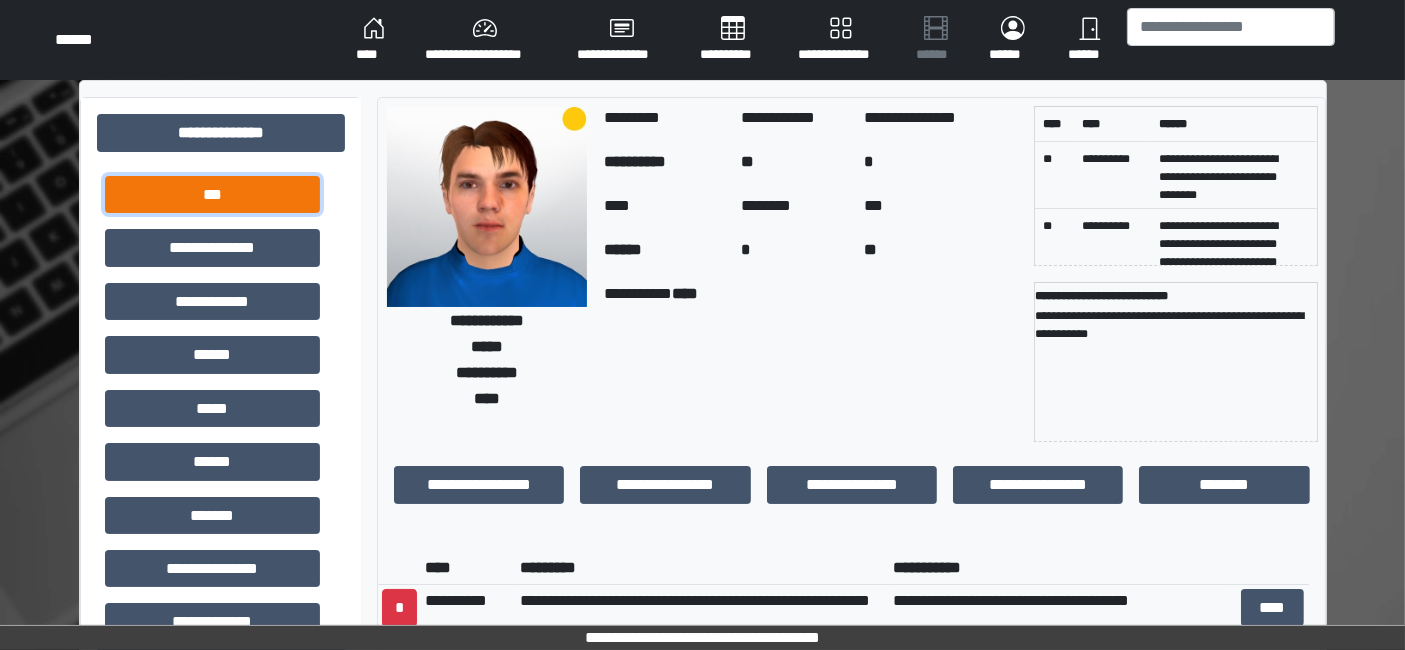 click on "***" at bounding box center [212, 194] 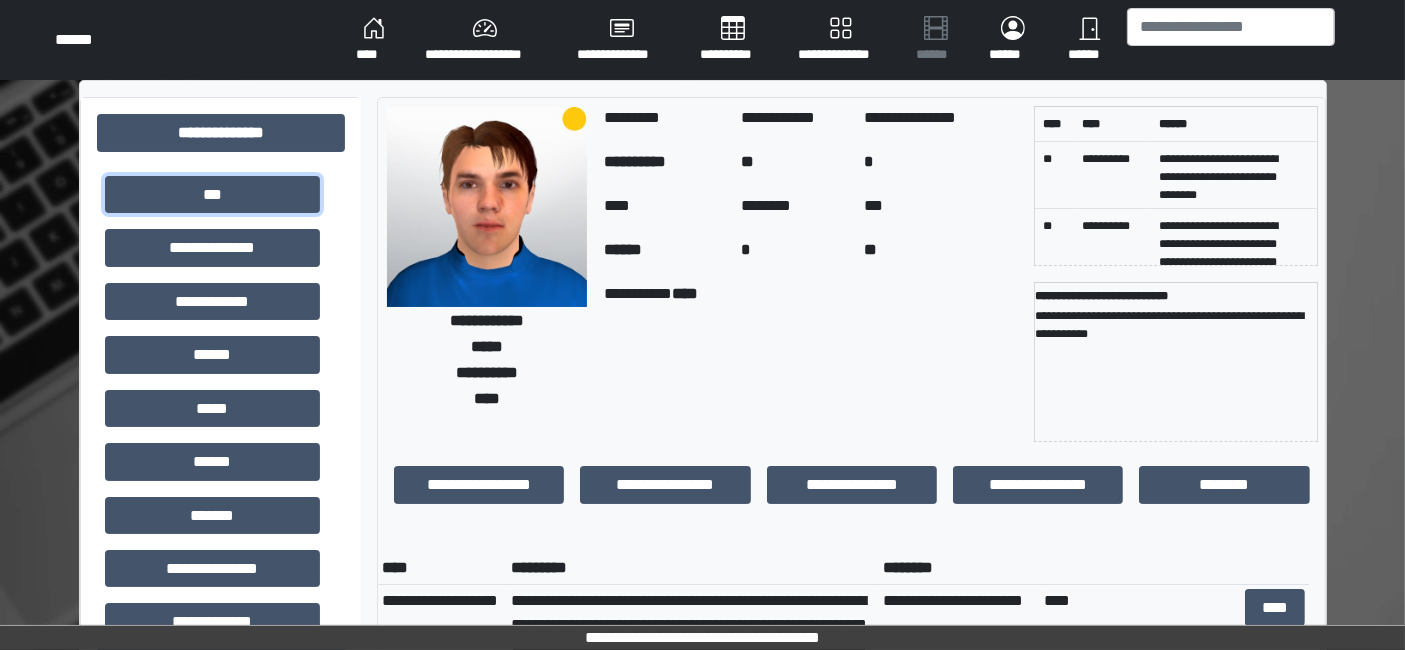 scroll, scrollTop: 444, scrollLeft: 0, axis: vertical 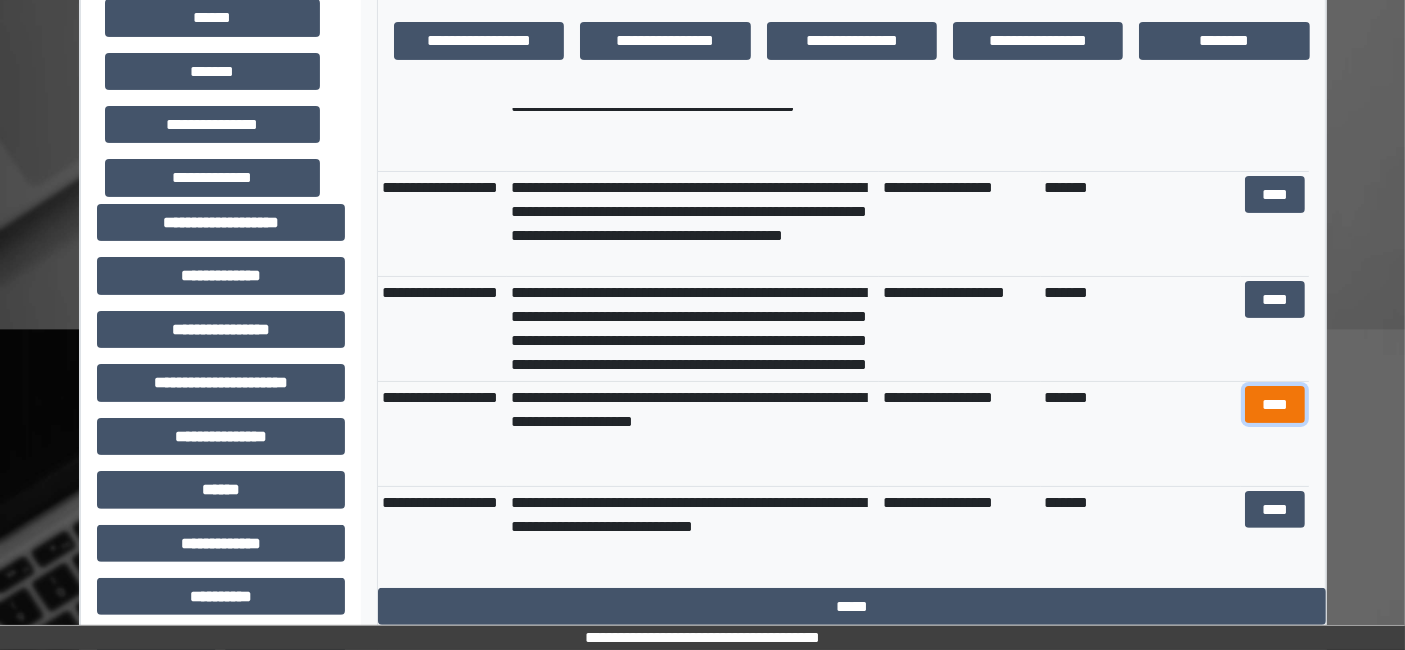 click on "****" at bounding box center [1274, 404] 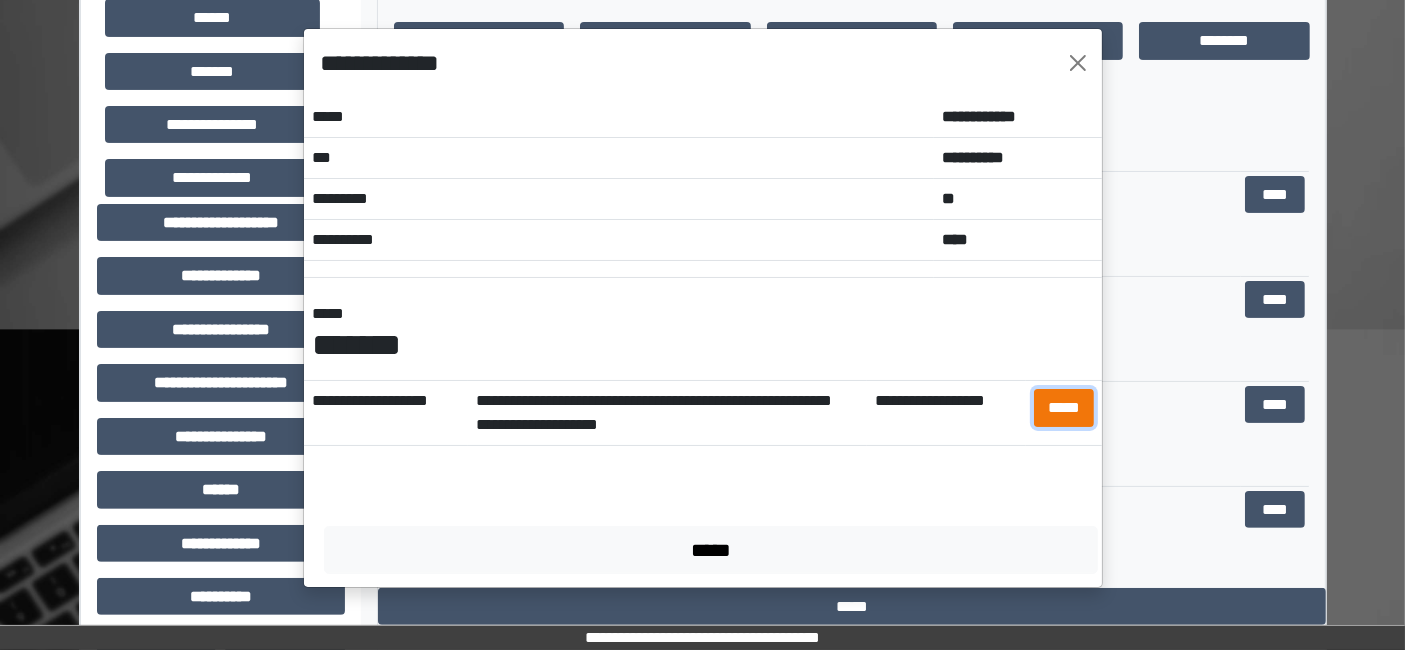 click on "*****" at bounding box center [1064, 407] 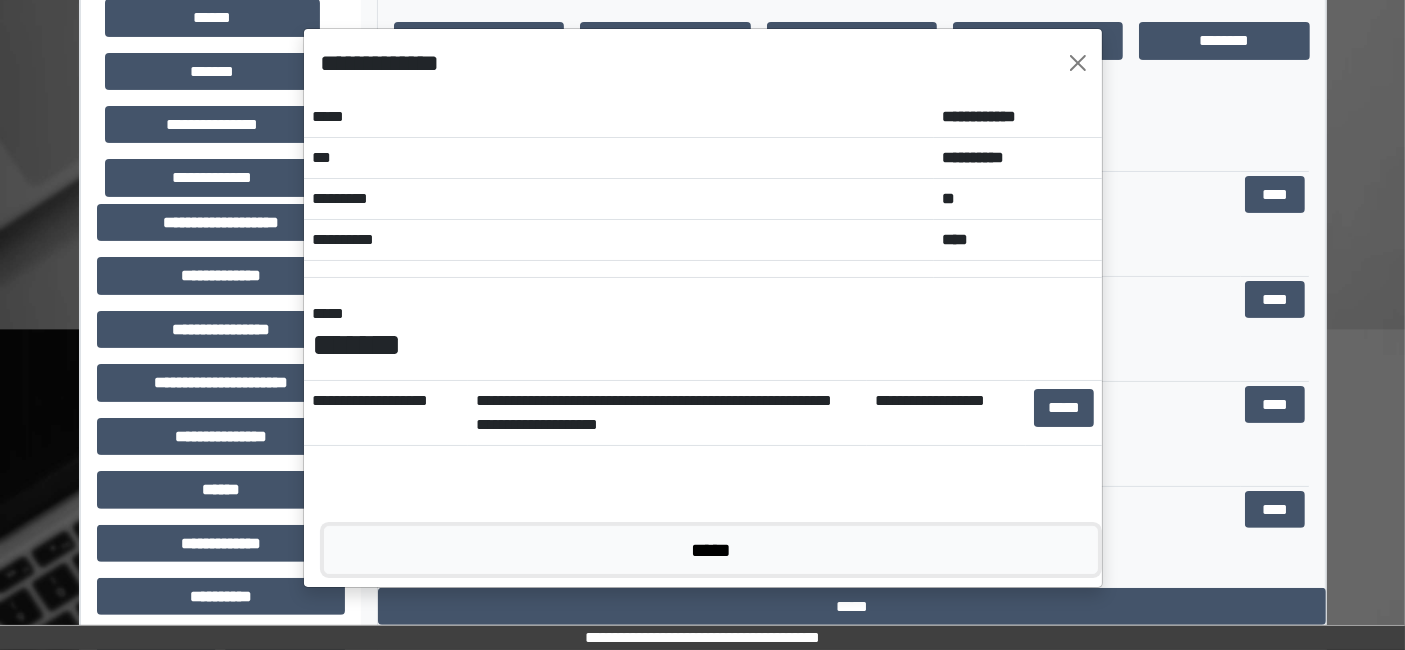 click on "*****" at bounding box center [711, 549] 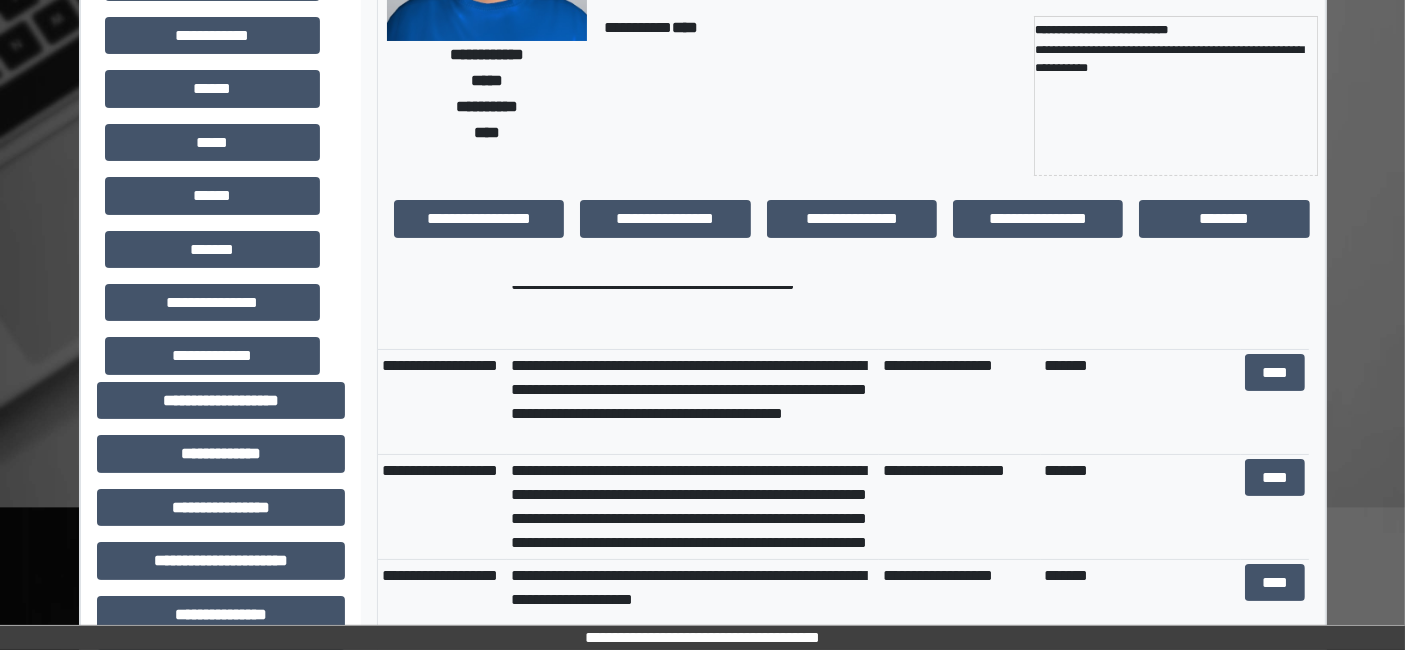 scroll, scrollTop: 222, scrollLeft: 0, axis: vertical 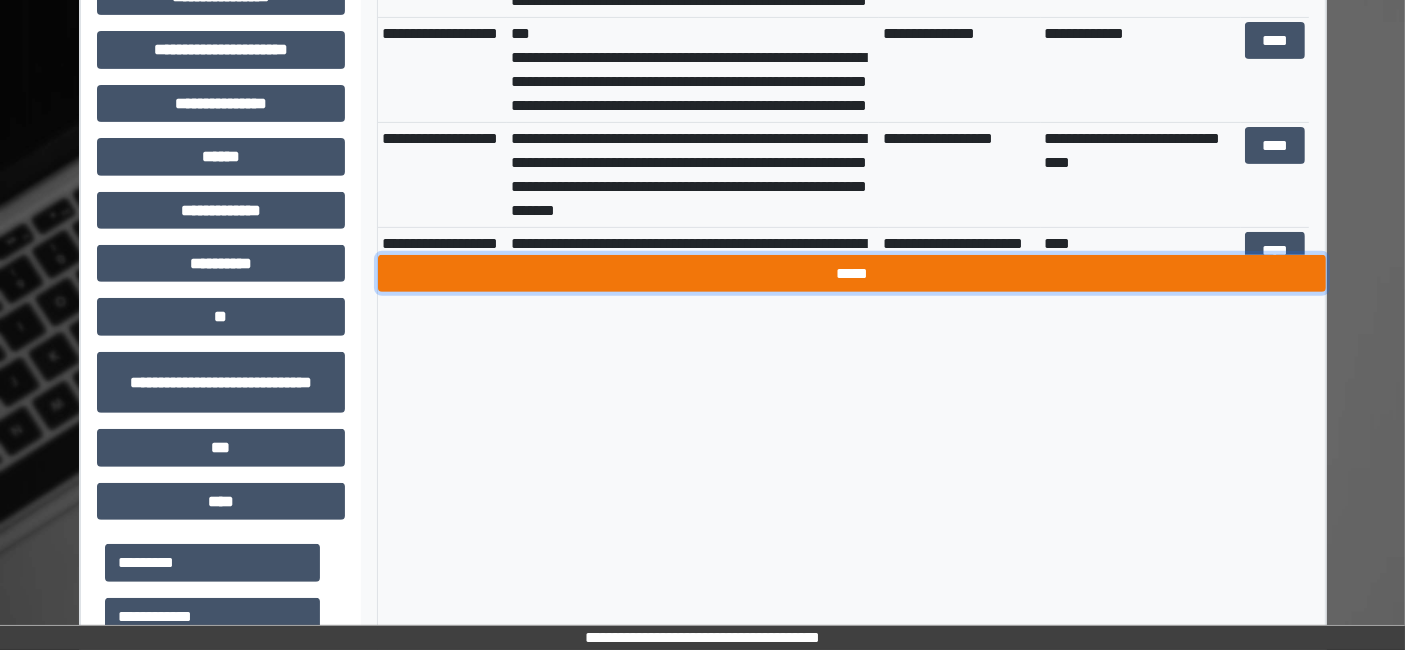 click on "*****" at bounding box center [852, 273] 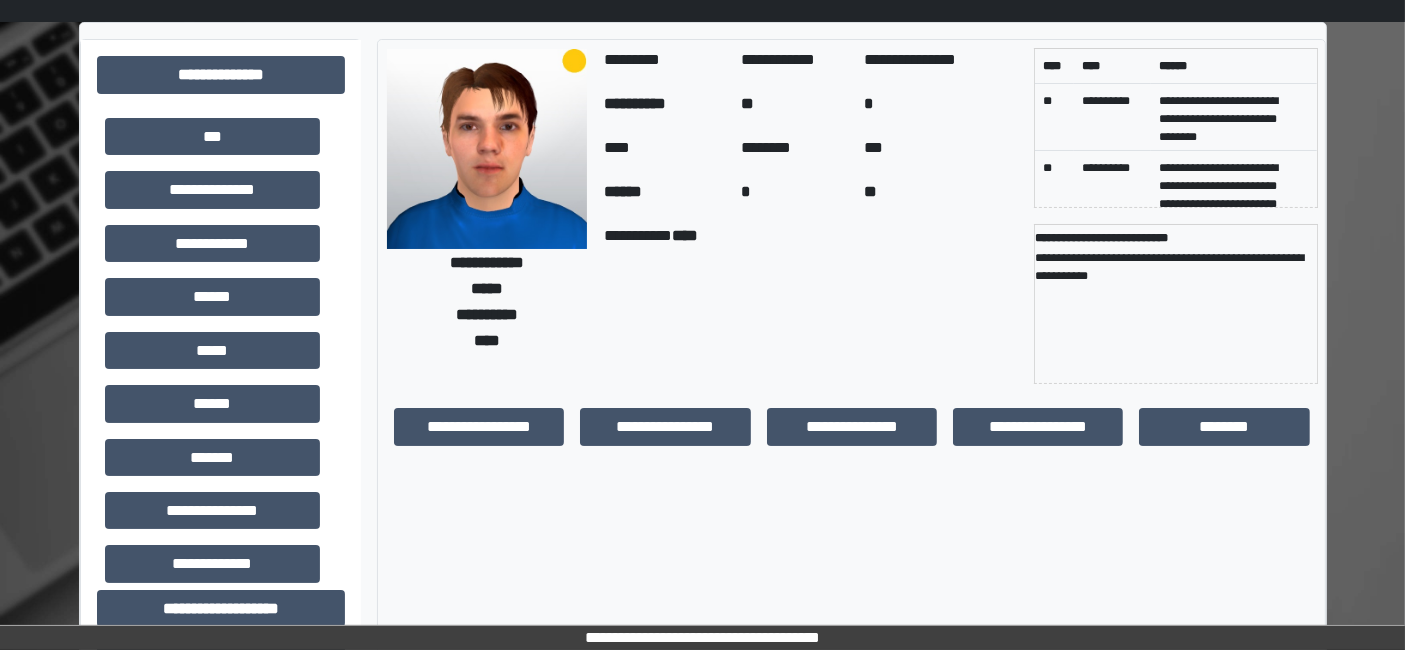 scroll, scrollTop: 0, scrollLeft: 0, axis: both 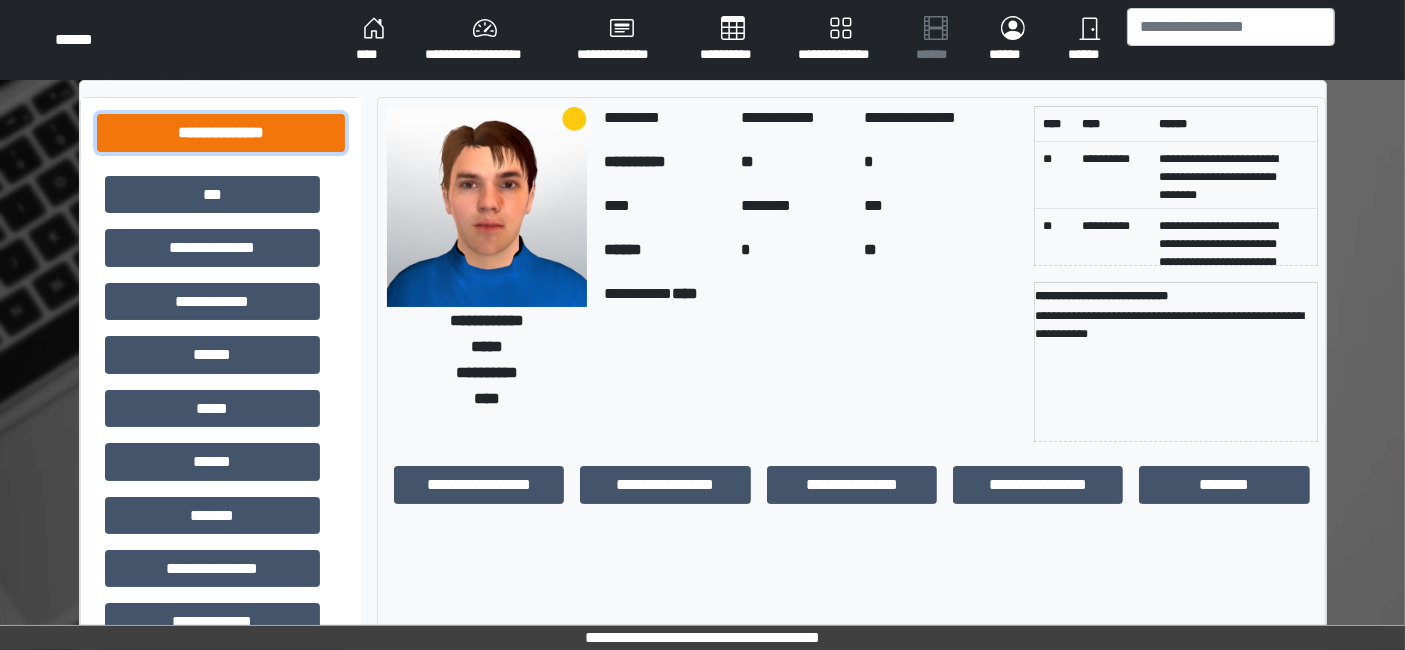 click on "**********" at bounding box center [221, 132] 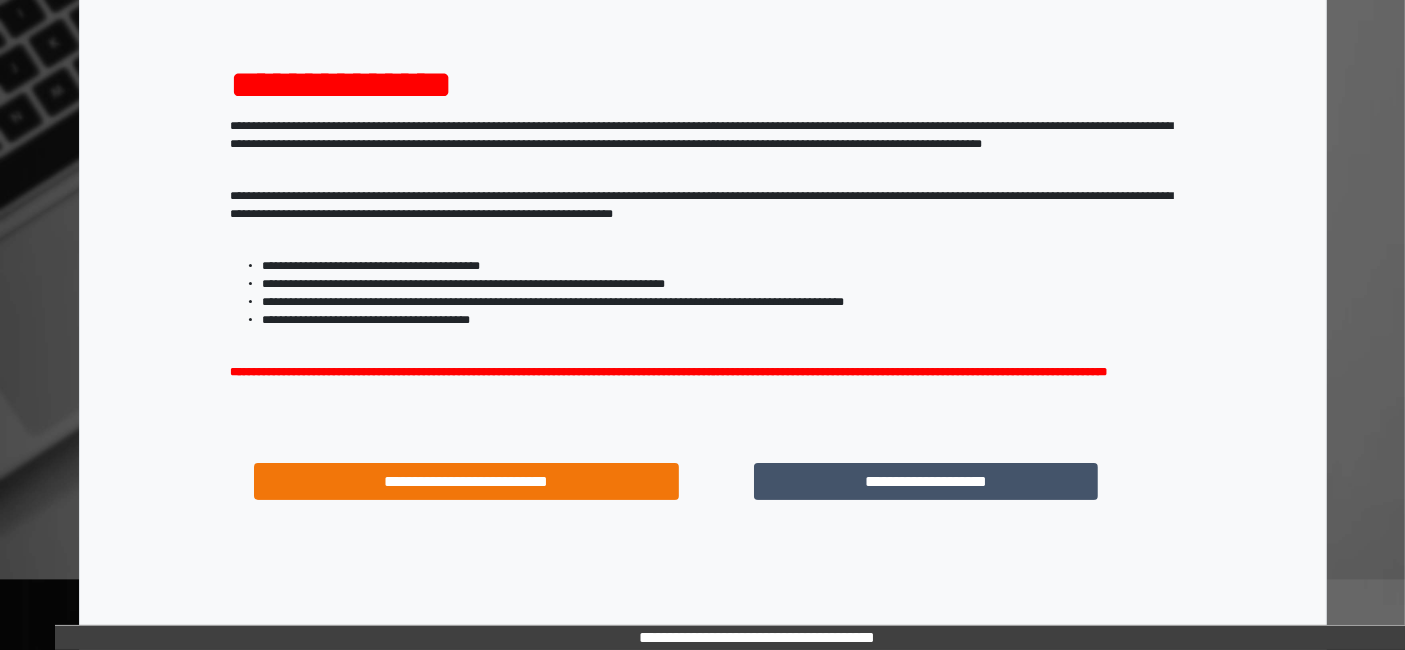 scroll, scrollTop: 258, scrollLeft: 0, axis: vertical 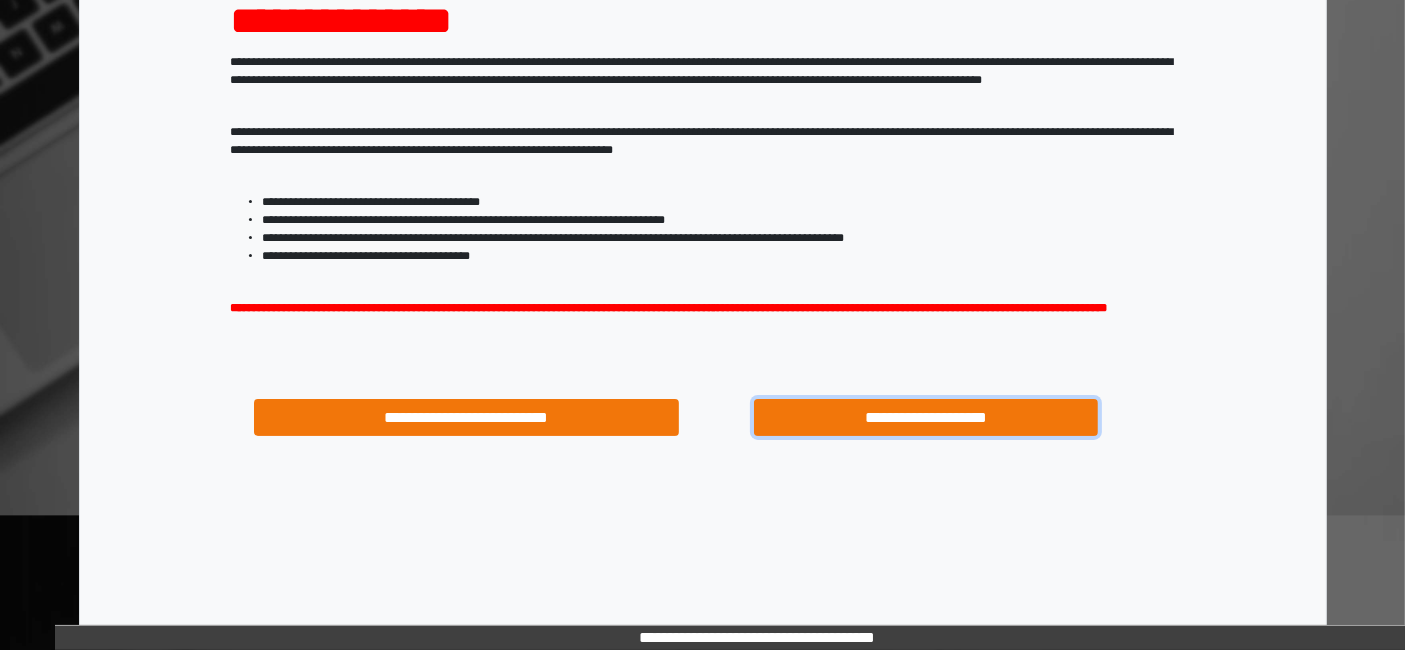 click on "**********" at bounding box center (926, 417) 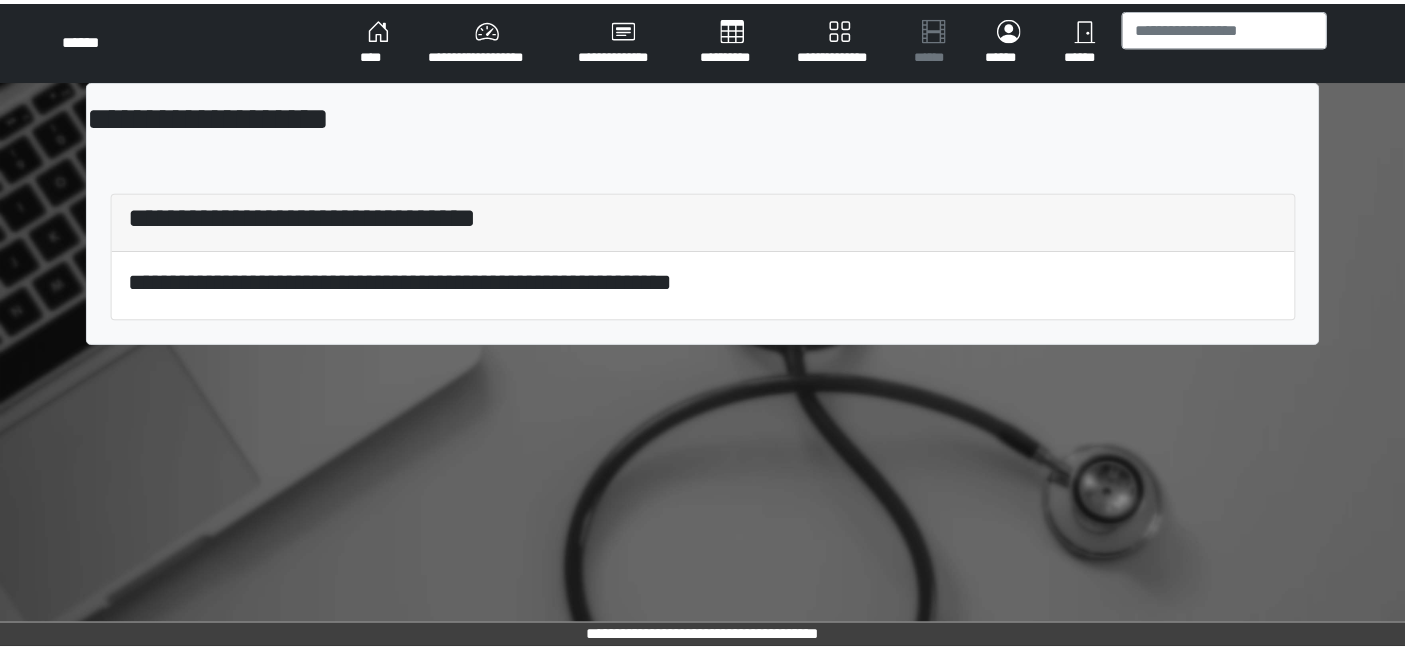 scroll, scrollTop: 0, scrollLeft: 0, axis: both 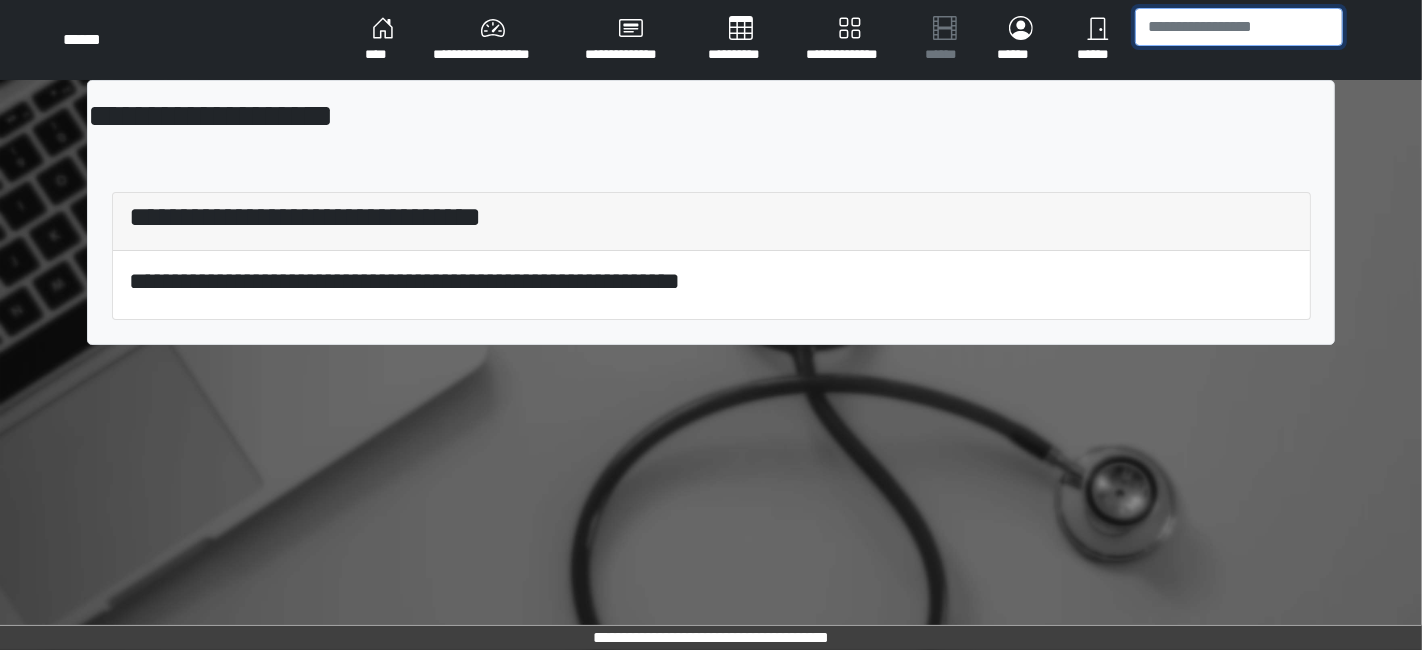 click at bounding box center (1239, 27) 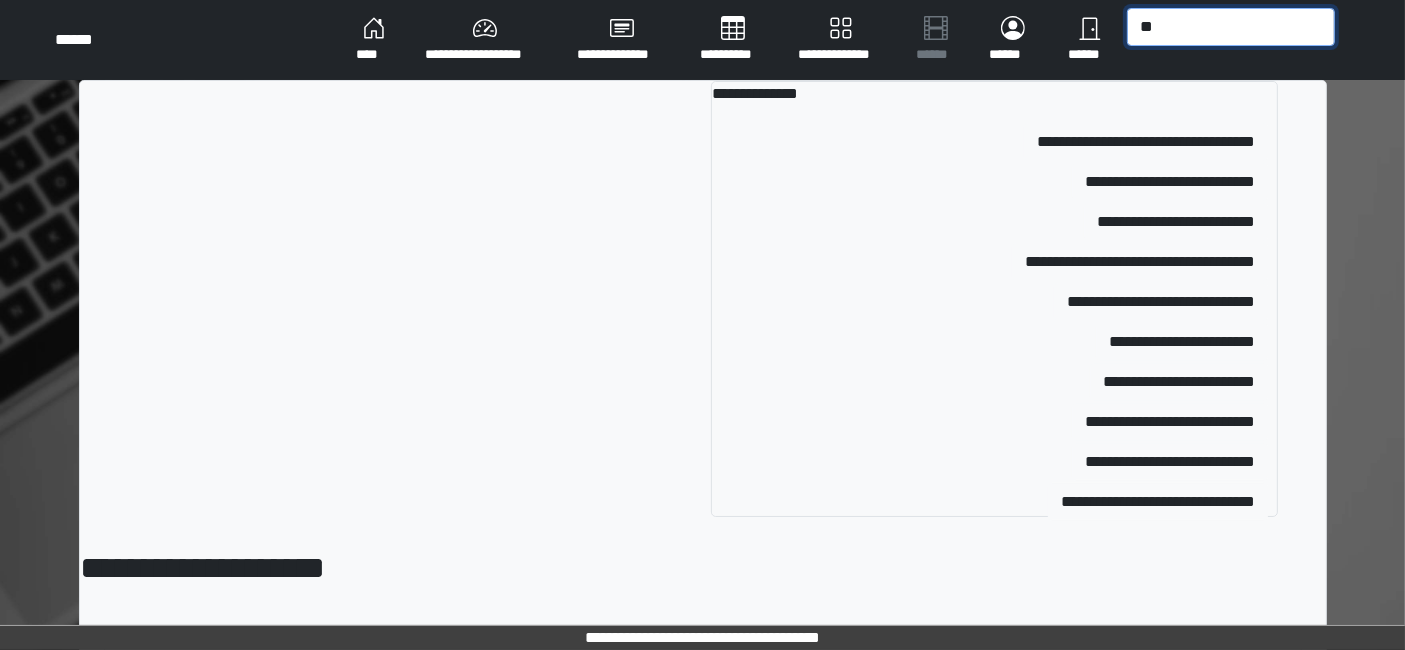 type on "*" 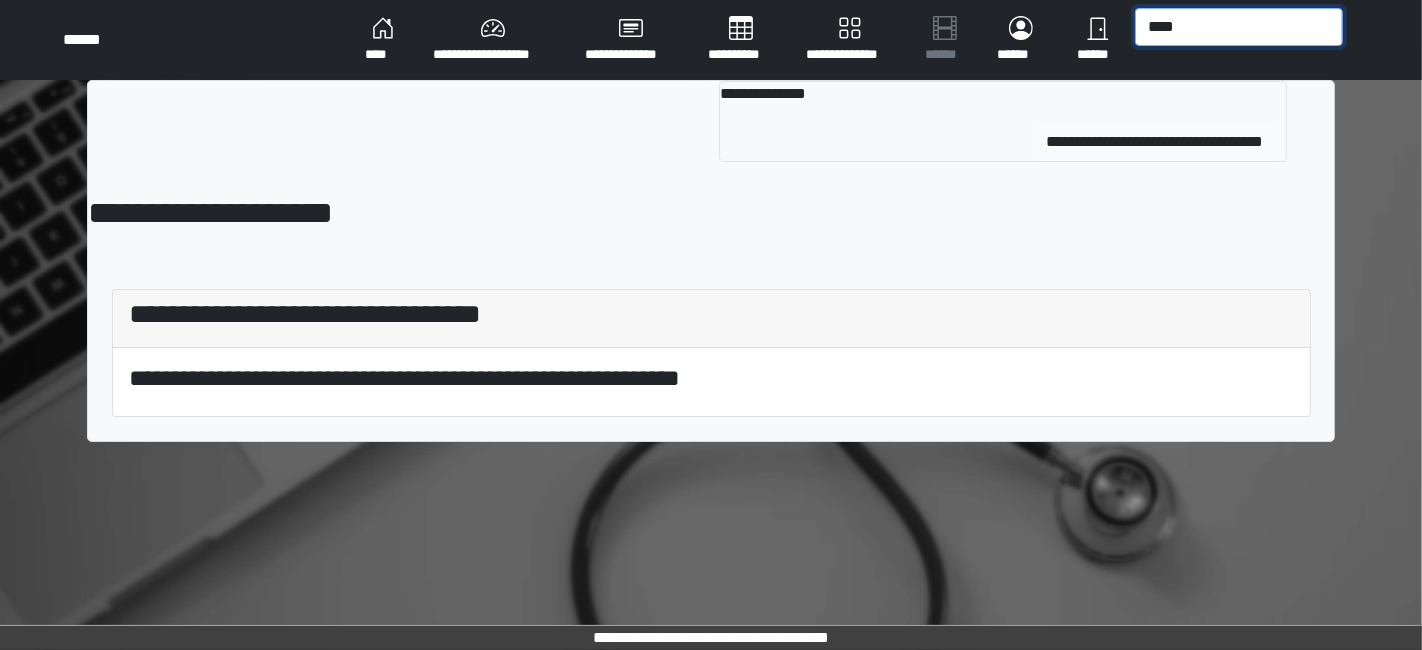 type on "****" 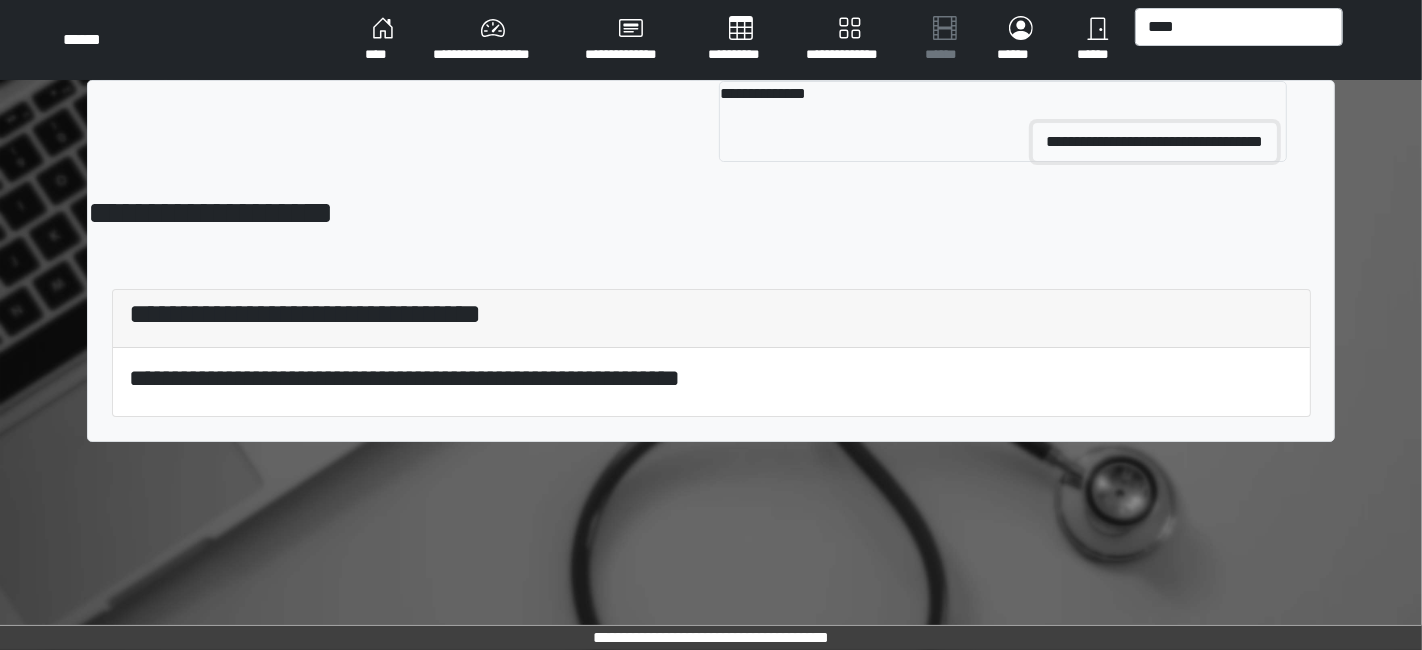 click on "**********" at bounding box center (1155, 142) 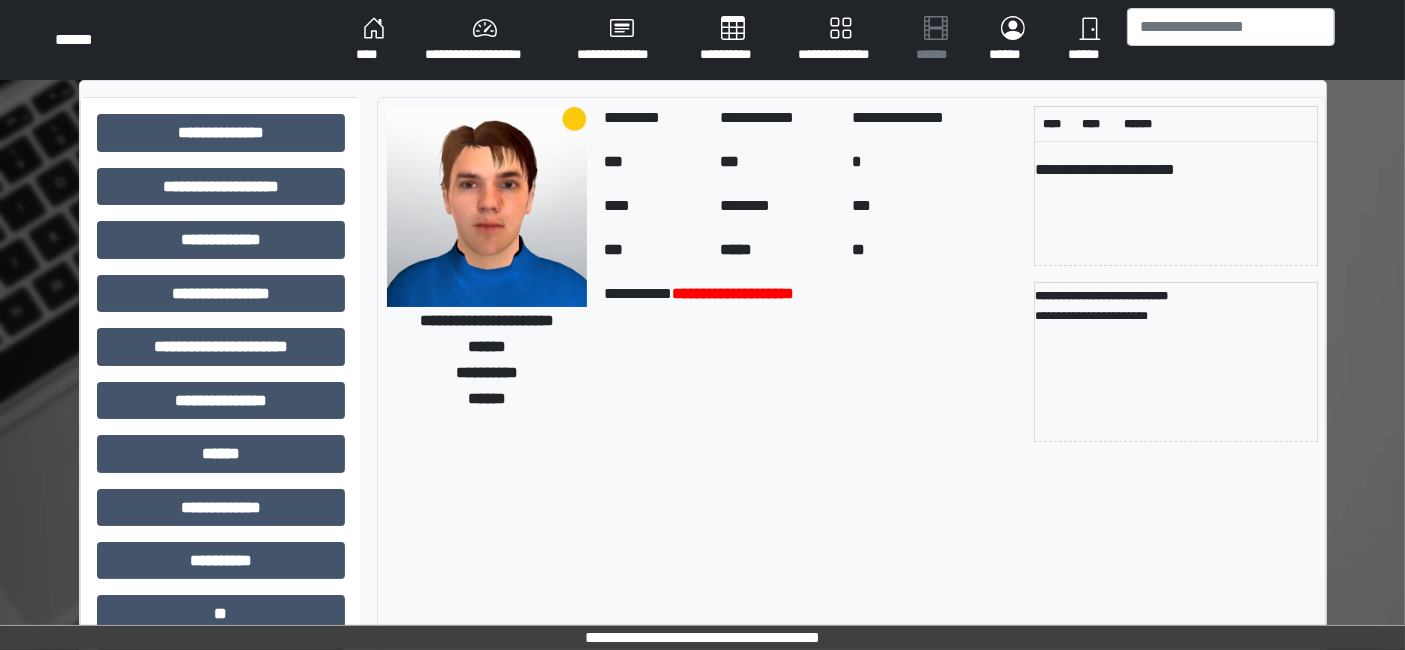 click on "**********" at bounding box center (221, 500) 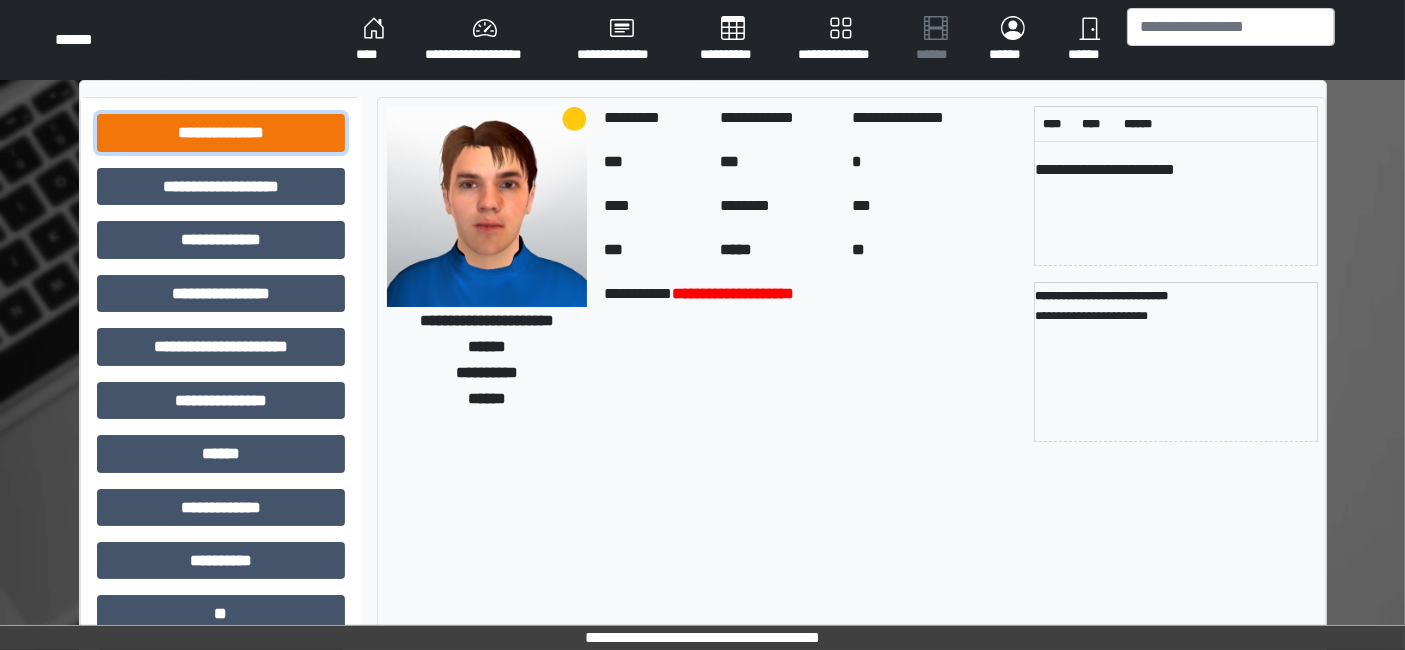 click on "**********" at bounding box center [221, 132] 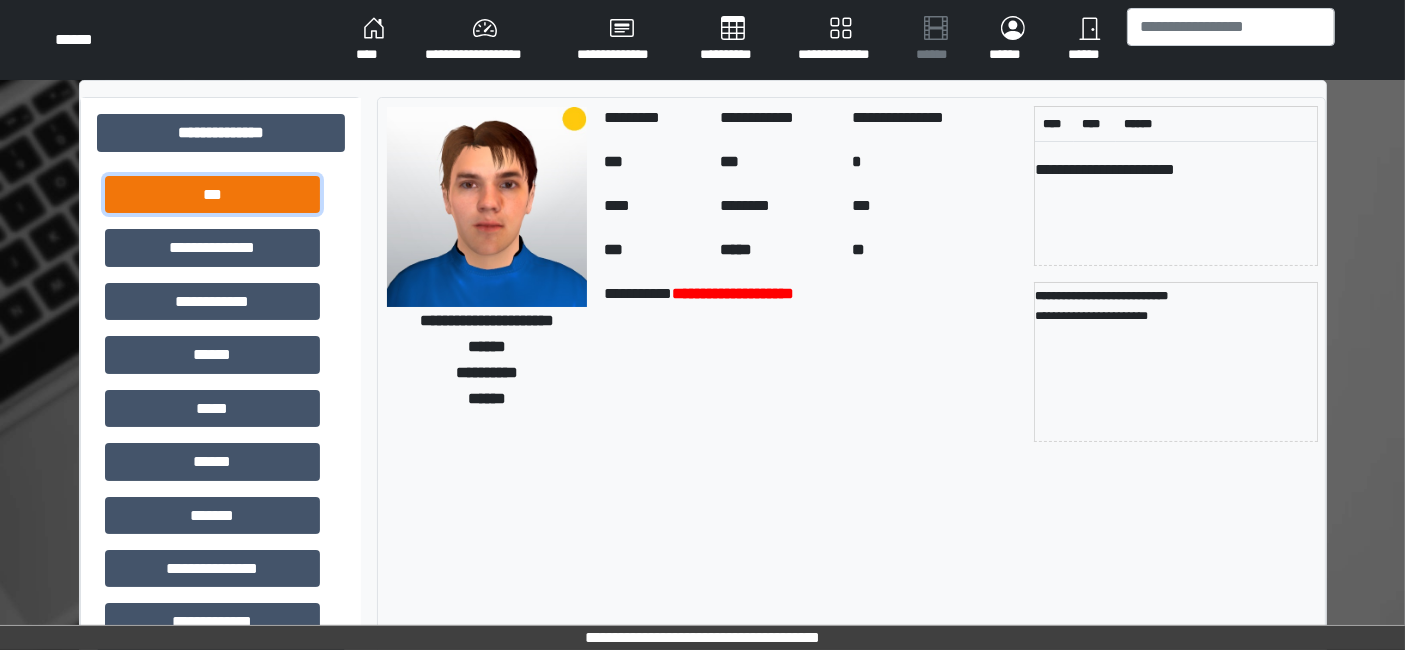 click on "***" at bounding box center (212, 194) 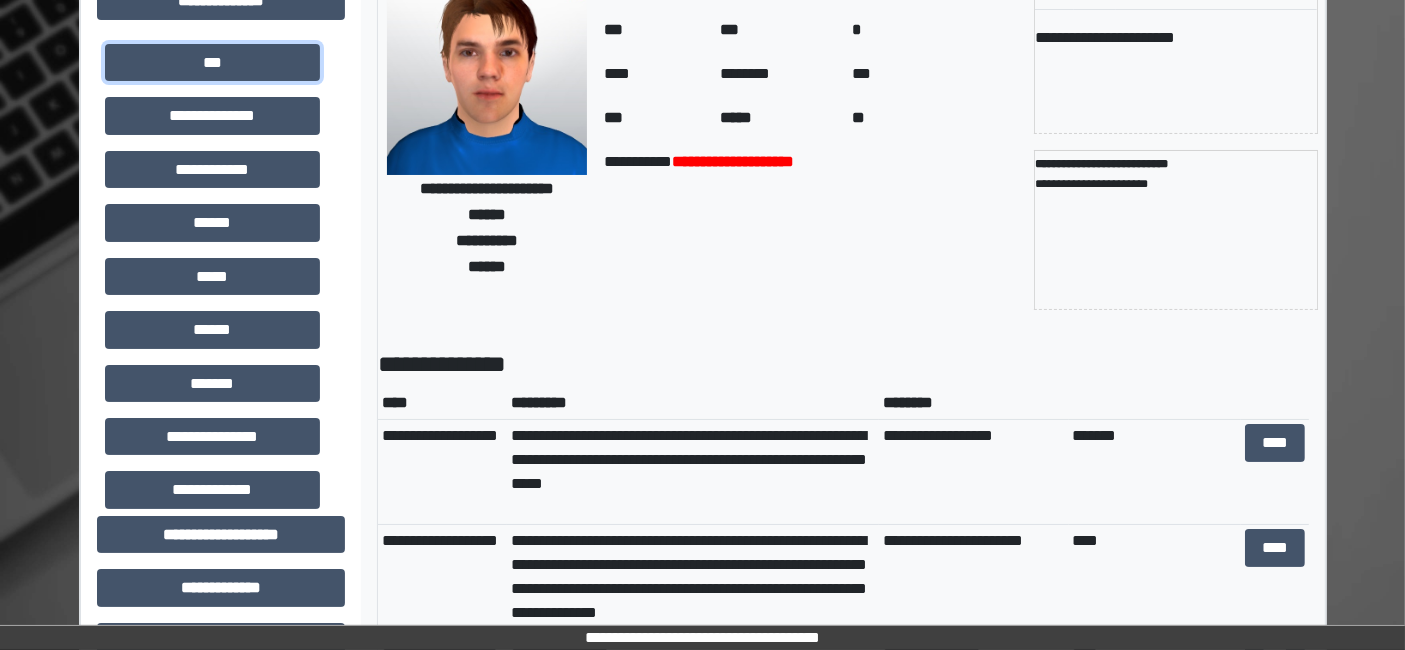 scroll, scrollTop: 222, scrollLeft: 0, axis: vertical 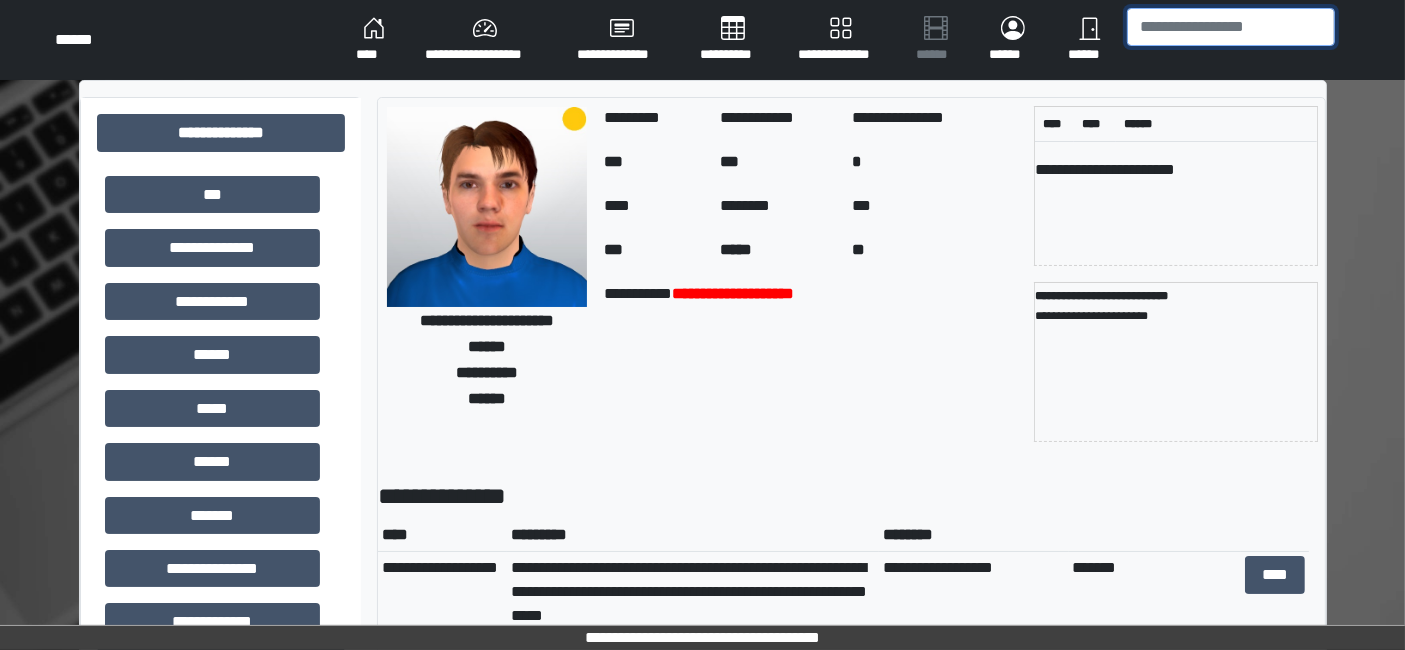 click at bounding box center (1231, 27) 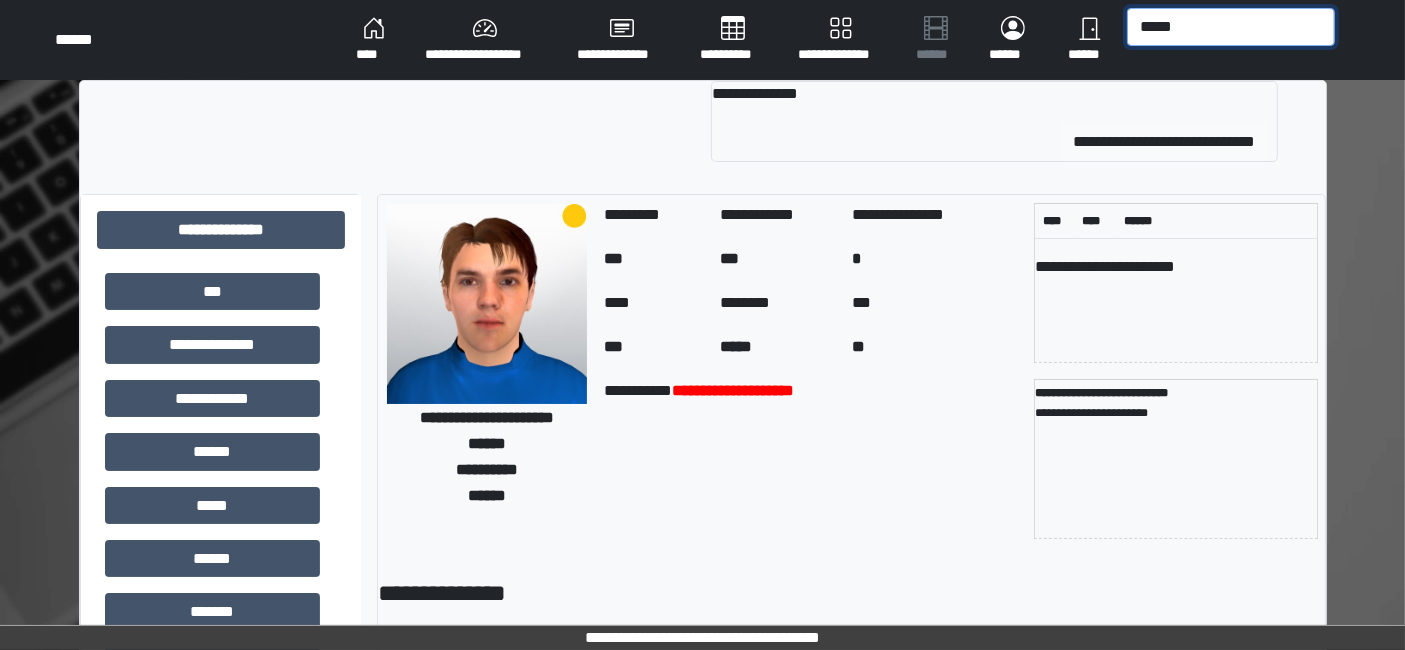 type on "*****" 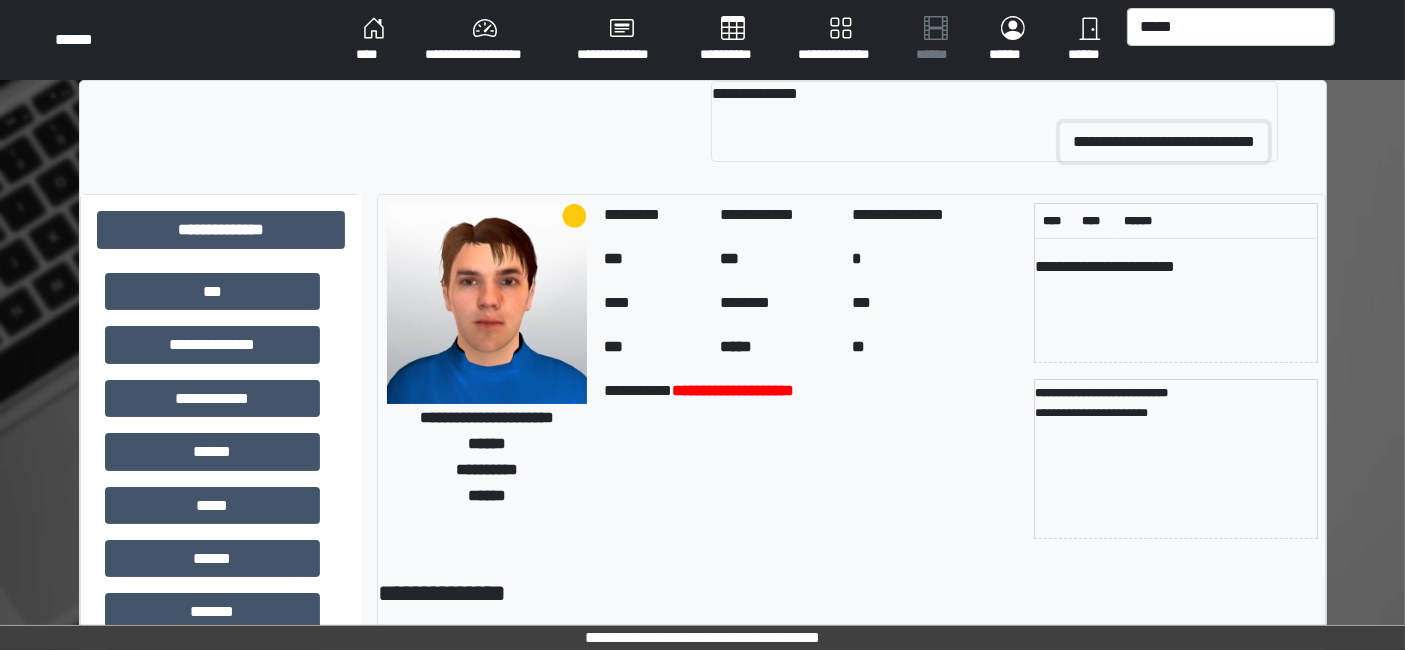 click on "**********" at bounding box center [1164, 142] 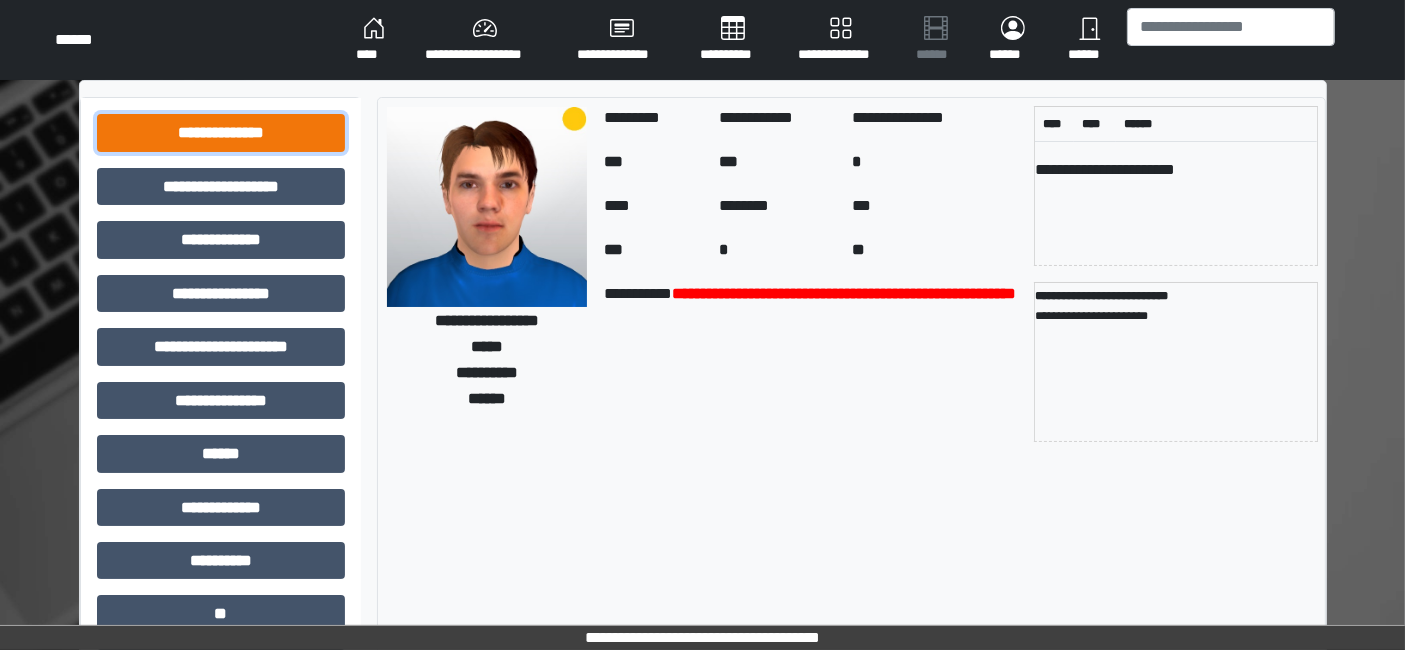 click on "**********" at bounding box center (221, 132) 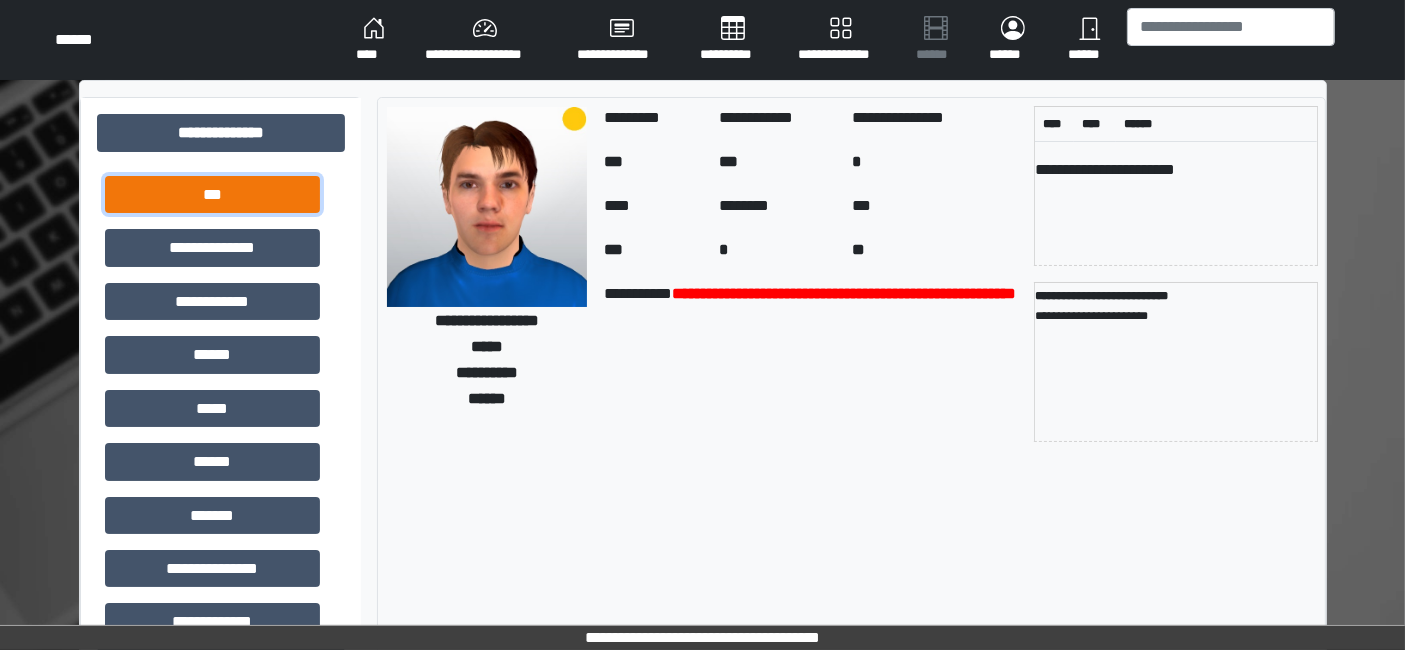 click on "***" at bounding box center [212, 194] 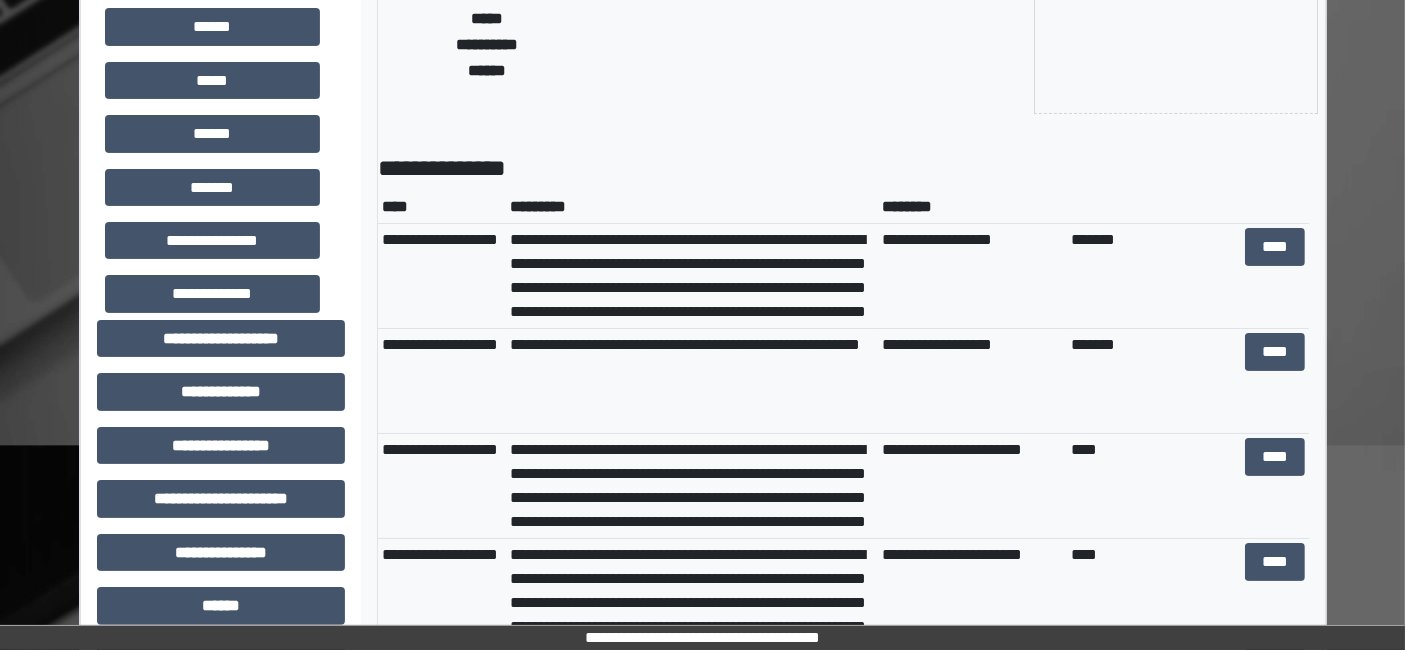 scroll, scrollTop: 333, scrollLeft: 0, axis: vertical 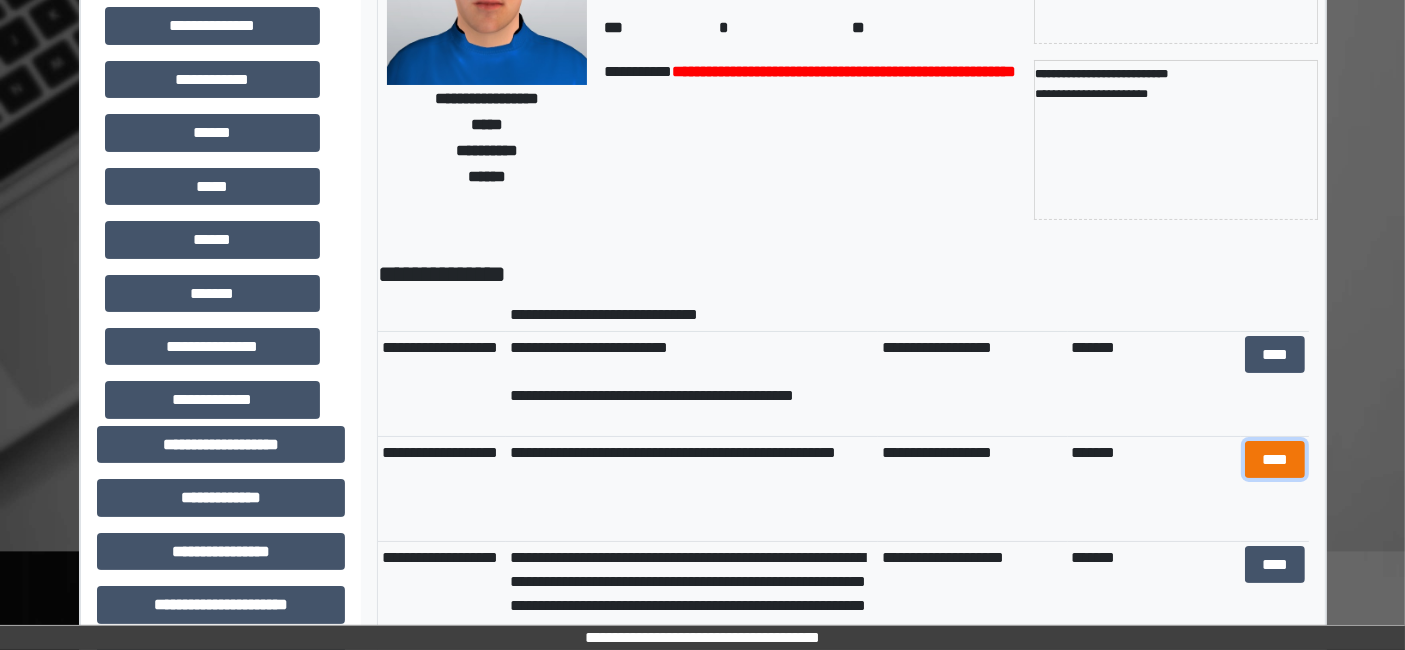 click on "****" at bounding box center [1274, 459] 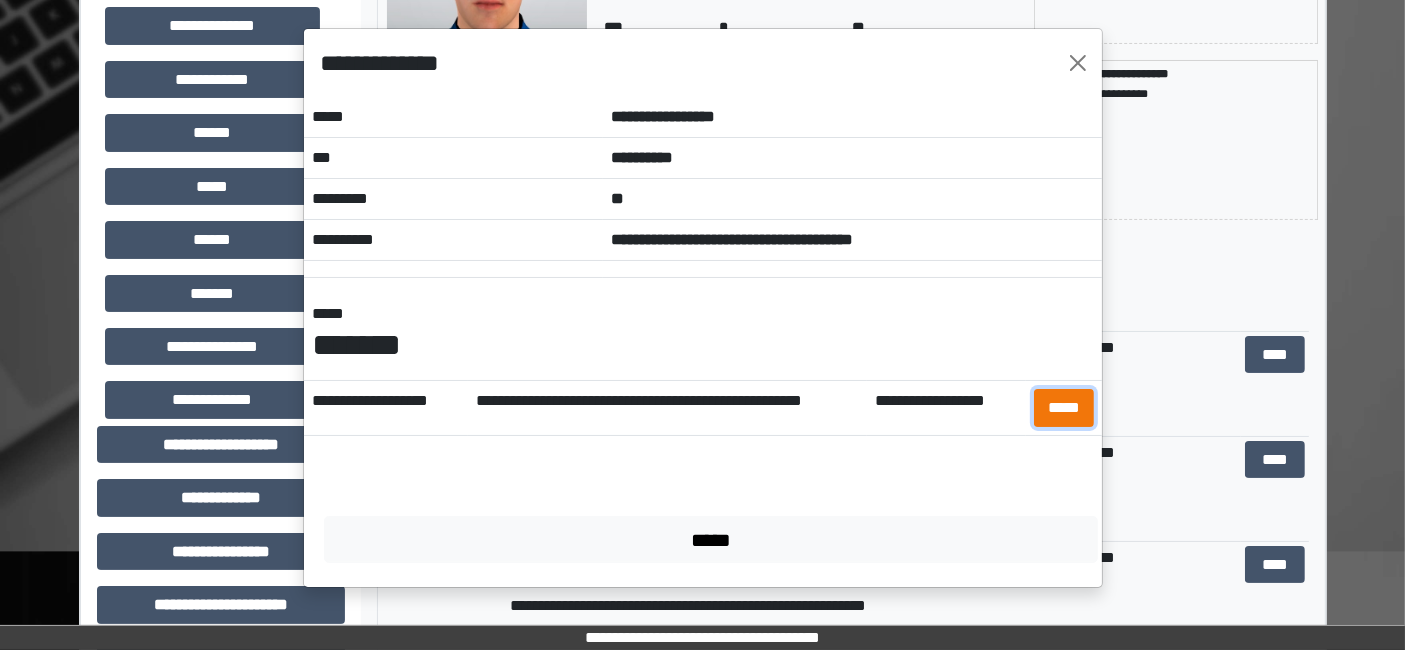 click on "*****" at bounding box center (1064, 407) 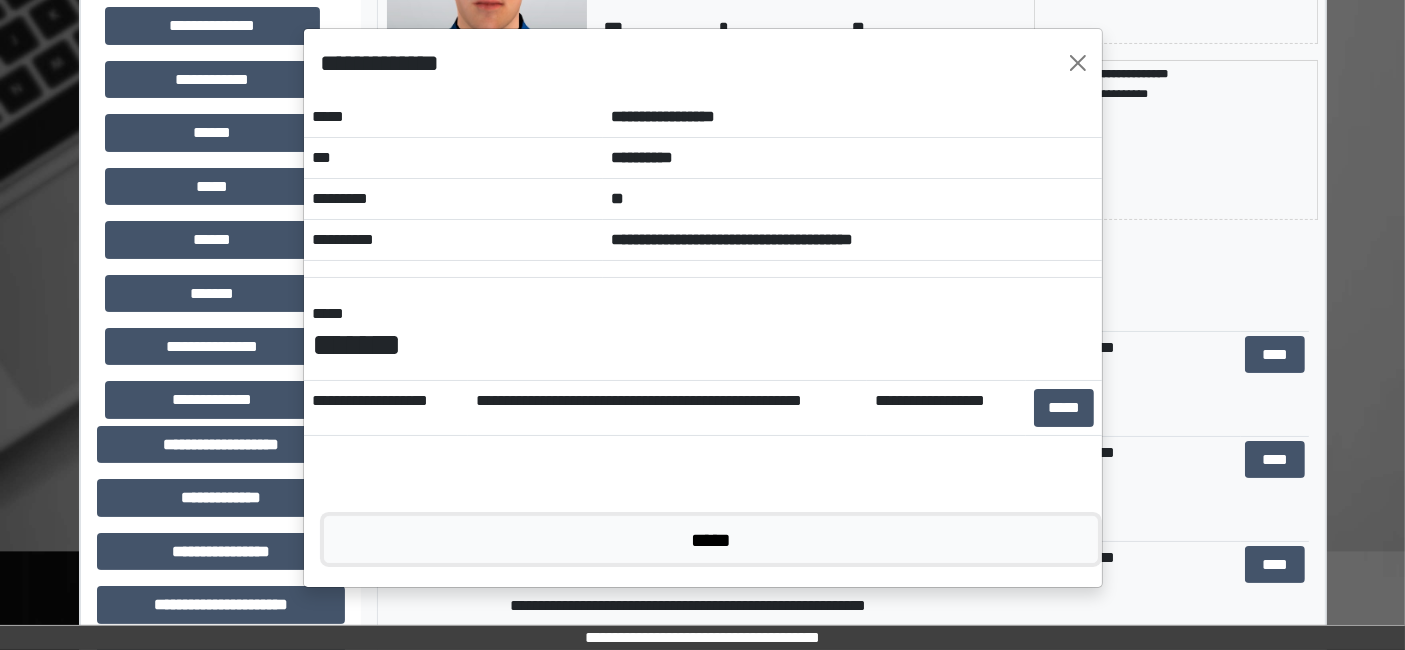 click on "*****" at bounding box center [711, 539] 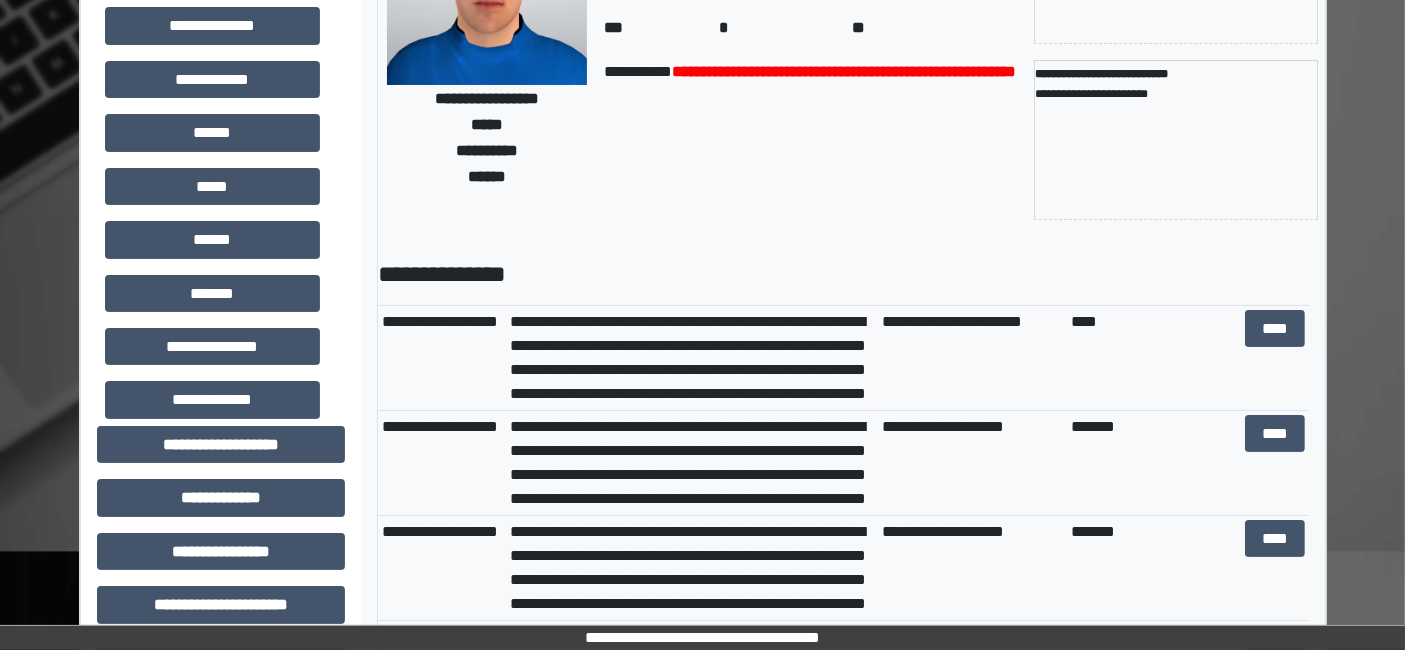 scroll, scrollTop: 2666, scrollLeft: 0, axis: vertical 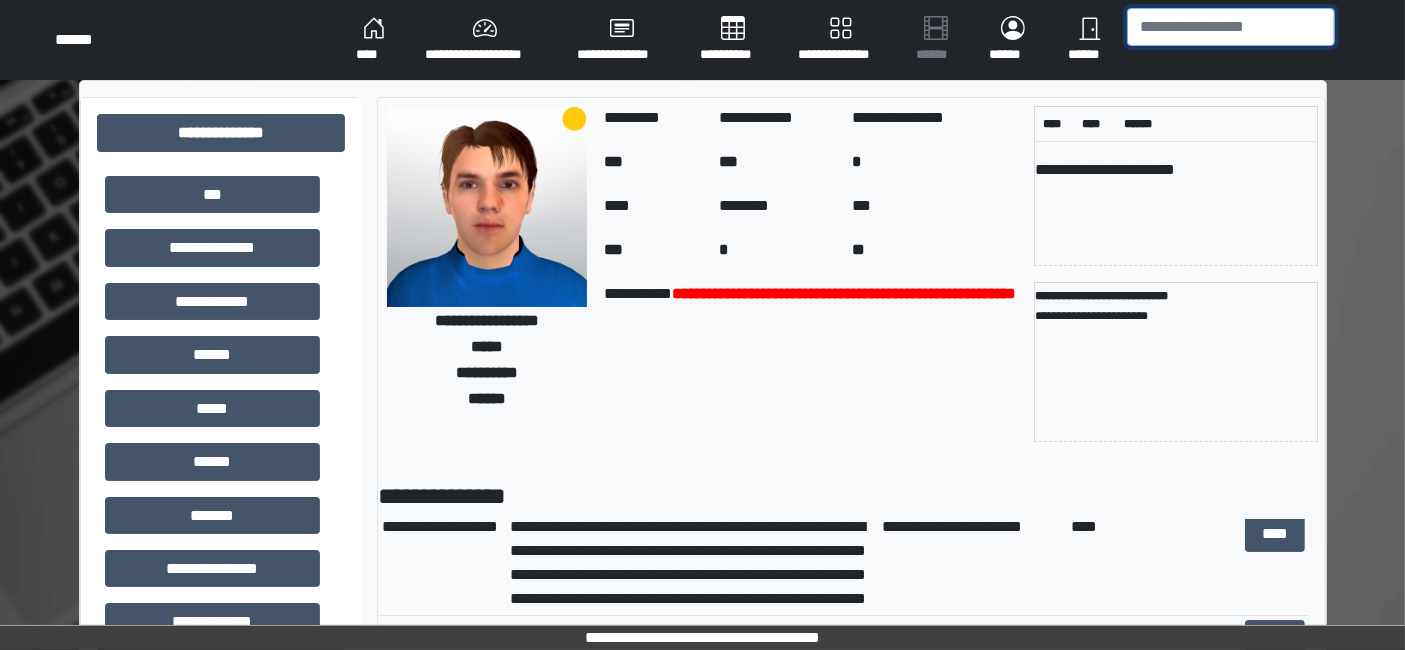 click at bounding box center [1231, 27] 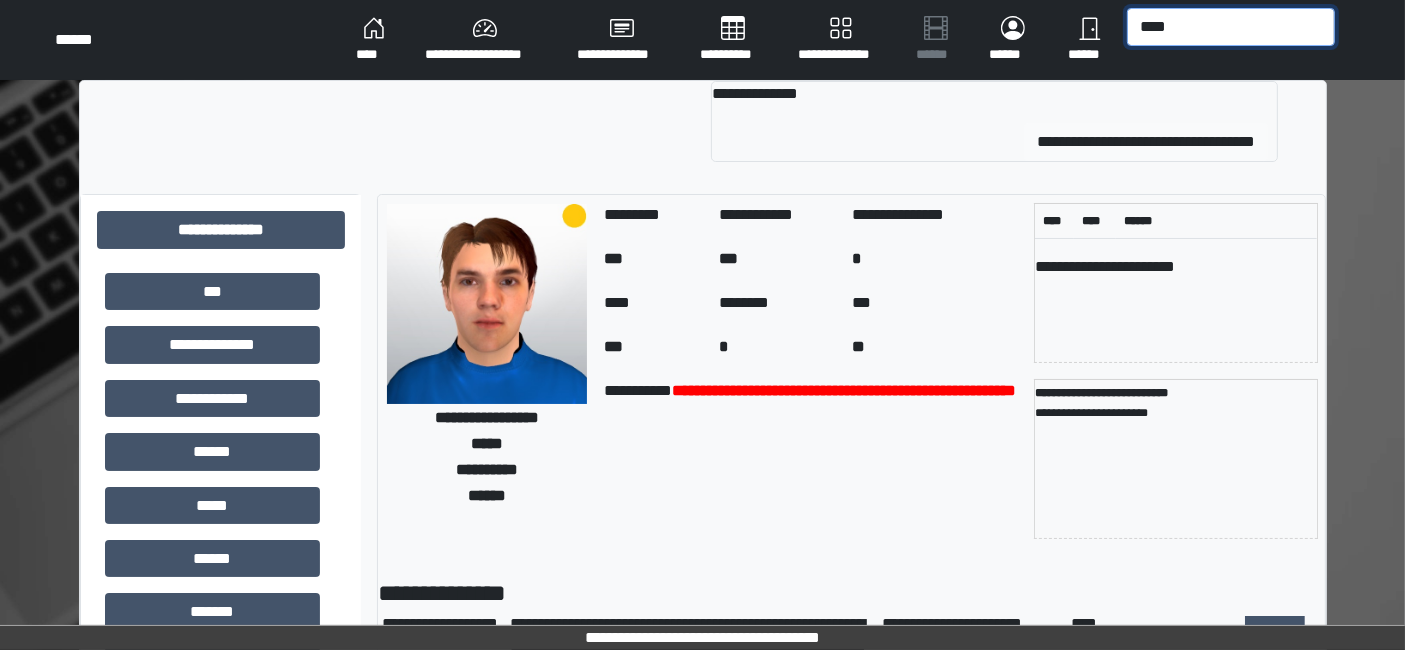 type on "****" 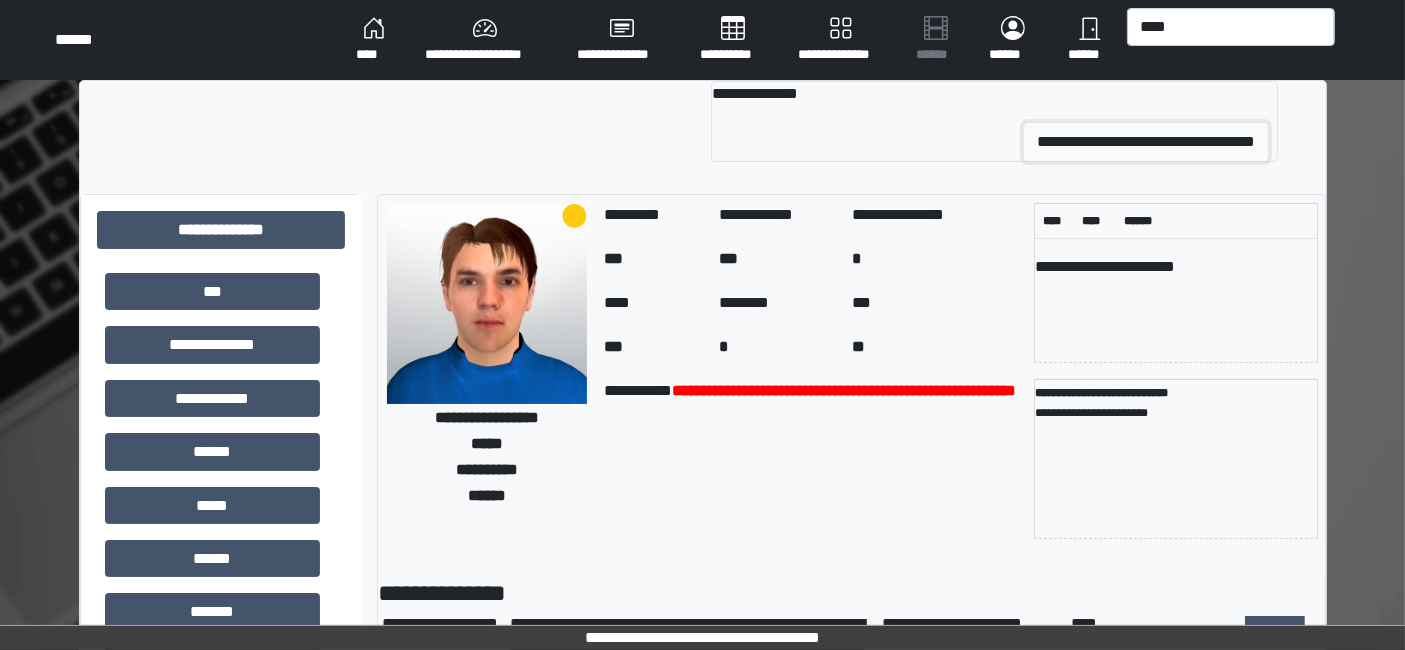 click on "**********" at bounding box center (1146, 142) 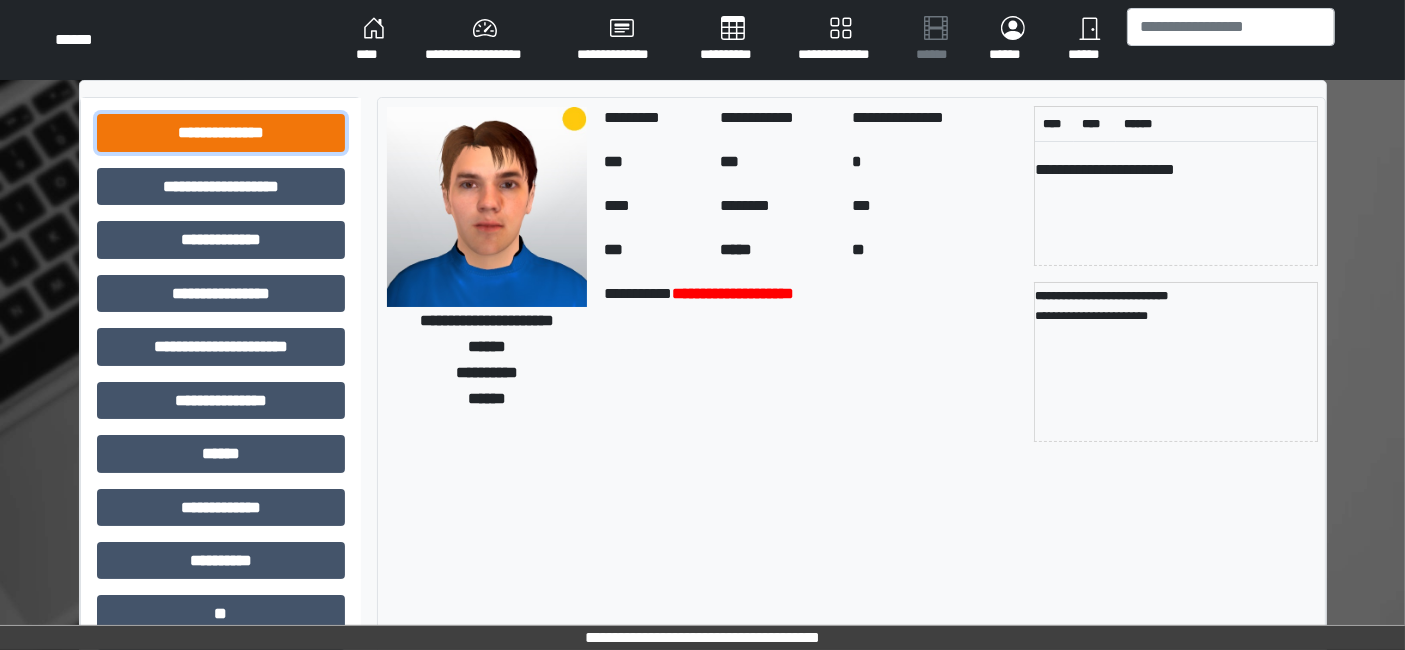 click on "**********" at bounding box center [221, 132] 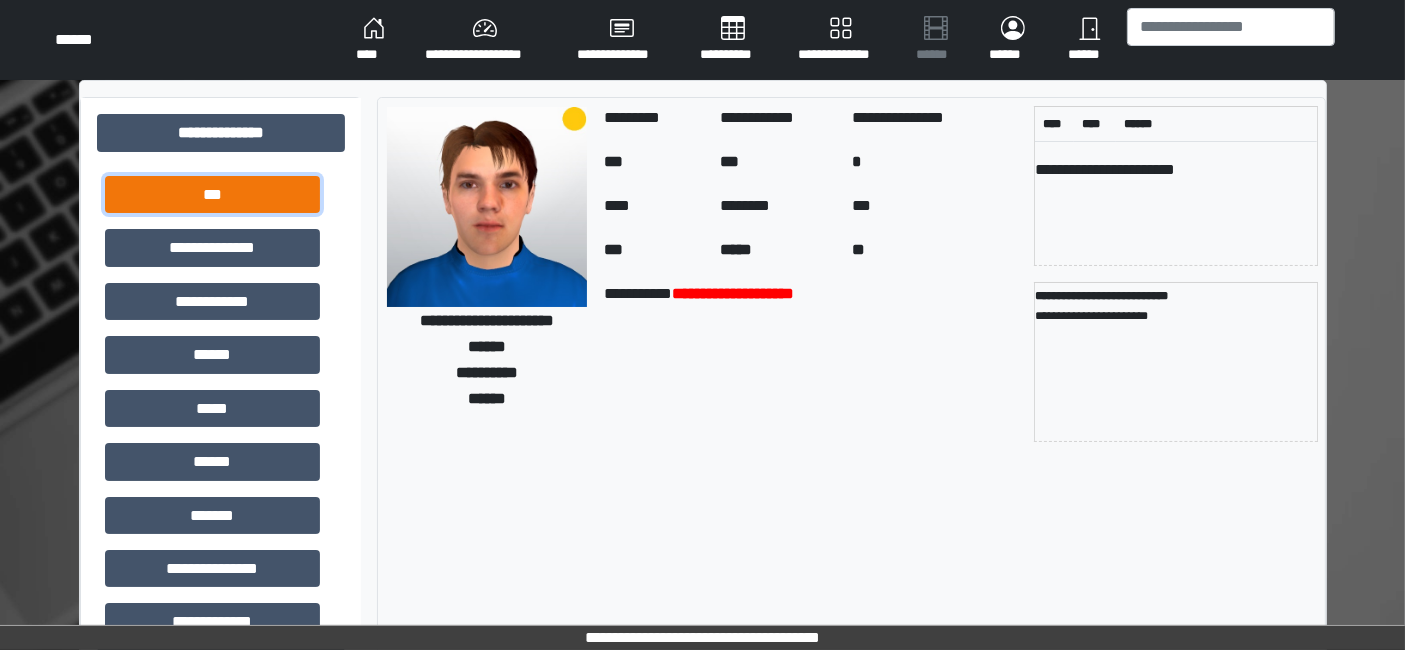 click on "***" at bounding box center [212, 194] 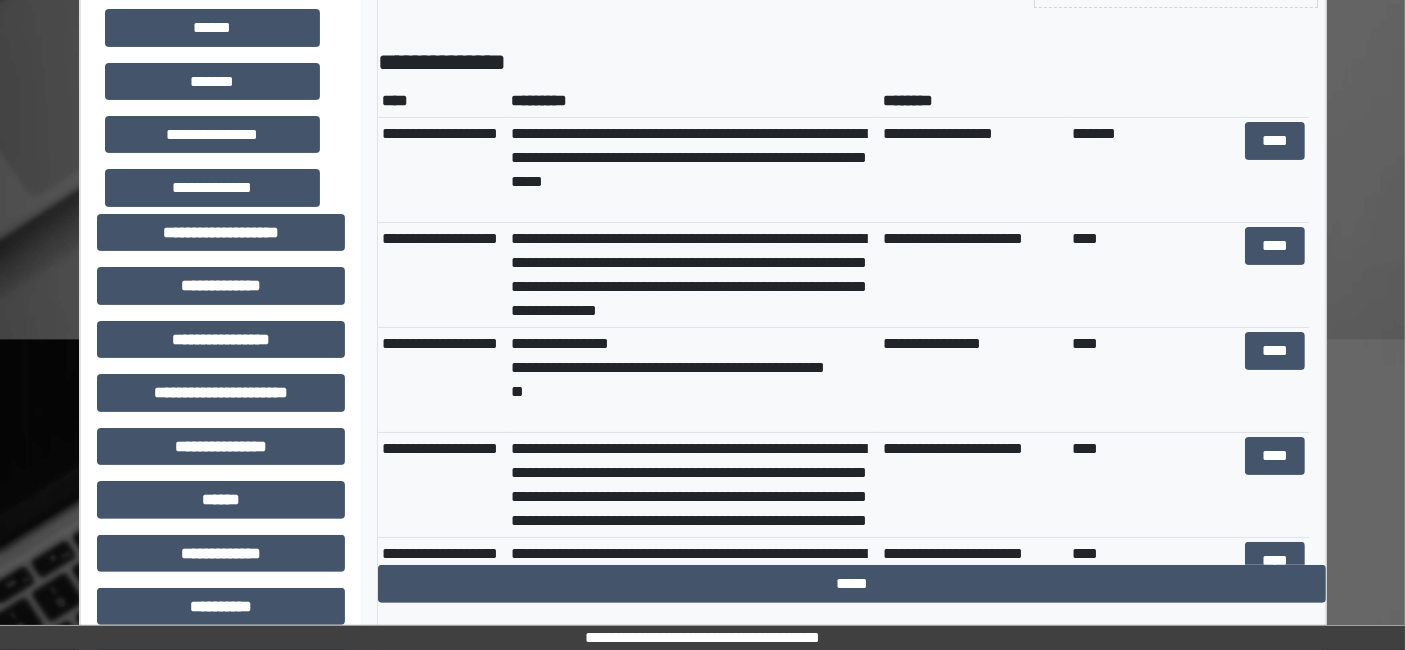 scroll, scrollTop: 555, scrollLeft: 0, axis: vertical 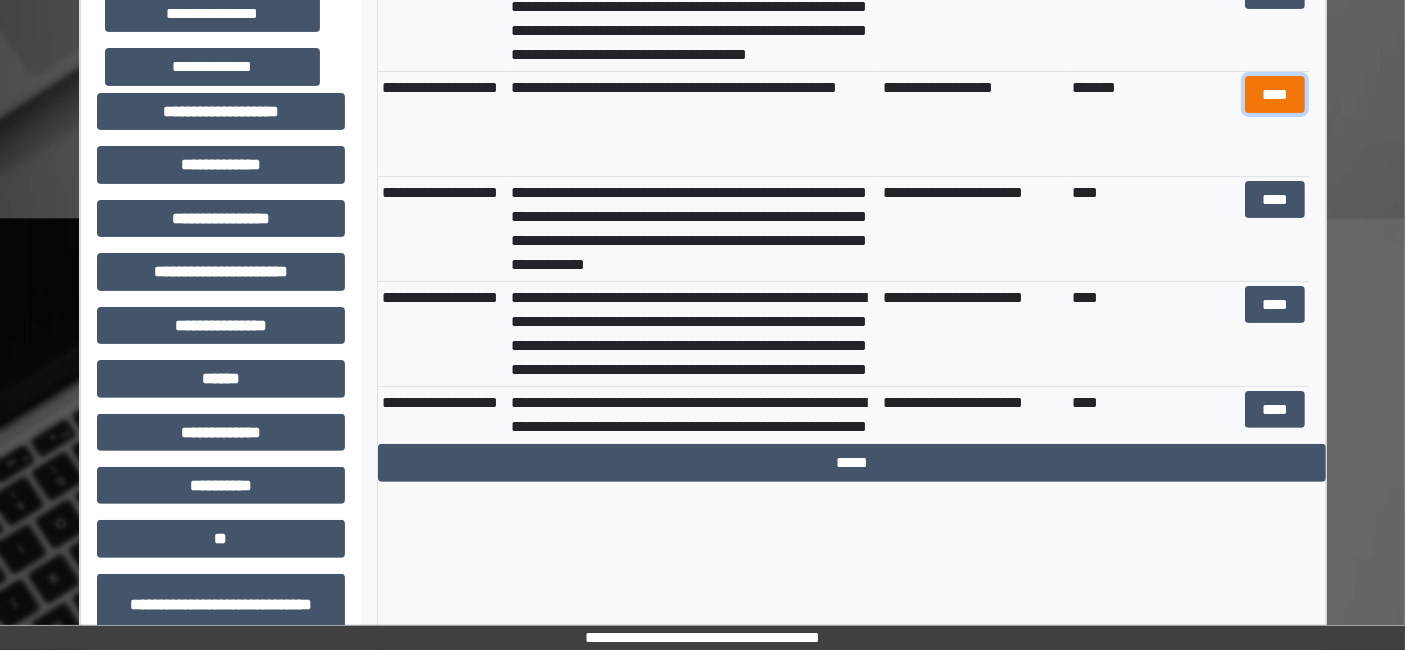 click on "****" at bounding box center [1274, 94] 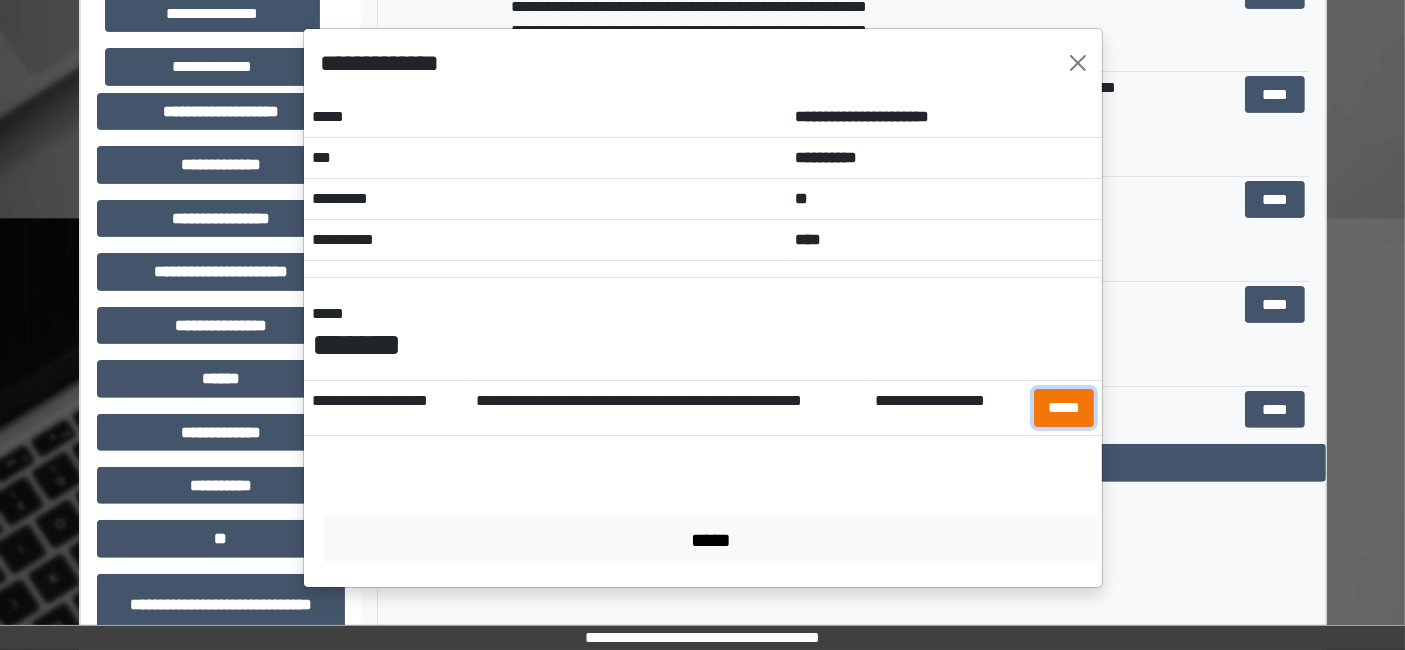 click on "*****" at bounding box center (1064, 407) 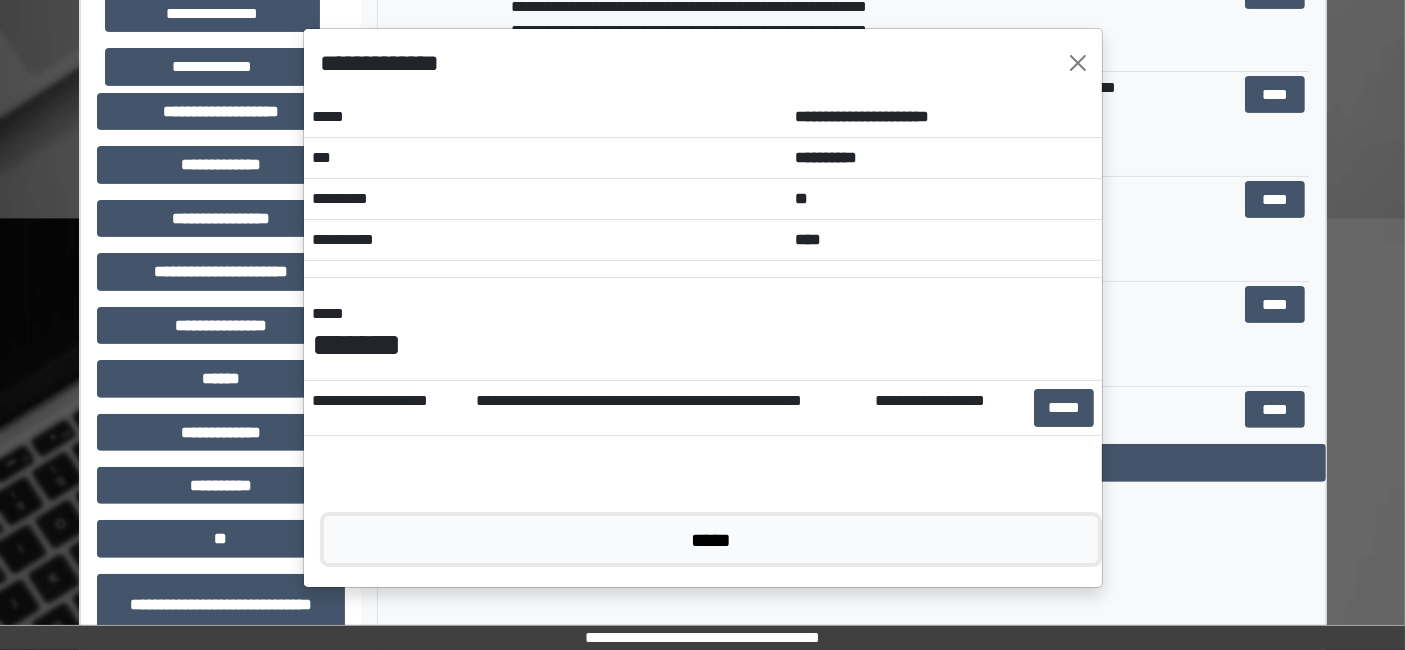 click on "*****" at bounding box center (711, 539) 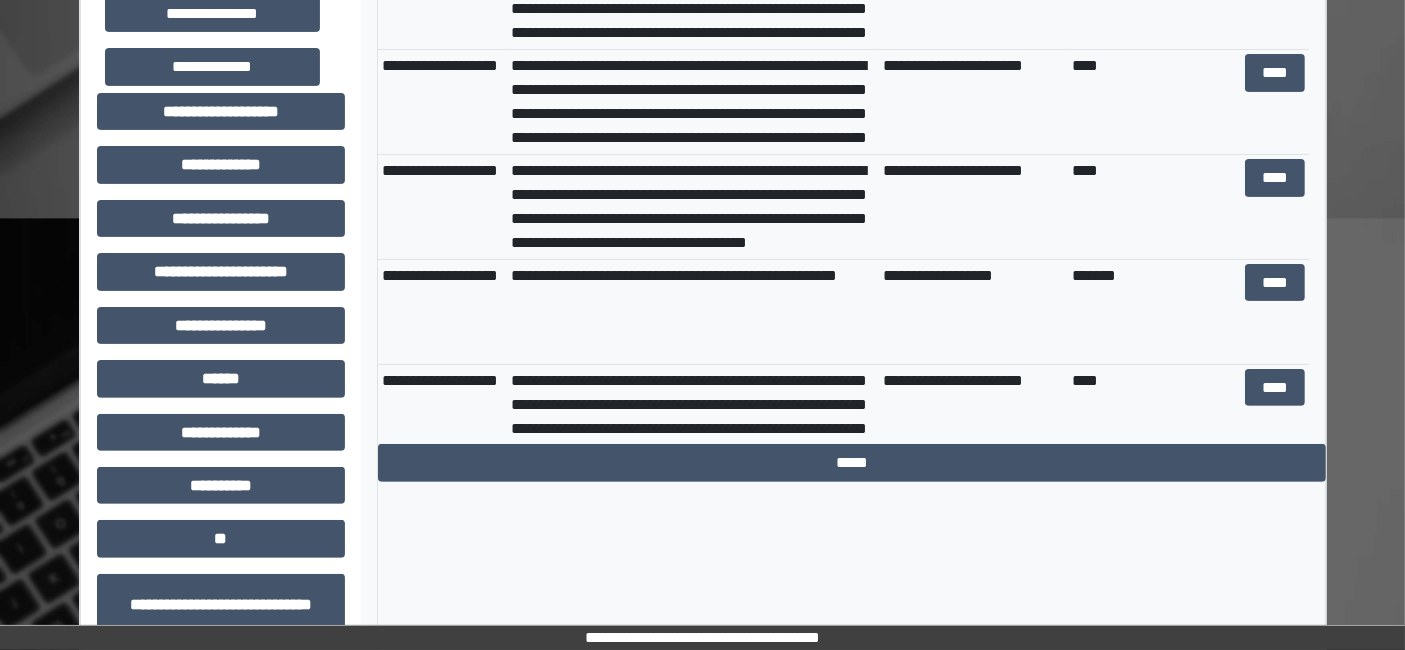 scroll, scrollTop: 333, scrollLeft: 0, axis: vertical 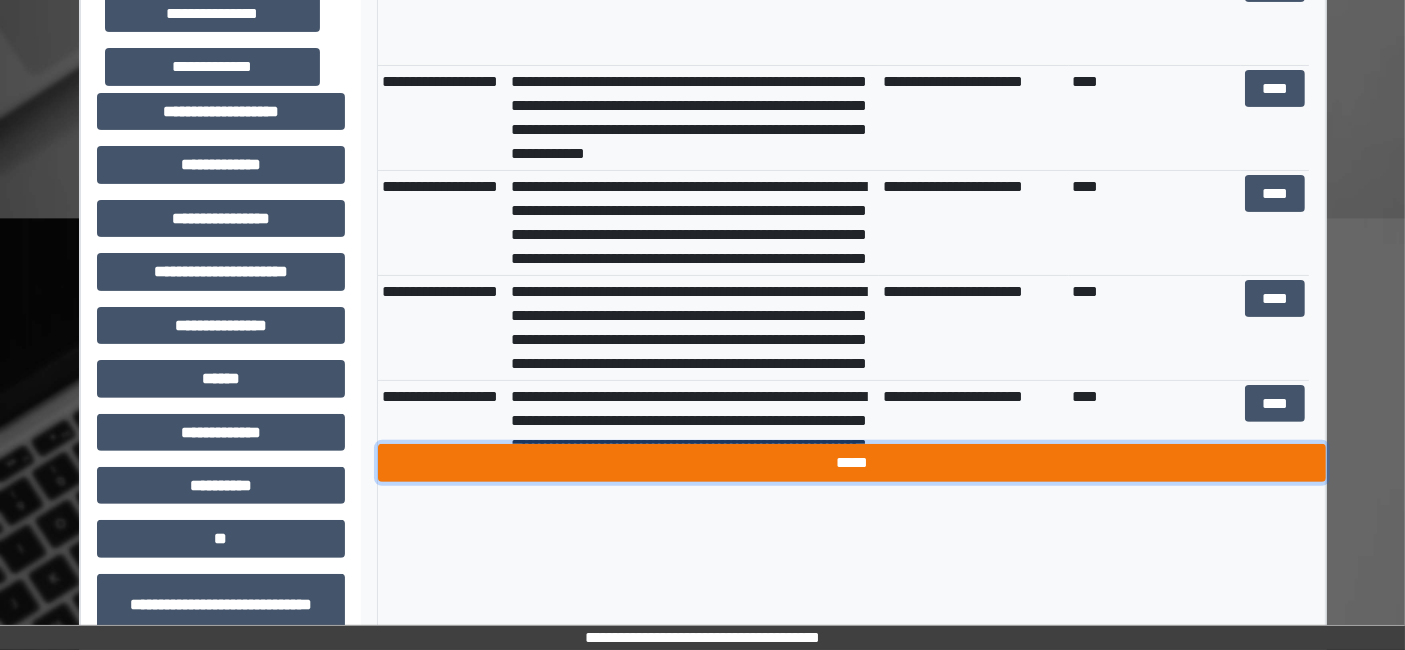 click on "*****" at bounding box center (852, 462) 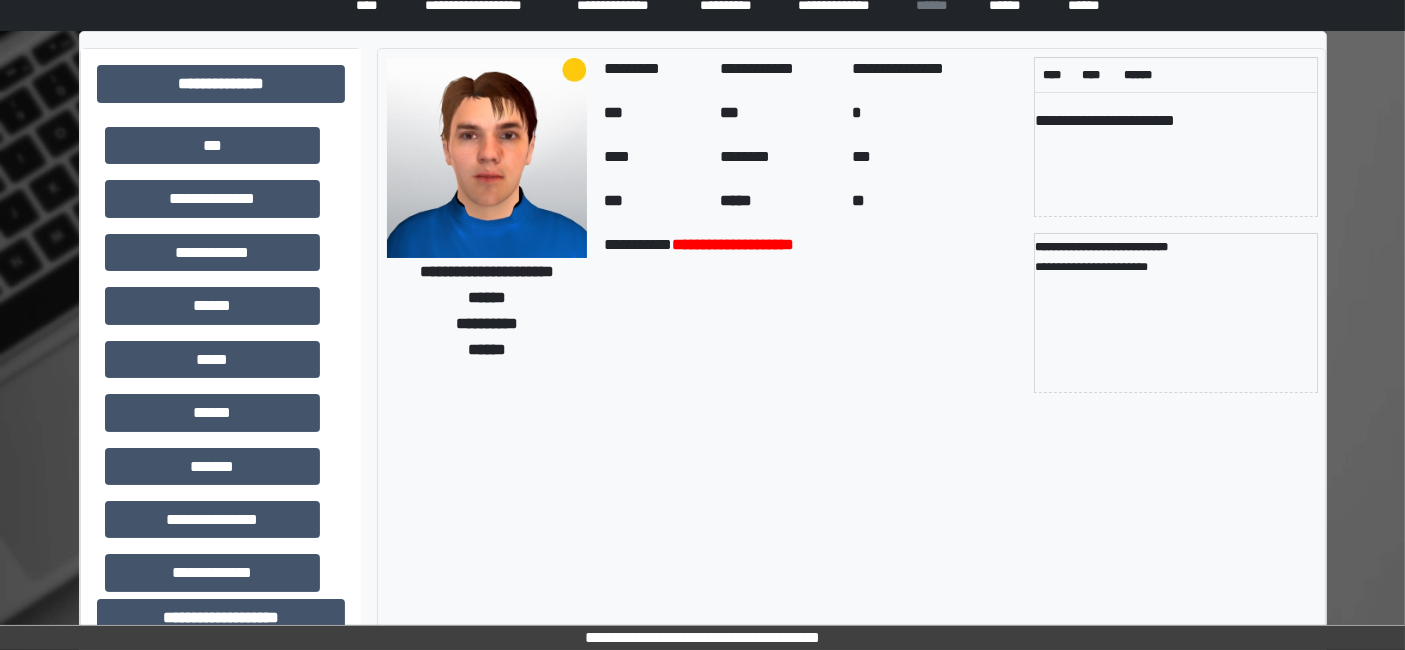 scroll, scrollTop: 0, scrollLeft: 0, axis: both 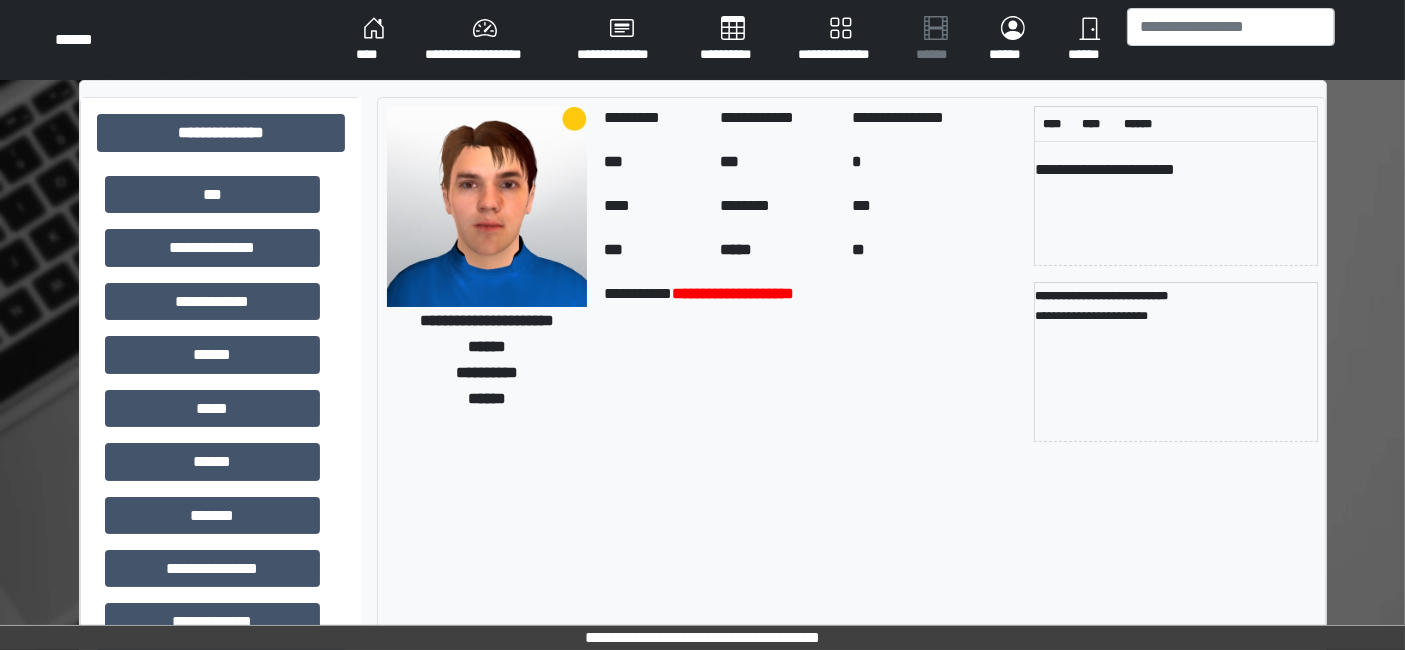 click on "**********" at bounding box center [221, 740] 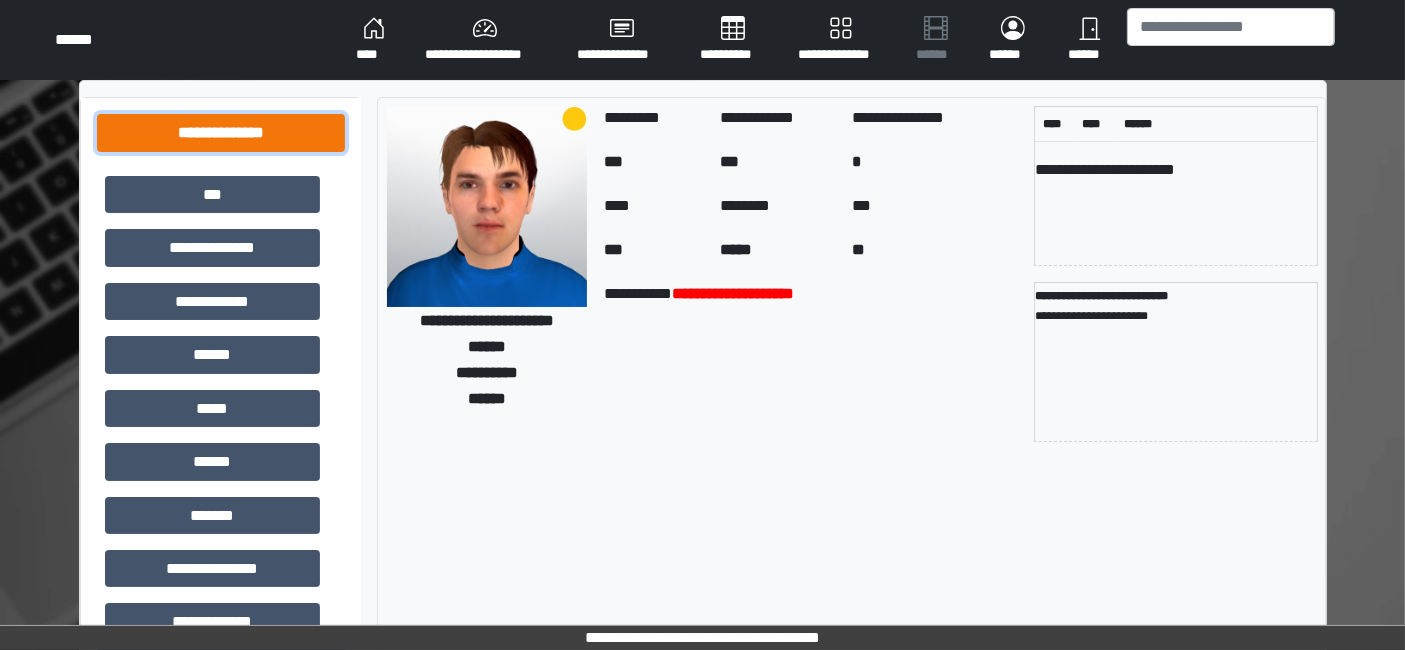 click on "**********" at bounding box center [221, 132] 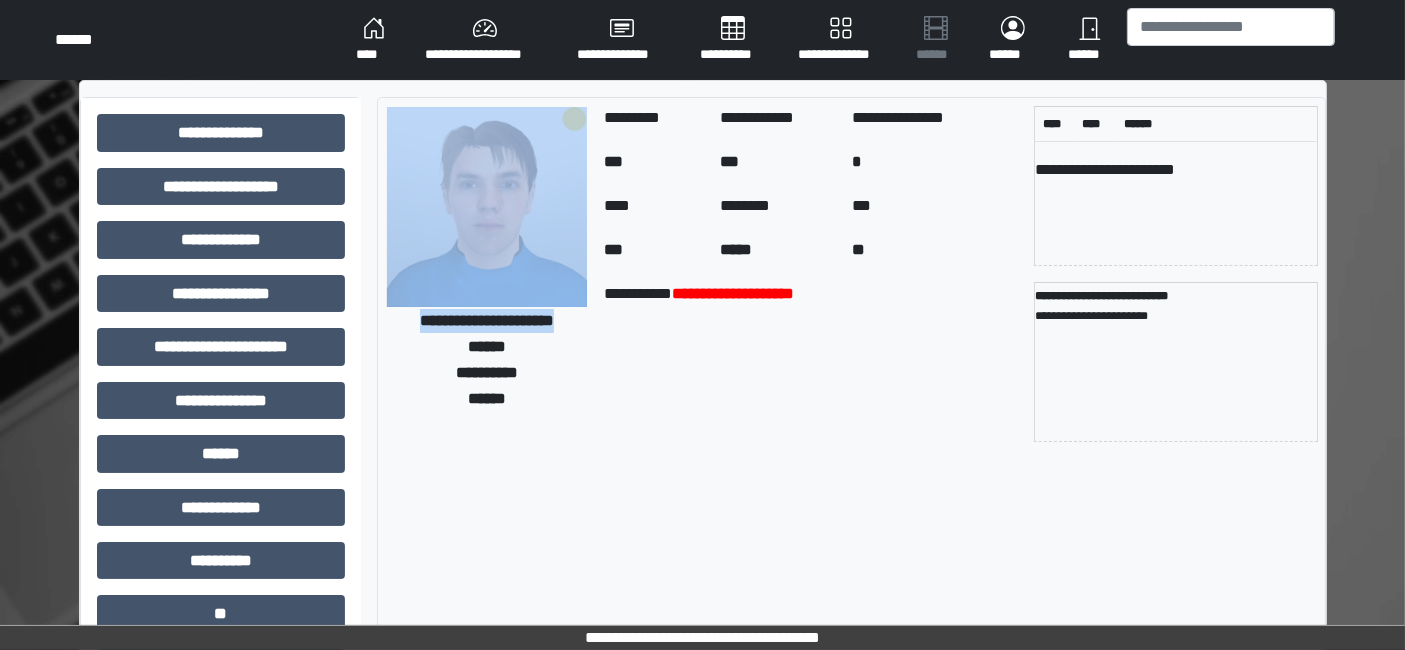 drag, startPoint x: 563, startPoint y: 323, endPoint x: 408, endPoint y: 317, distance: 155.11609 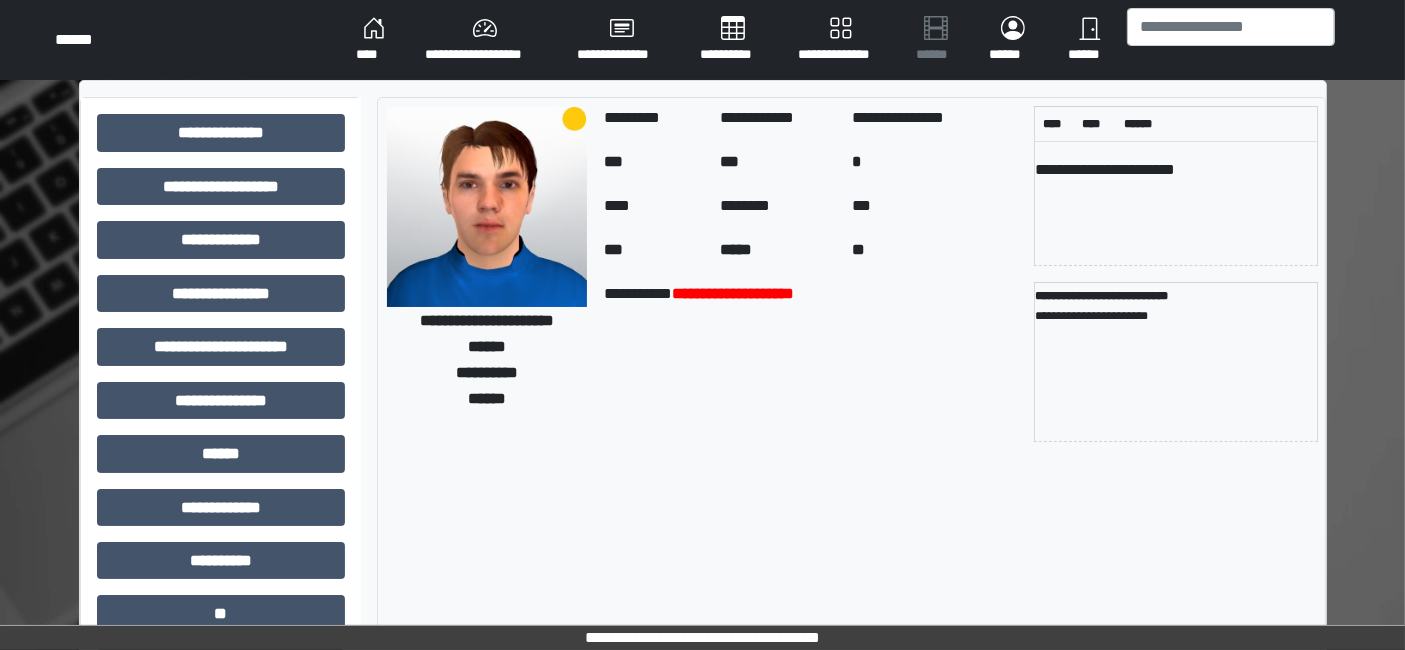 click on "**********" at bounding box center [811, 362] 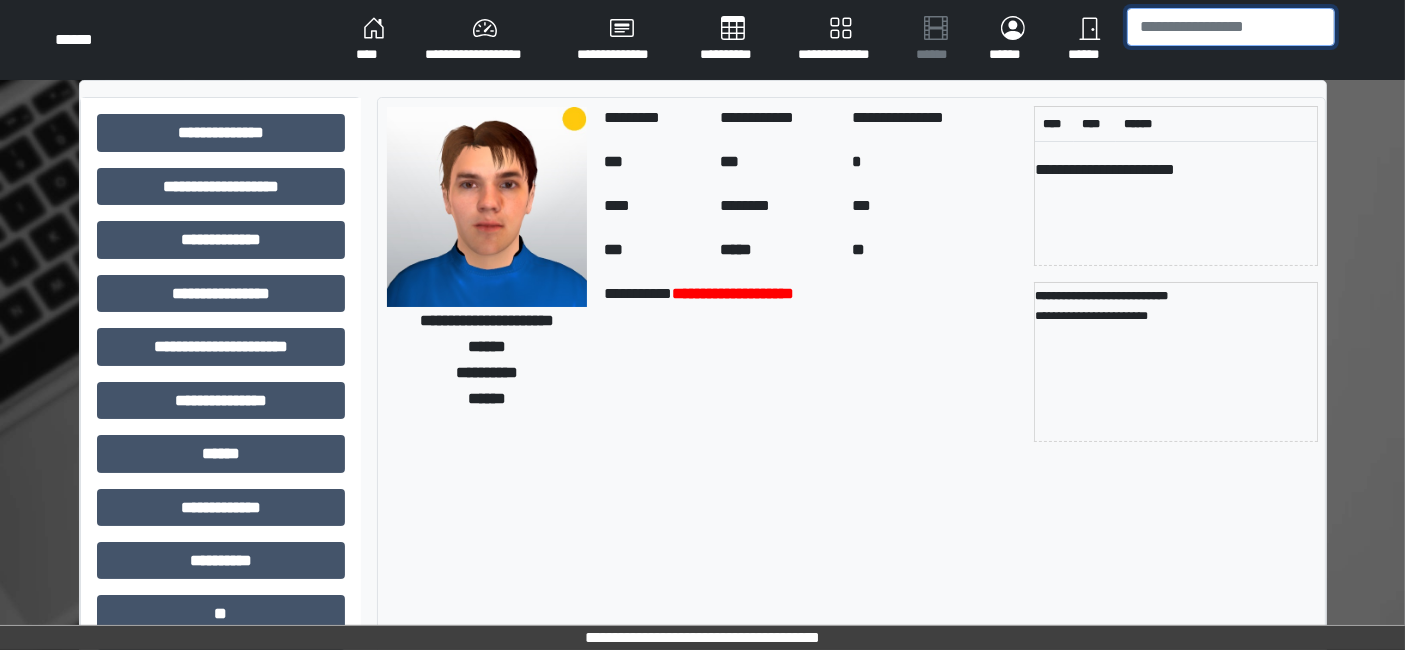 click at bounding box center [1231, 27] 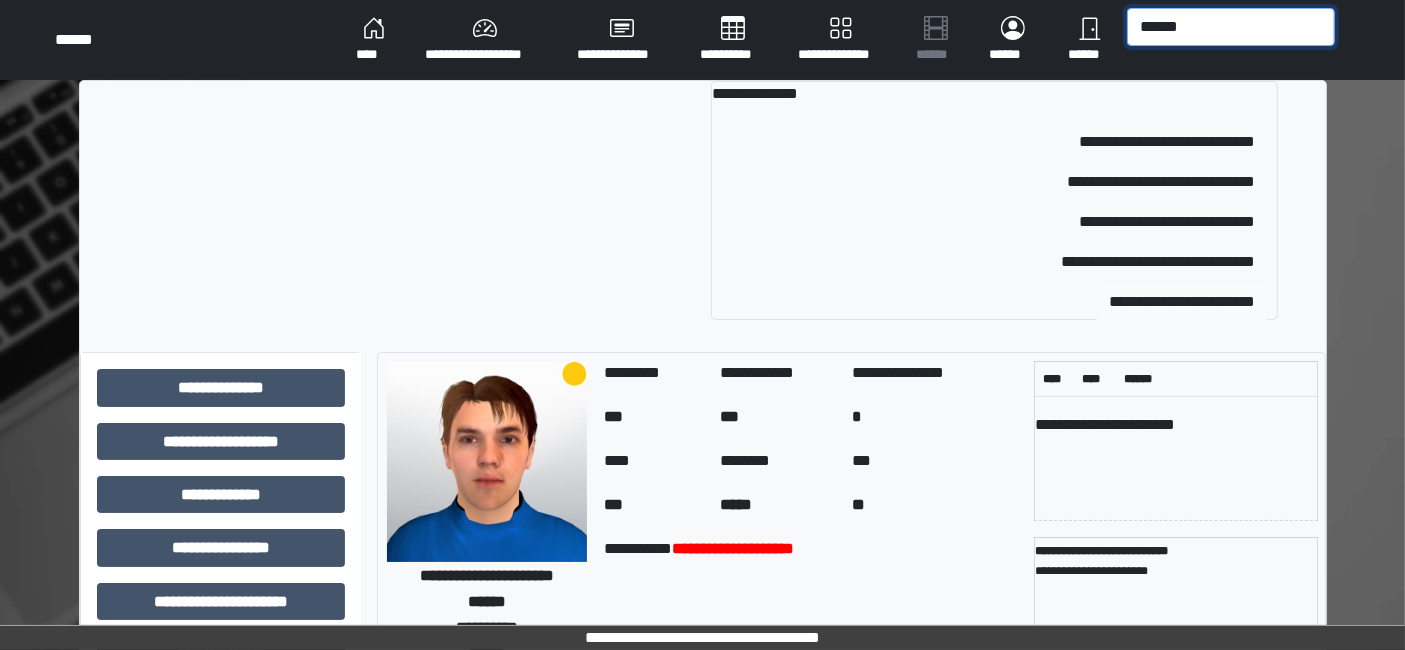 type on "******" 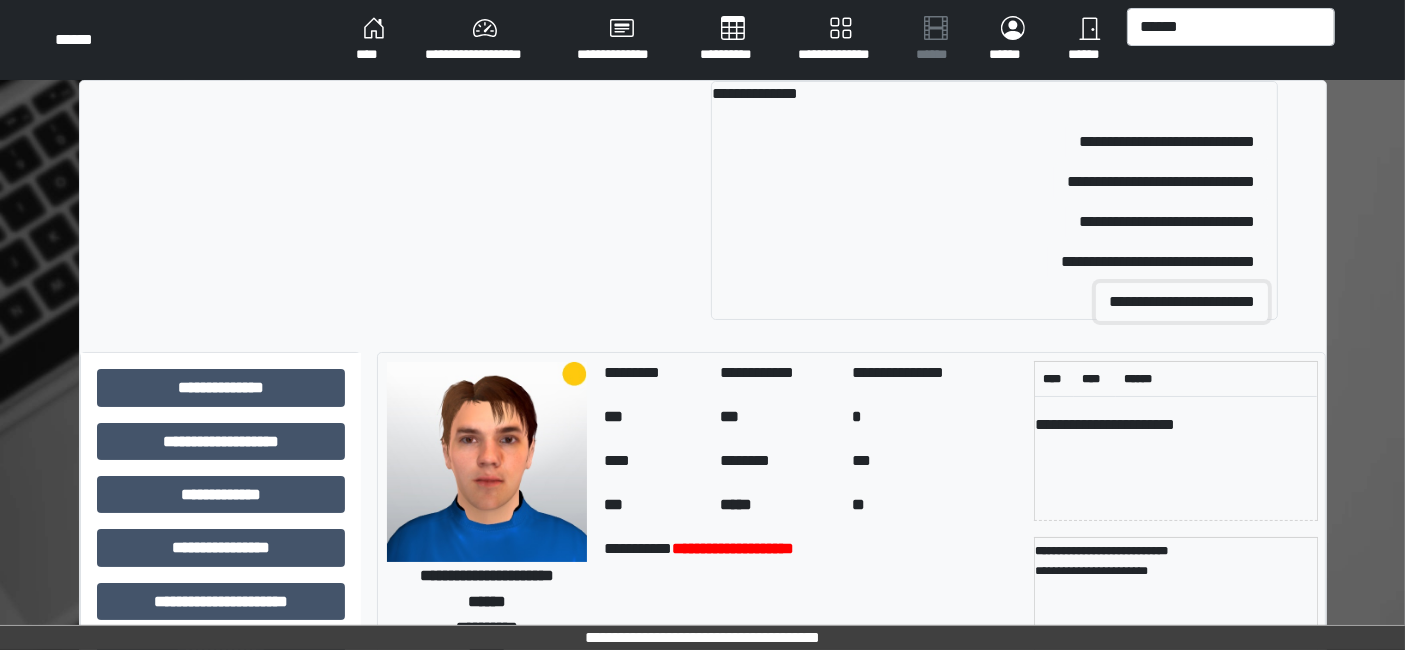 click on "**********" at bounding box center (1182, 302) 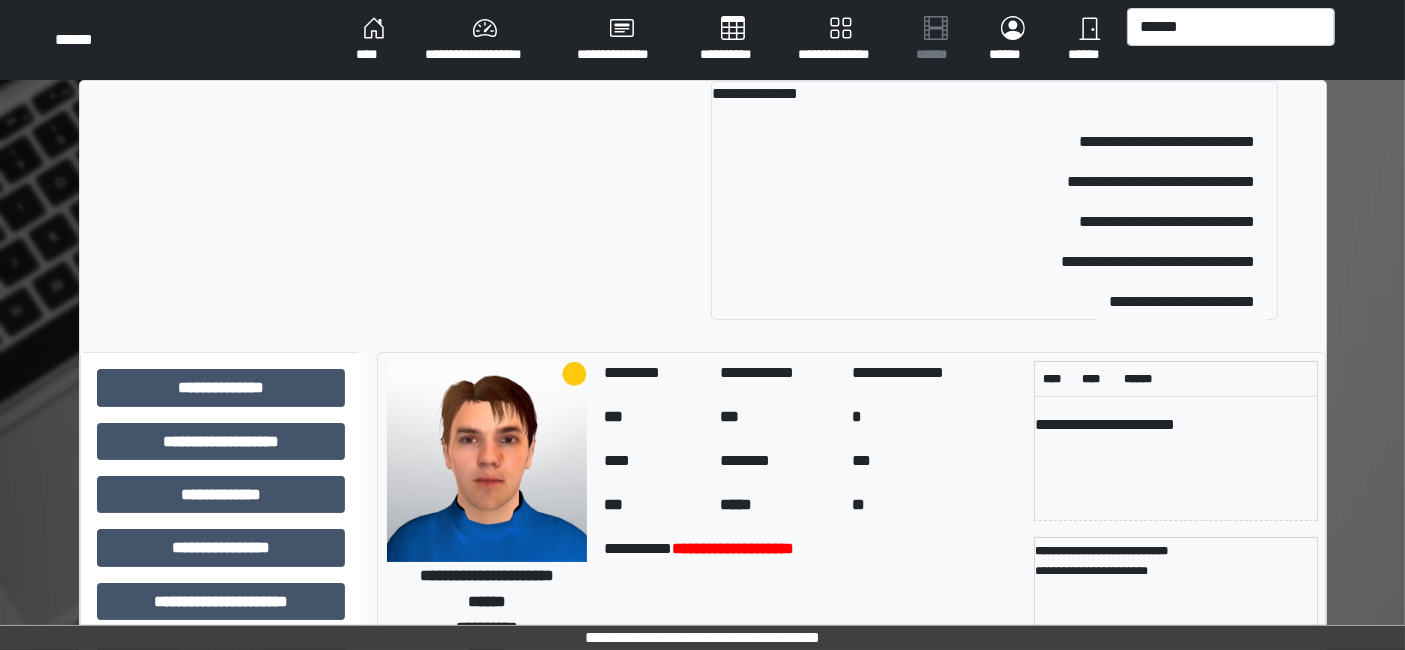 type 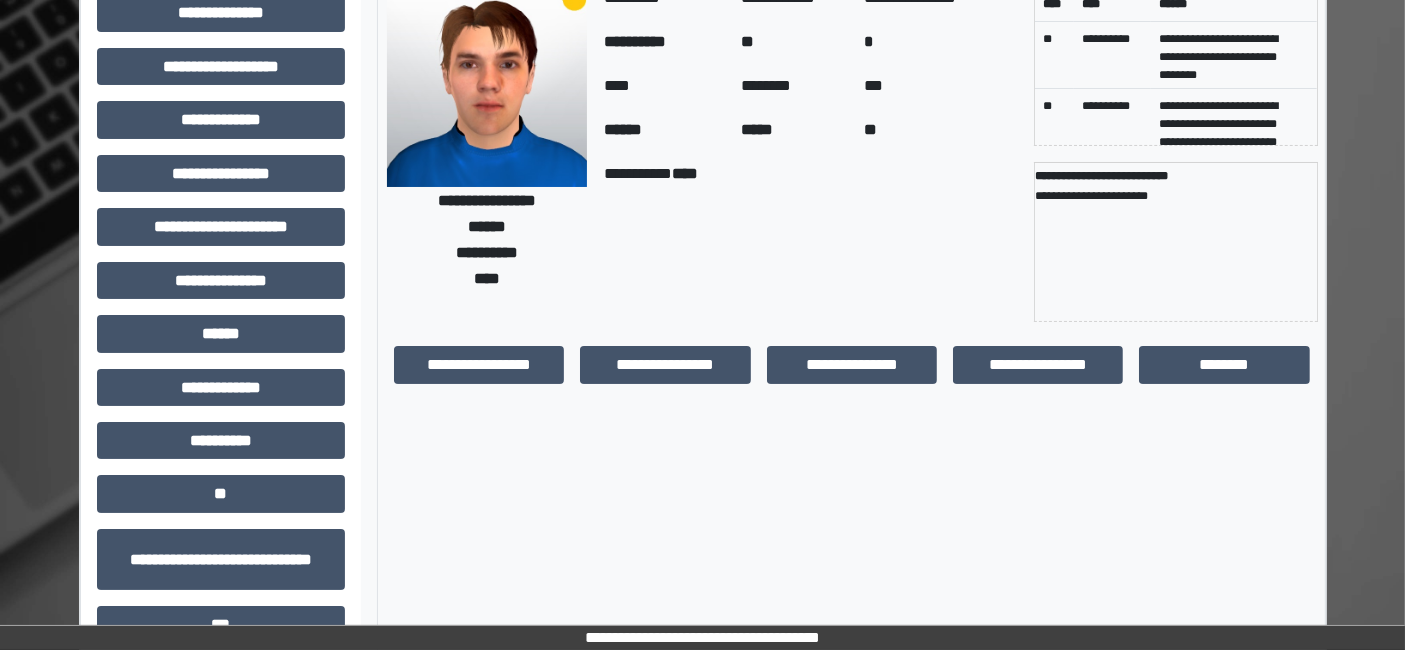 scroll, scrollTop: 269, scrollLeft: 0, axis: vertical 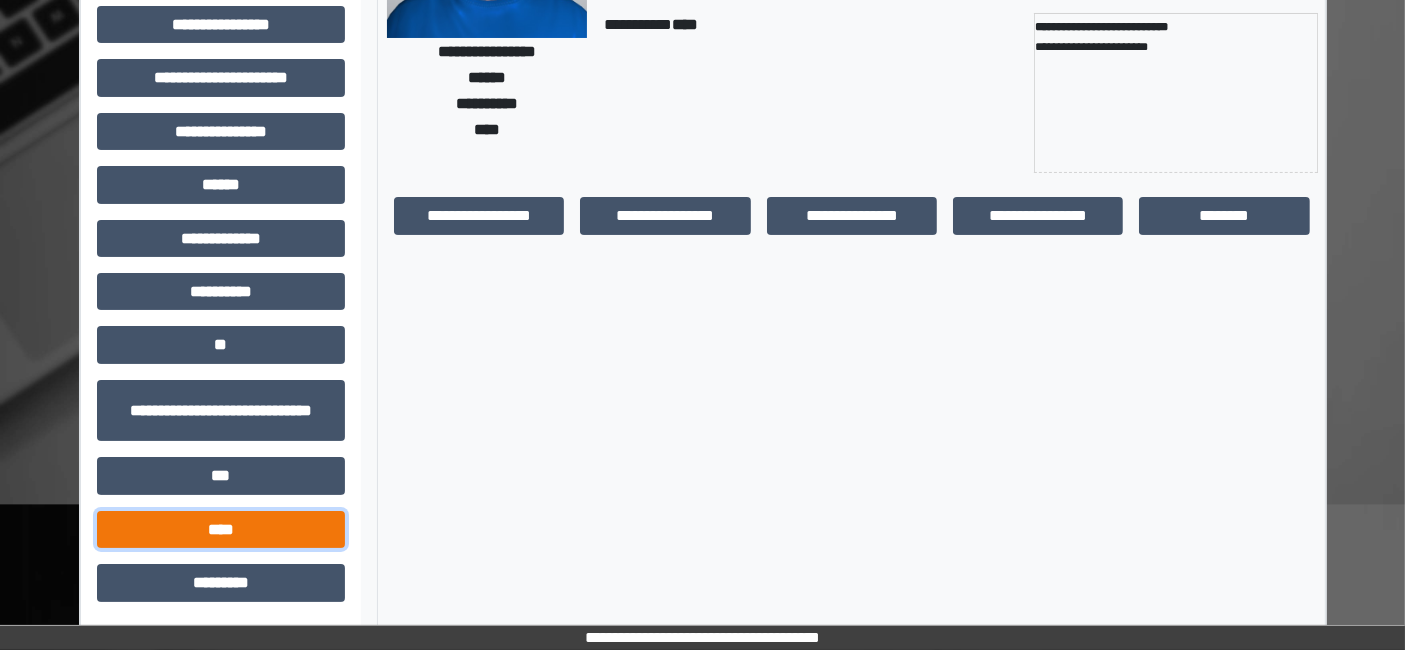 click on "****" at bounding box center (221, 529) 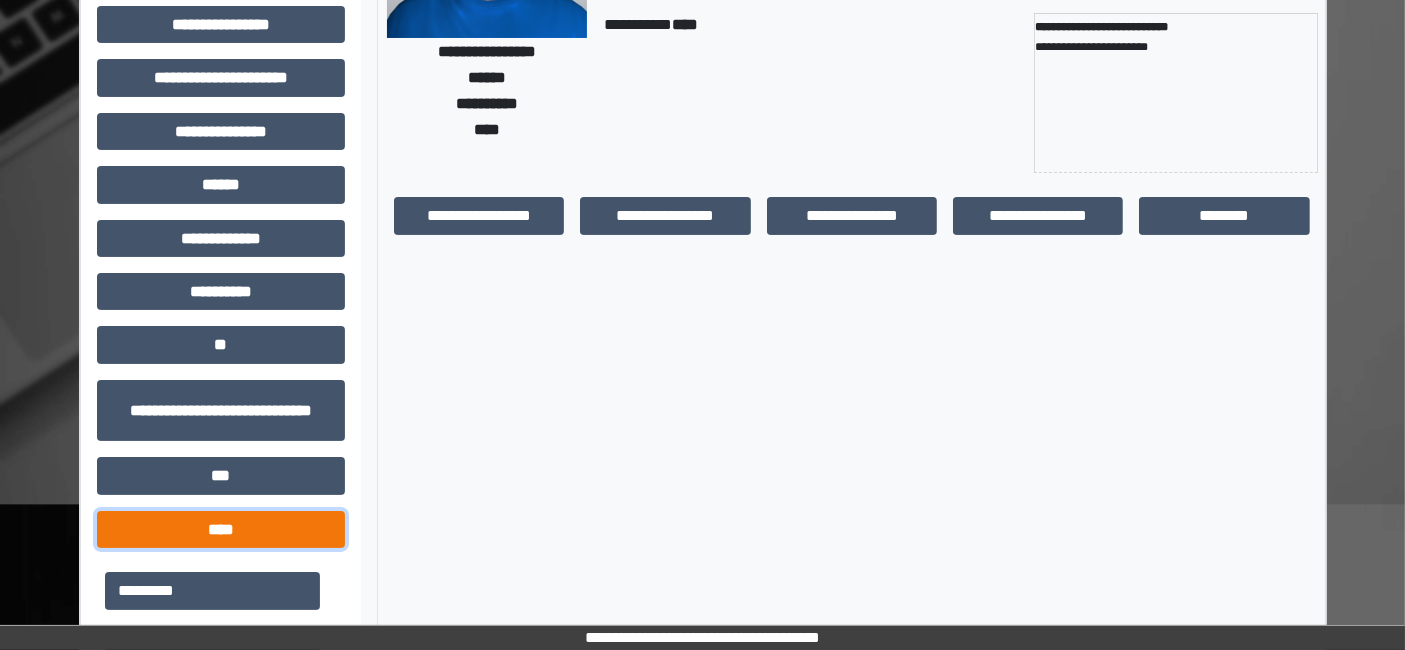 scroll, scrollTop: 491, scrollLeft: 0, axis: vertical 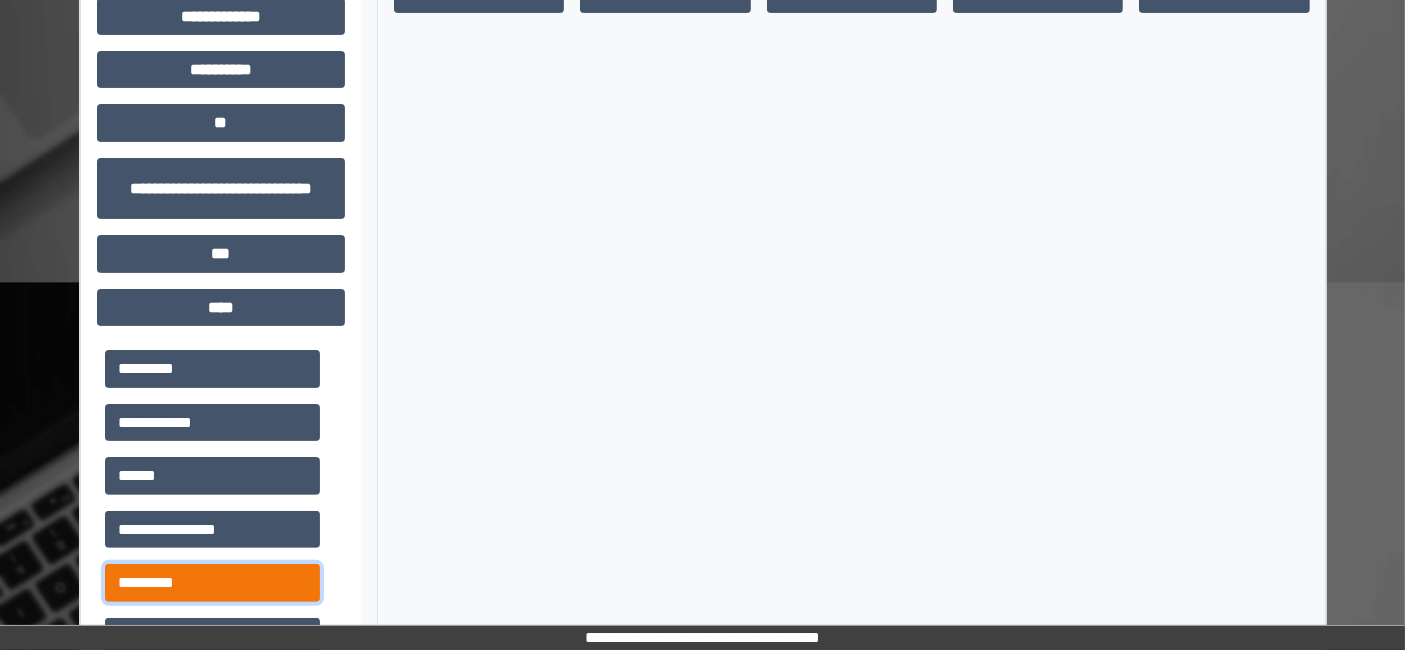 click on "*********" at bounding box center (212, 582) 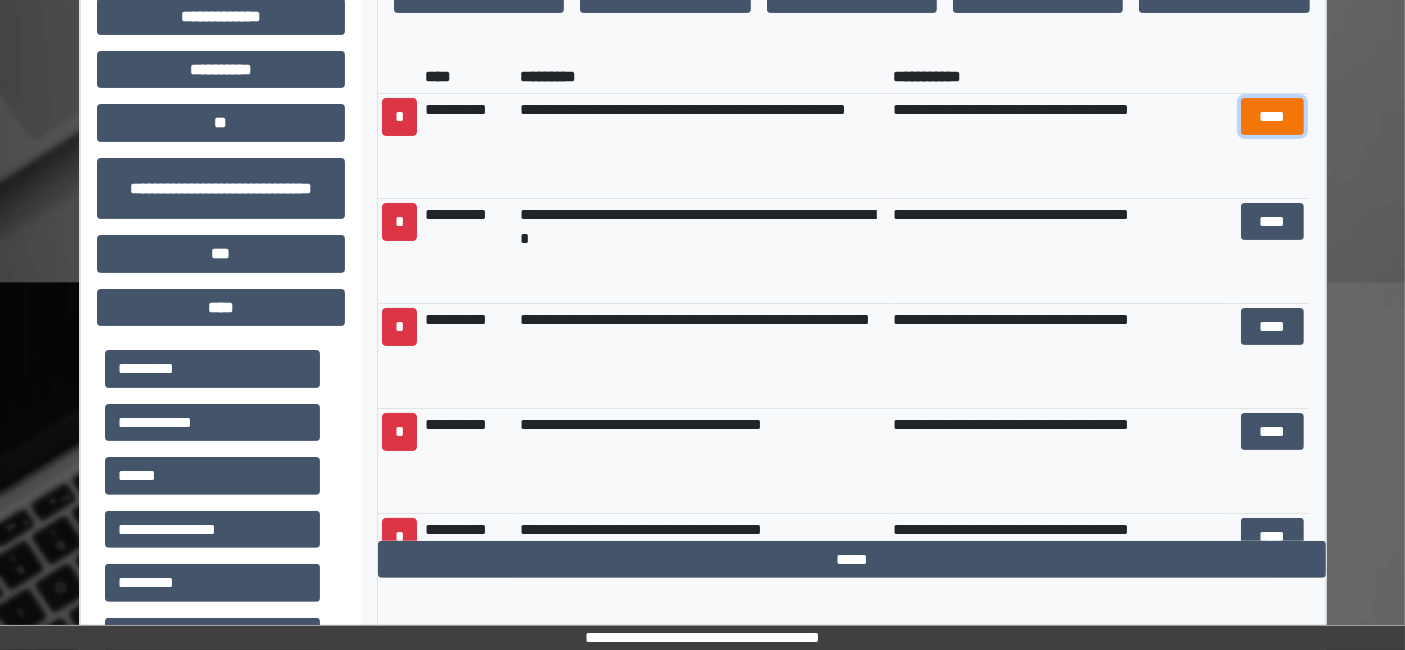 click on "****" at bounding box center (1272, 116) 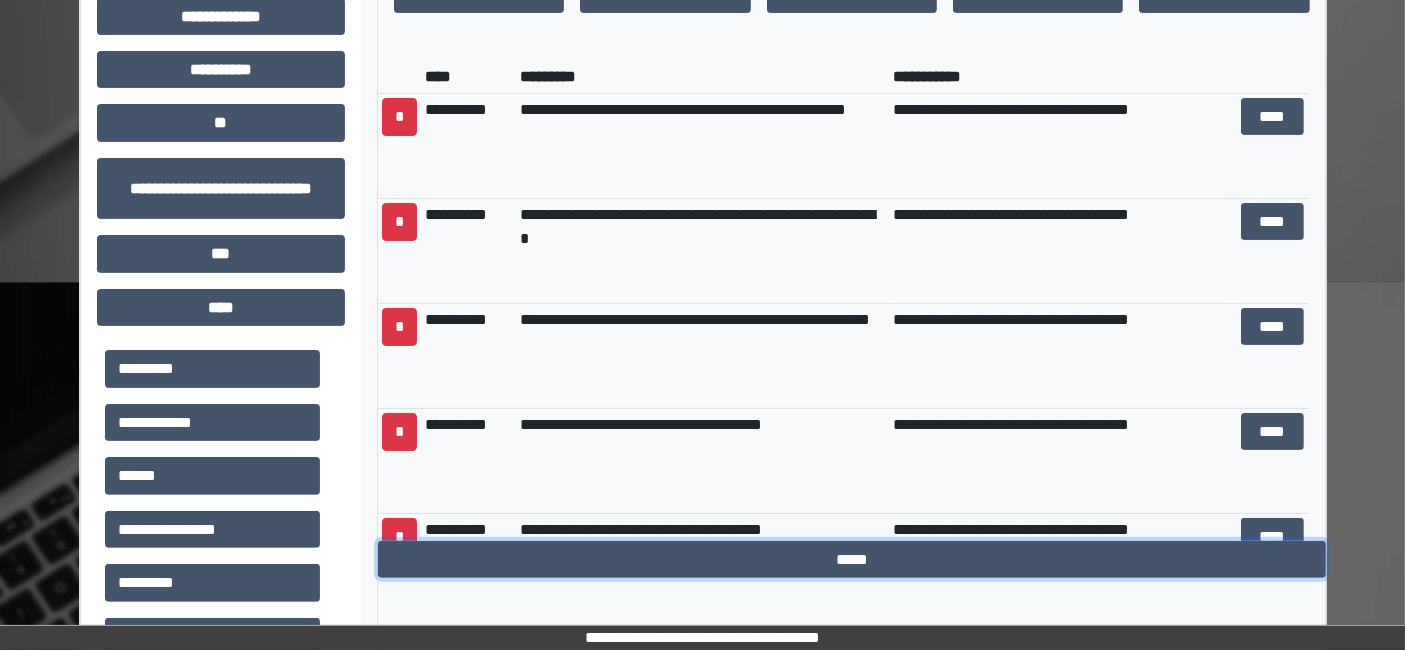 click on "*****" at bounding box center (852, 559) 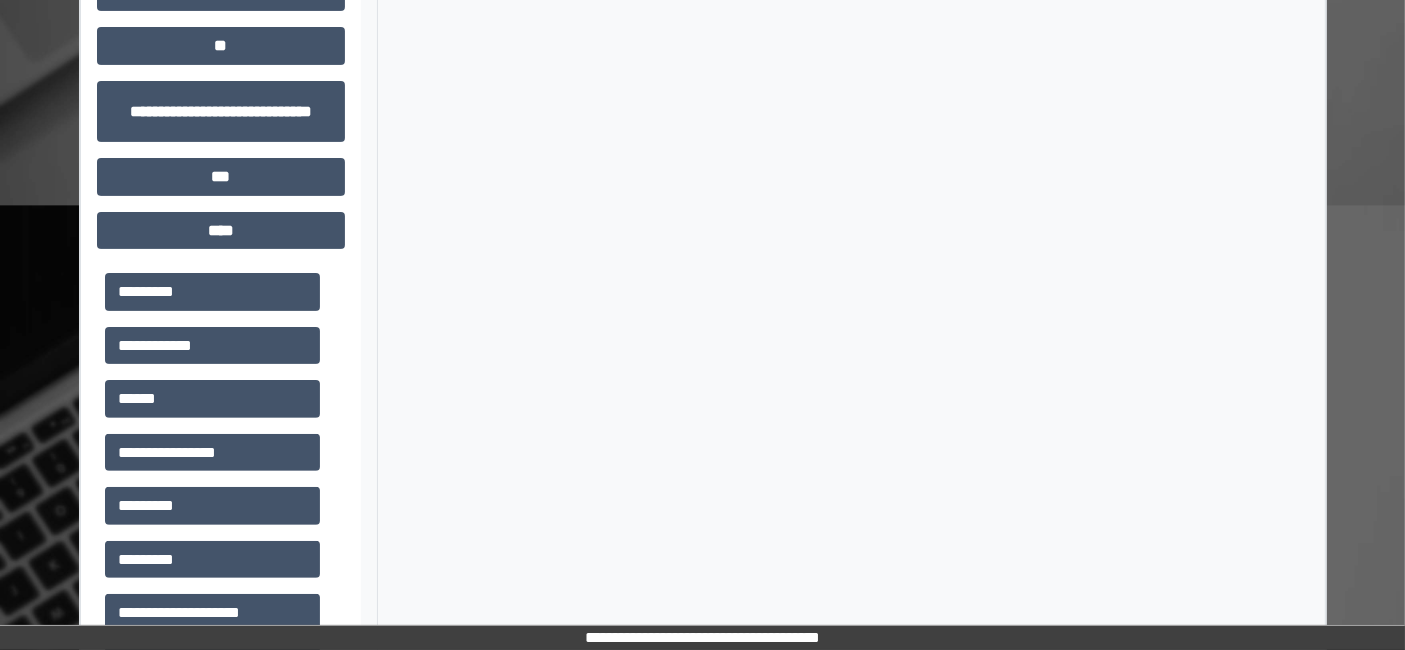 scroll, scrollTop: 749, scrollLeft: 0, axis: vertical 